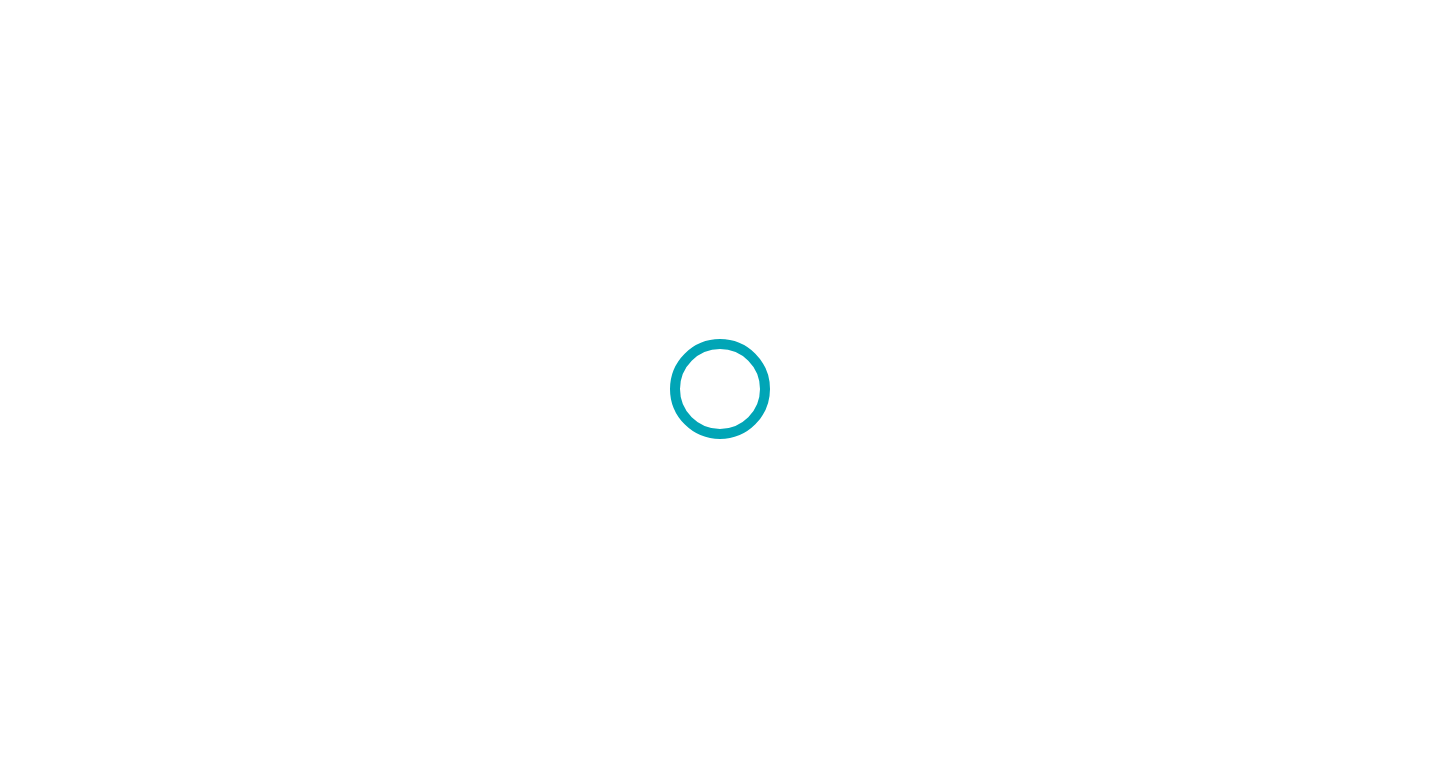 scroll, scrollTop: 0, scrollLeft: 0, axis: both 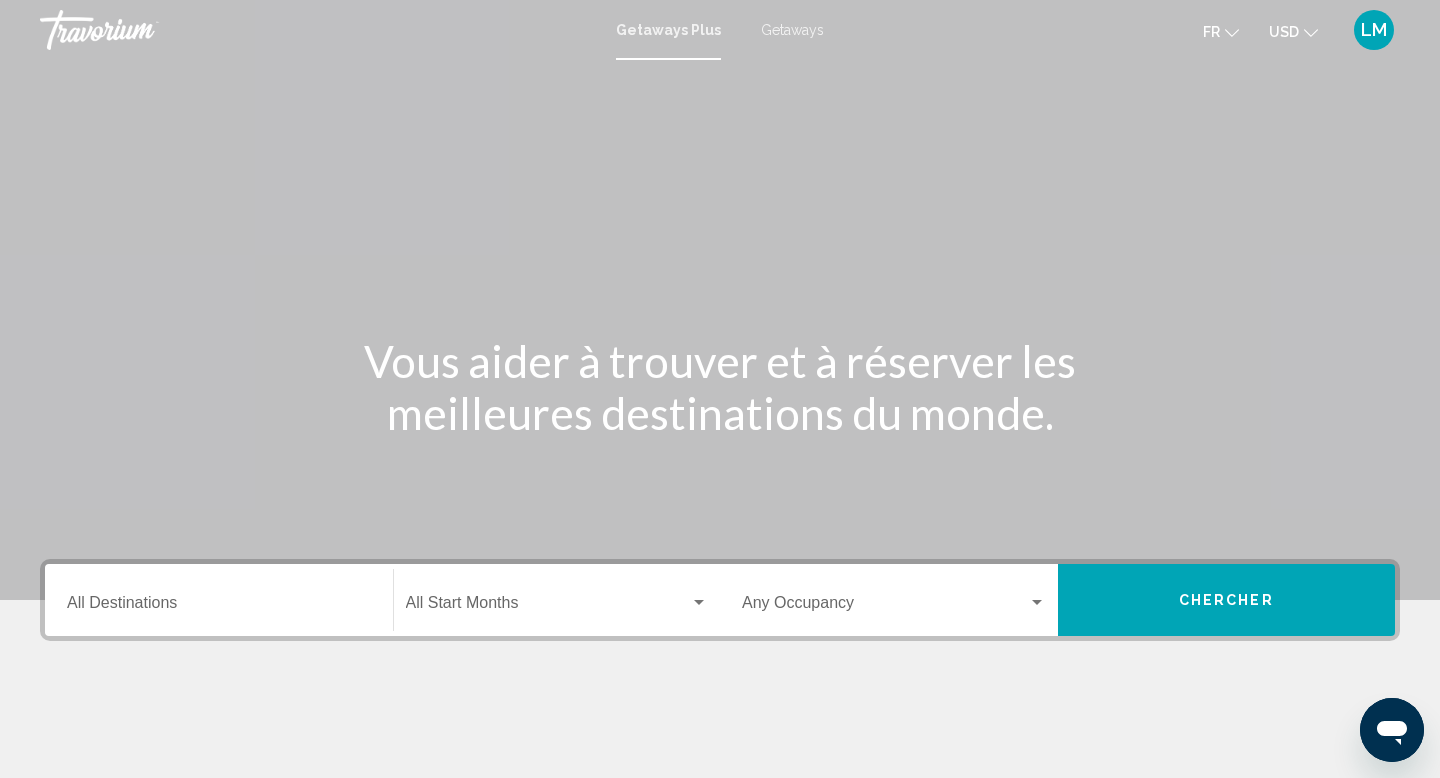 click on "Destination All Destinations" at bounding box center [219, 600] 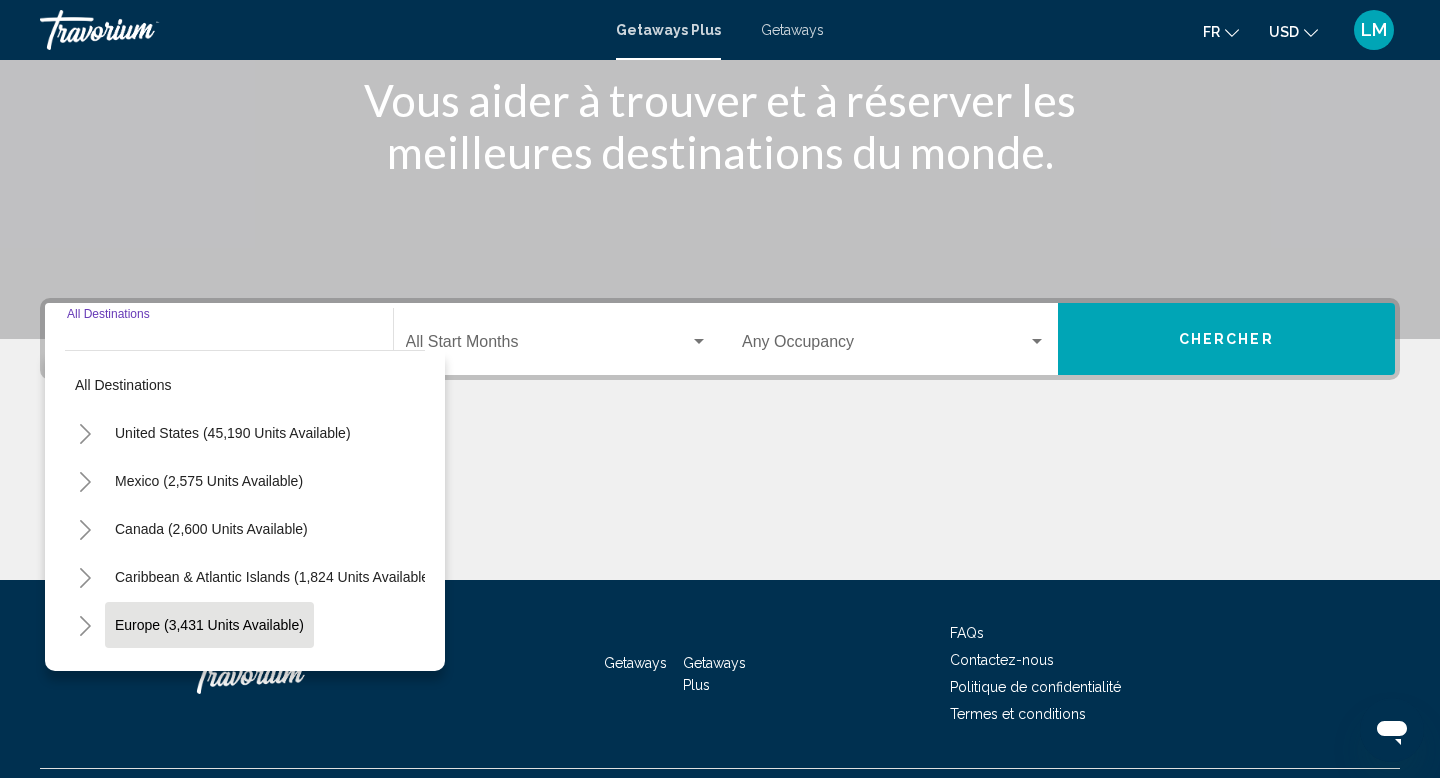 scroll, scrollTop: 308, scrollLeft: 0, axis: vertical 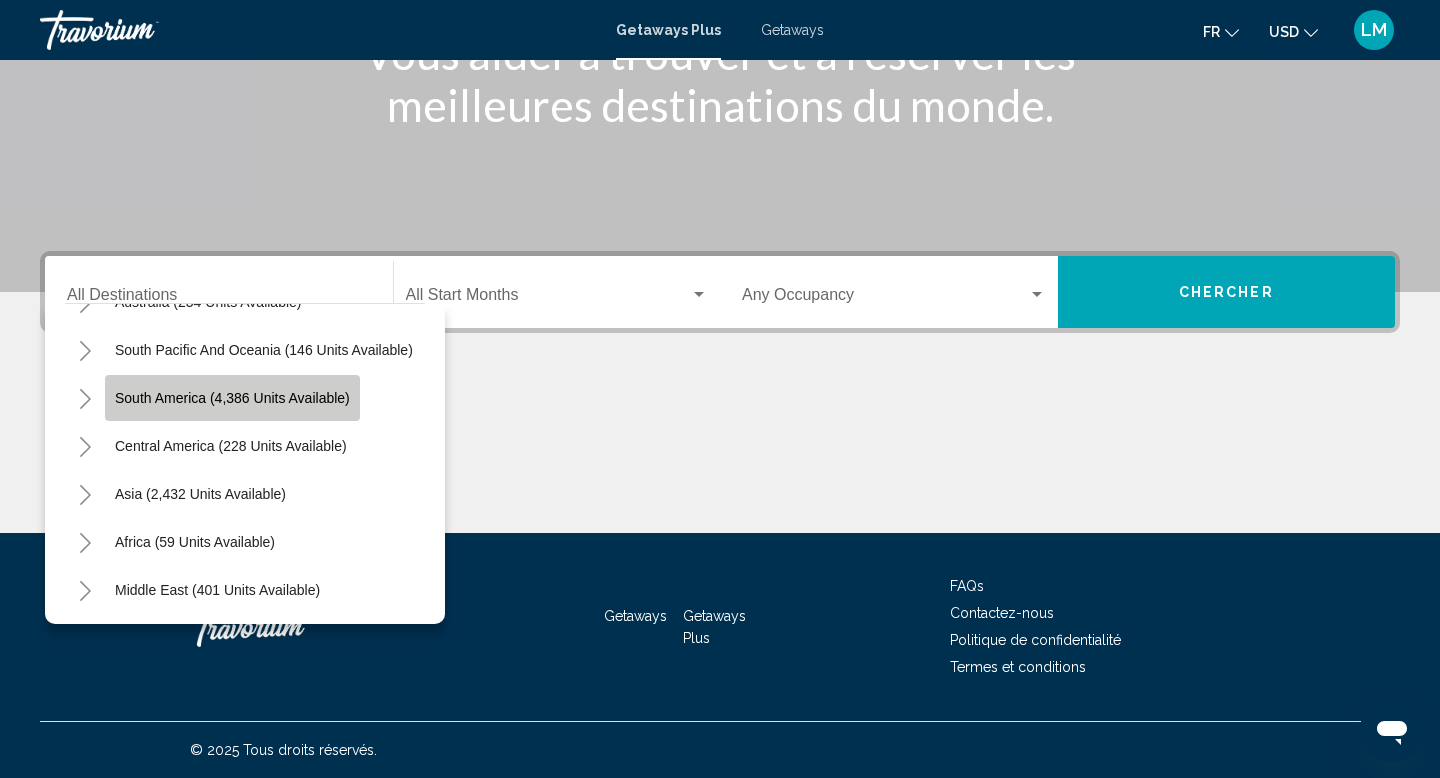 click on "South America (4,386 units available)" 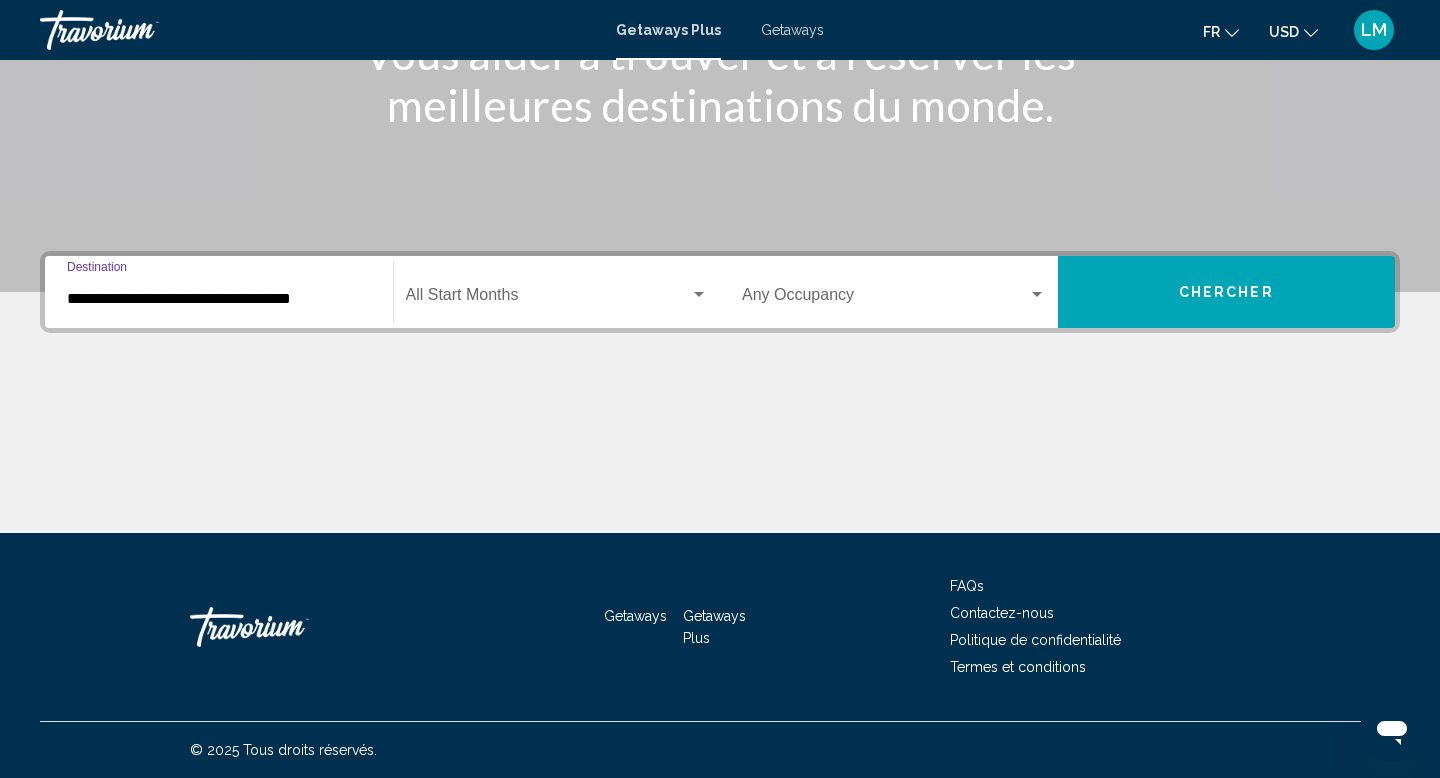 click at bounding box center [548, 299] 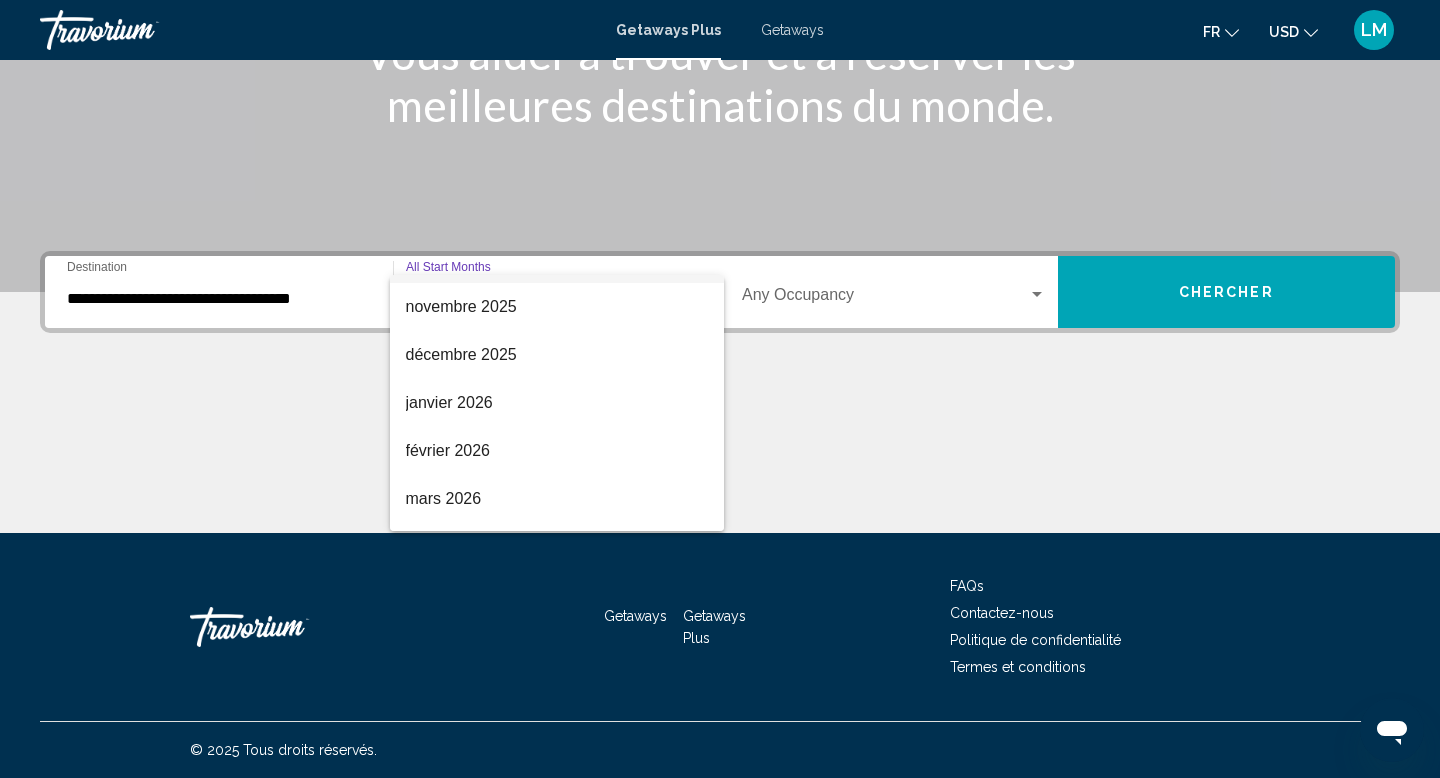 scroll, scrollTop: 203, scrollLeft: 0, axis: vertical 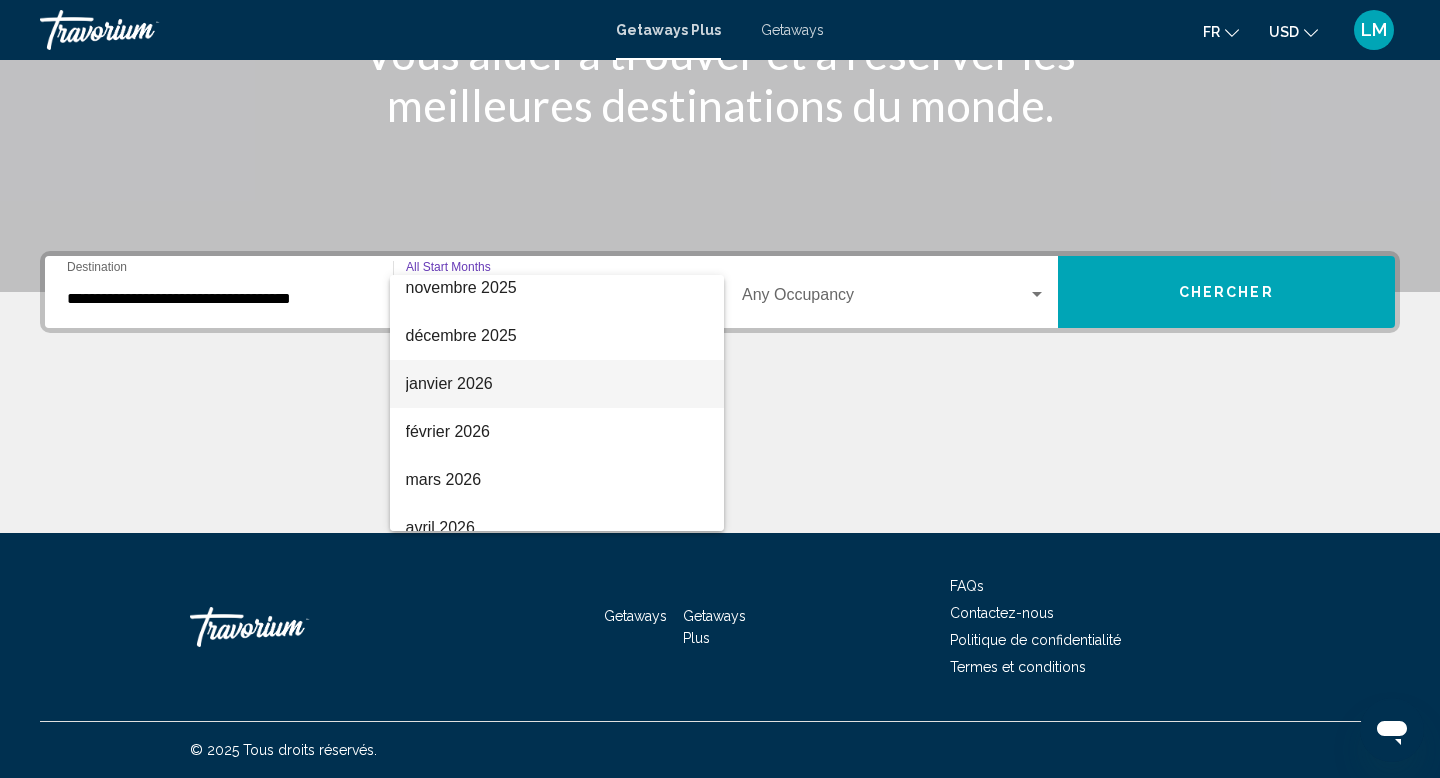 click on "janvier 2026" at bounding box center (557, 384) 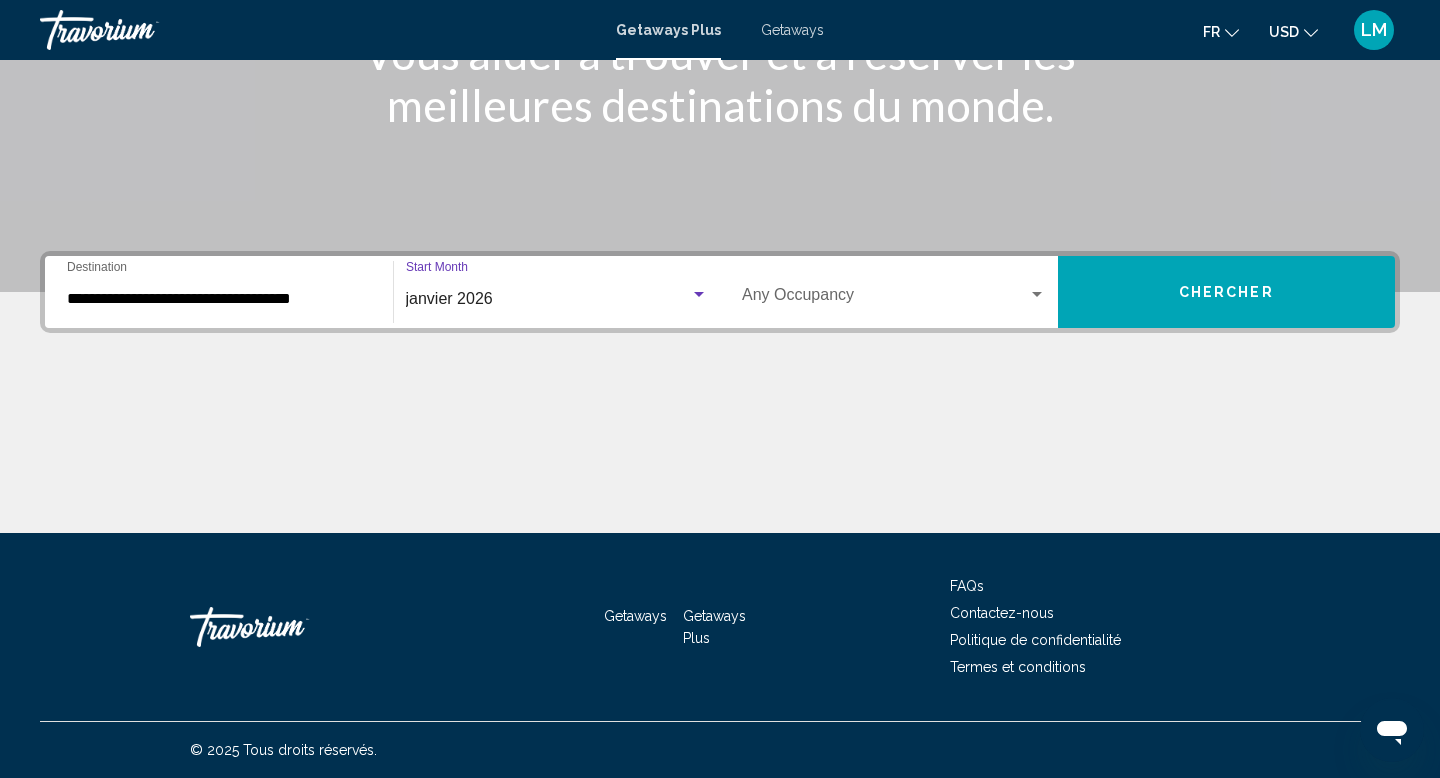 click on "Occupancy Any Occupancy" at bounding box center (894, 292) 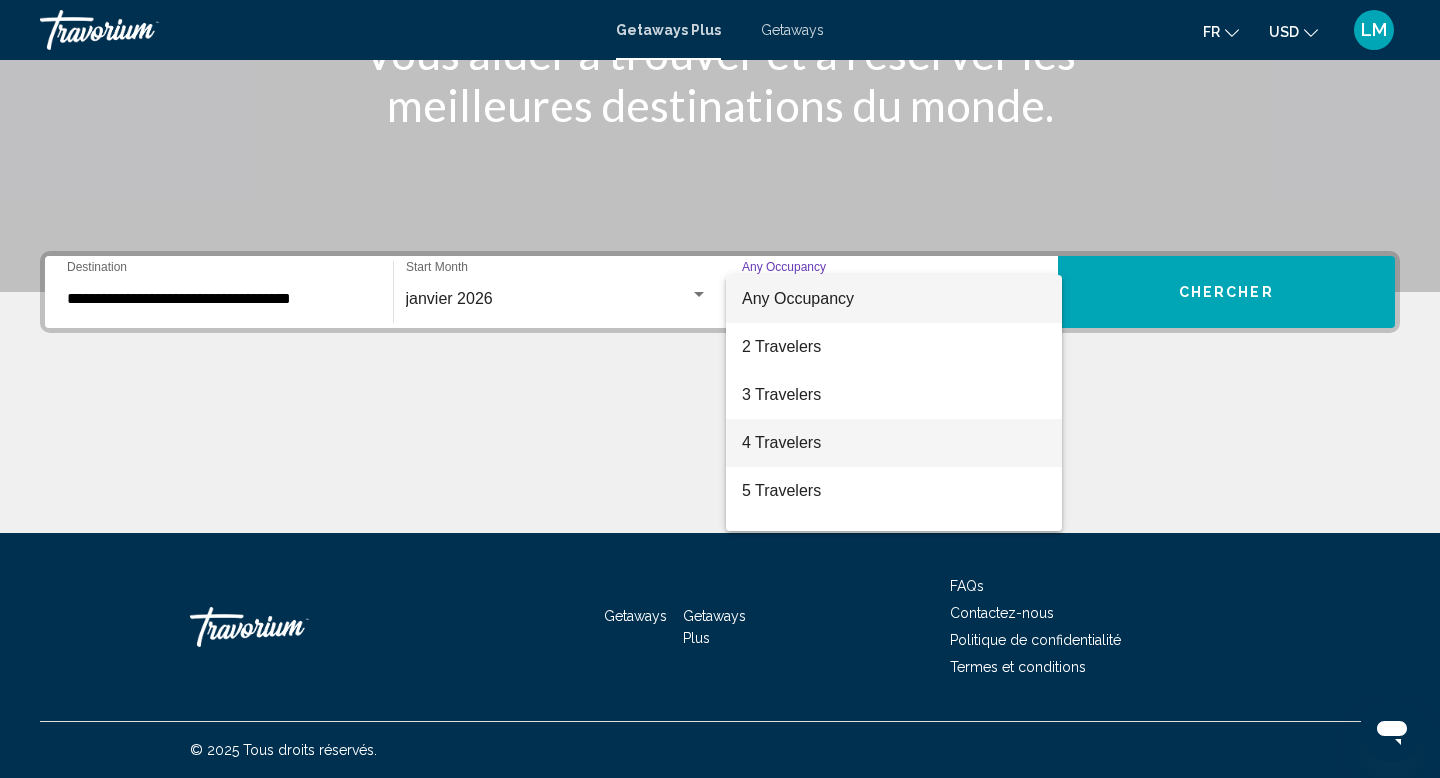 click on "4 Travelers" at bounding box center [894, 443] 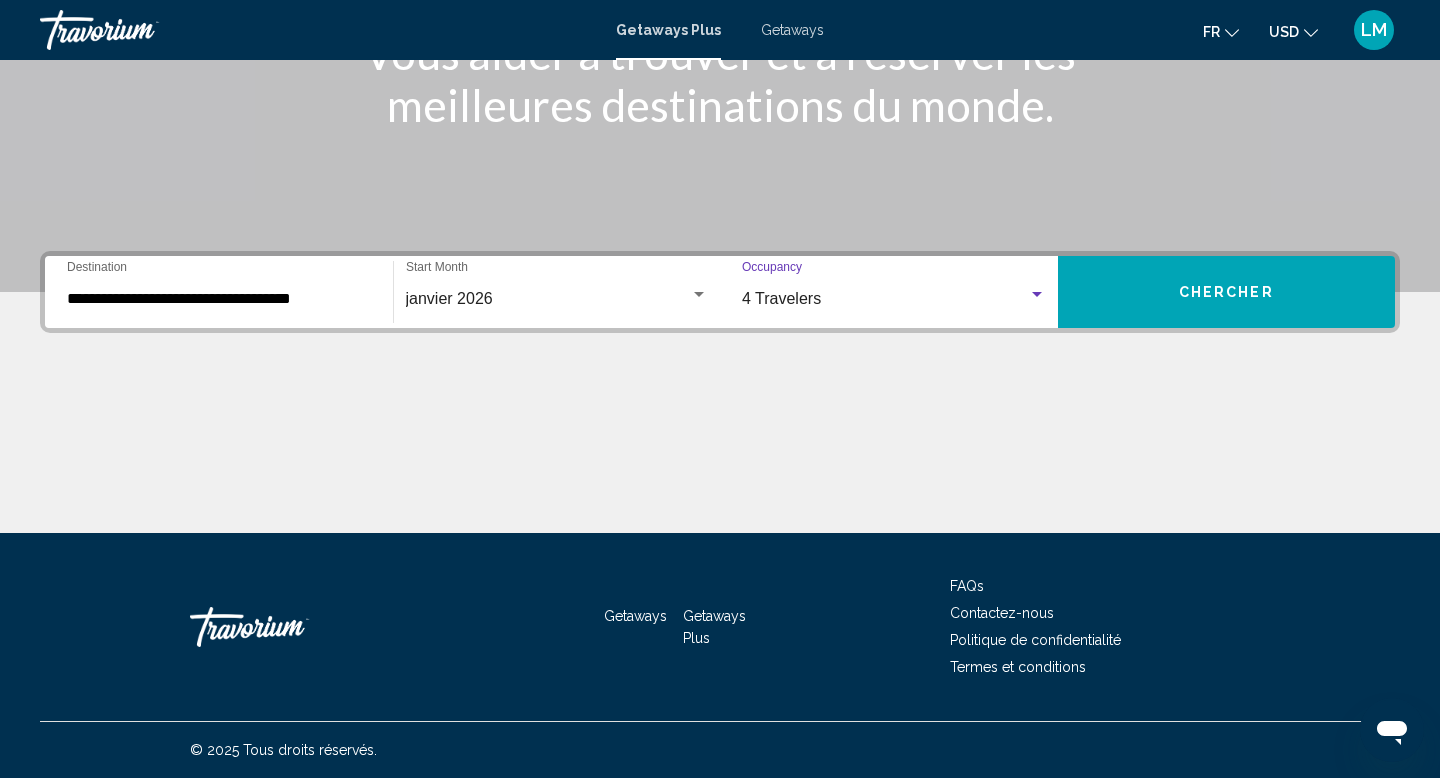 click on "Chercher" at bounding box center [1227, 292] 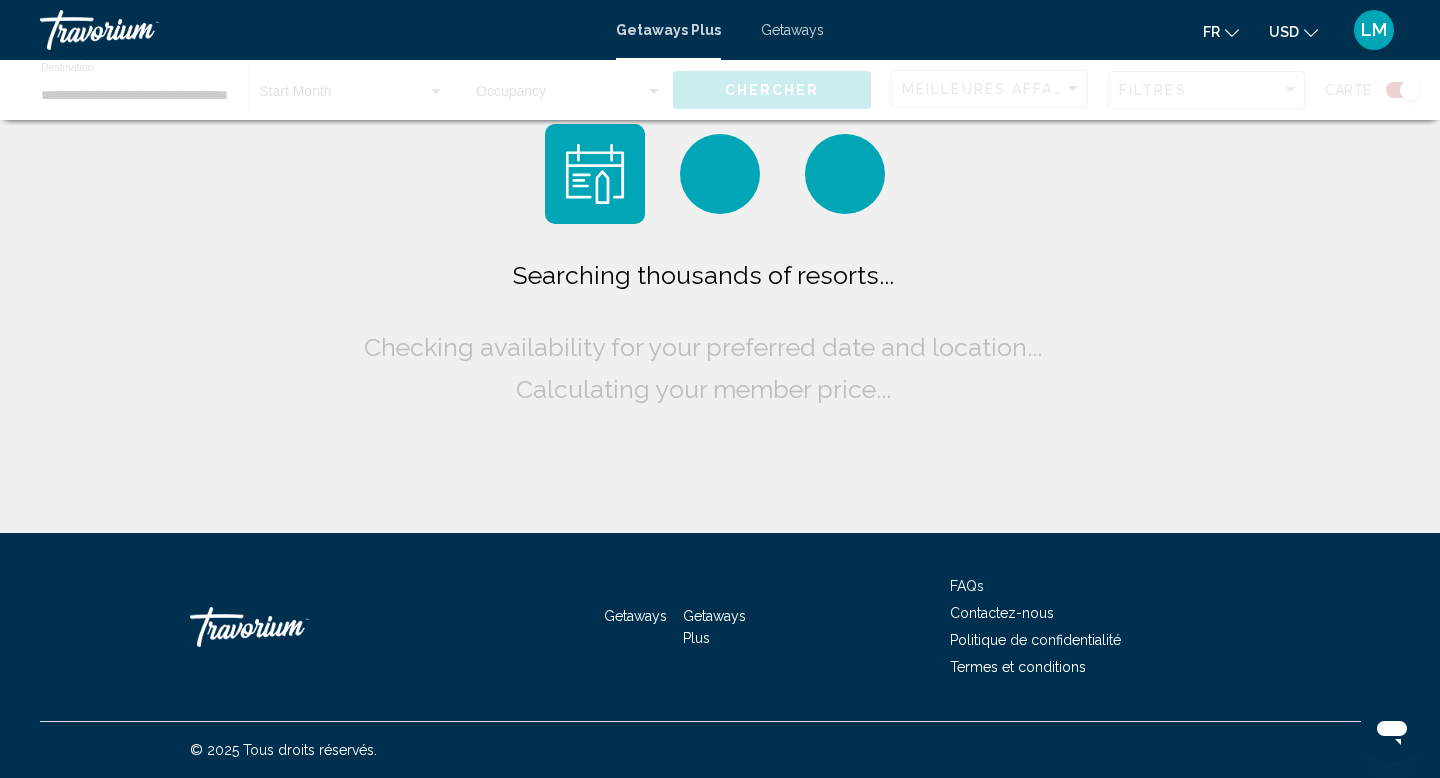 scroll, scrollTop: 0, scrollLeft: 0, axis: both 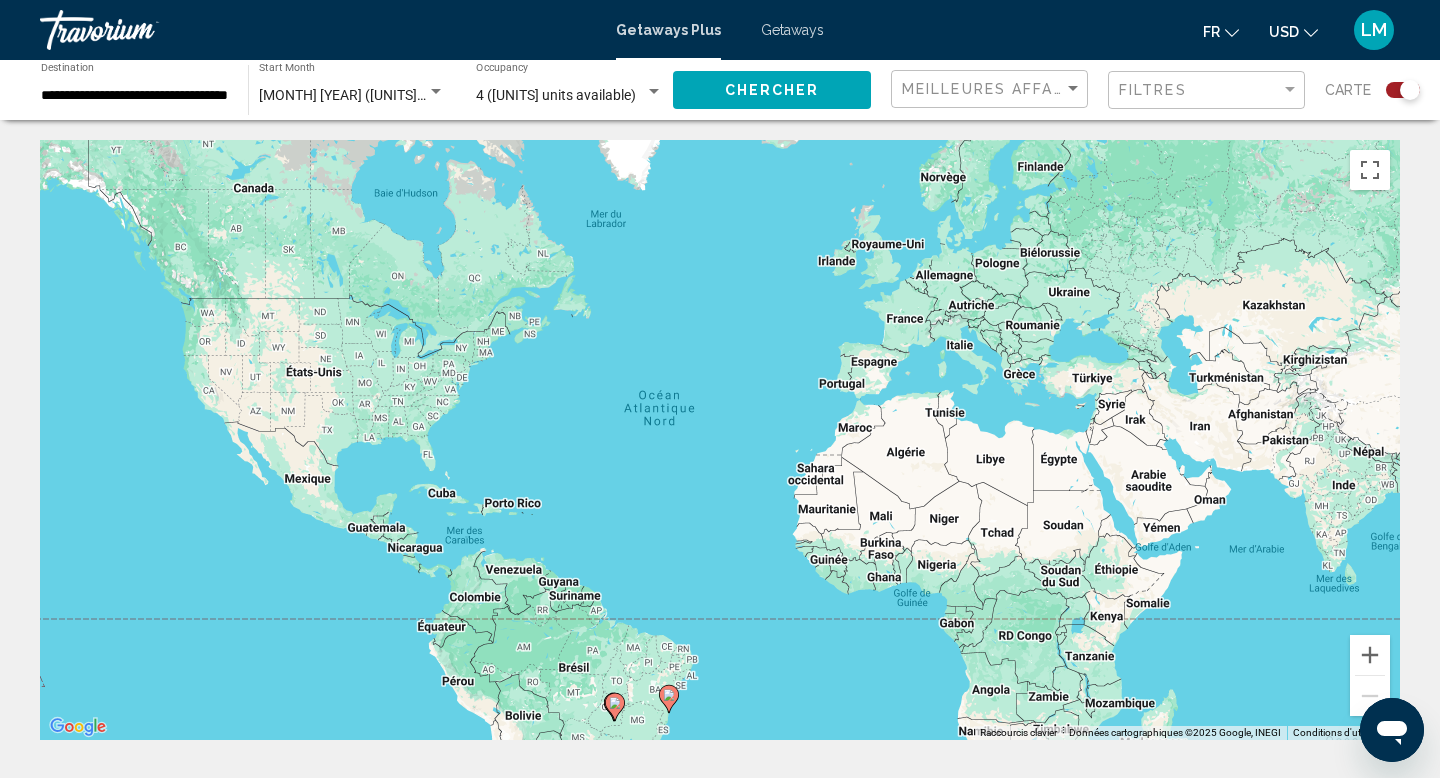 click 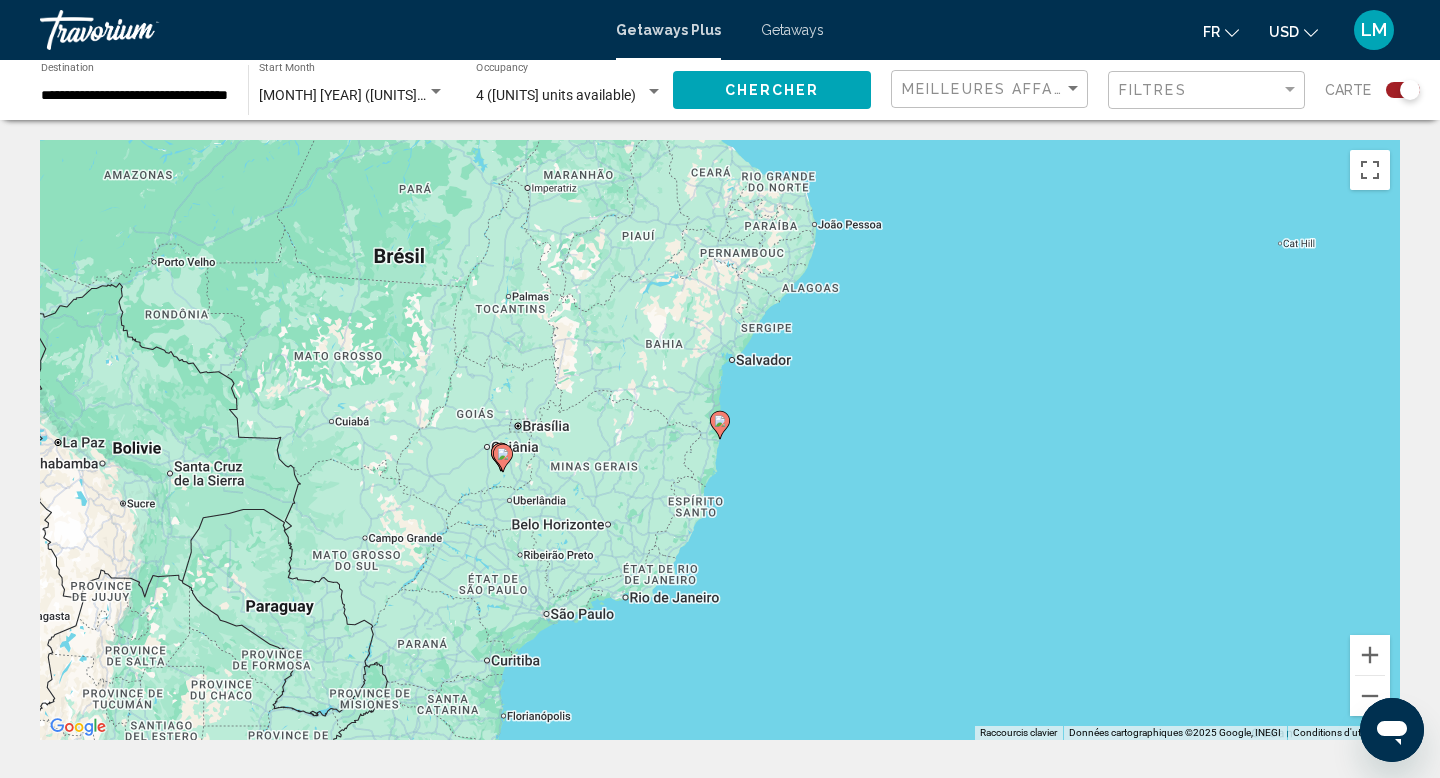 click 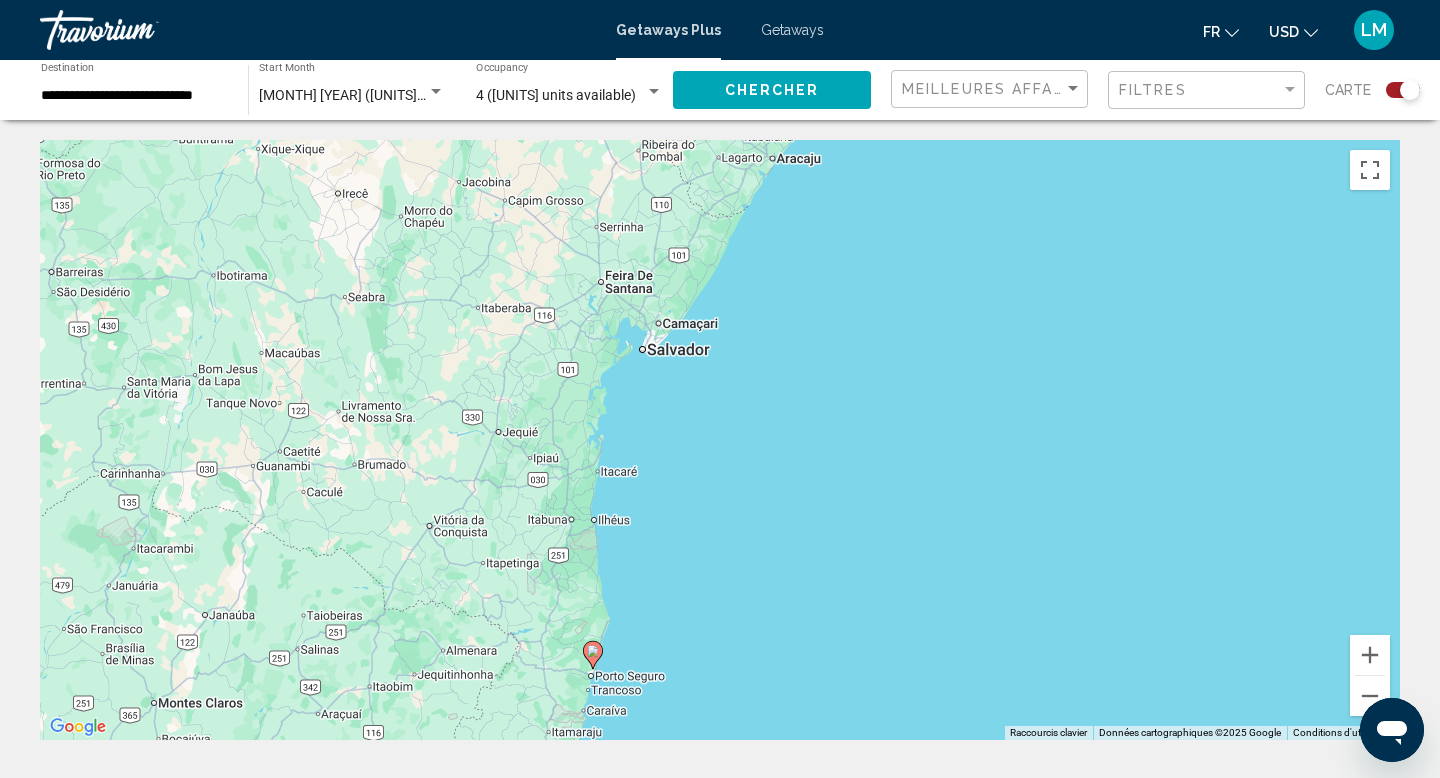 drag, startPoint x: 677, startPoint y: 538, endPoint x: 499, endPoint y: 777, distance: 298.00168 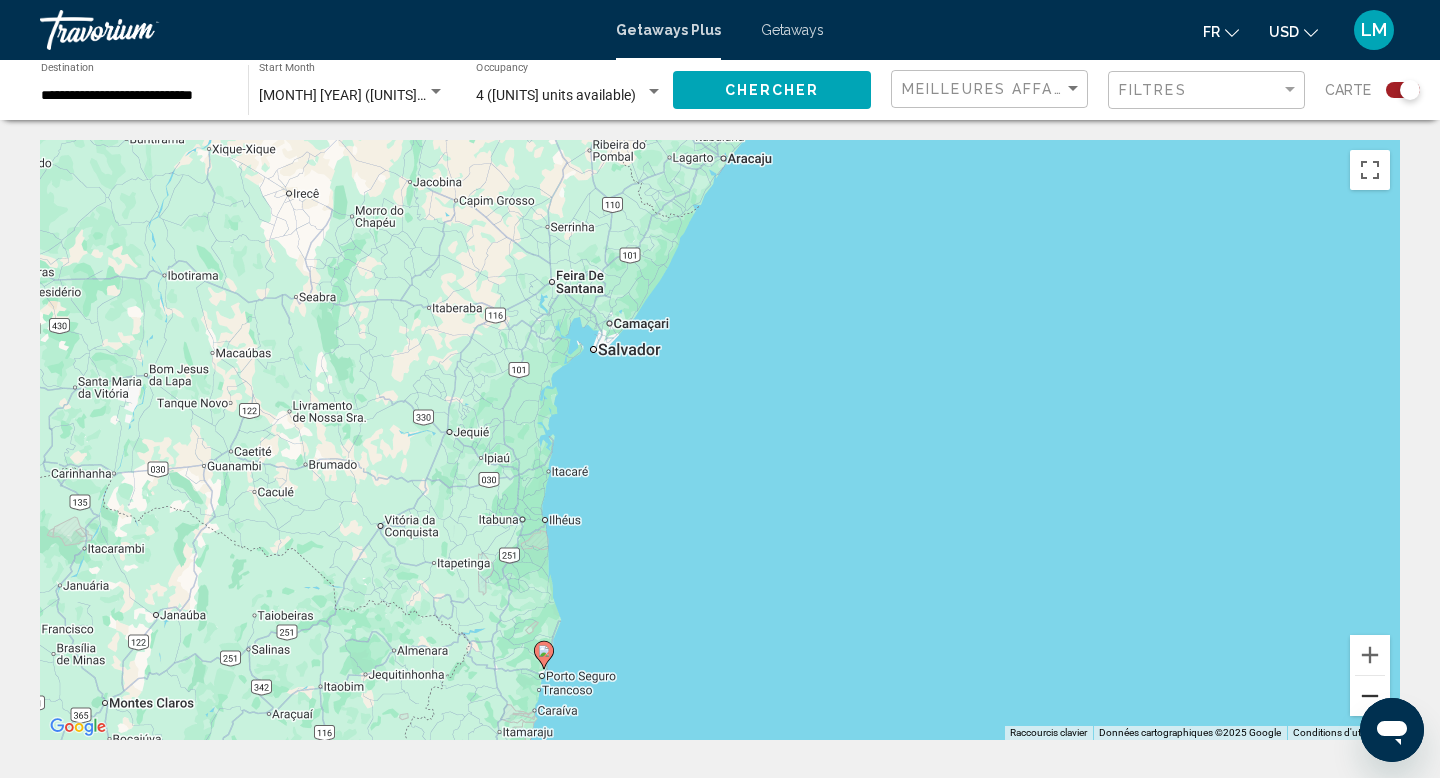 click at bounding box center [1370, 696] 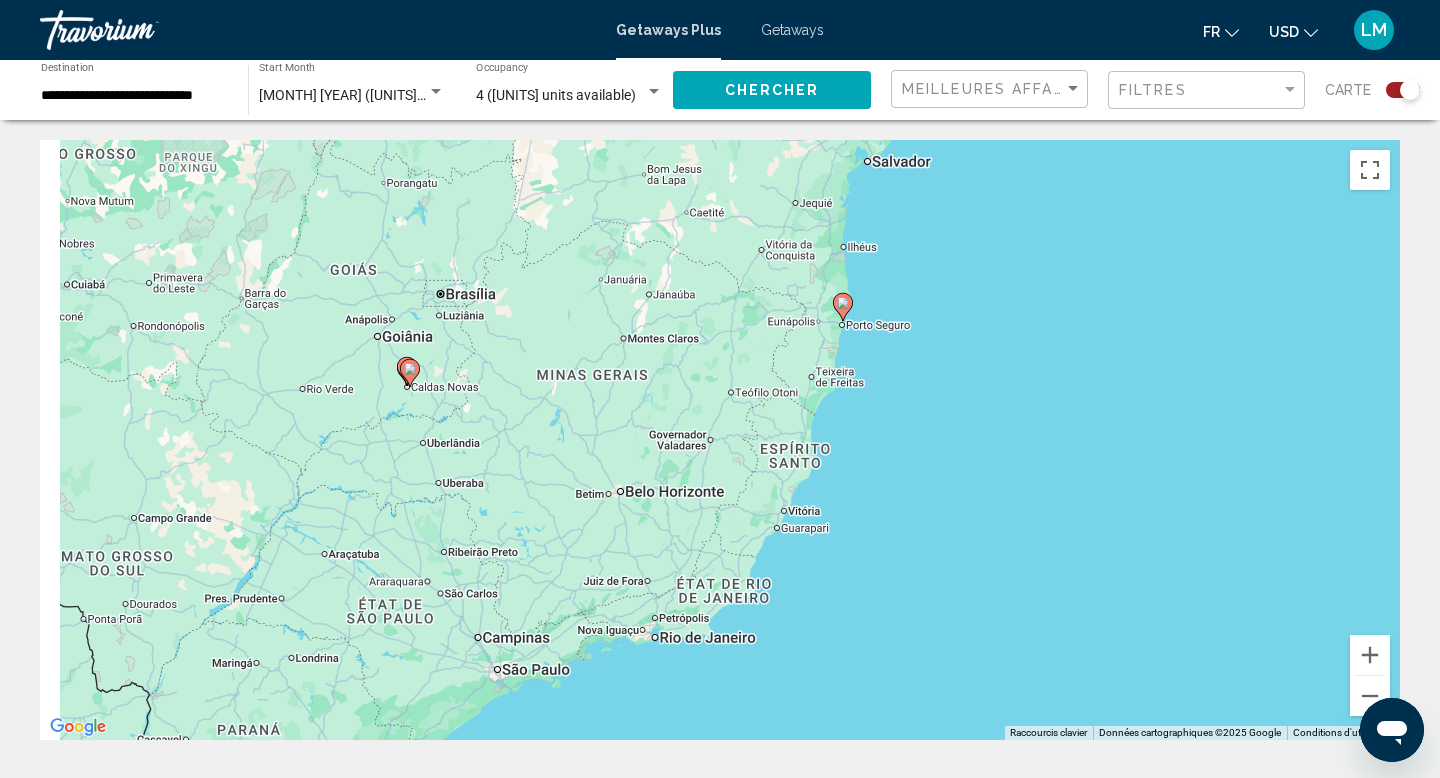 drag, startPoint x: 860, startPoint y: 552, endPoint x: 1078, endPoint y: 310, distance: 325.71152 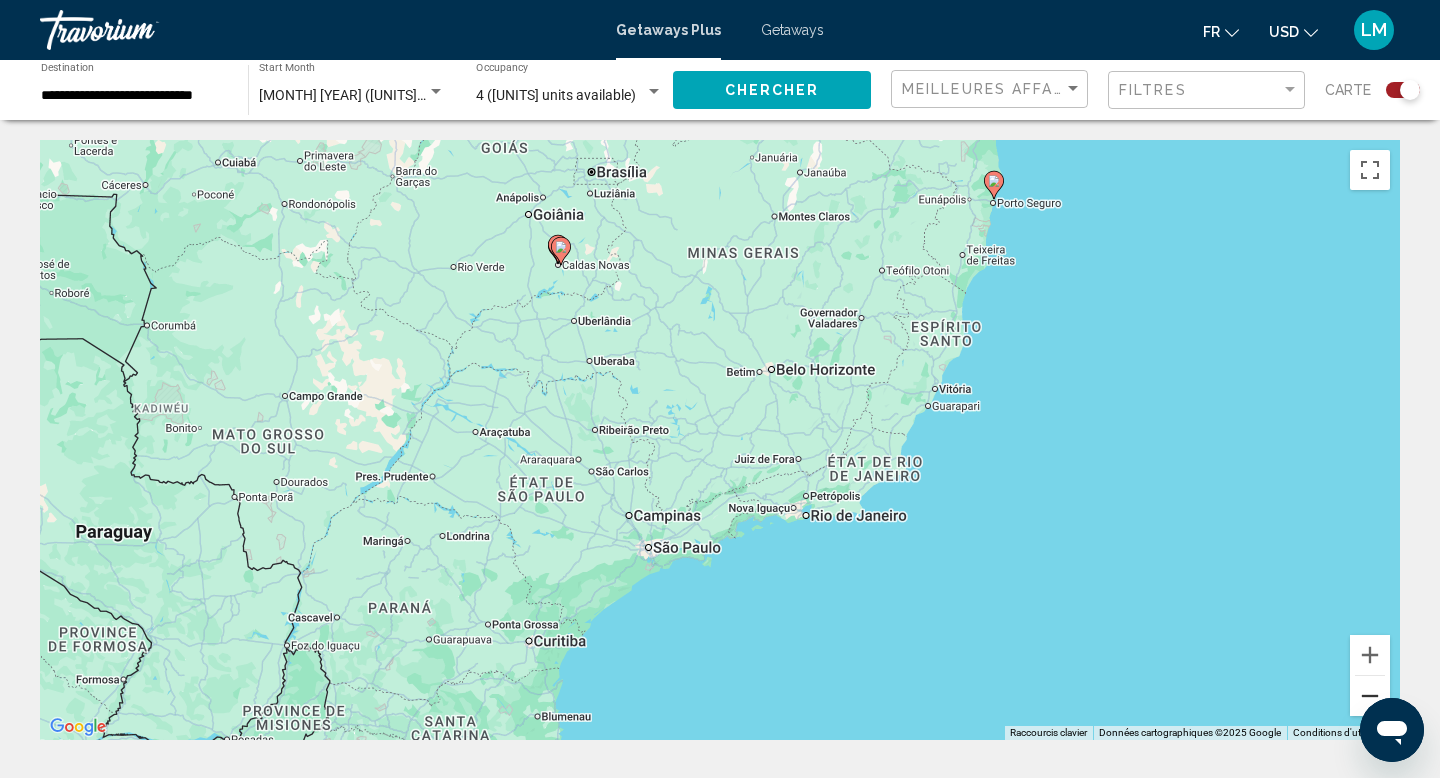 click at bounding box center (1370, 696) 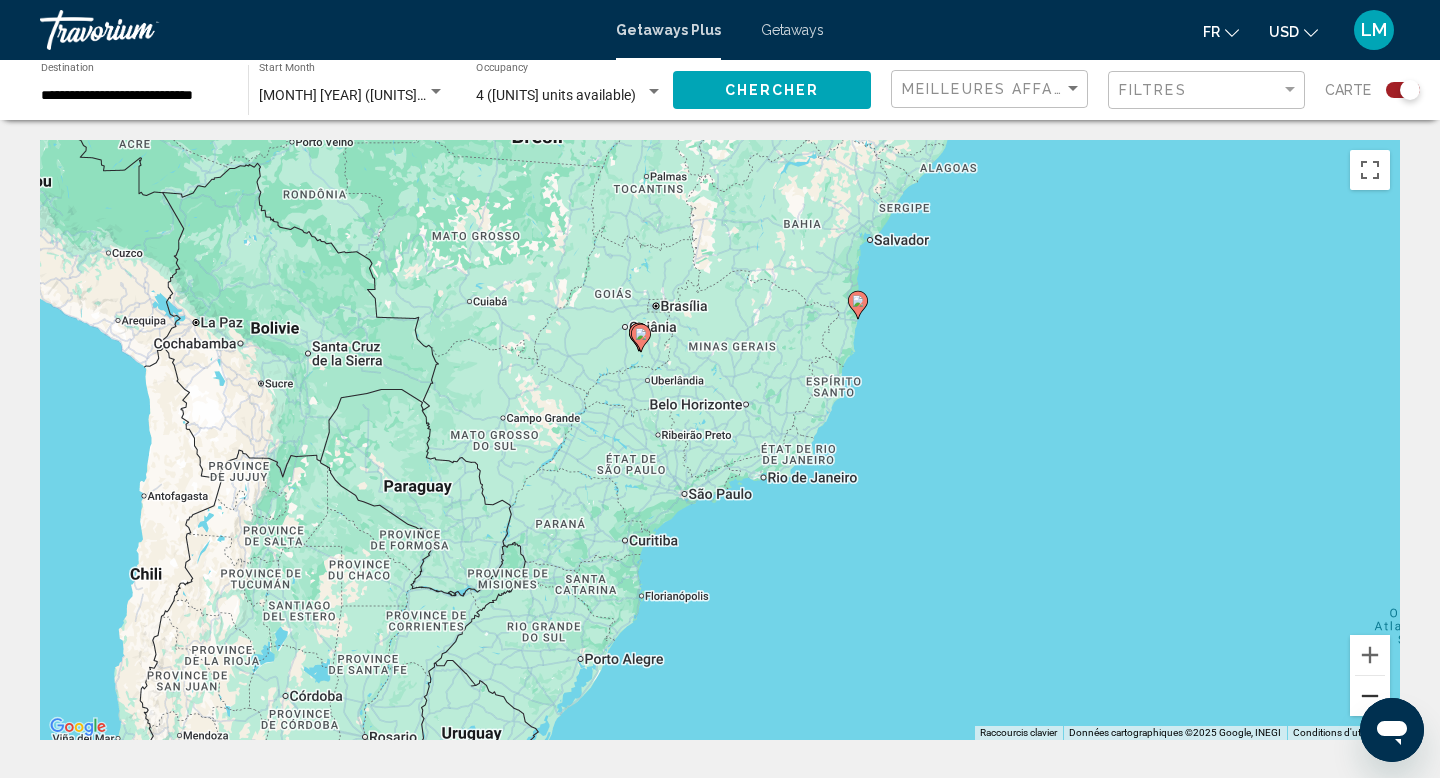 click at bounding box center [1370, 696] 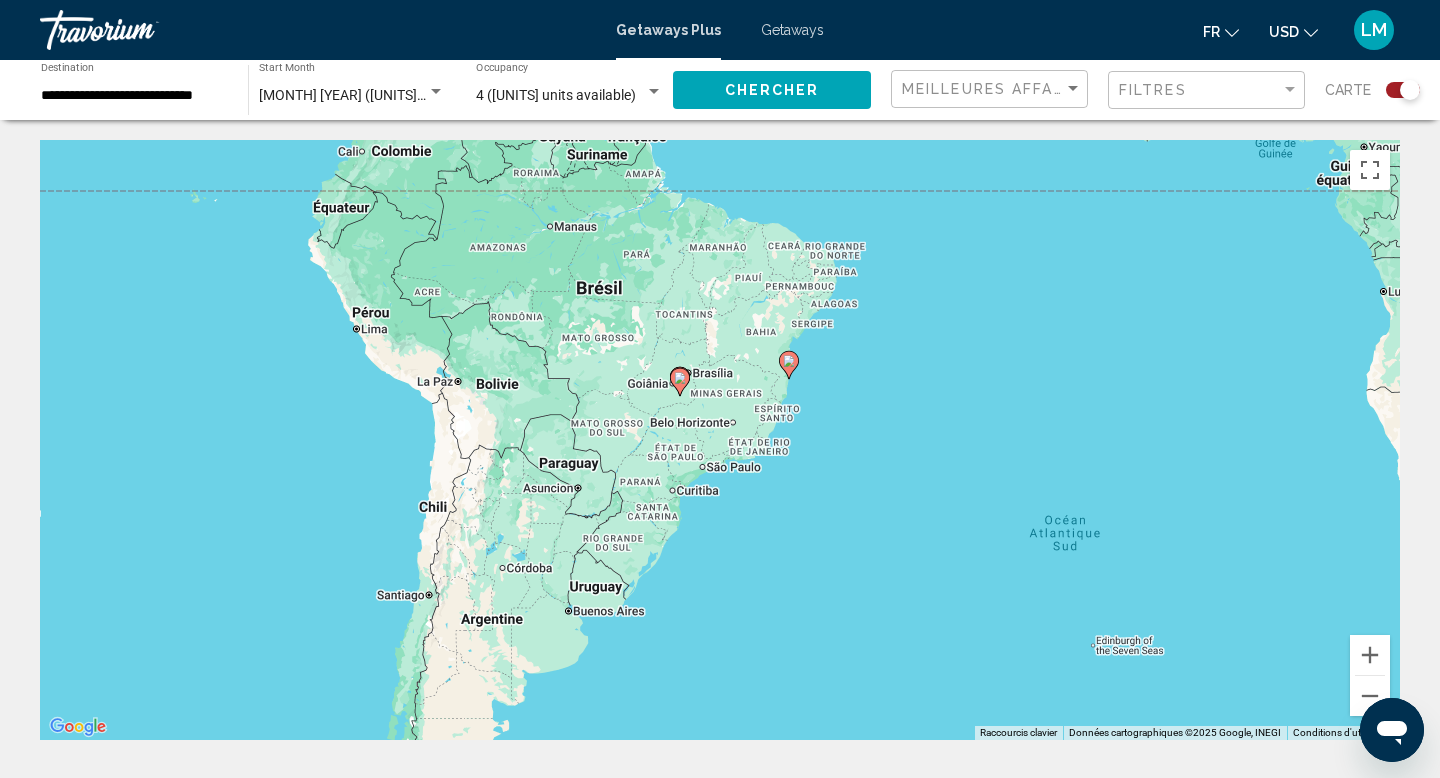 click on "Pour activer le glissement avec le clavier, appuyez sur Alt+Entrée. Une fois ce mode activé, utilisez les touches fléchées pour déplacer le repère. Pour valider le déplacement, appuyez sur Entrée. Pour annuler, appuyez sur Échap." at bounding box center (720, 440) 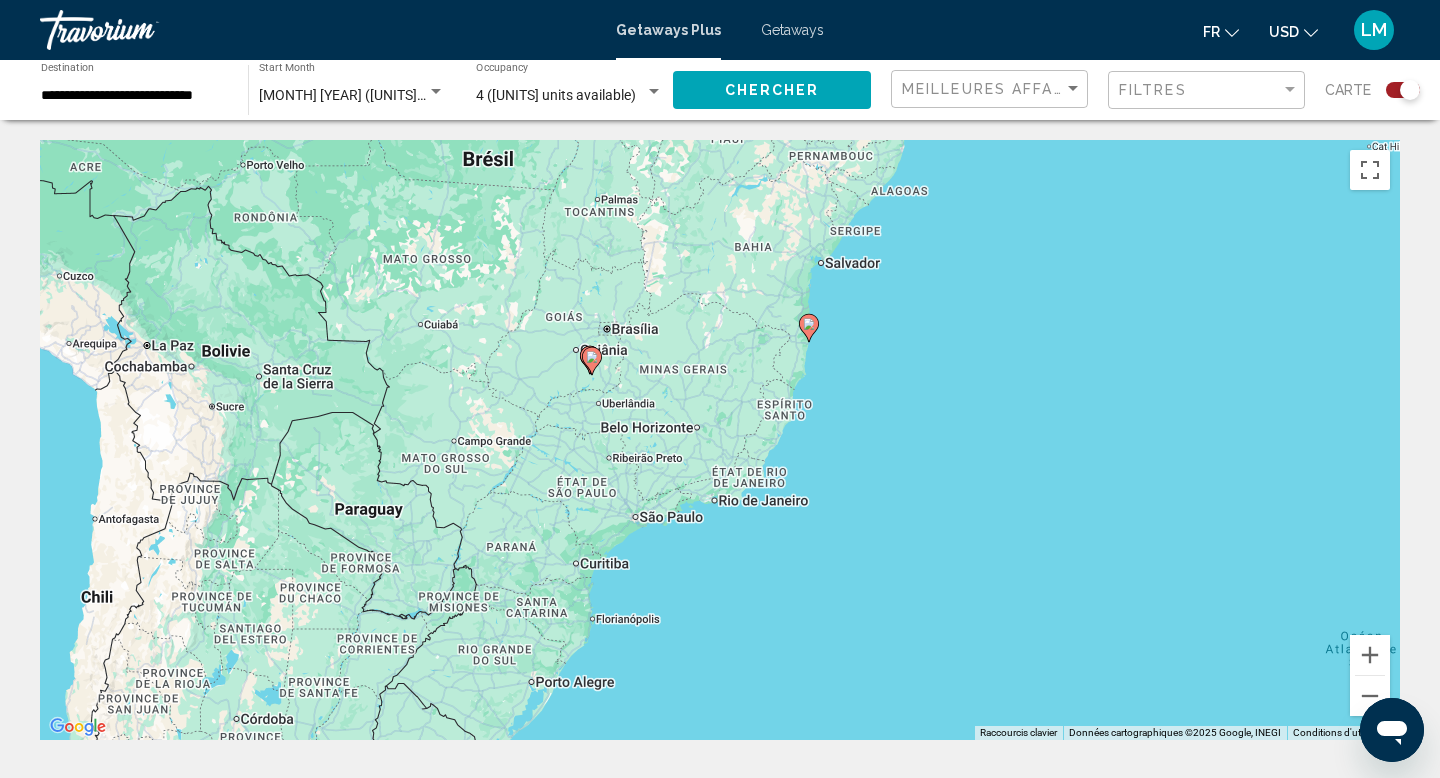 click on "Pour activer le glissement avec le clavier, appuyez sur Alt+Entrée. Une fois ce mode activé, utilisez les touches fléchées pour déplacer le repère. Pour valider le déplacement, appuyez sur Entrée. Pour annuler, appuyez sur Échap." at bounding box center [720, 440] 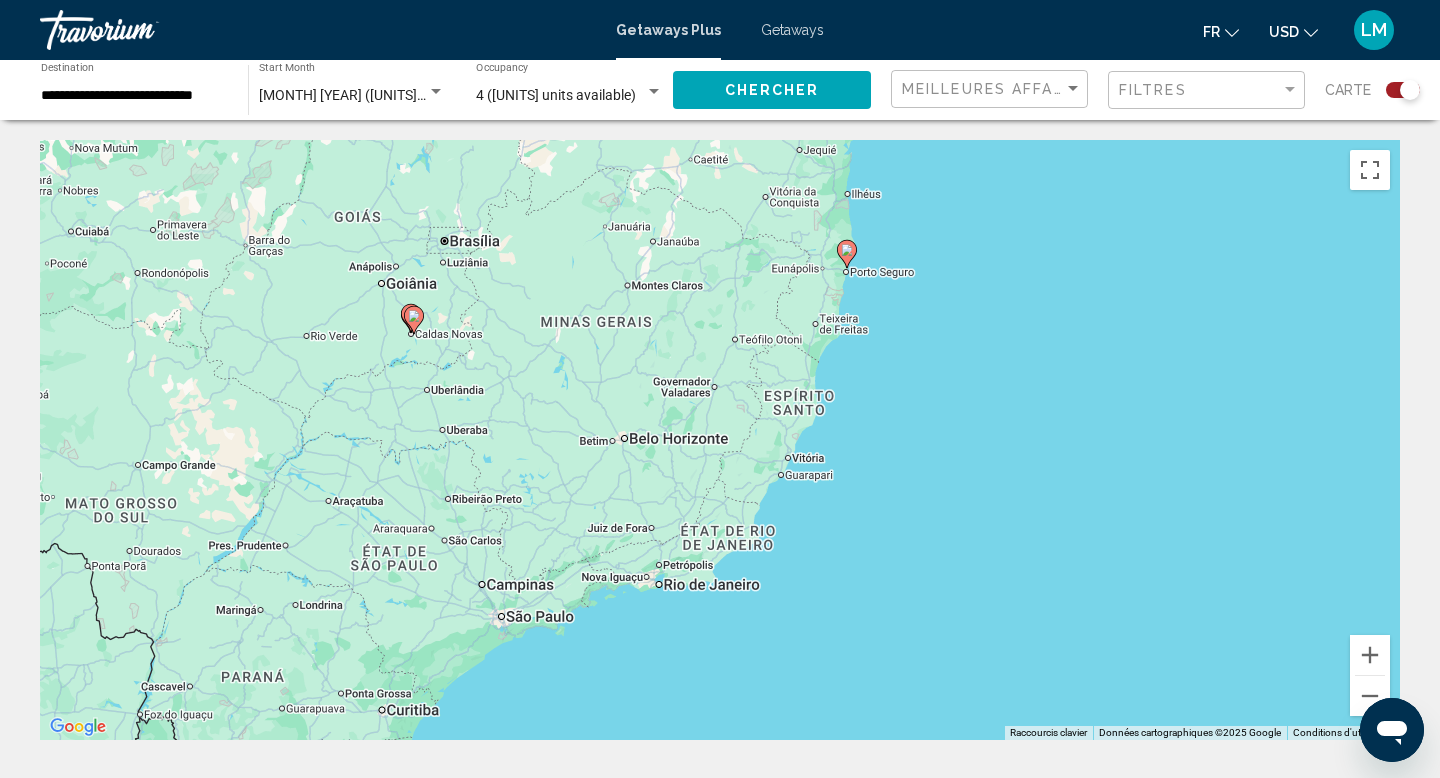 click at bounding box center [140, 30] 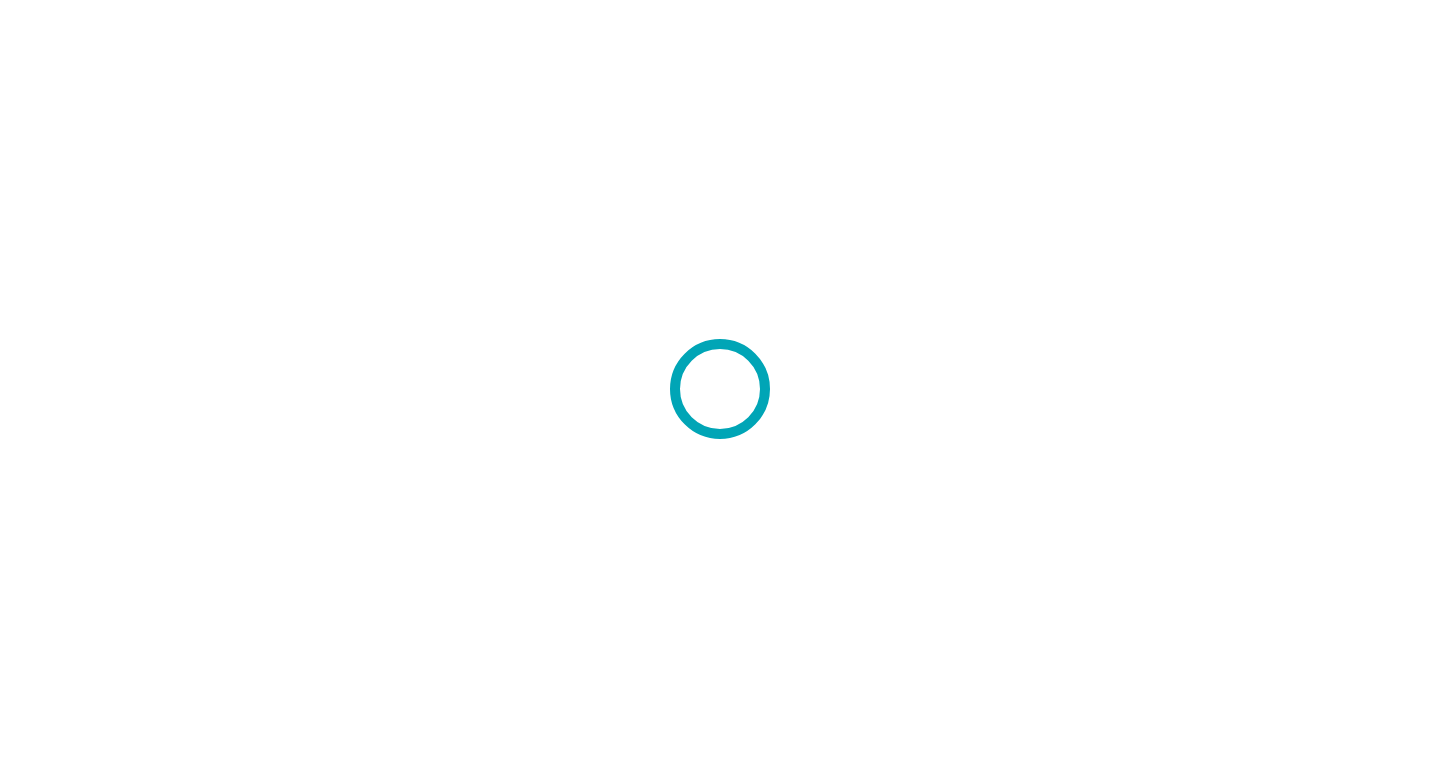 scroll, scrollTop: 0, scrollLeft: 0, axis: both 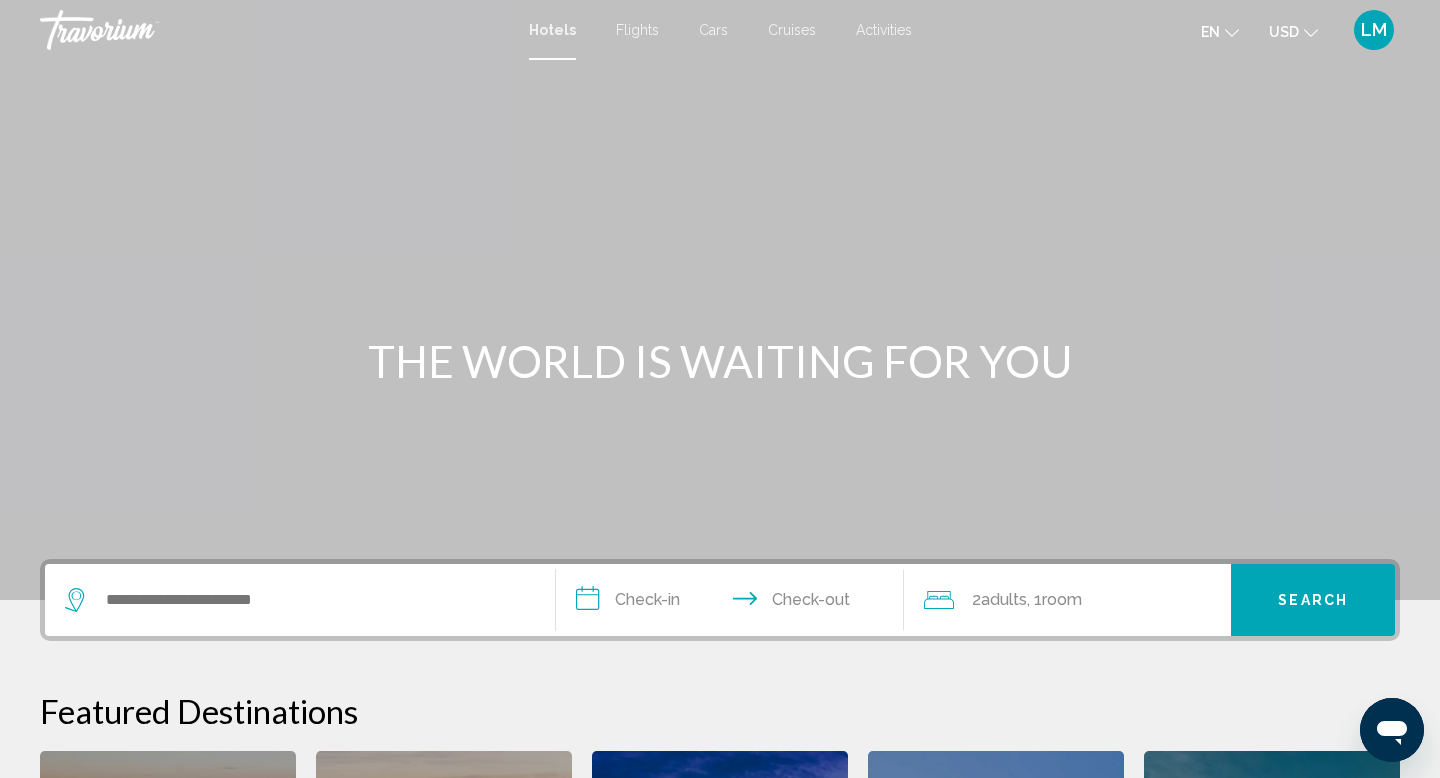click at bounding box center (300, 600) 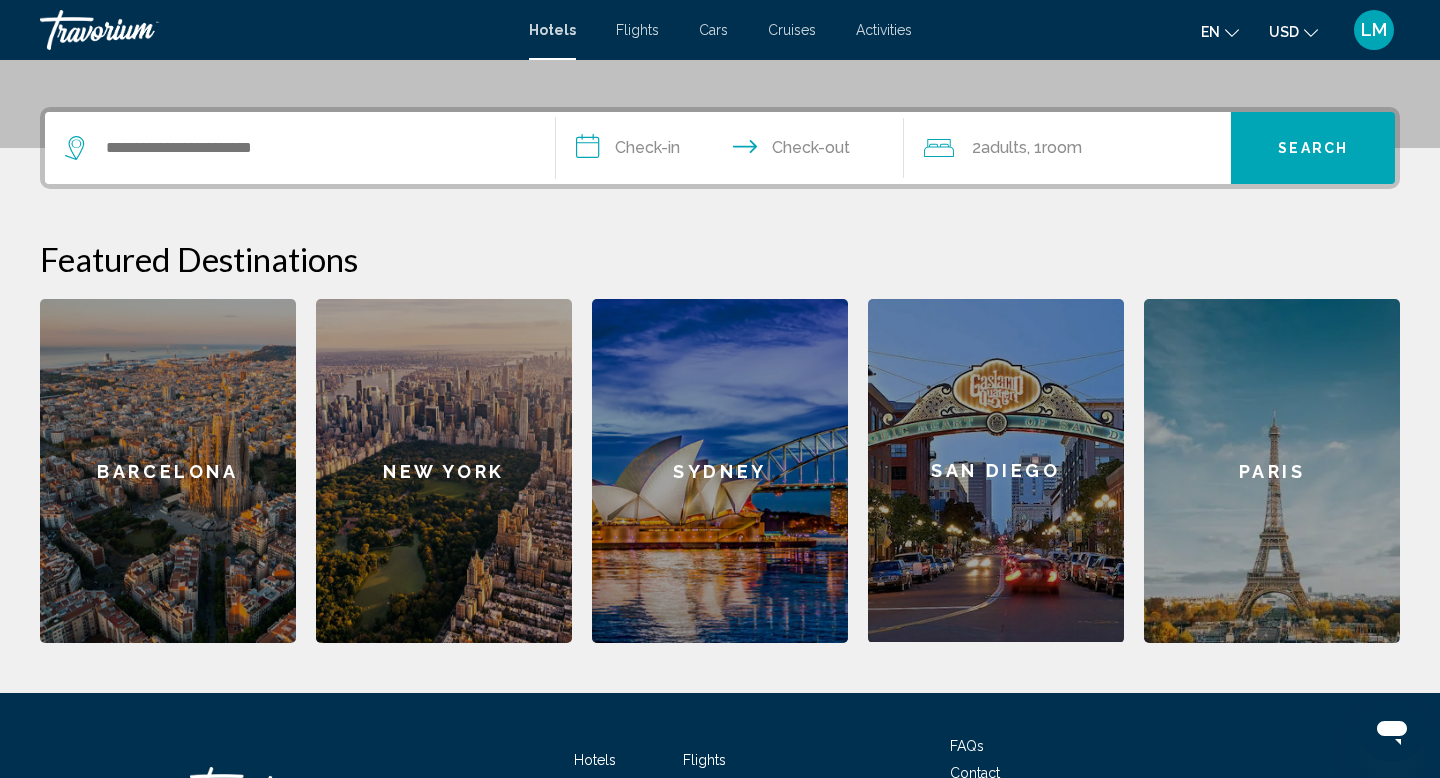 scroll, scrollTop: 494, scrollLeft: 0, axis: vertical 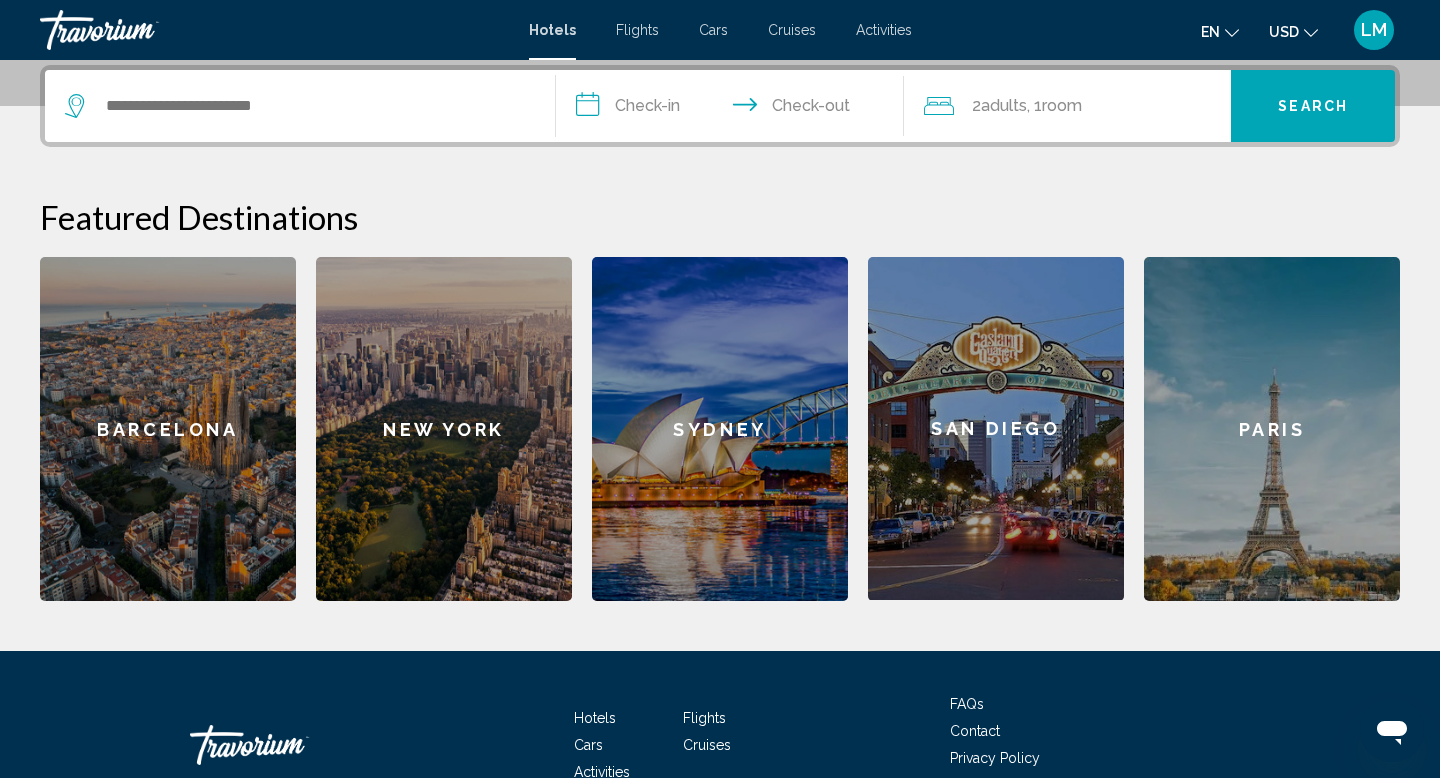 click at bounding box center (300, 106) 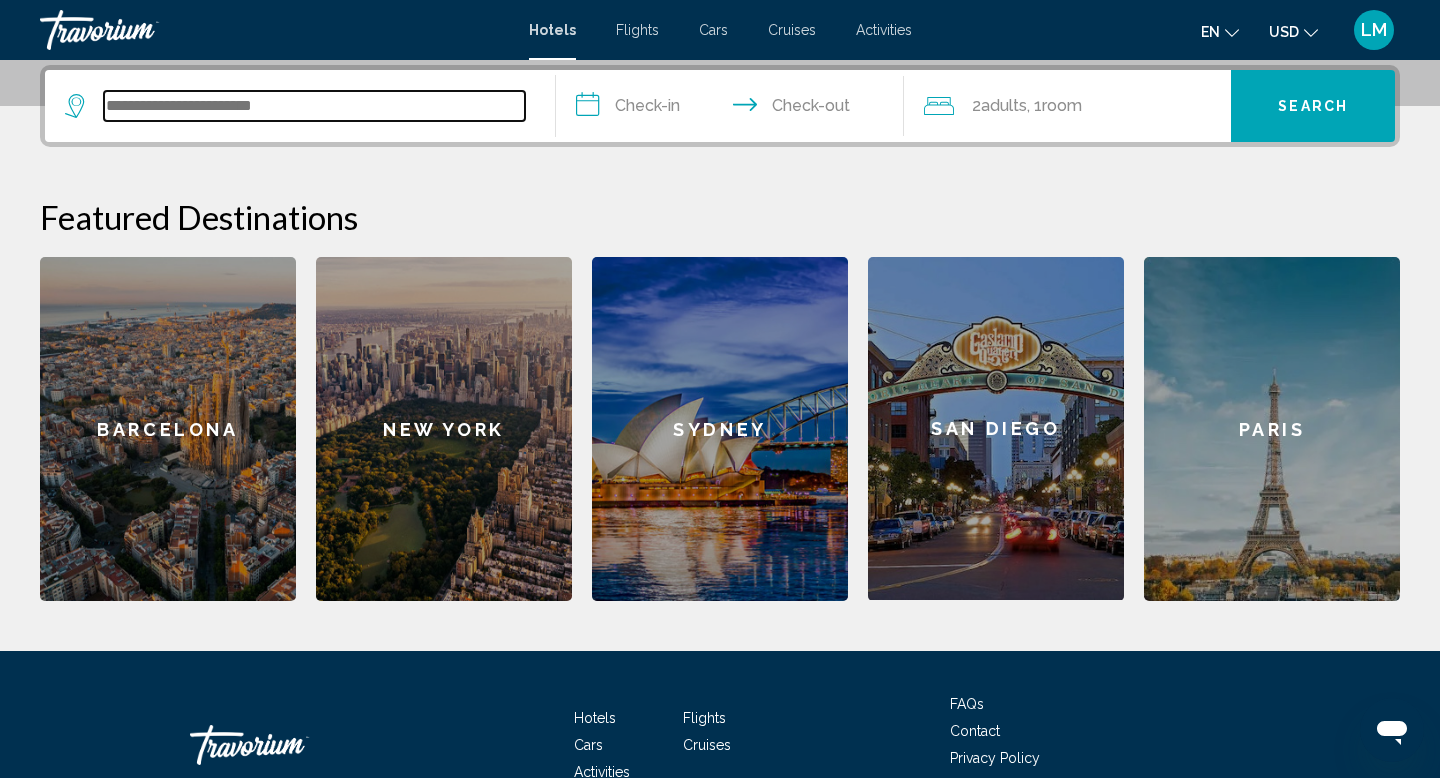click at bounding box center [314, 106] 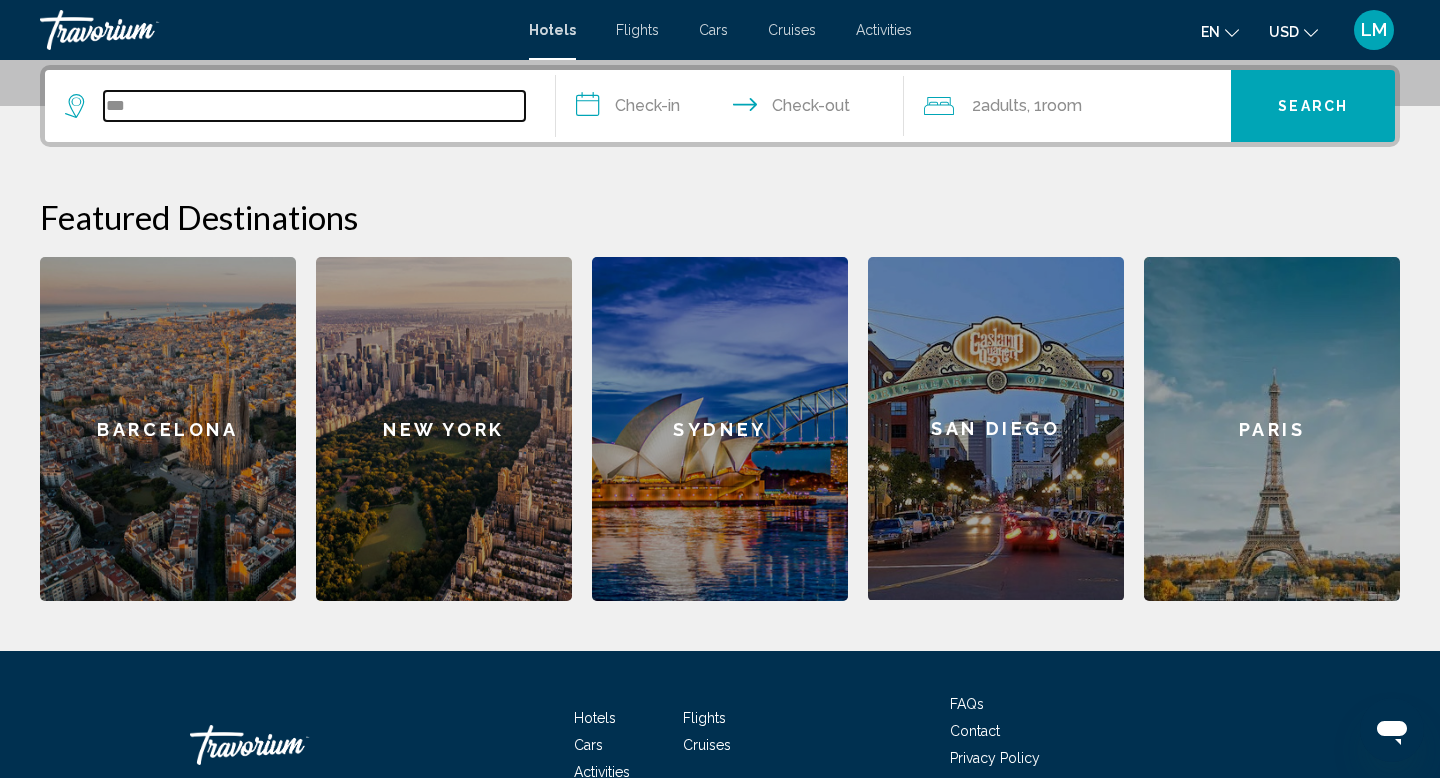type on "***" 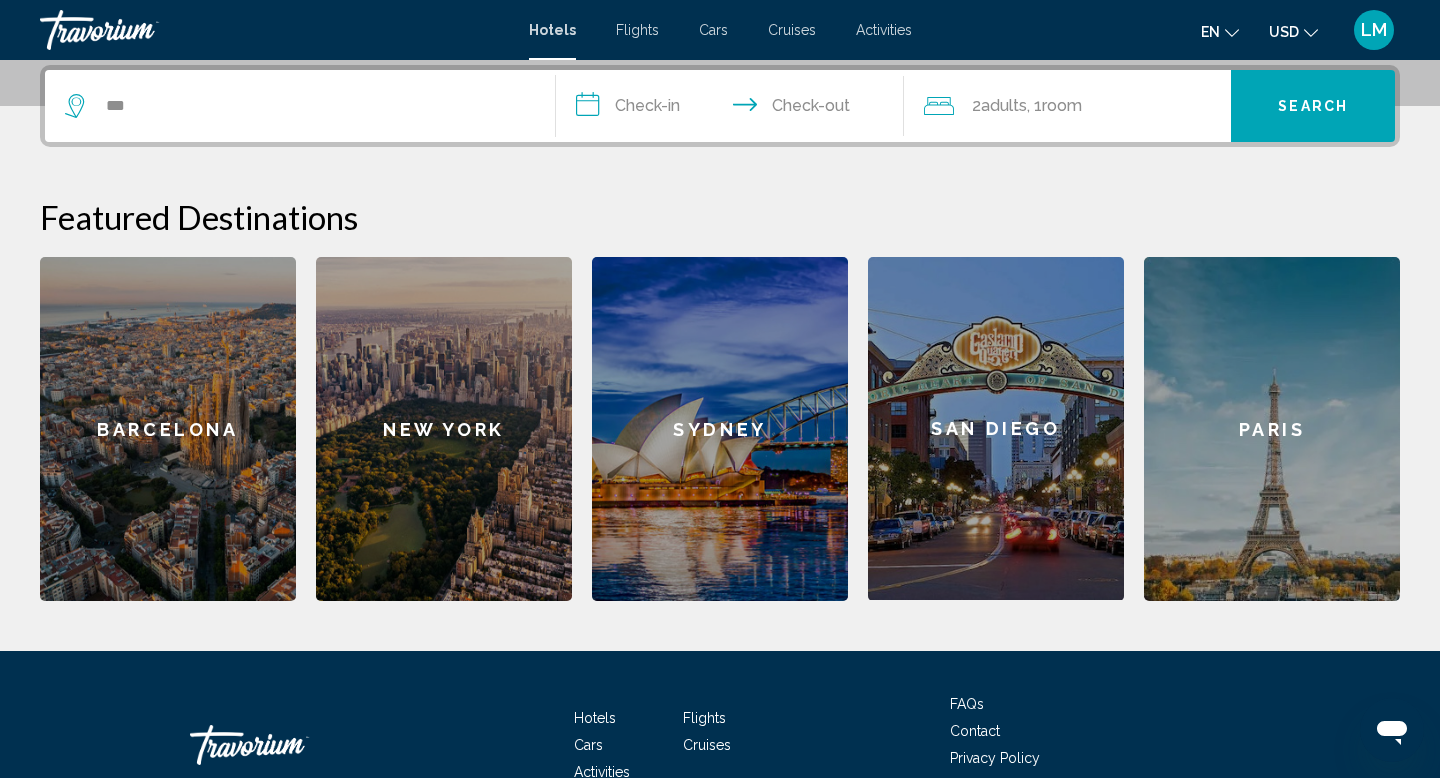click on "**********" at bounding box center [734, 109] 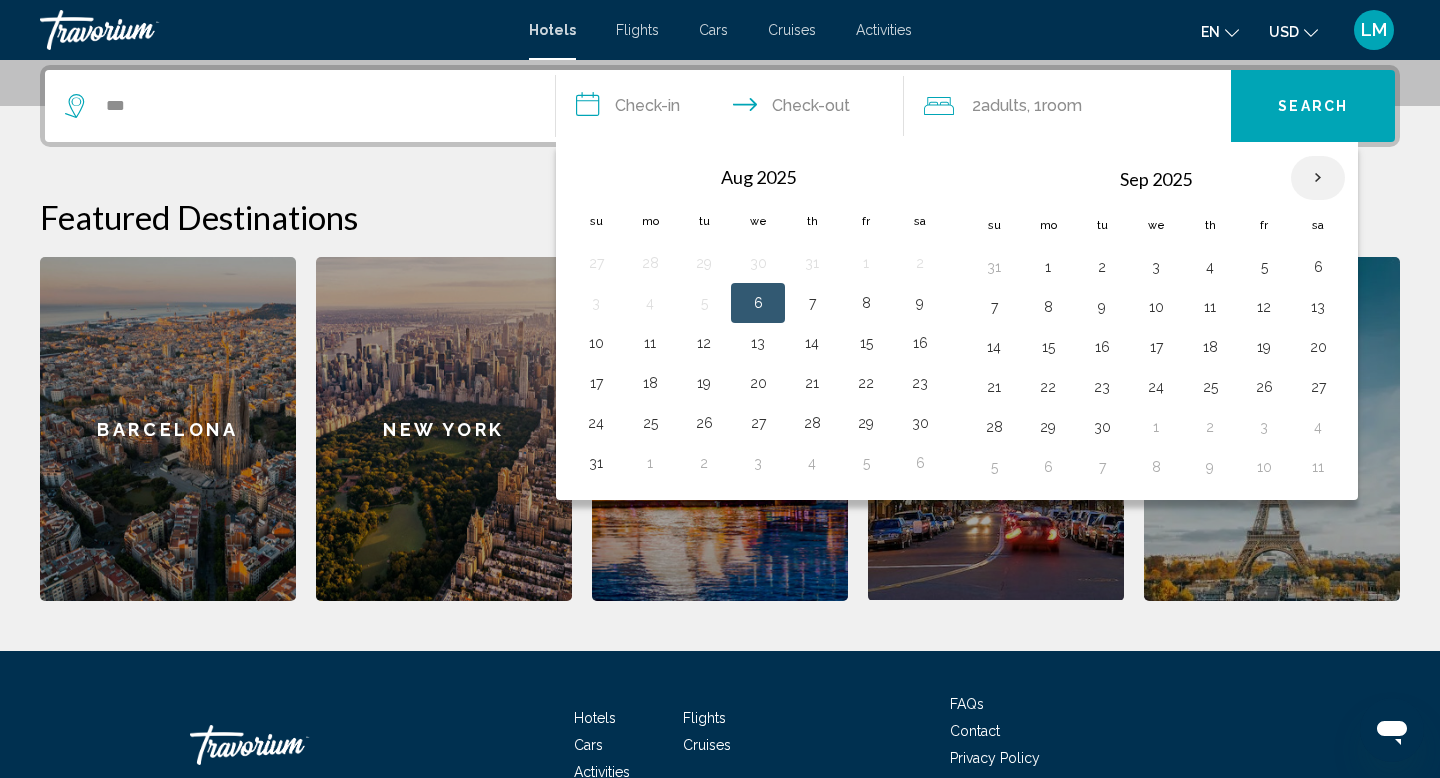 click at bounding box center (1318, 178) 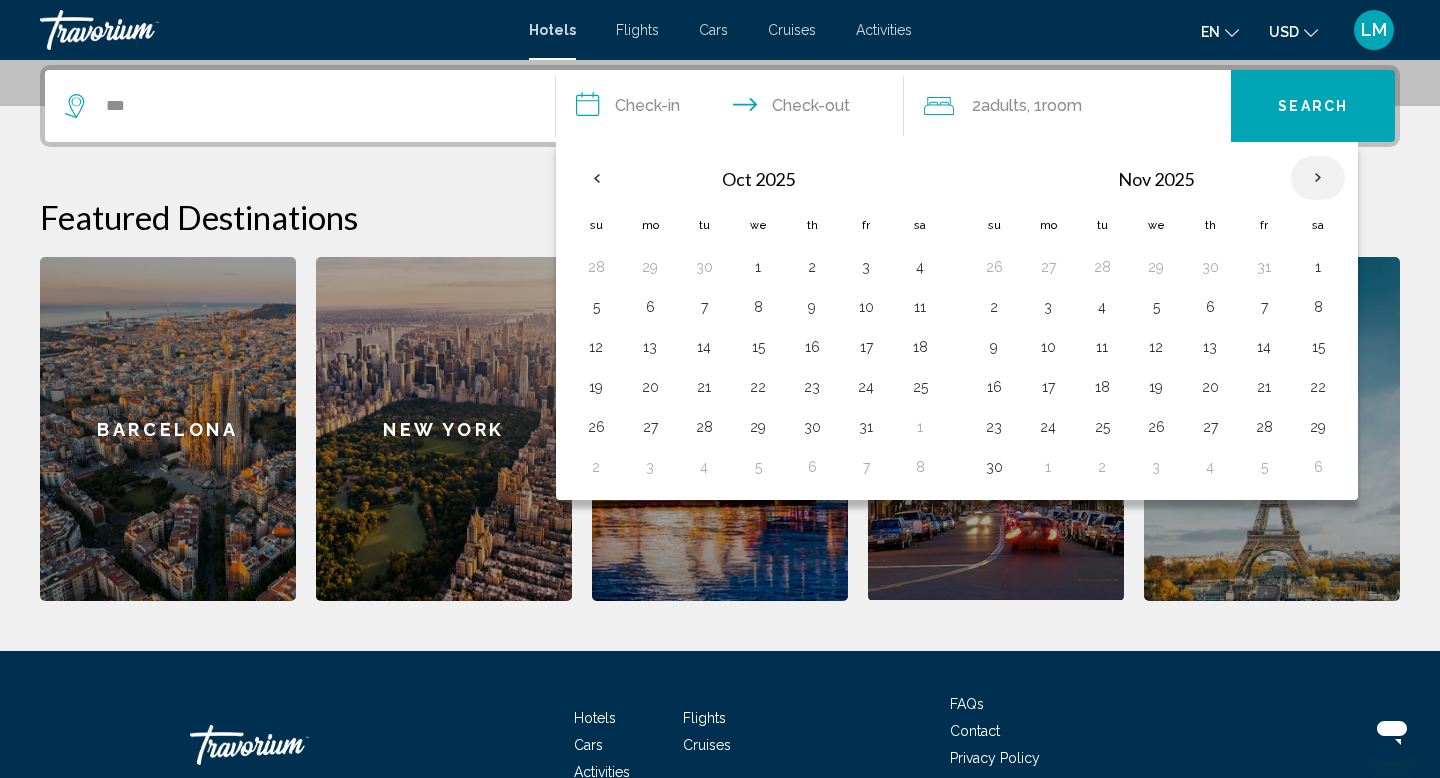 click at bounding box center [1318, 178] 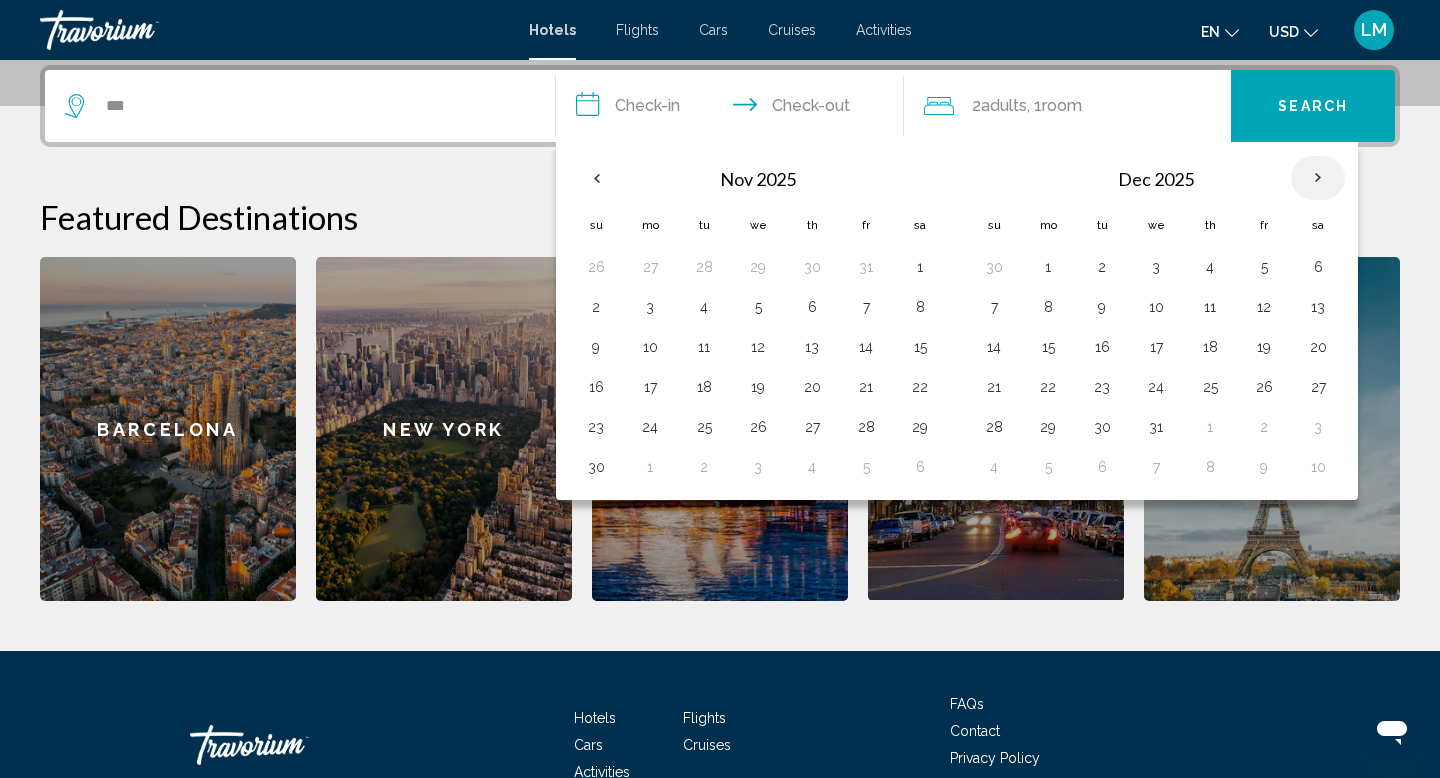 click at bounding box center (1318, 178) 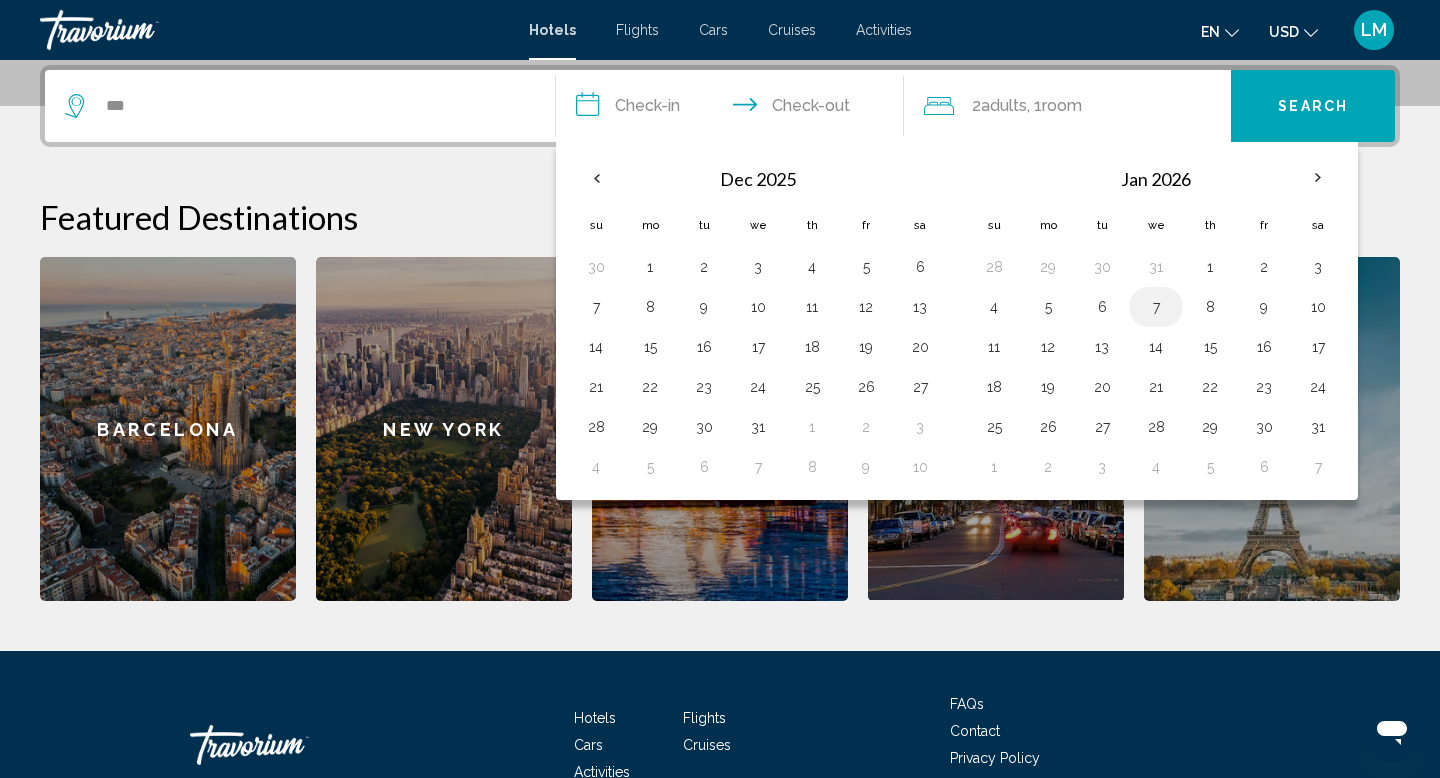 click on "7" at bounding box center (1156, 307) 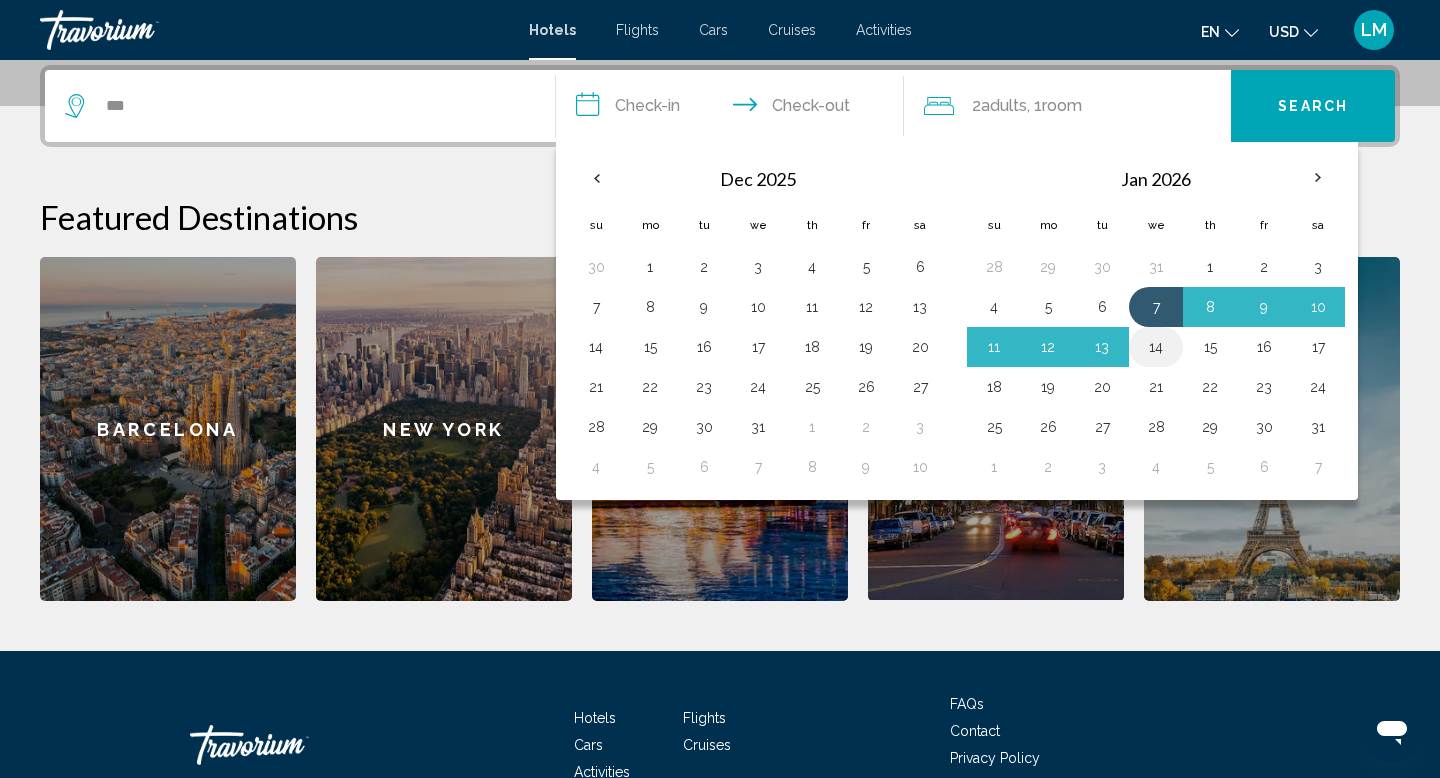 click on "14" at bounding box center (1156, 347) 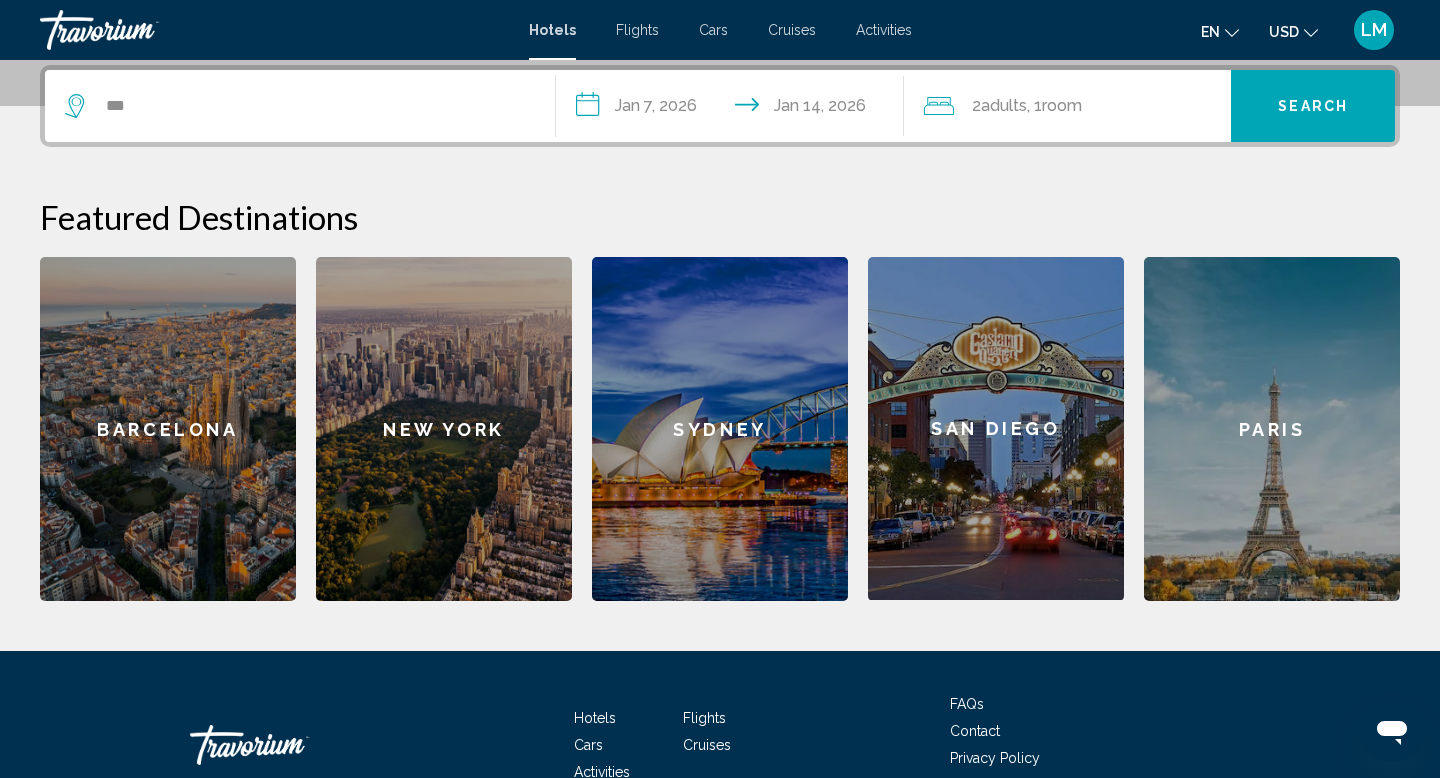 click on "2  Adult Adults , 1  Room rooms" 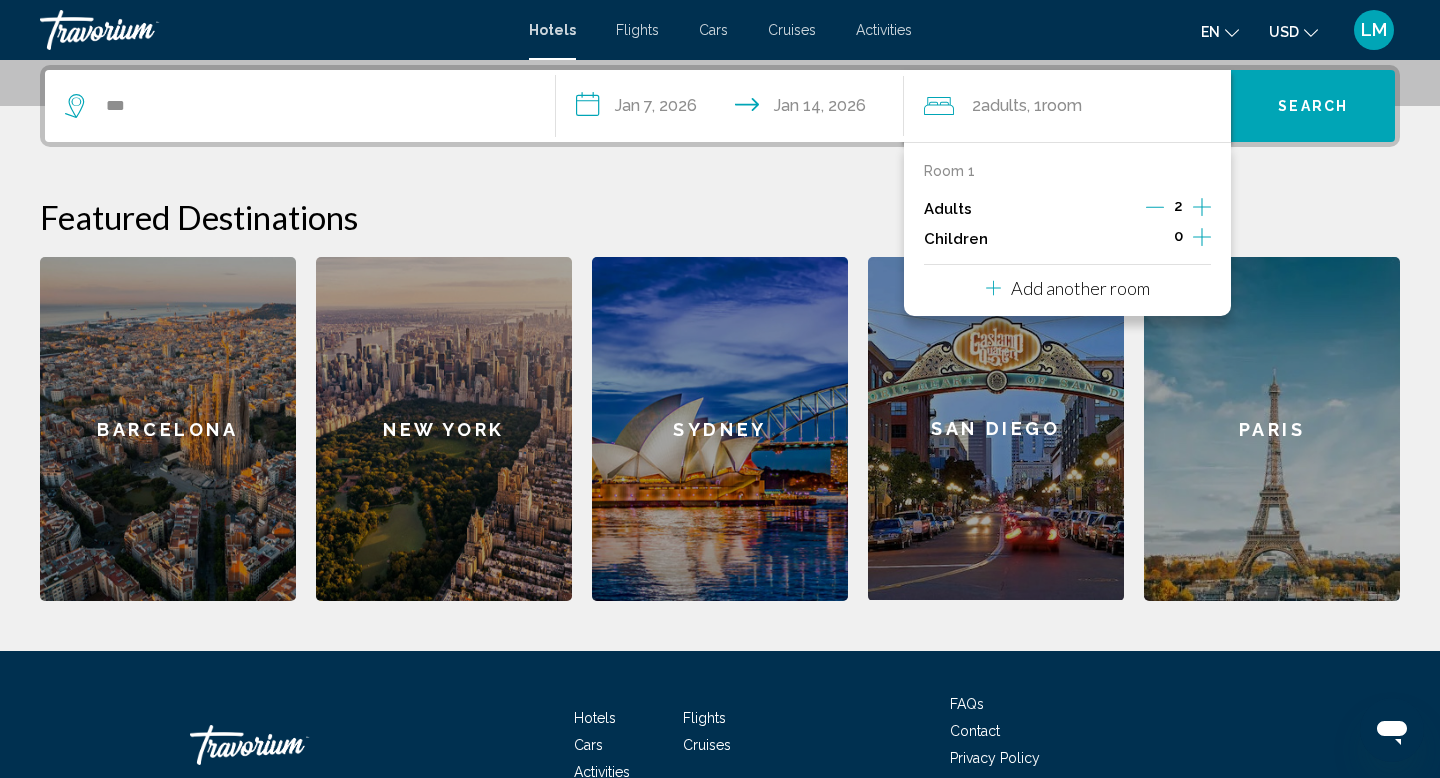 click 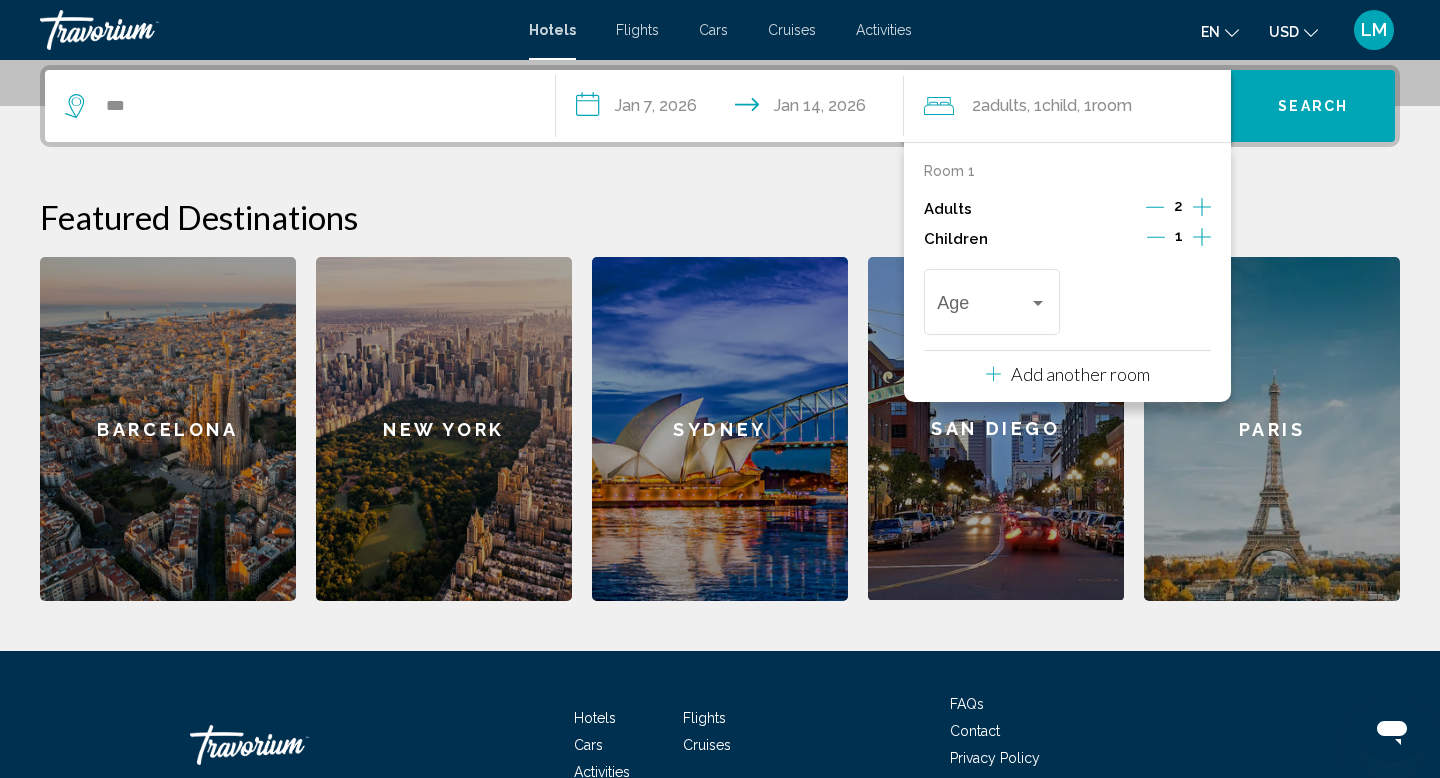 click 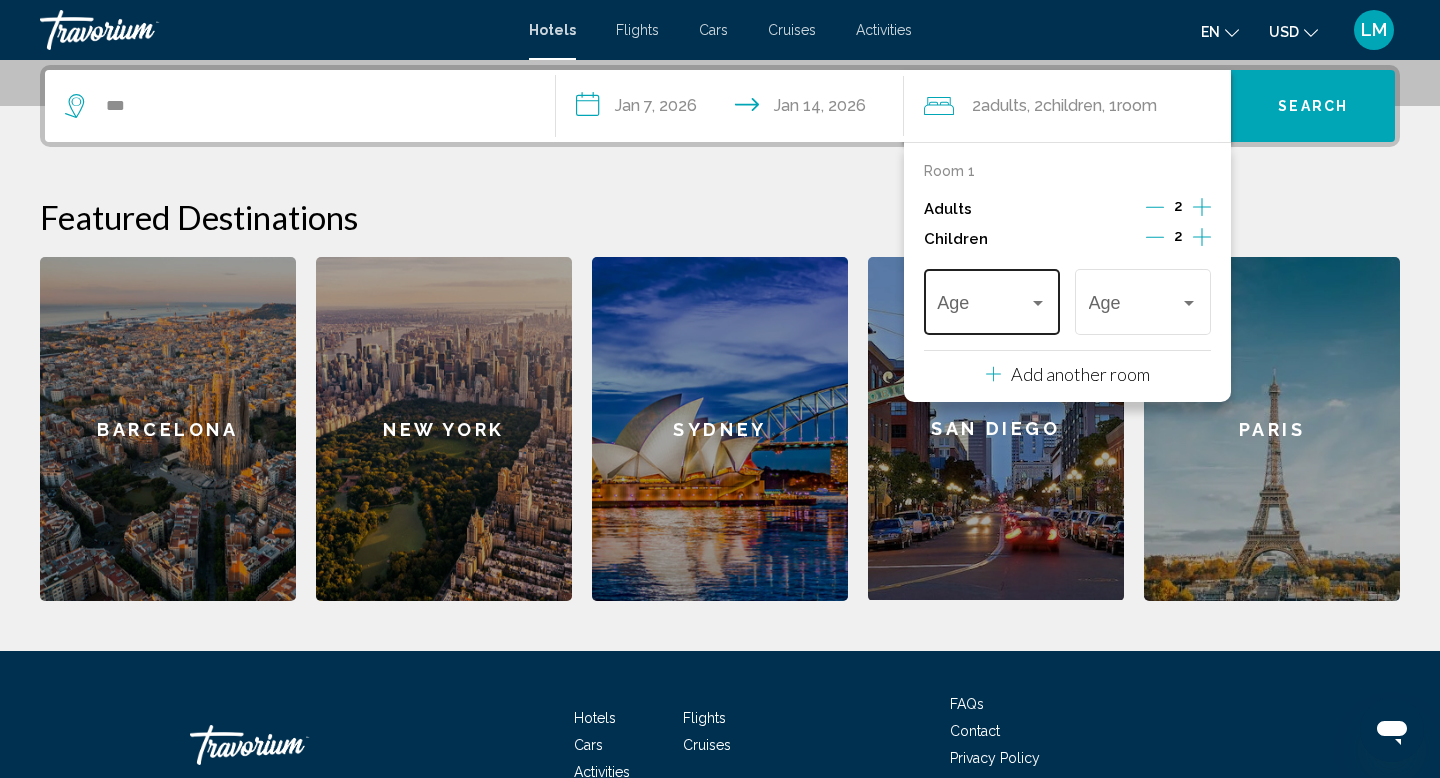 click at bounding box center (982, 307) 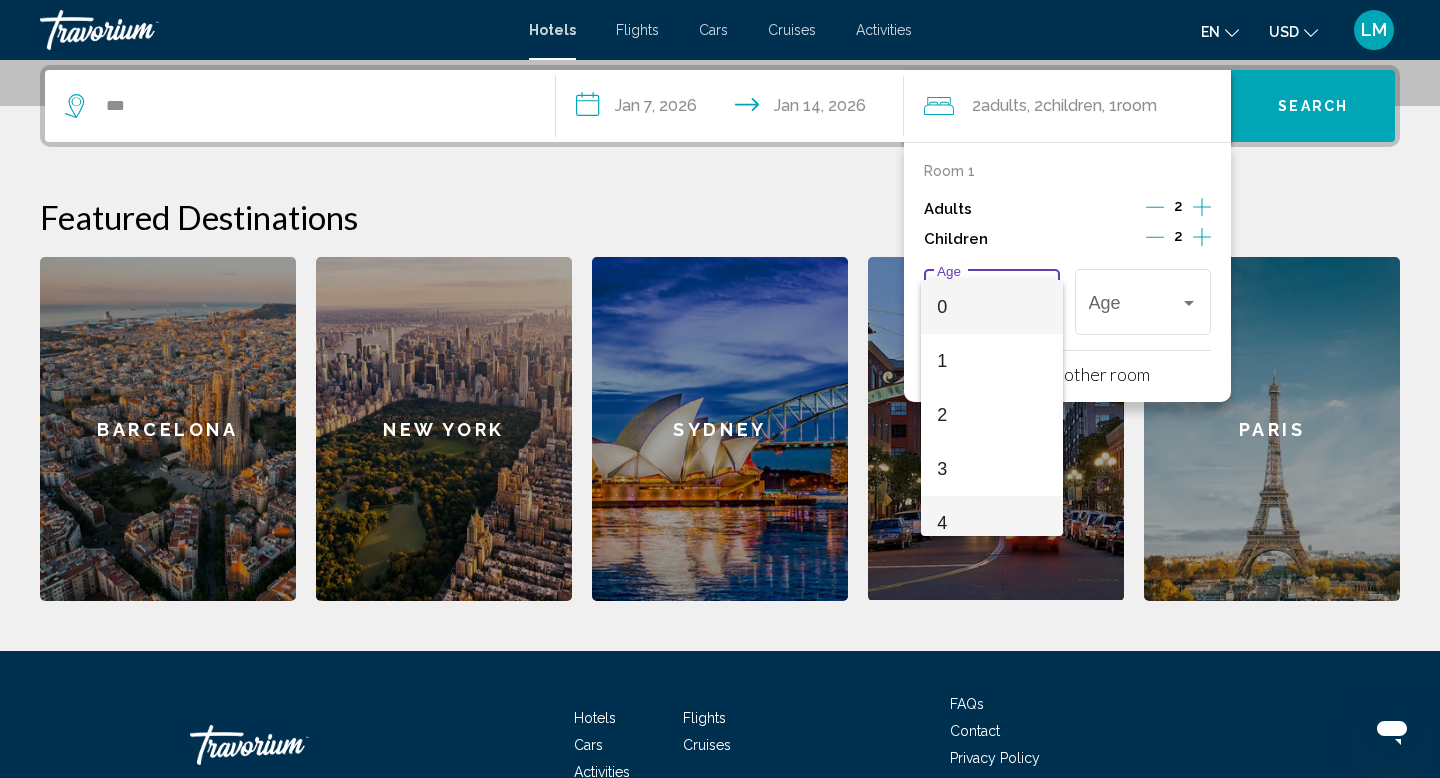 click on "4" at bounding box center [991, 523] 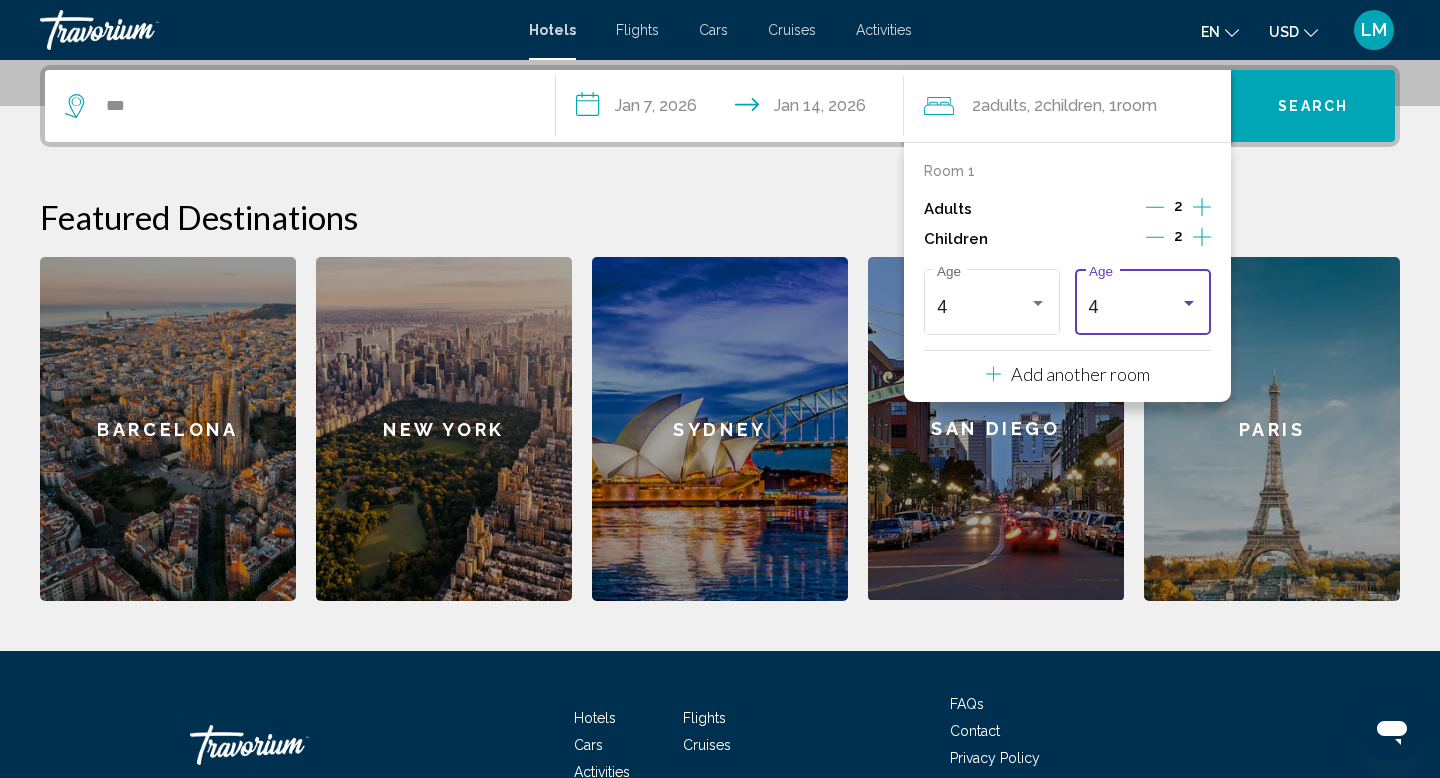 scroll, scrollTop: 14, scrollLeft: 0, axis: vertical 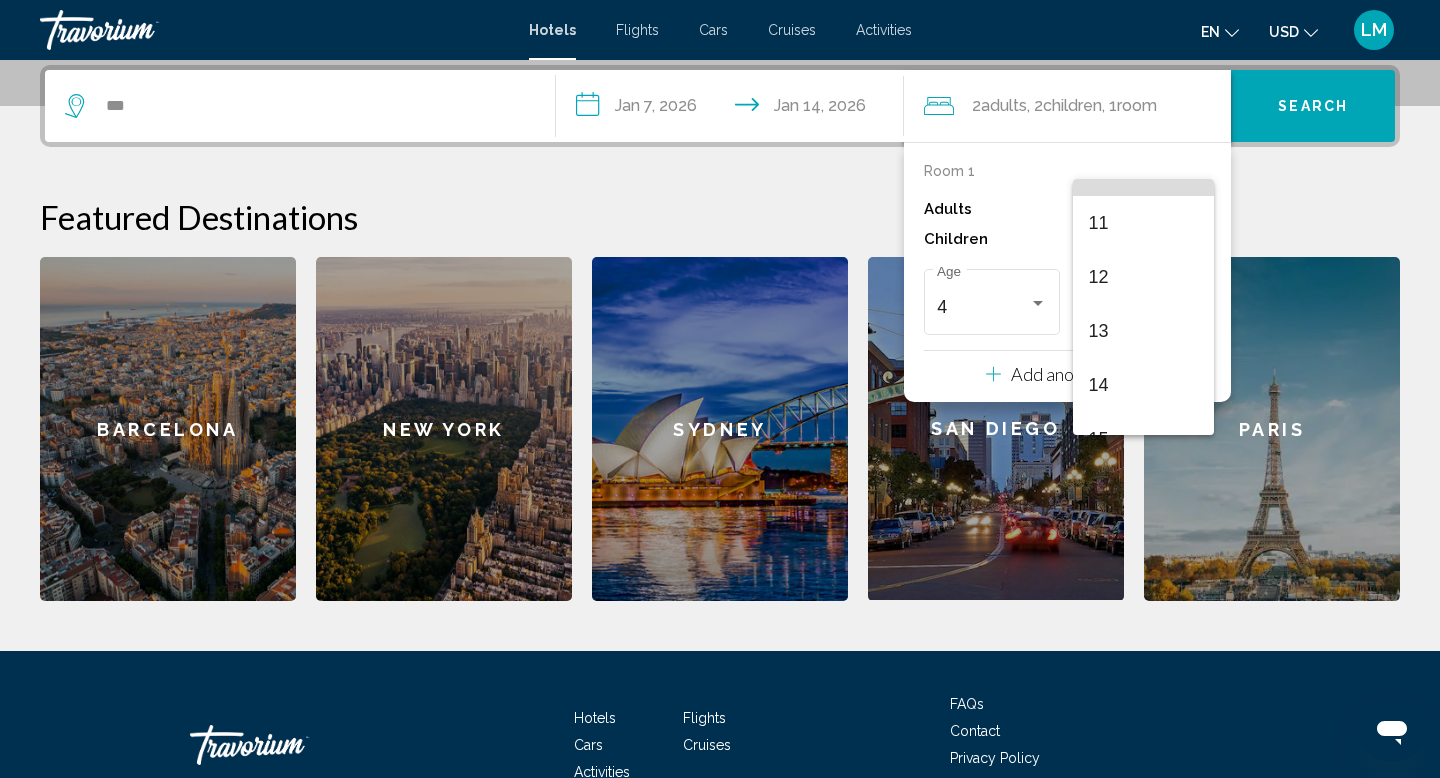 click on "10" at bounding box center [1143, 169] 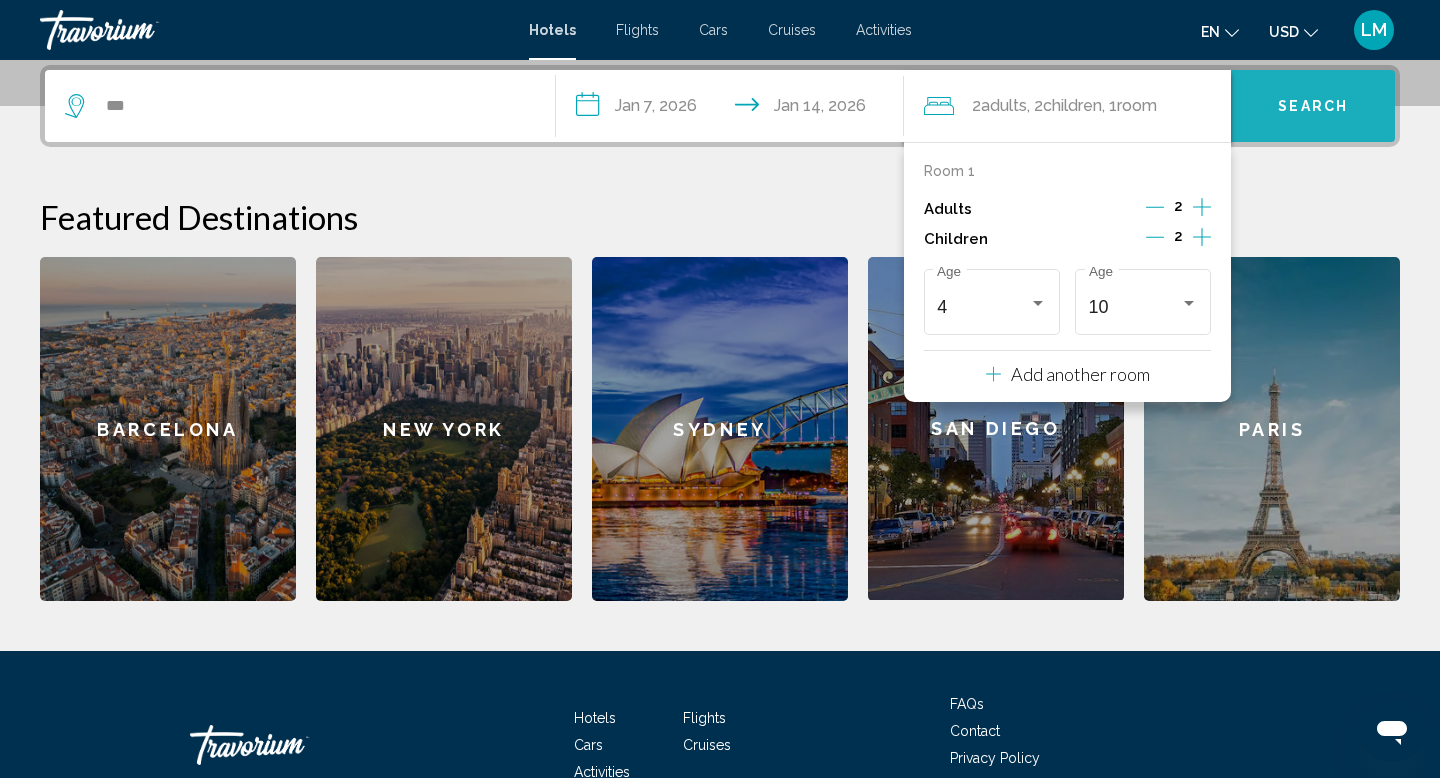 click on "Search" at bounding box center (1313, 106) 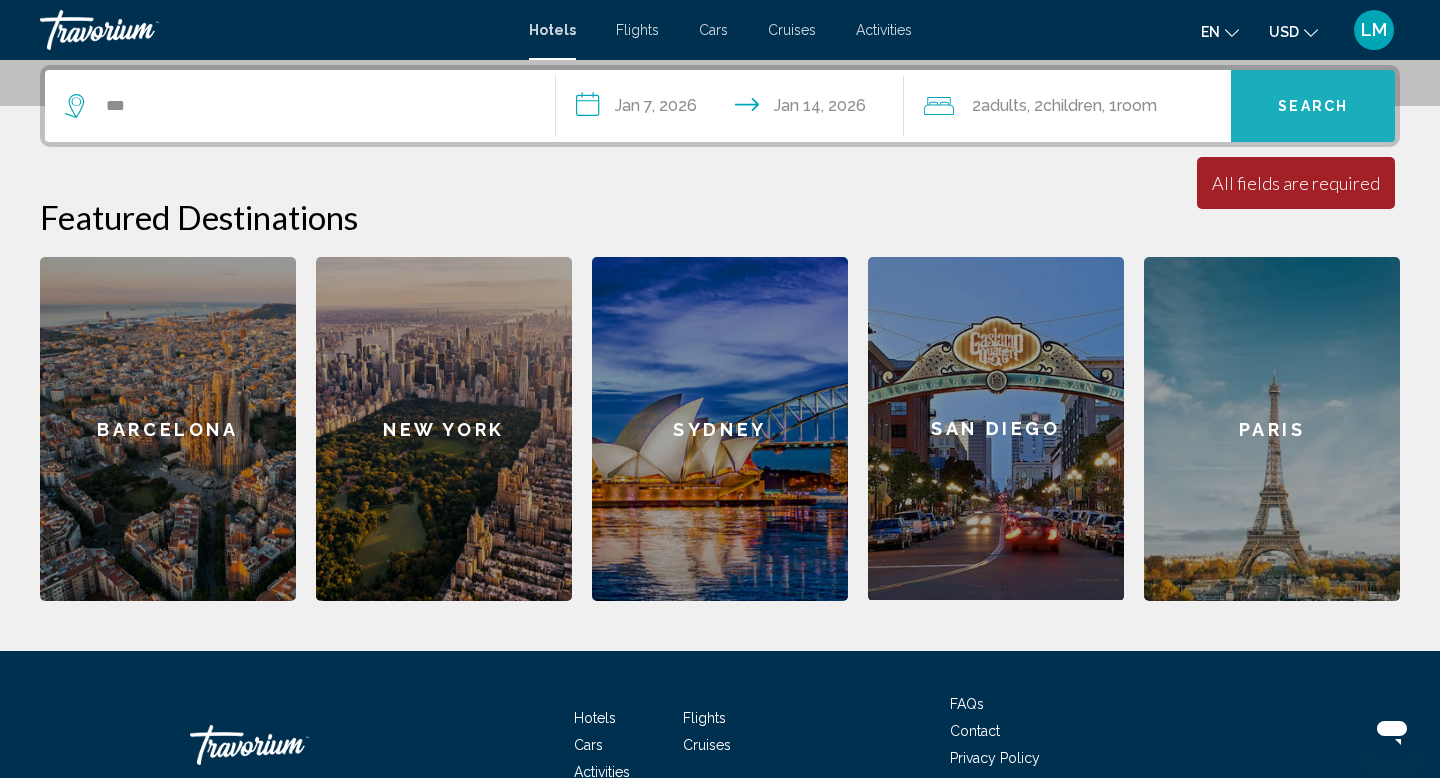 click on "Search" at bounding box center (1313, 106) 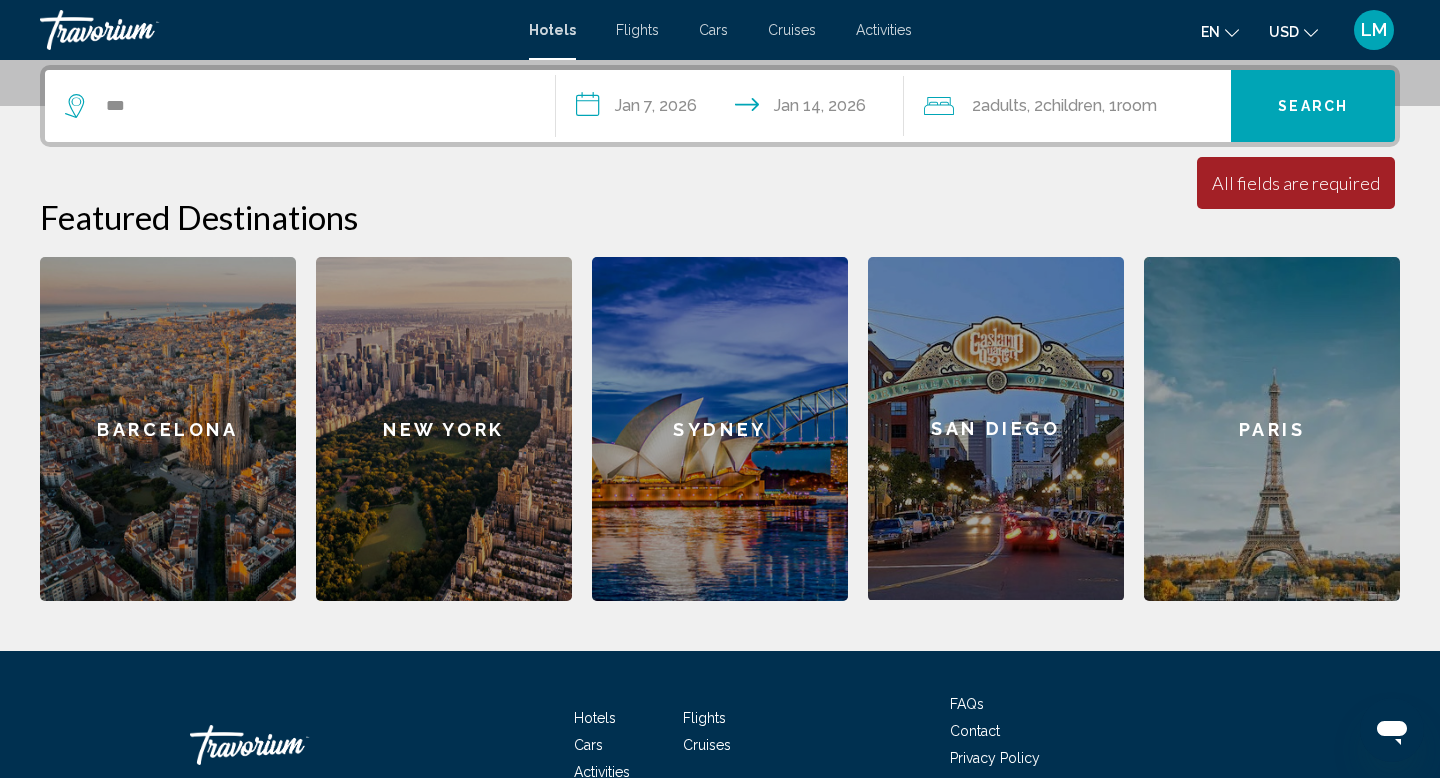 click on "***" at bounding box center (300, 106) 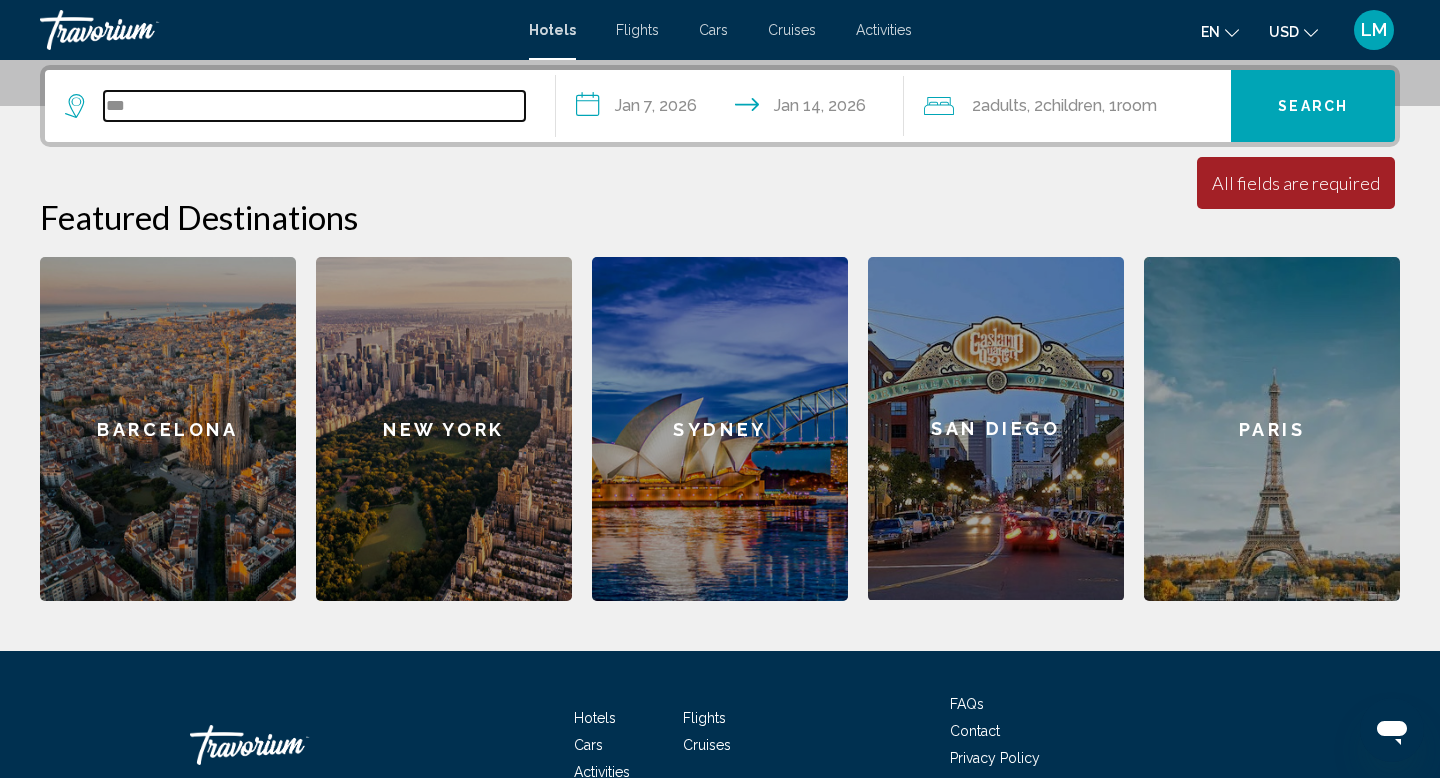 click on "***" at bounding box center [314, 106] 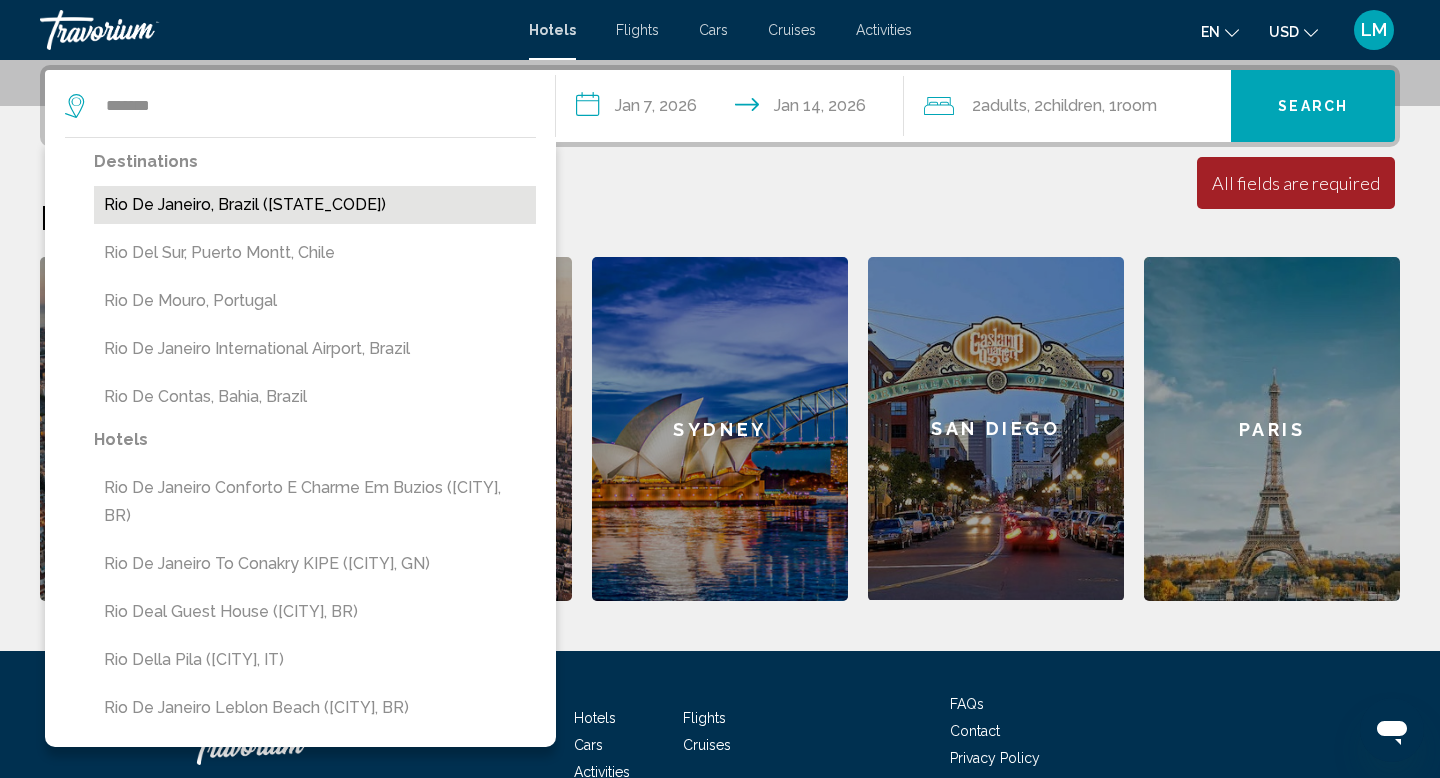 click on "Rio de Janeiro, Brazil ([STATE_CODE])" at bounding box center (315, 205) 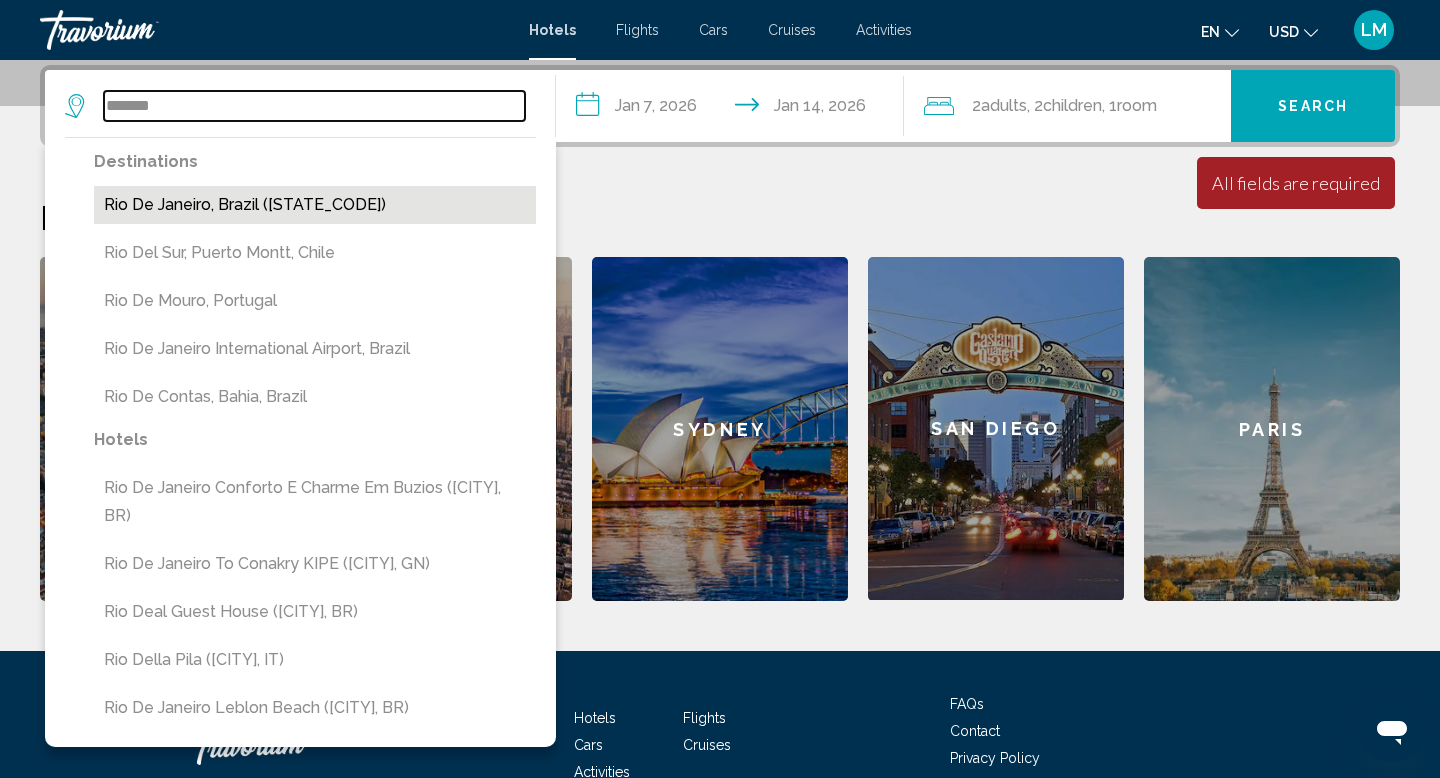 type on "**********" 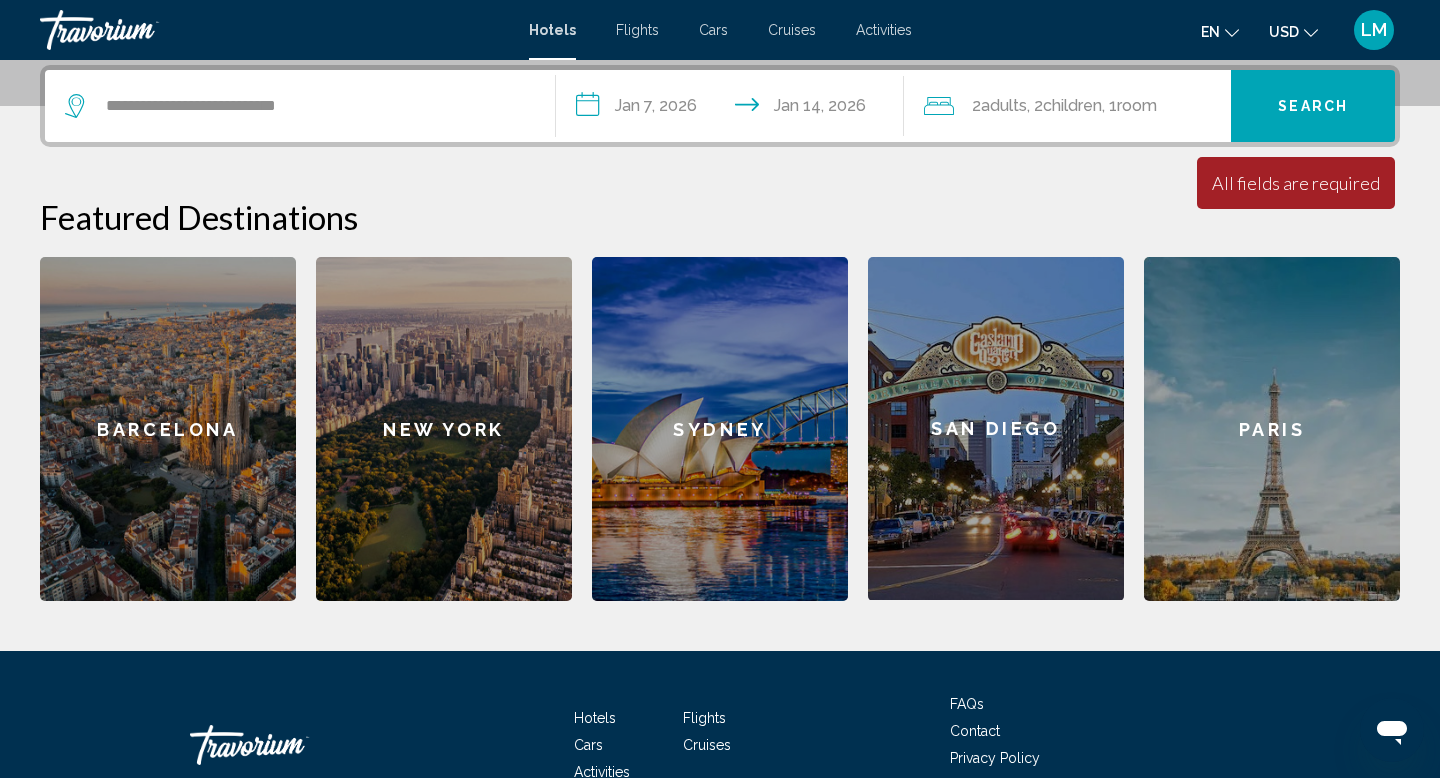 click on "Search" at bounding box center (1313, 106) 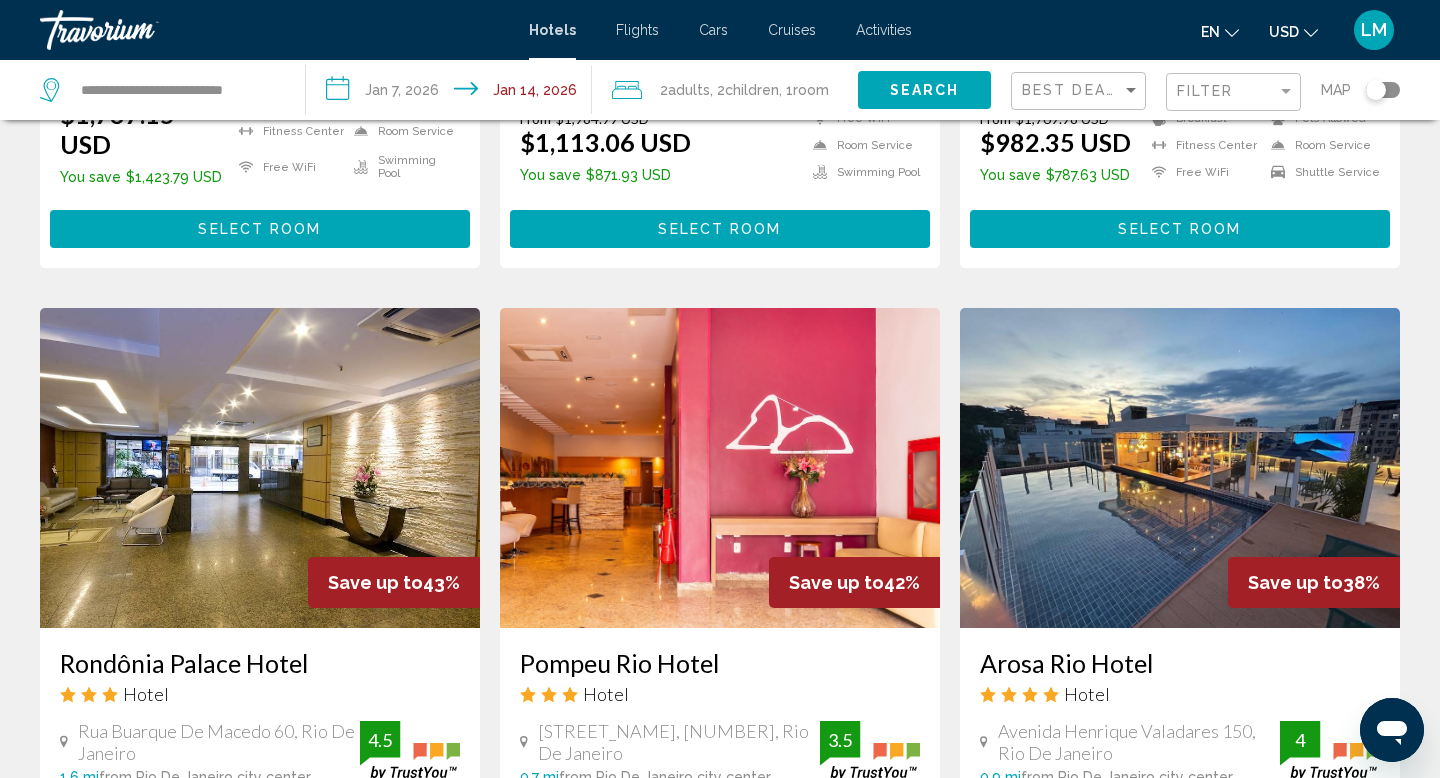 scroll, scrollTop: 1430, scrollLeft: 0, axis: vertical 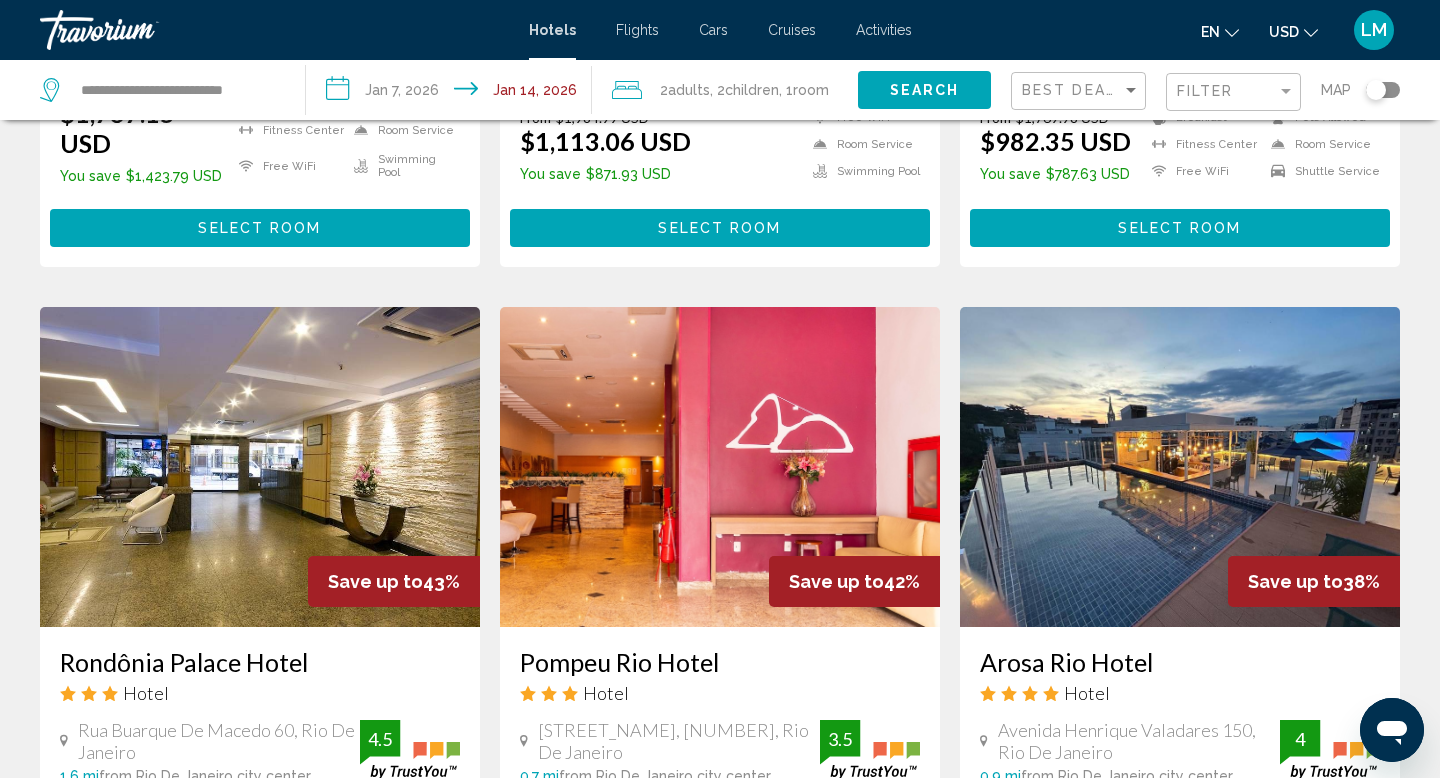 click 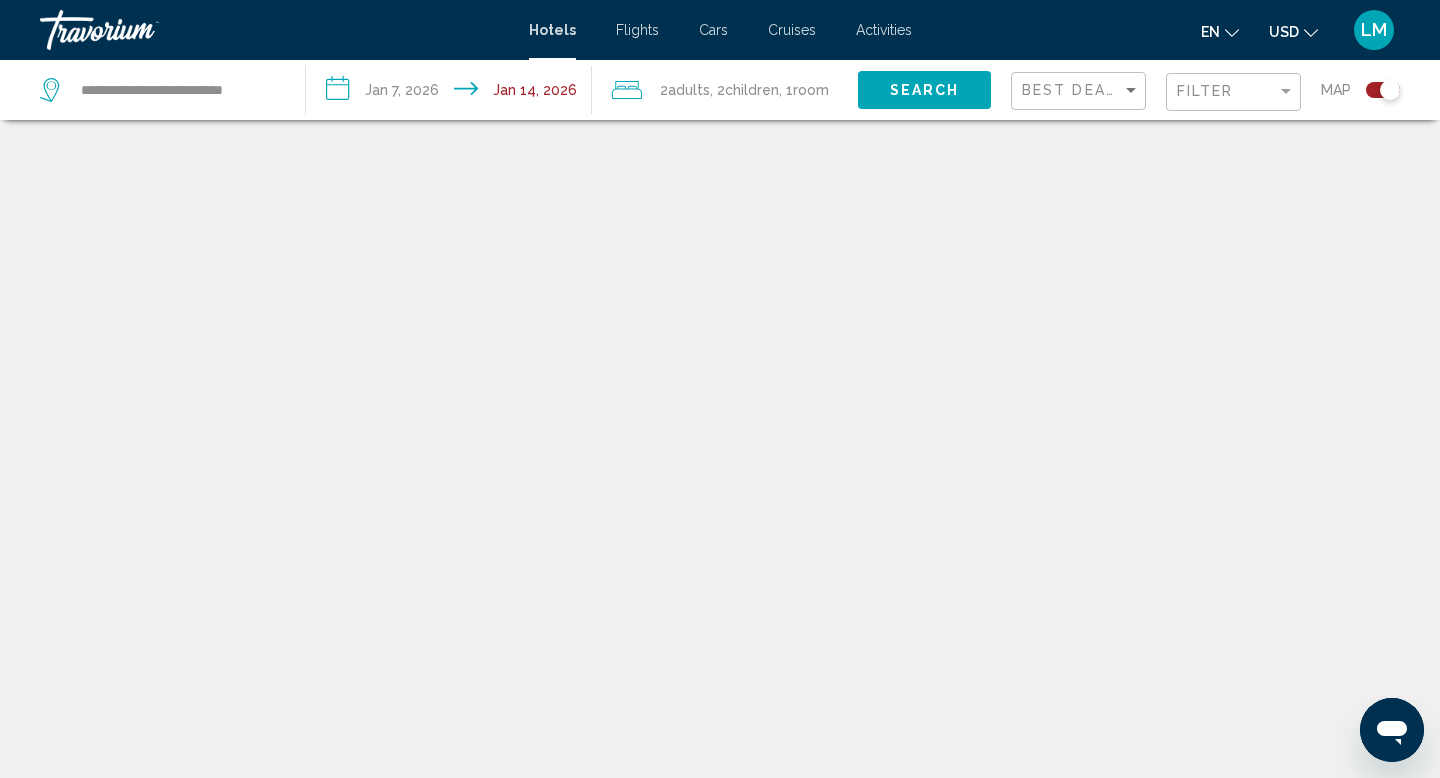 scroll, scrollTop: 120, scrollLeft: 0, axis: vertical 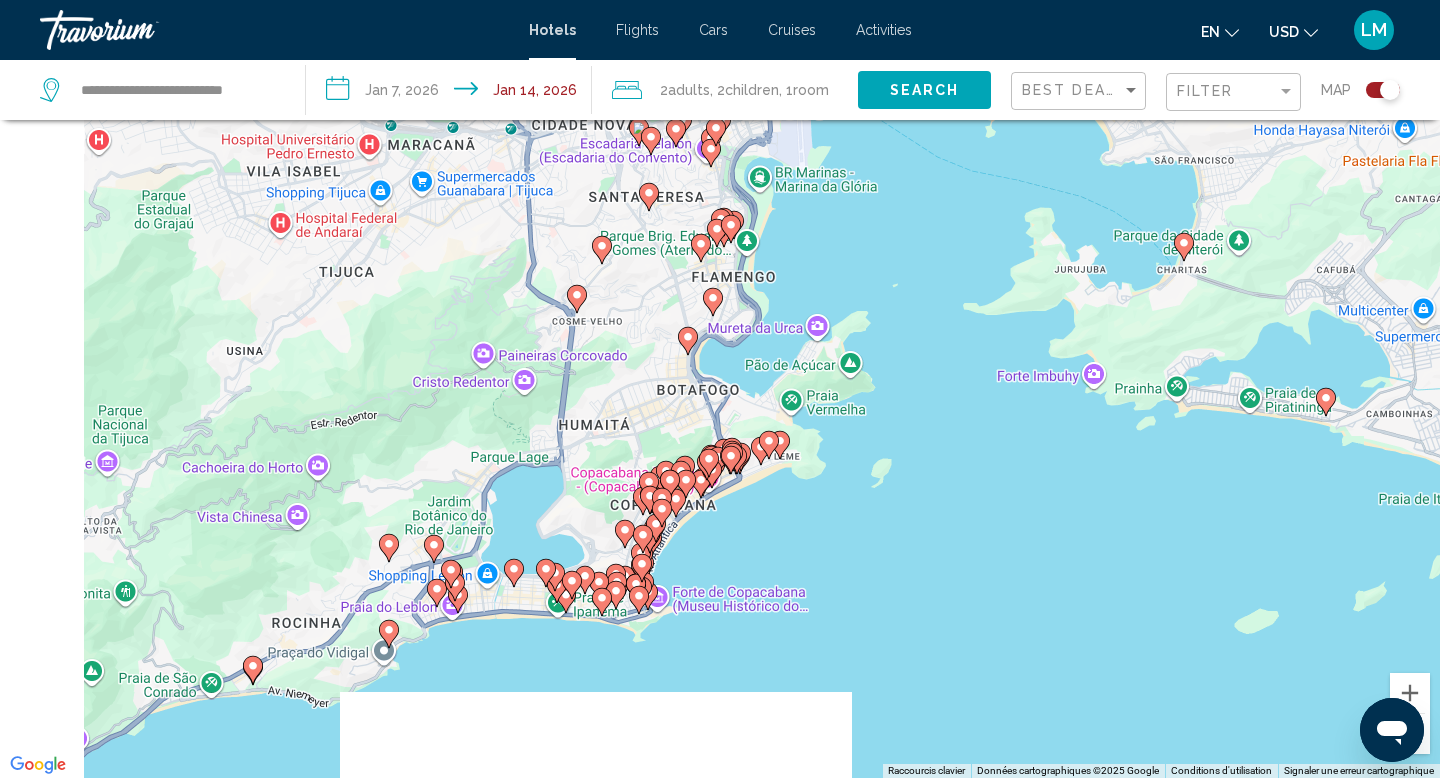 drag, startPoint x: 646, startPoint y: 585, endPoint x: 798, endPoint y: 341, distance: 287.47174 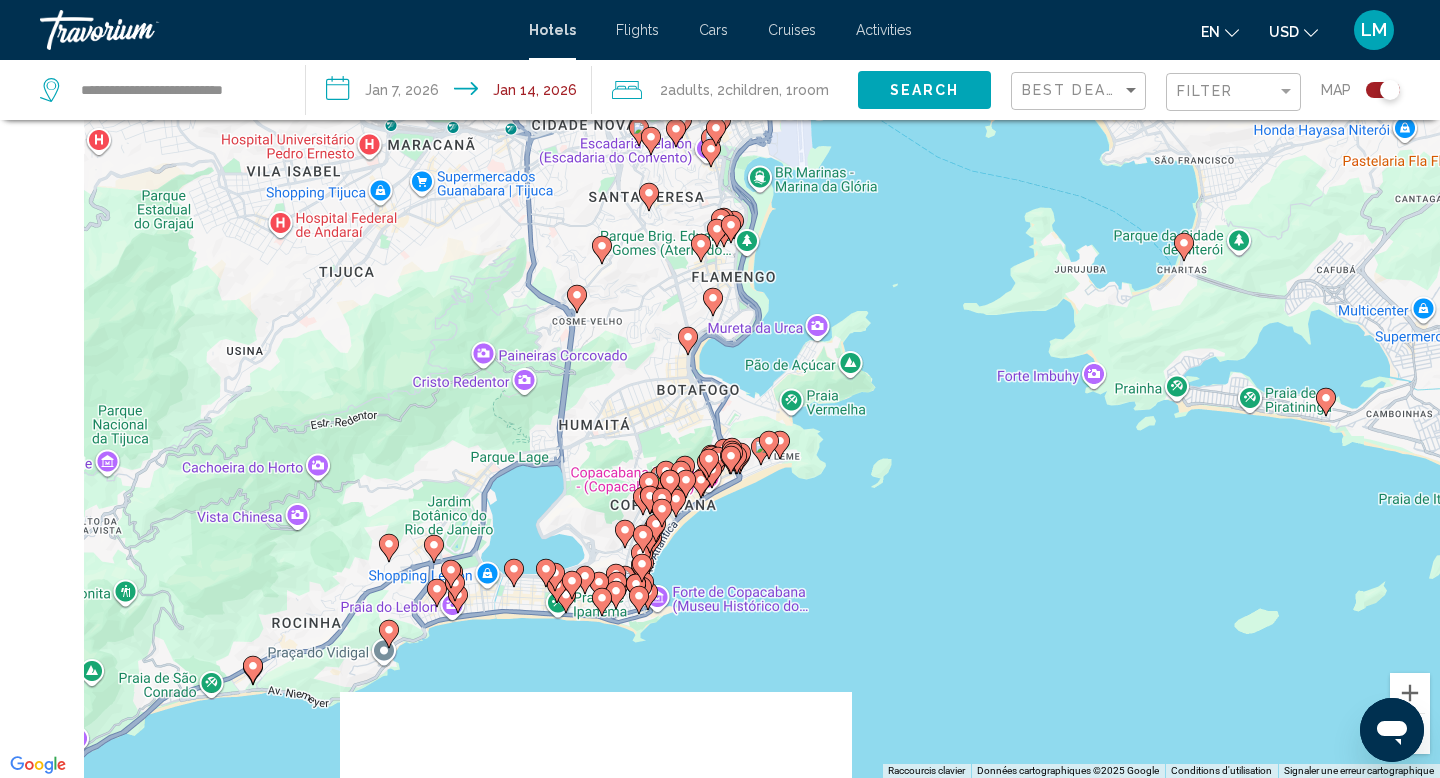click on "Pour activer le glissement avec le clavier, appuyez sur Alt+Entrée. Une fois ce mode activé, utilisez les touches fléchées pour déplacer le repère. Pour valider le déplacement, appuyez sur Entrée. Pour annuler, appuyez sur Échap." at bounding box center (720, 389) 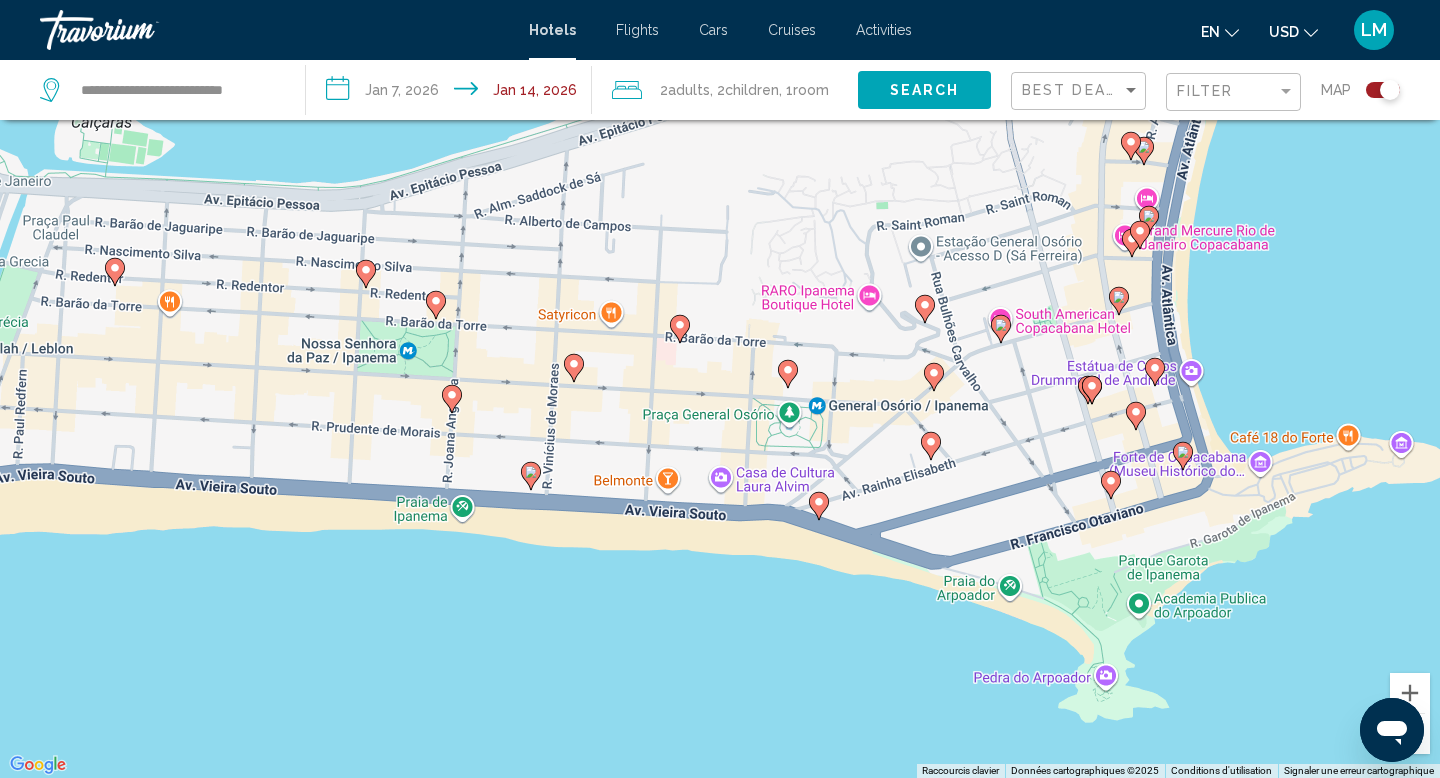 click 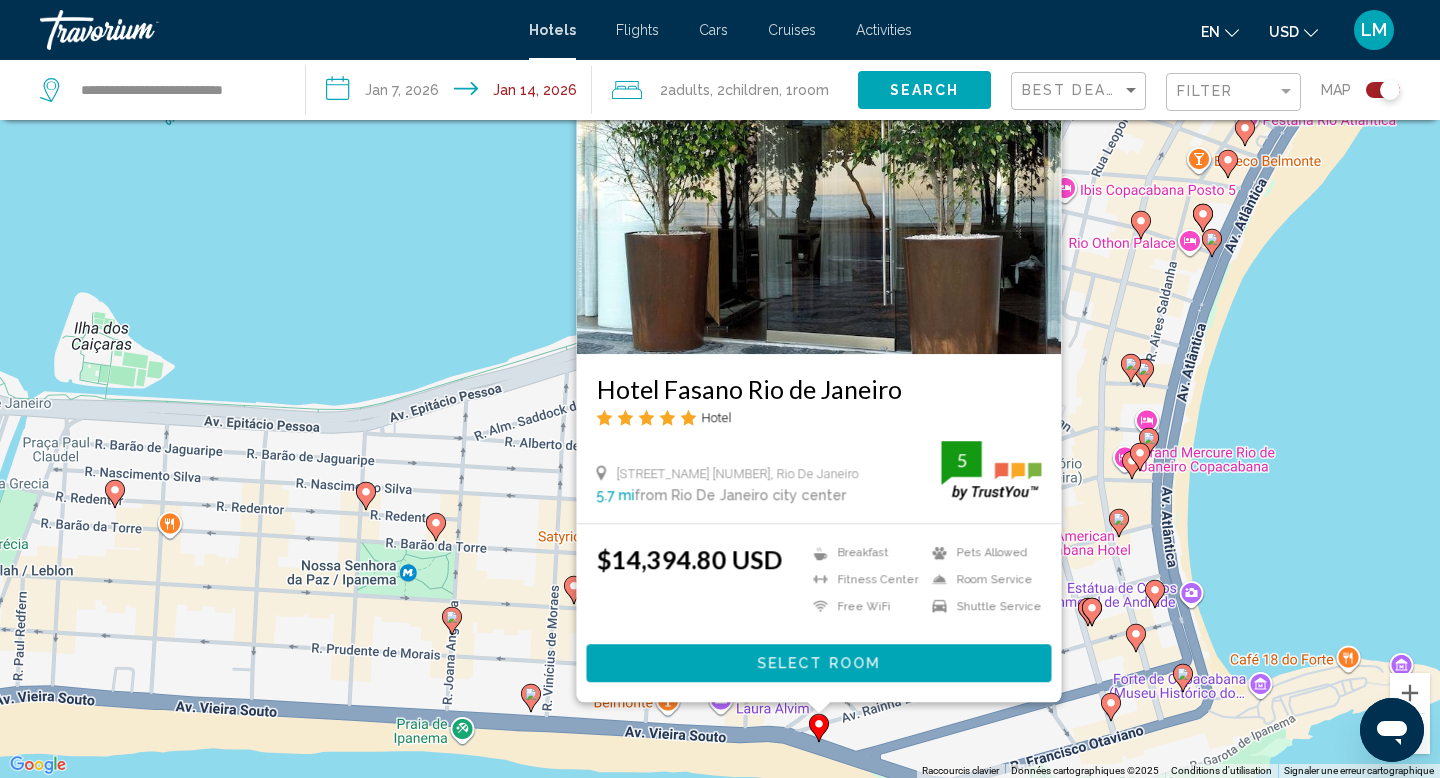 click 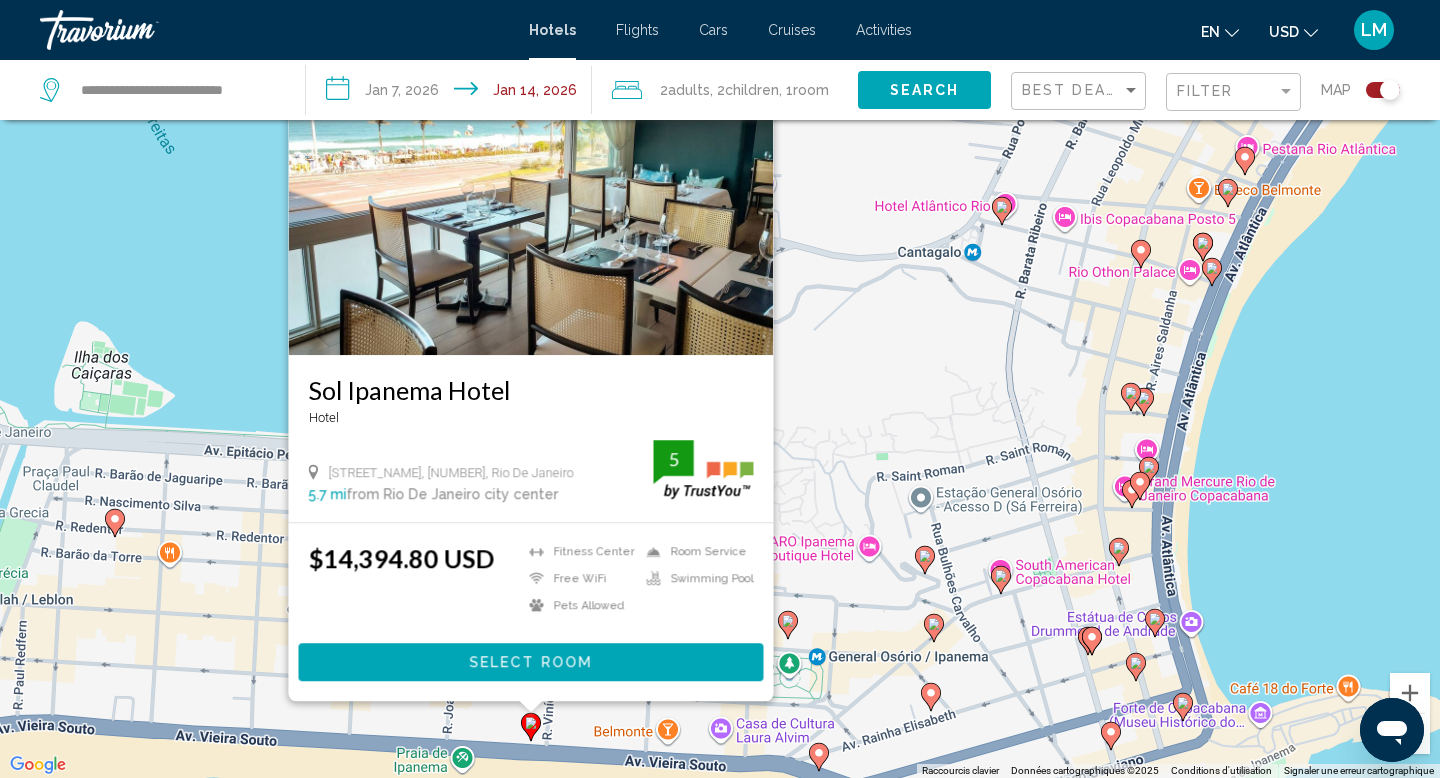 click 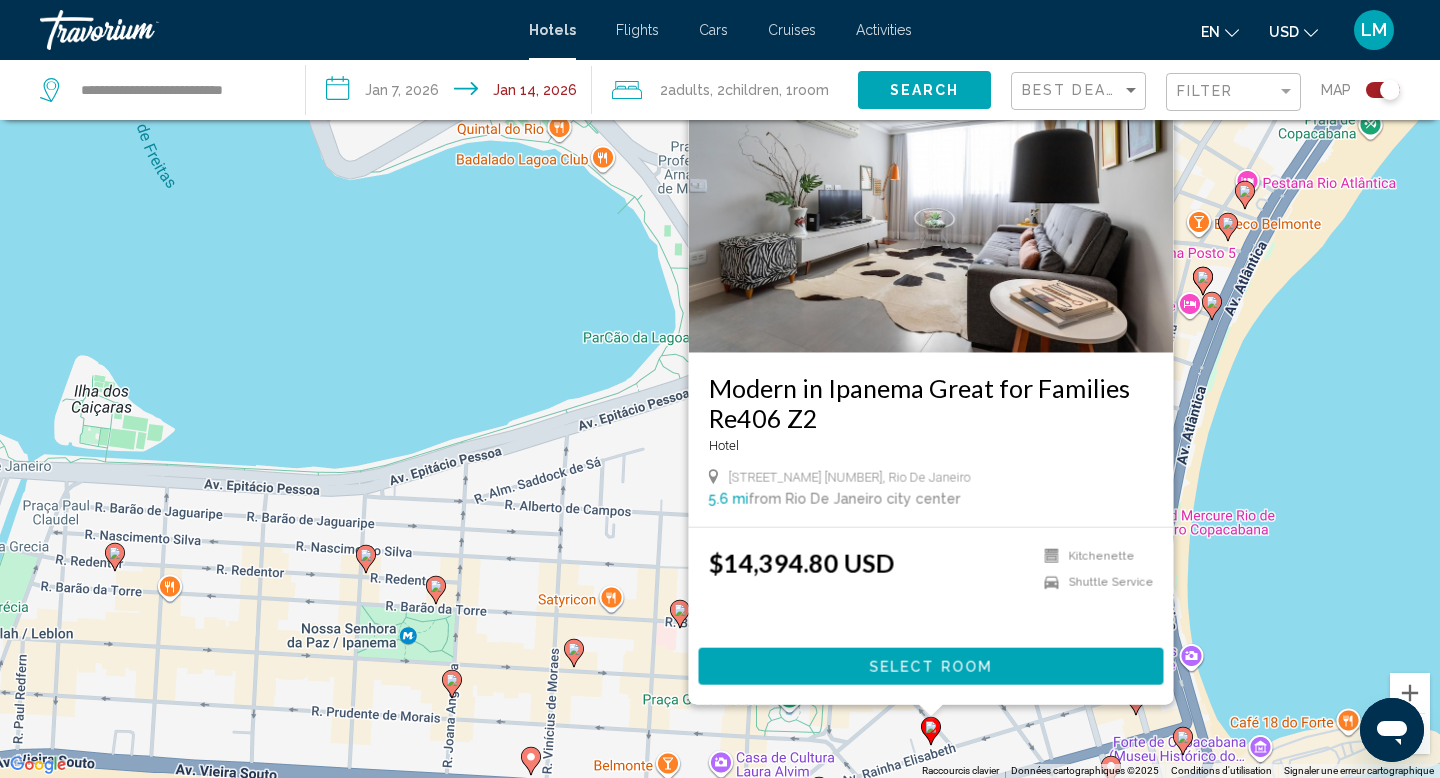 click on "Pour activer le glissement avec le clavier, appuyez sur Alt+Entrée. Une fois ce mode activé, utilisez les touches fléchées pour déplacer le repère. Pour valider le déplacement, appuyez sur Entrée. Pour annuler, appuyez sur Échap.  Modern in Ipanema Great for Families Re406 Z2  Hotel
[STREET_NAME] [NUMBER], Rio De Janeiro 5.6 mi  from Rio De Janeiro city center from hotel $14,394.80 USD
Kitchenette
Shuttle Service  Select Room" at bounding box center (720, 389) 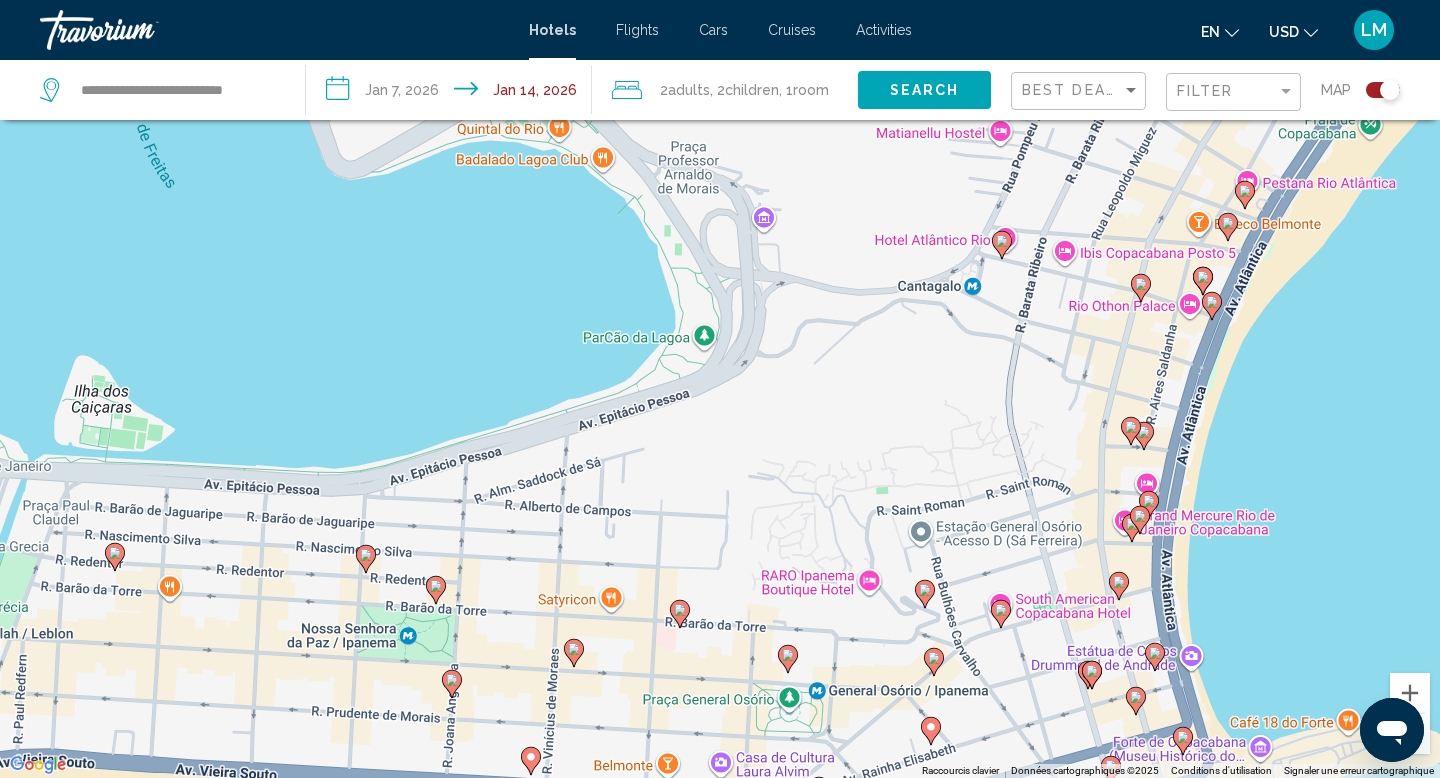 click 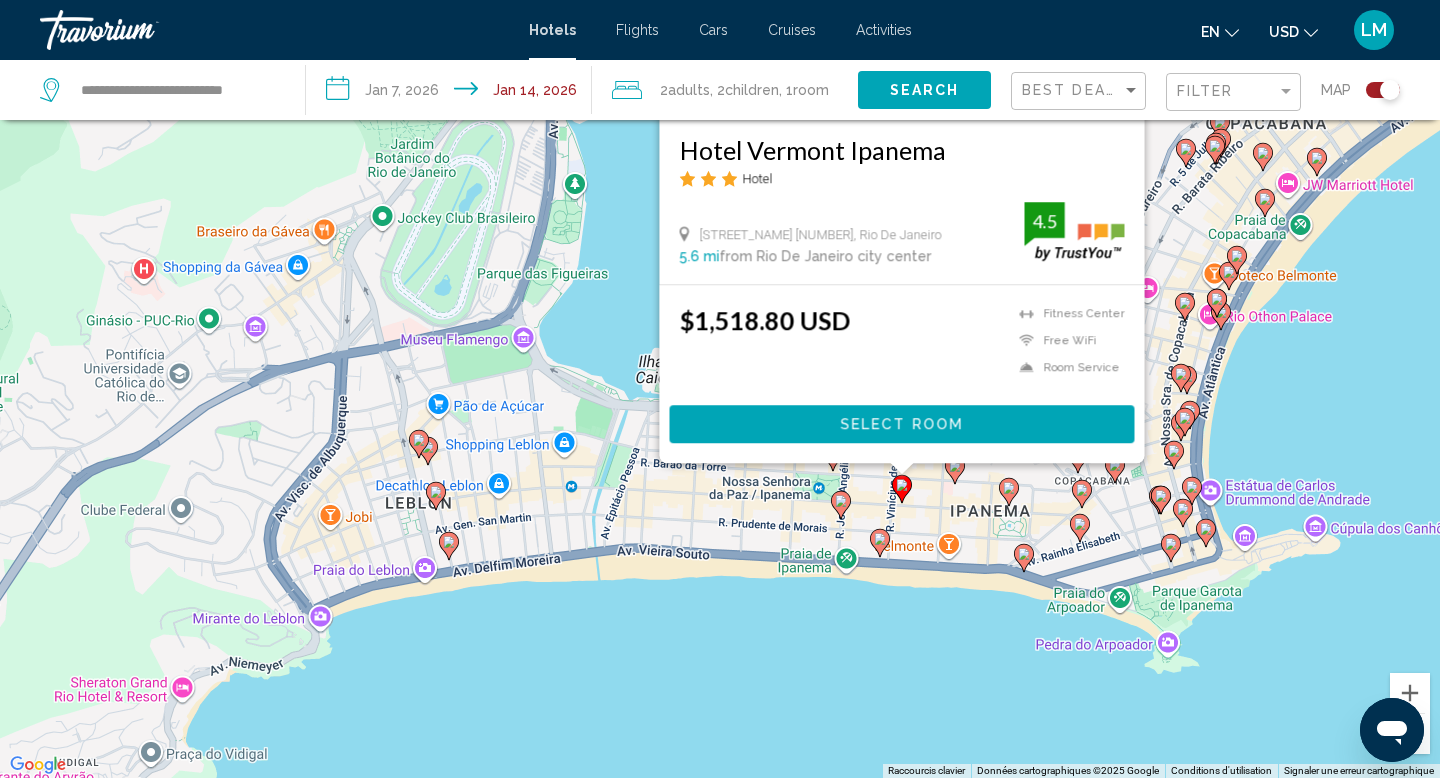 drag, startPoint x: 918, startPoint y: 735, endPoint x: 1010, endPoint y: 504, distance: 248.64633 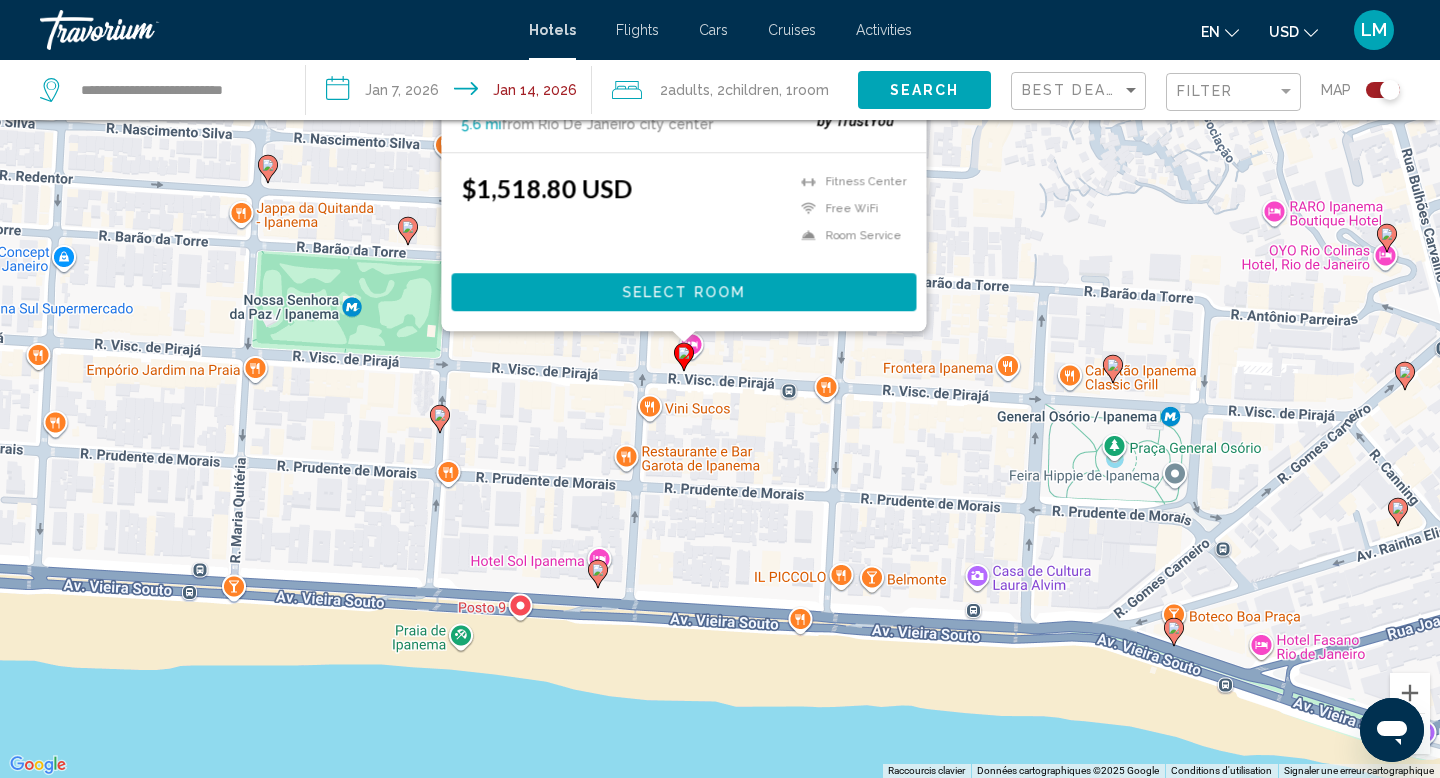 click 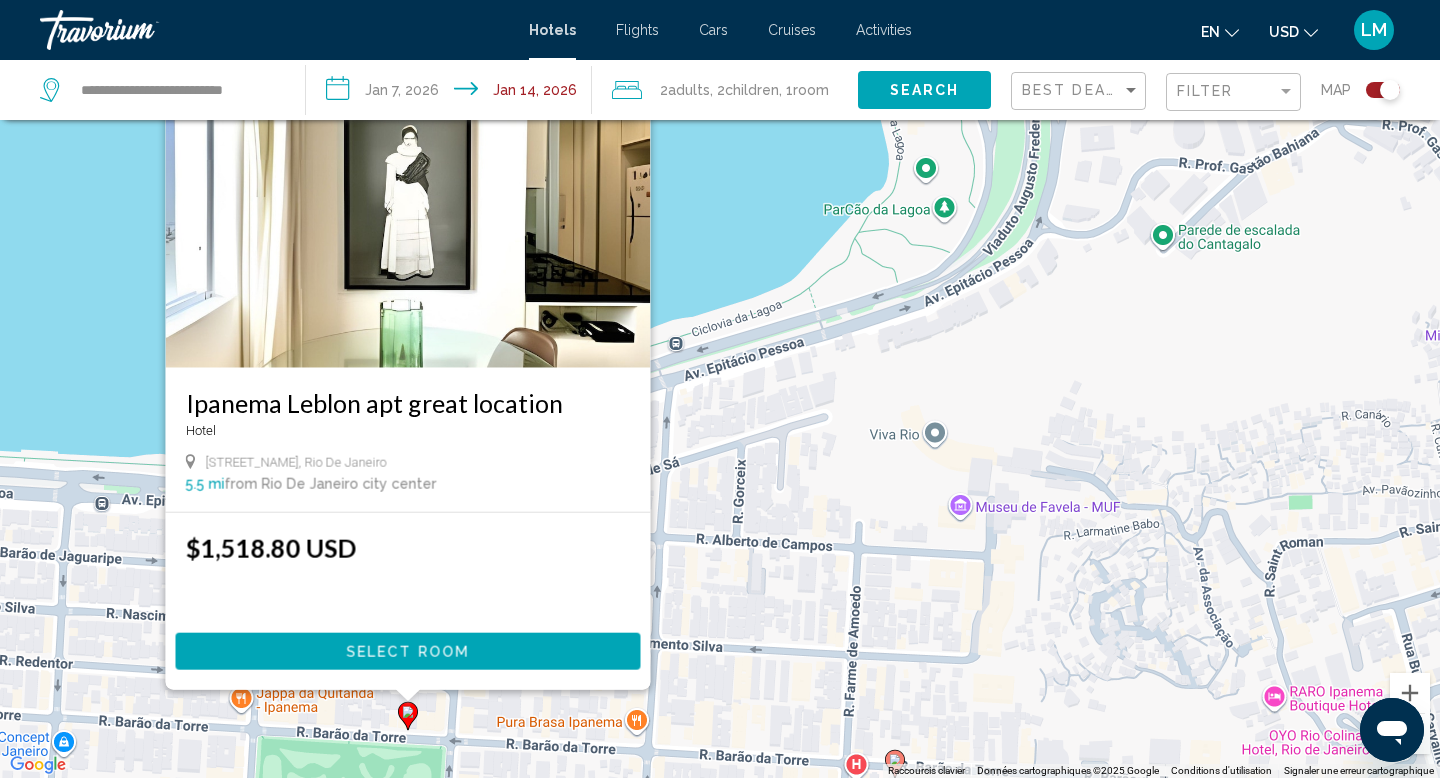click at bounding box center [408, 208] 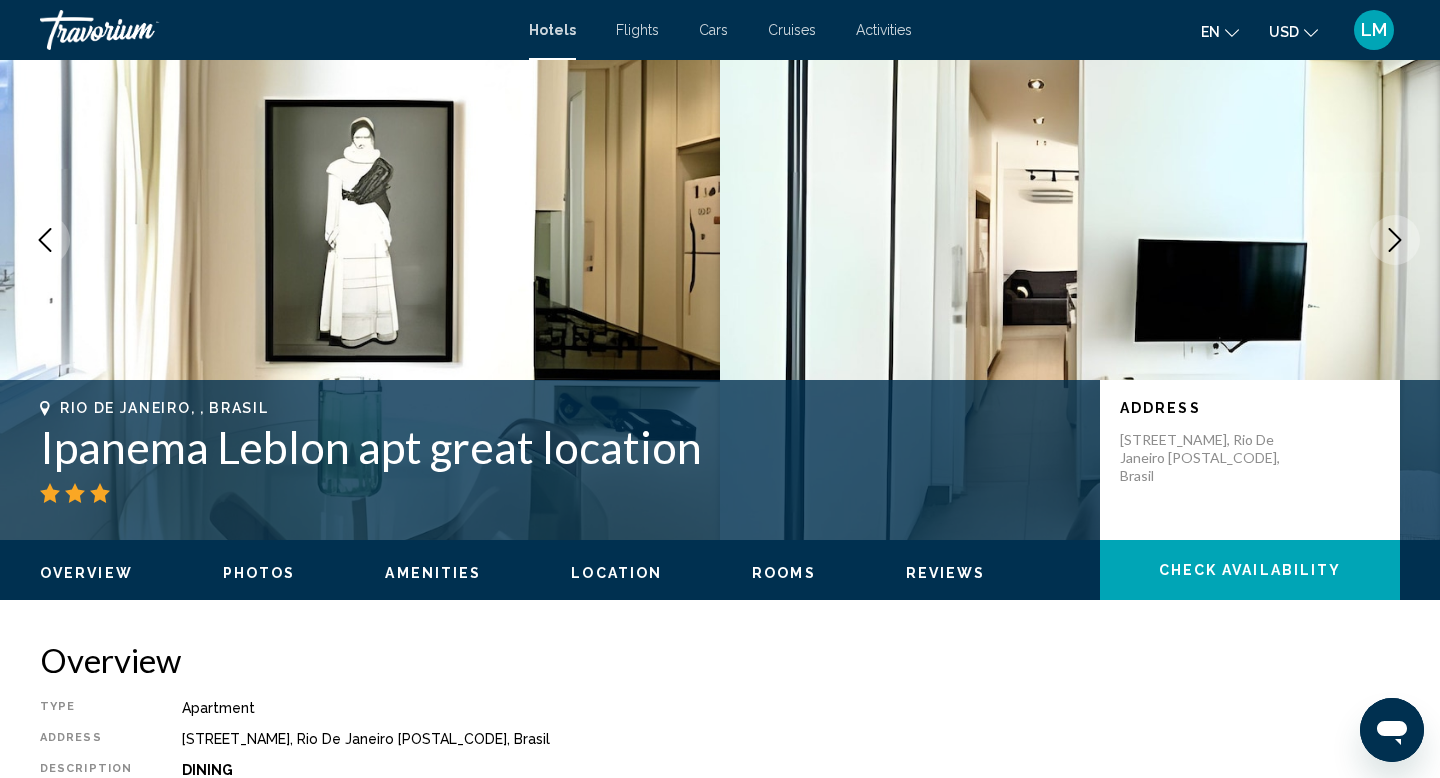 scroll, scrollTop: 0, scrollLeft: 0, axis: both 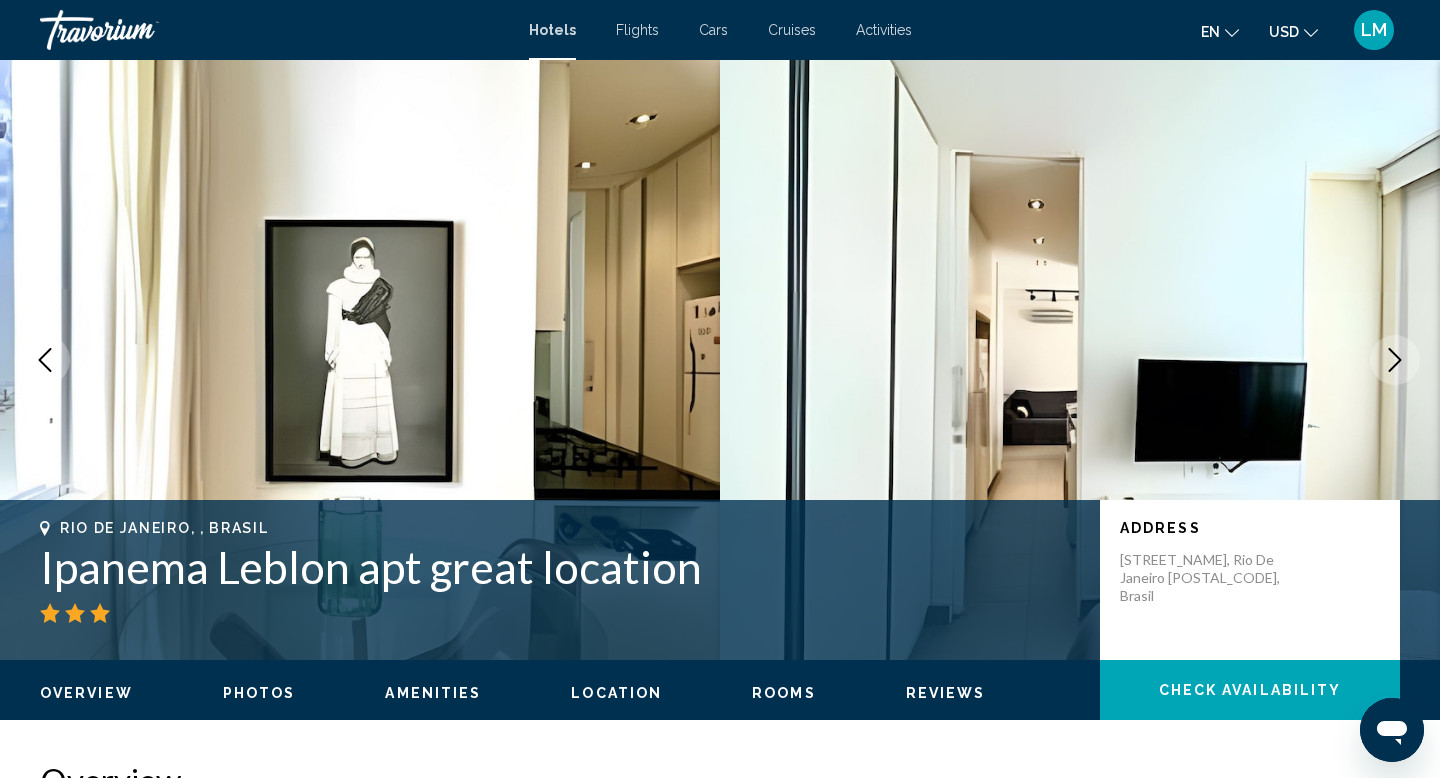 click 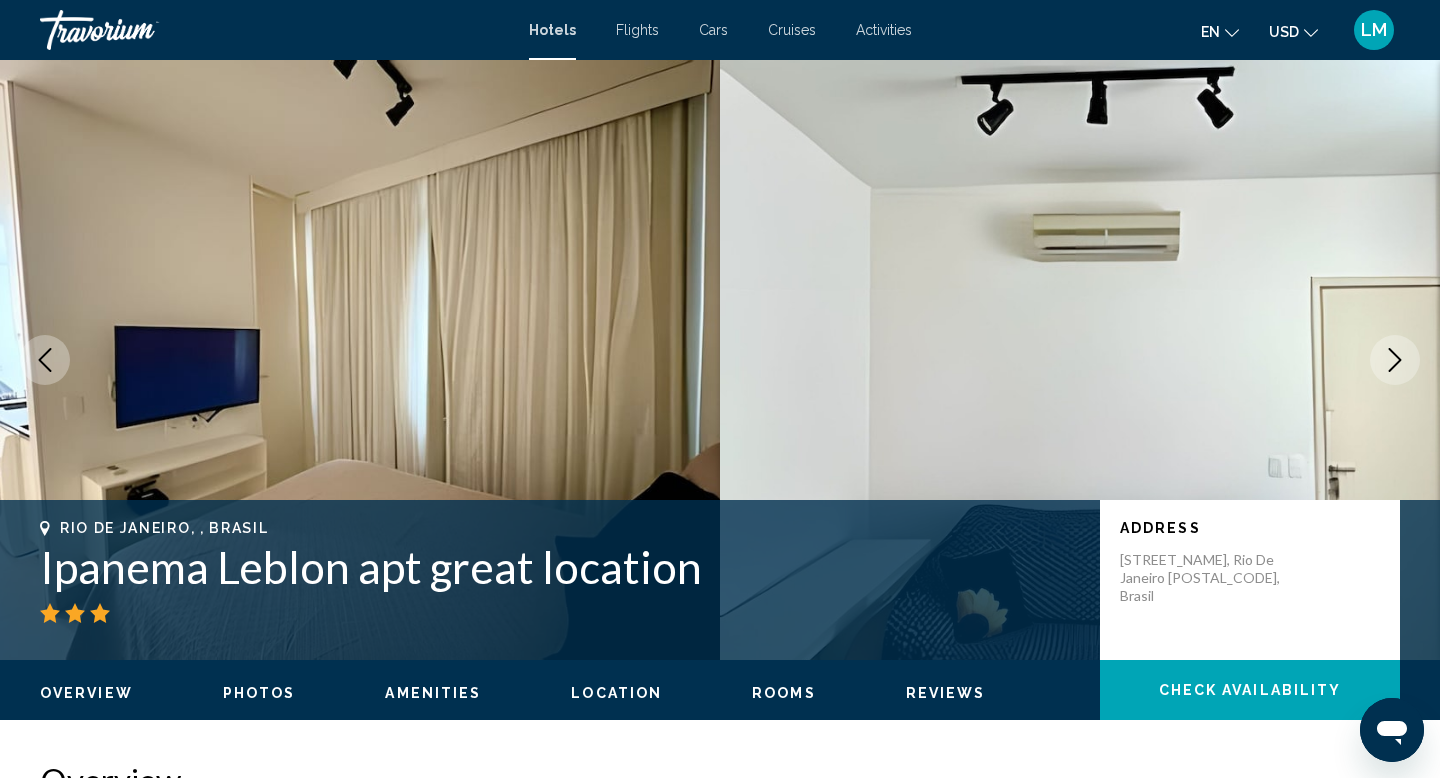 click 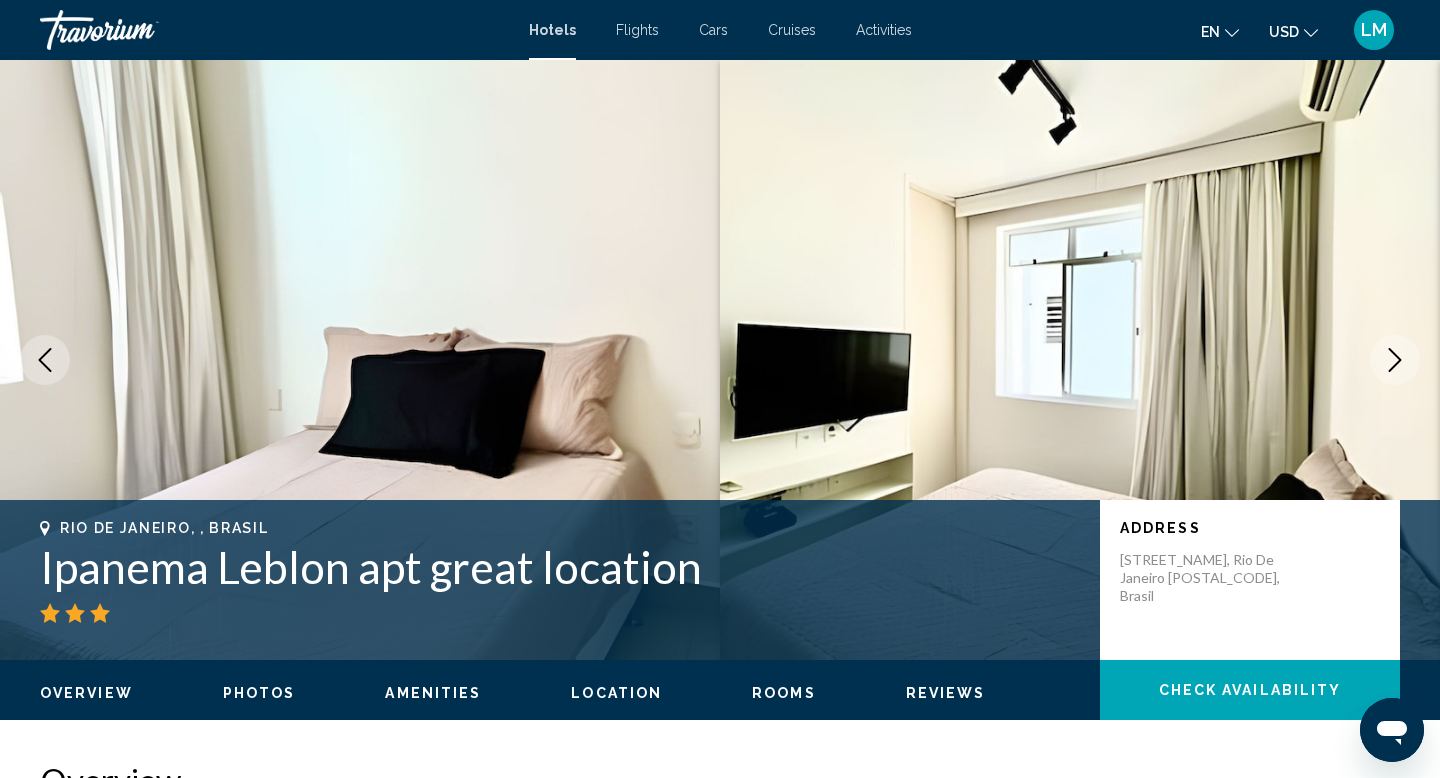 click 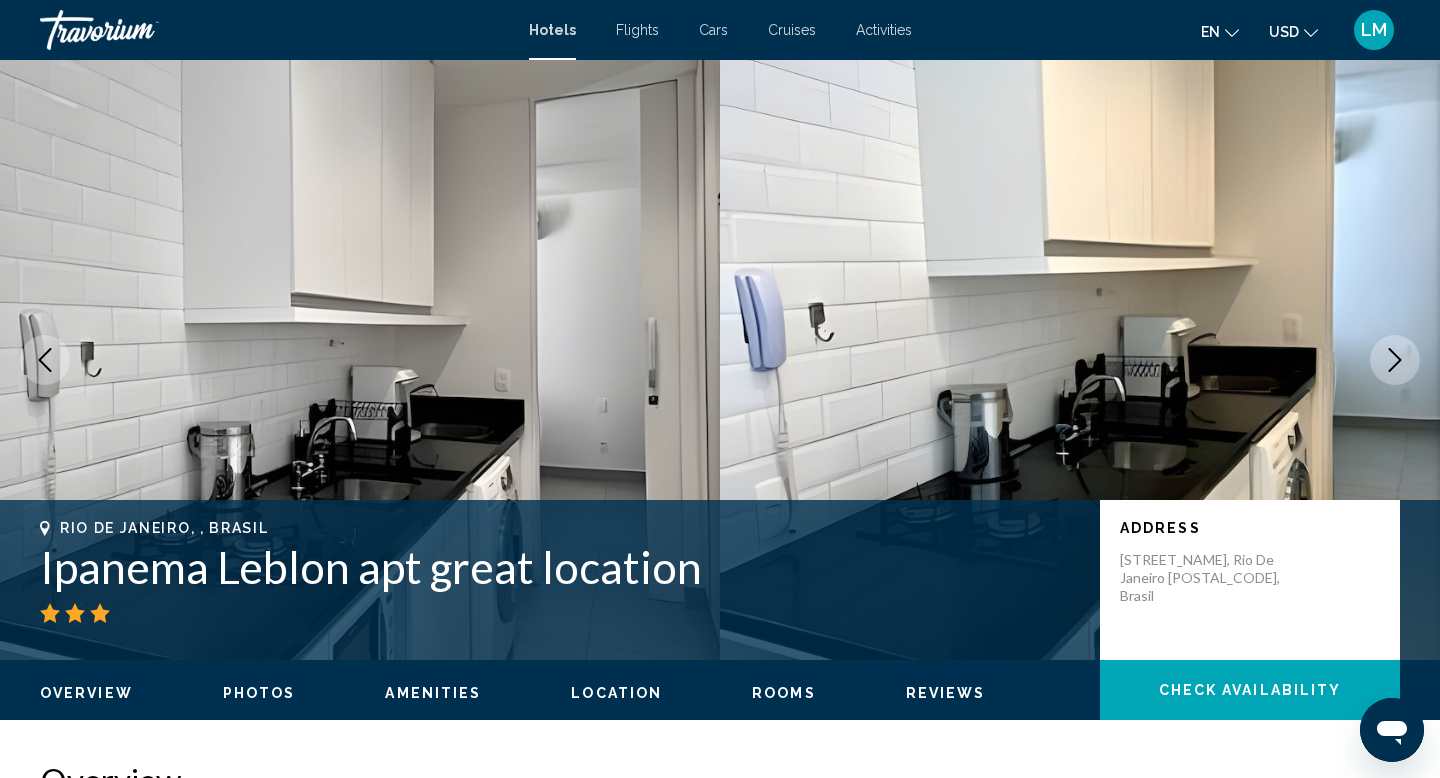 click 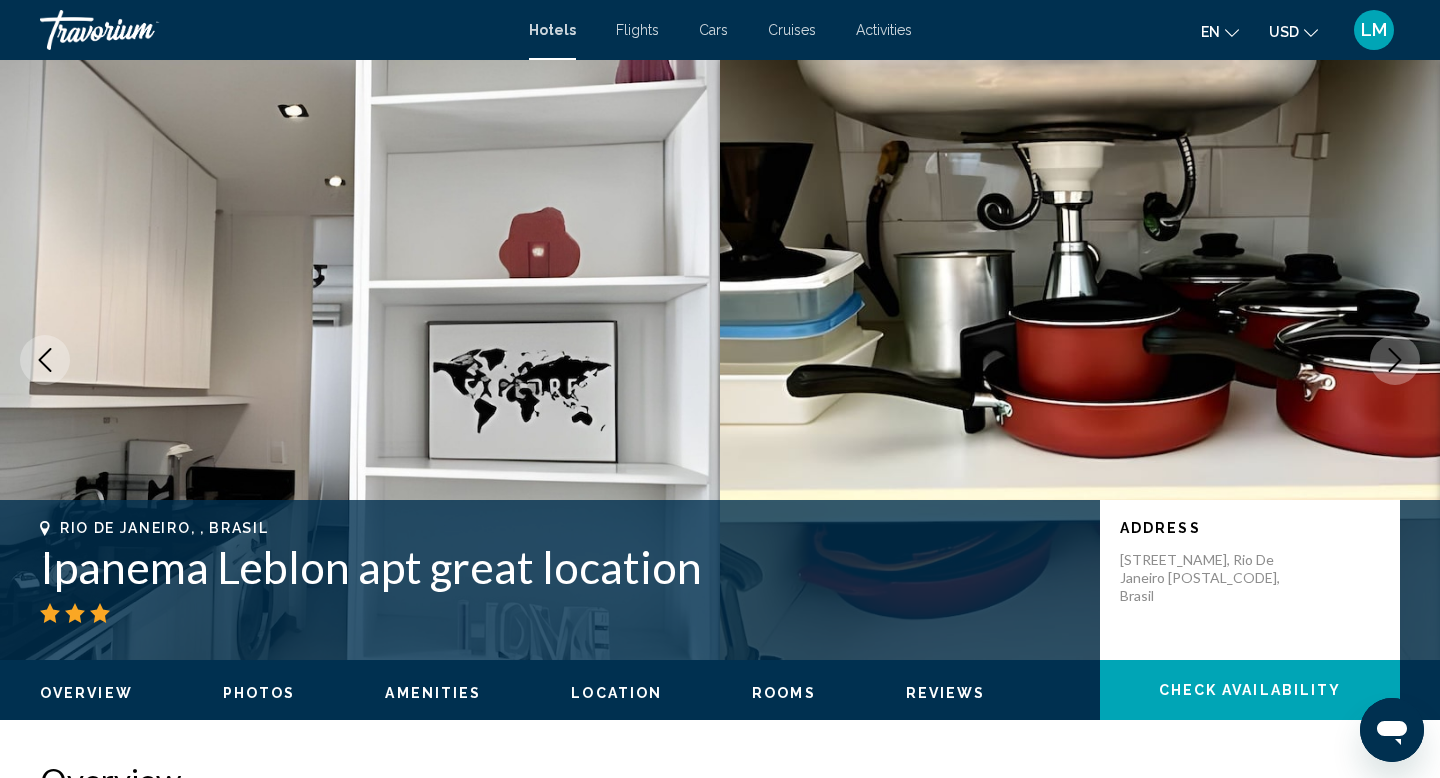 click 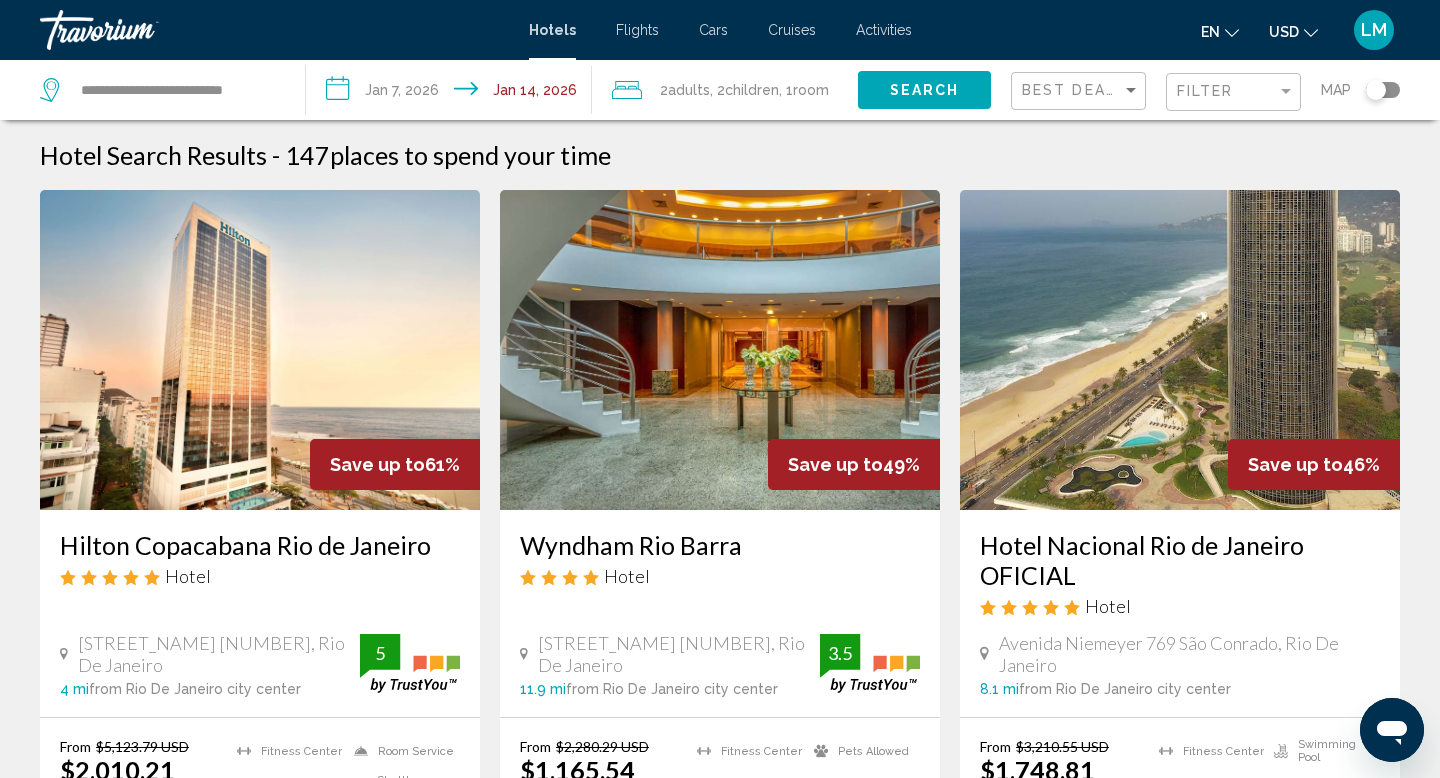 click 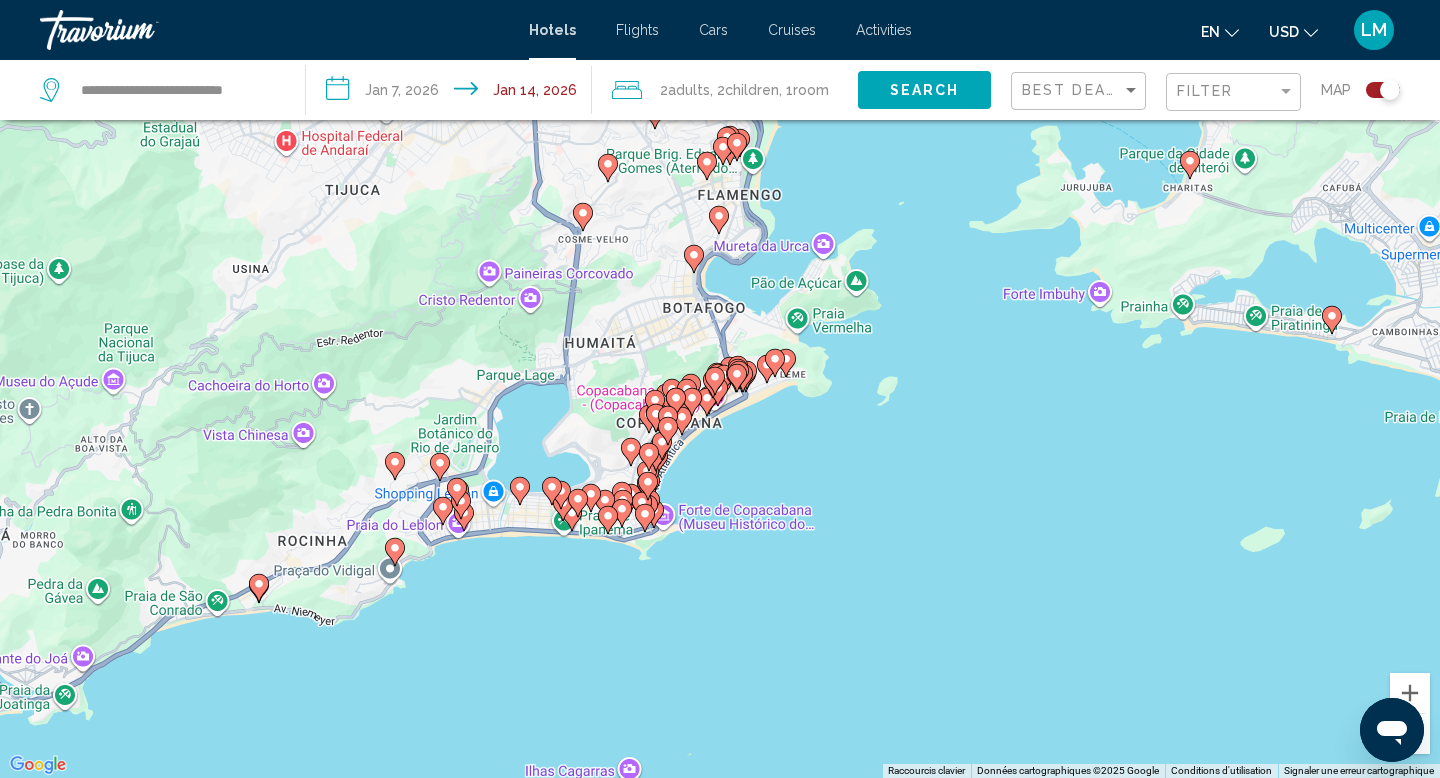 drag, startPoint x: 627, startPoint y: 352, endPoint x: 509, endPoint y: 558, distance: 237.40262 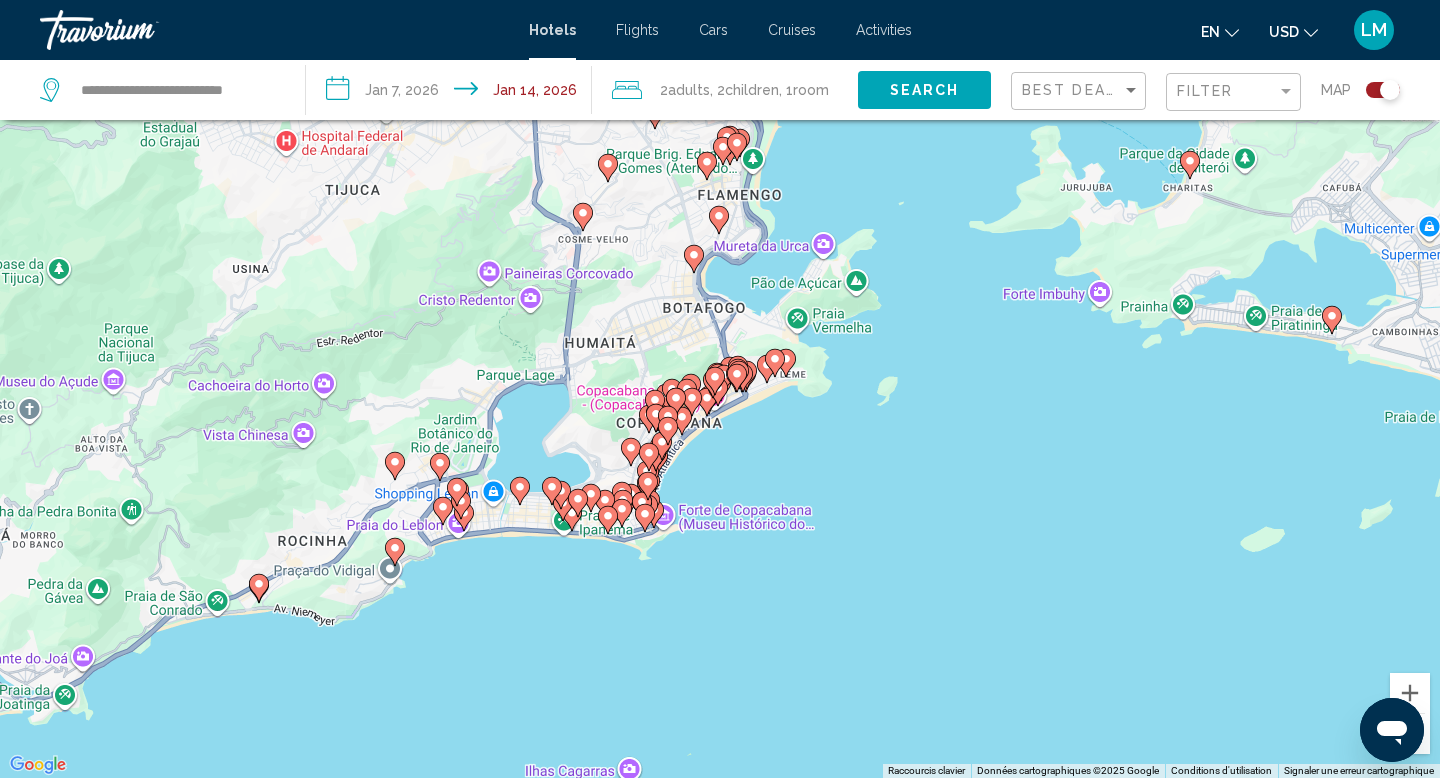 click on "Pour activer le glissement avec le clavier, appuyez sur Alt+Entrée. Une fois ce mode activé, utilisez les touches fléchées pour déplacer le repère. Pour valider le déplacement, appuyez sur Entrée. Pour annuler, appuyez sur Échap." at bounding box center (720, 389) 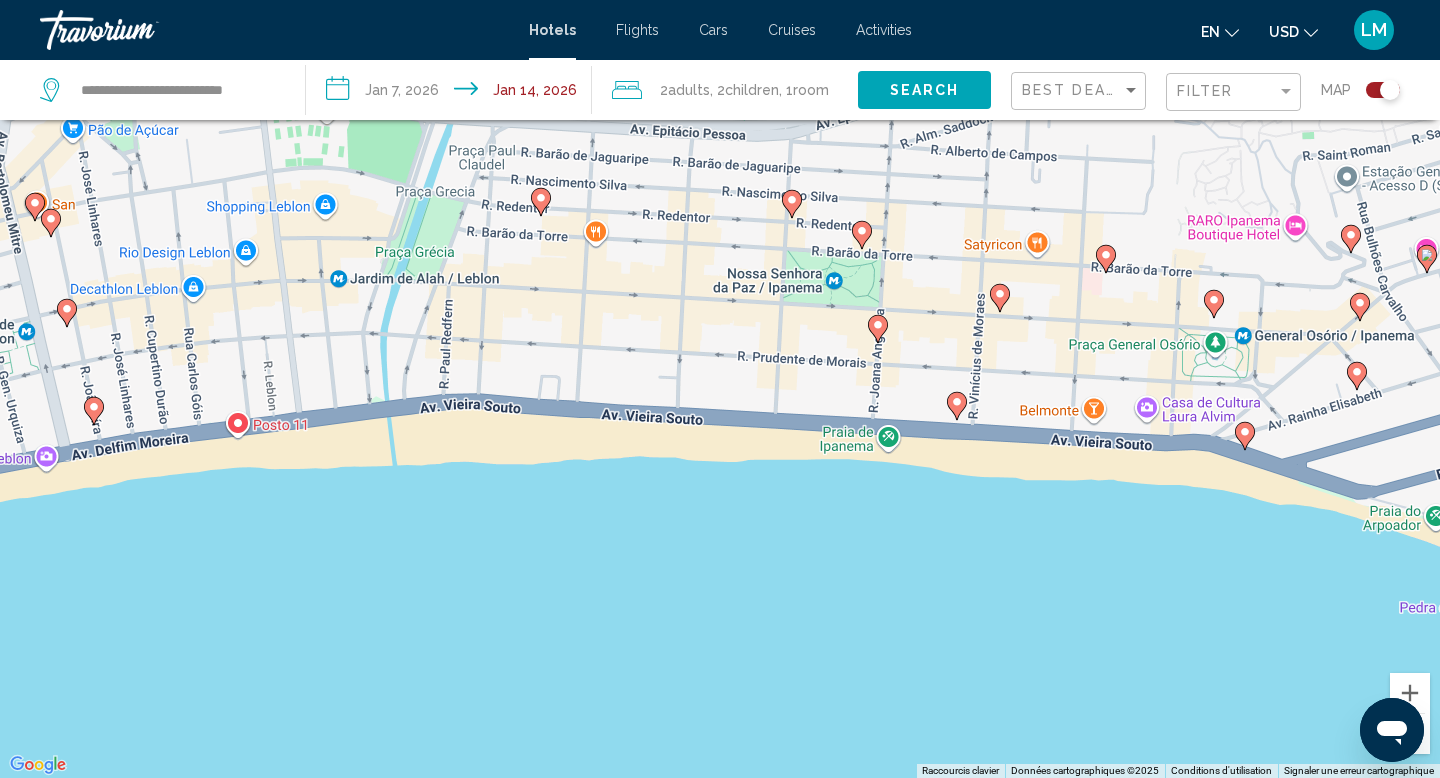 click 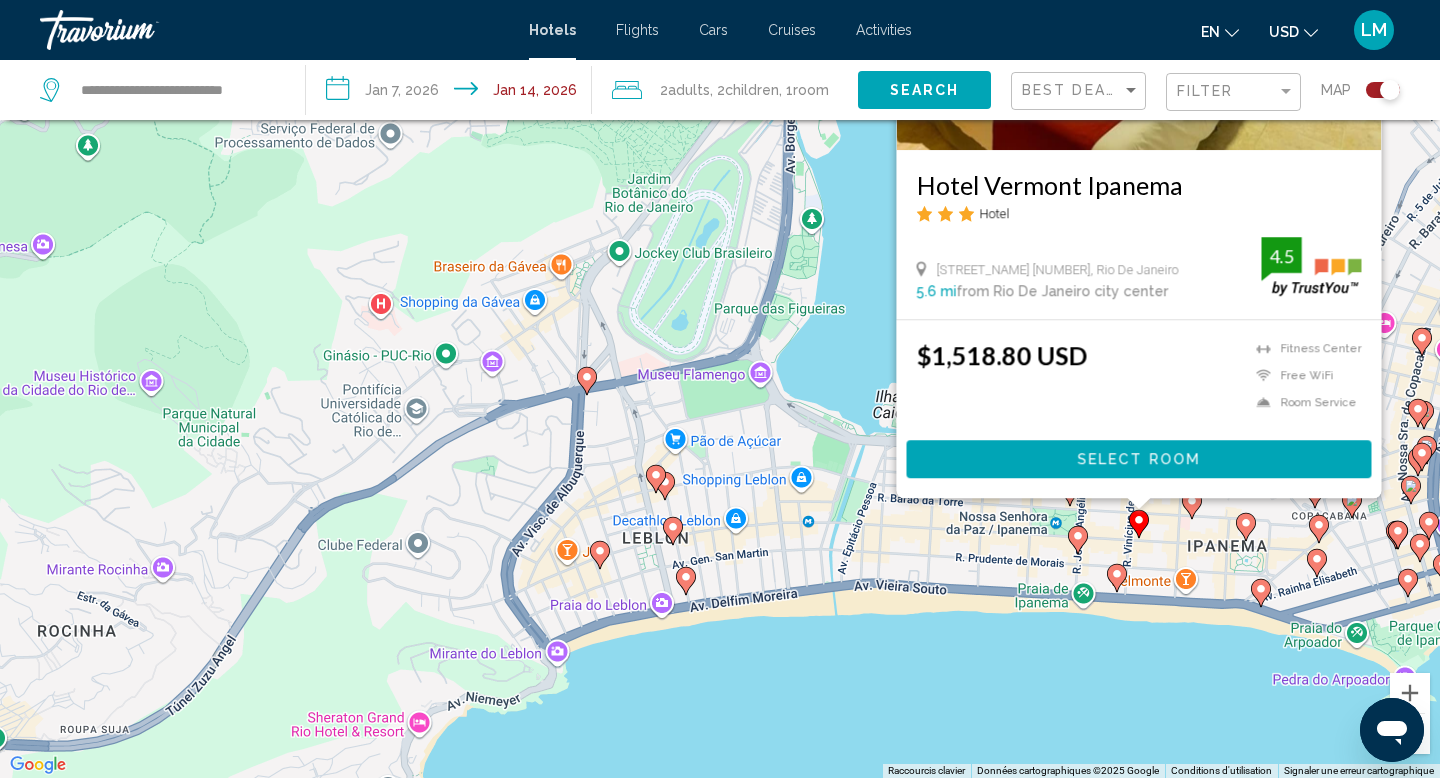 click at bounding box center (1246, 527) 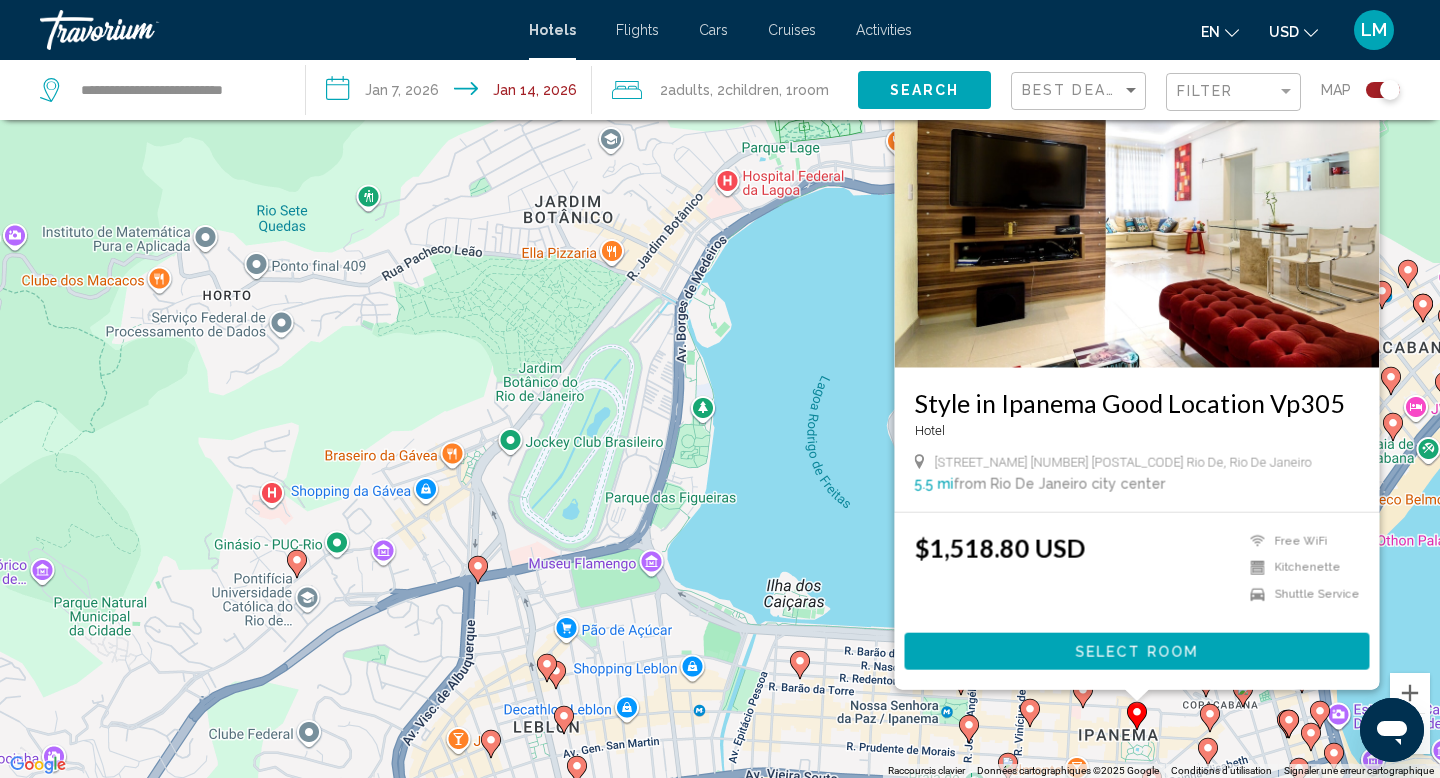 click 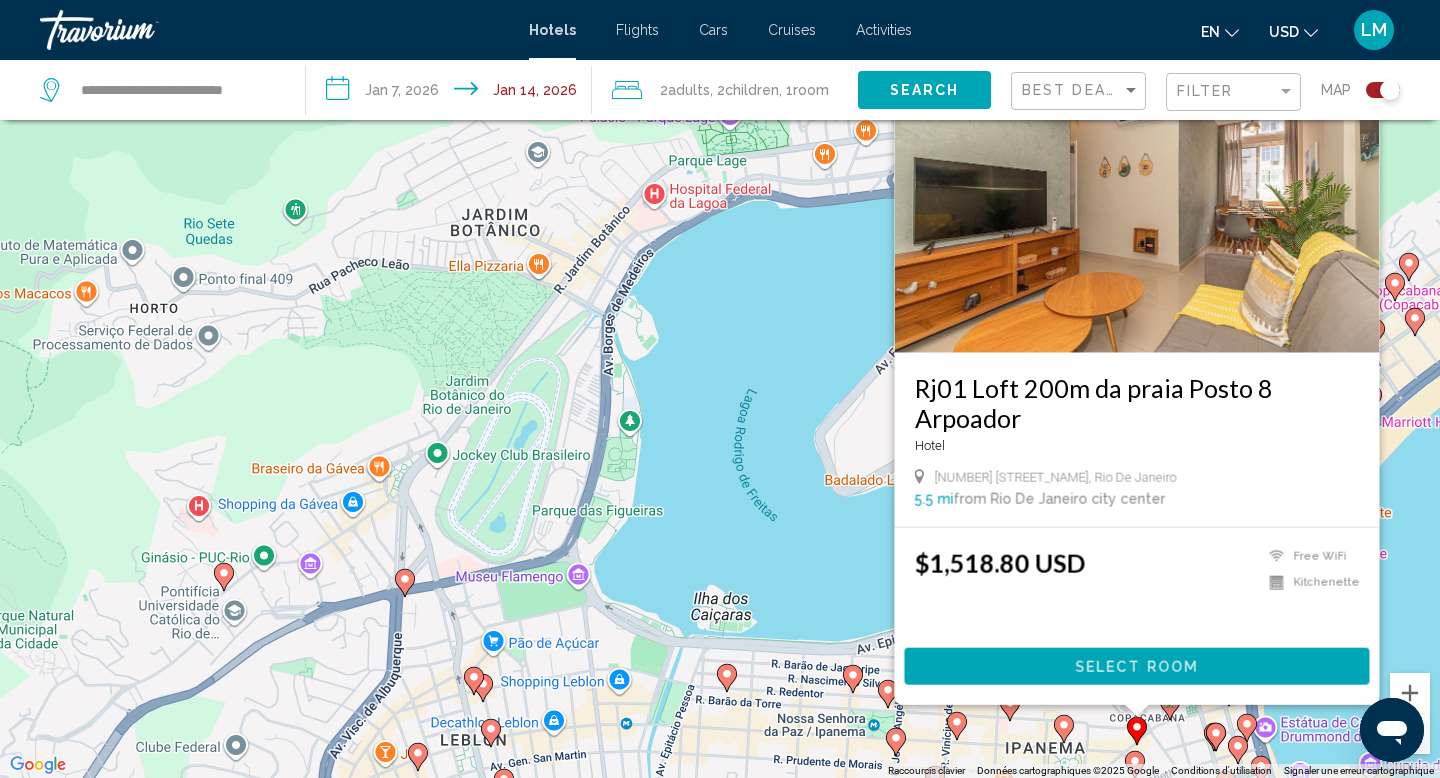 click 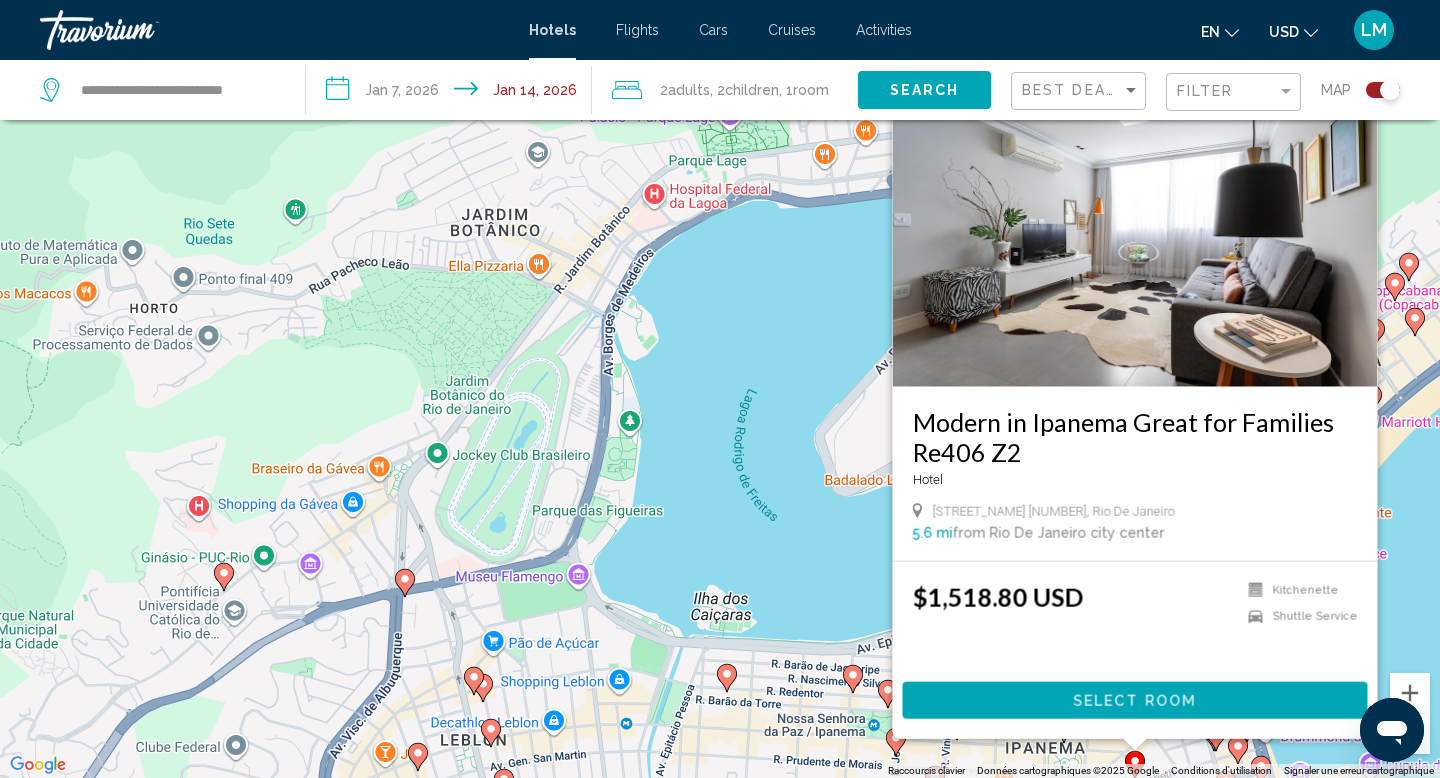 scroll, scrollTop: 0, scrollLeft: 0, axis: both 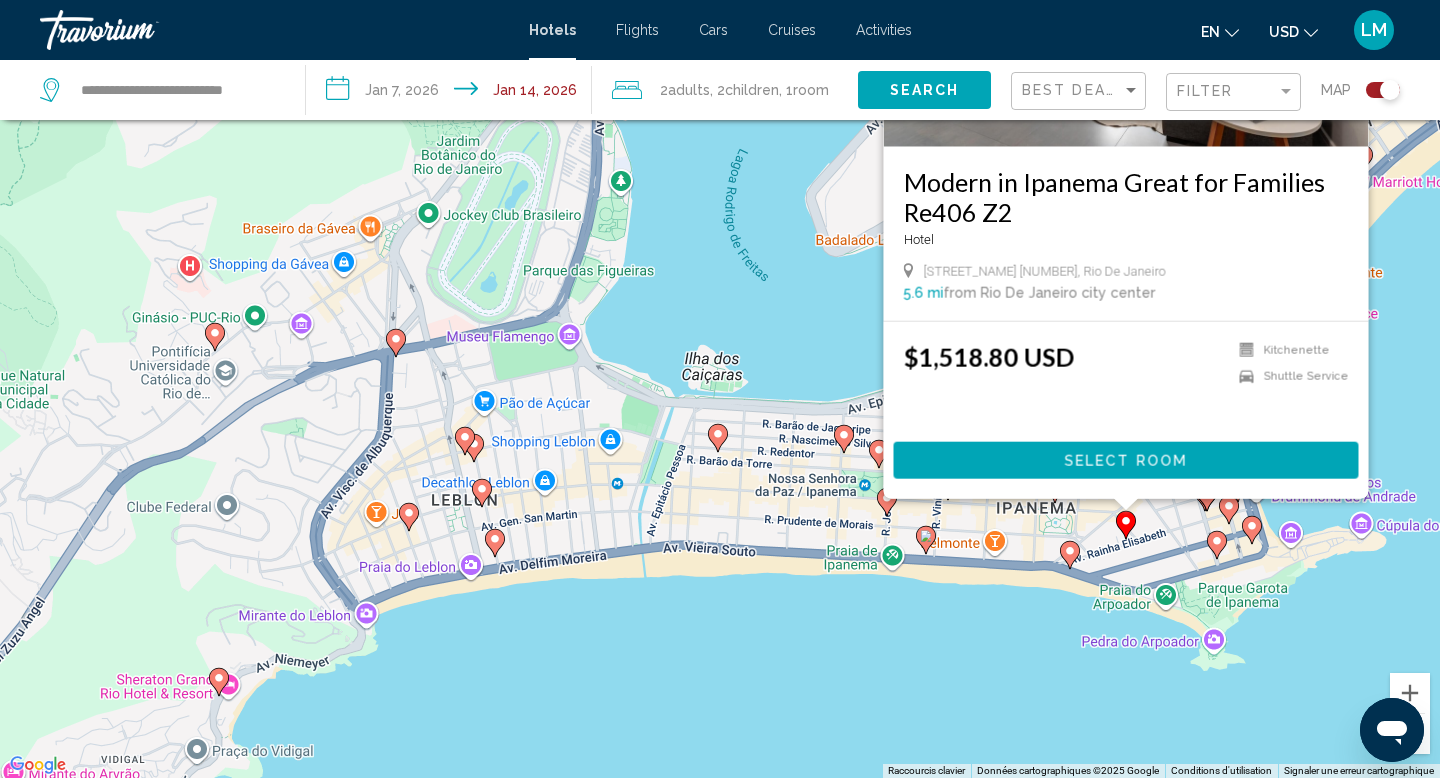 drag, startPoint x: 784, startPoint y: 679, endPoint x: 788, endPoint y: 445, distance: 234.03418 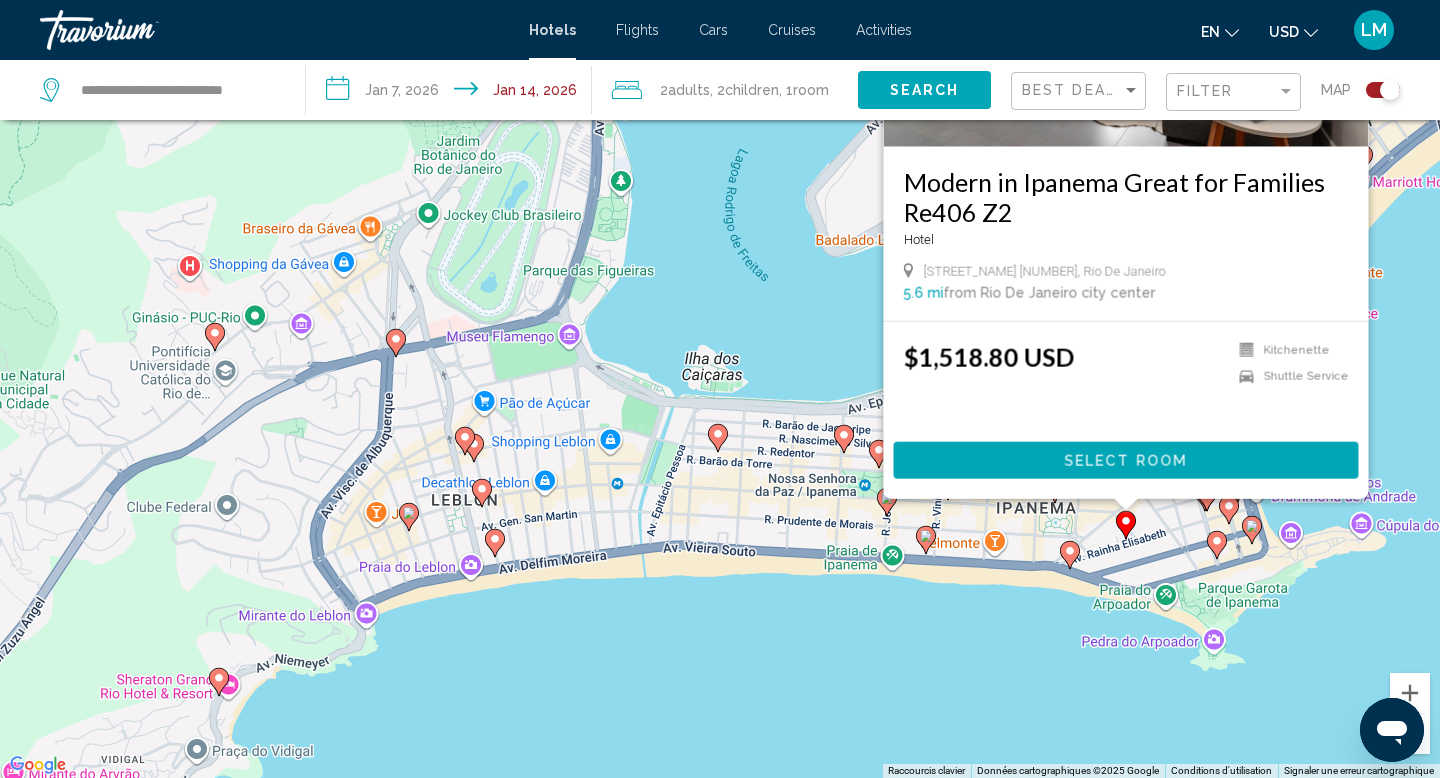 click on "Pour activer le glissement avec le clavier, appuyez sur Alt+Entrée. Une fois ce mode activé, utilisez les touches fléchées pour déplacer le repère. Pour valider le déplacement, appuyez sur Entrée. Pour annuler, appuyez sur Échap.  Modern in Ipanema Great for Families Re406 Z2  Hotel
[STREET_NAME] [NUMBER], Rio De Janeiro 5.6 mi  from Rio De Janeiro city center from hotel $1,518.80 USD
Kitchenette
Shuttle Service  Select Room" at bounding box center (720, 389) 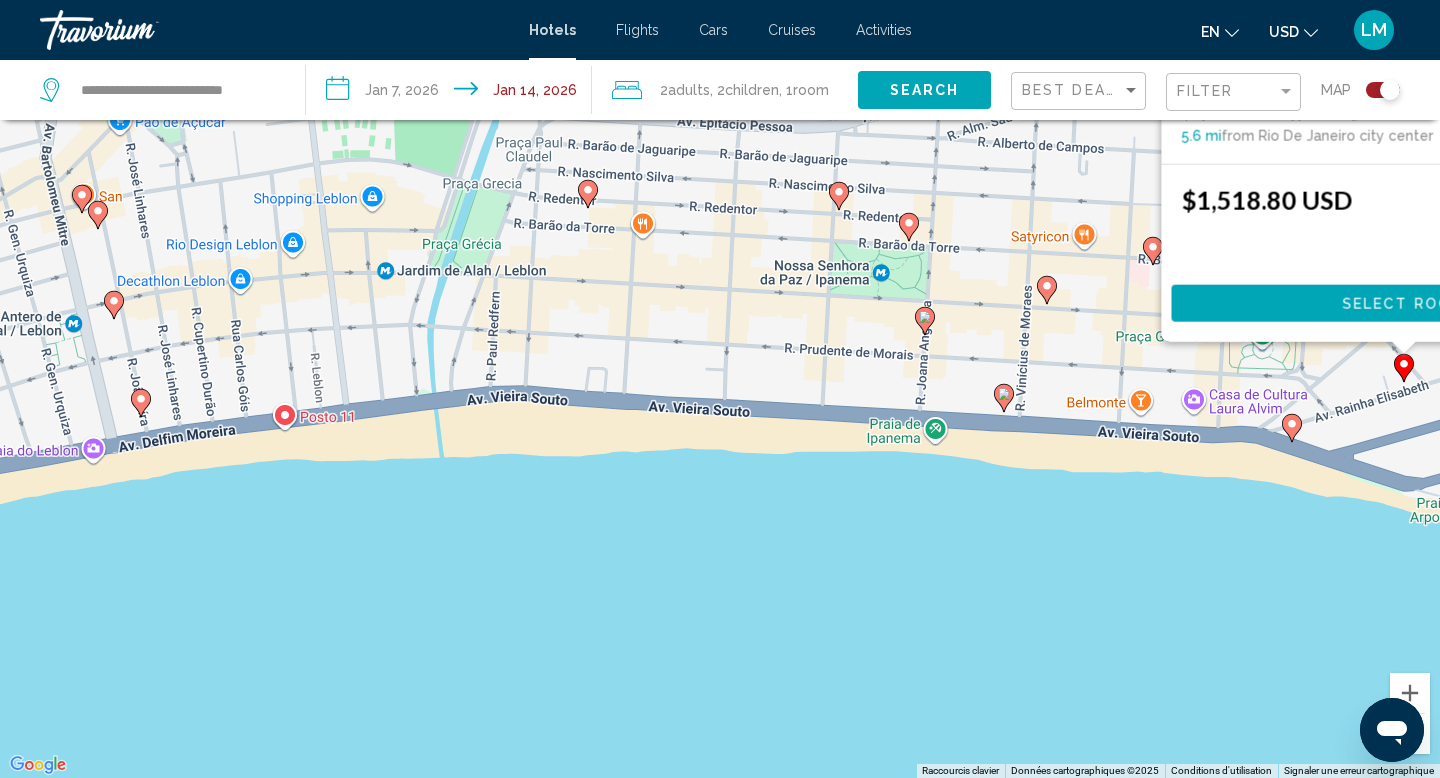 click 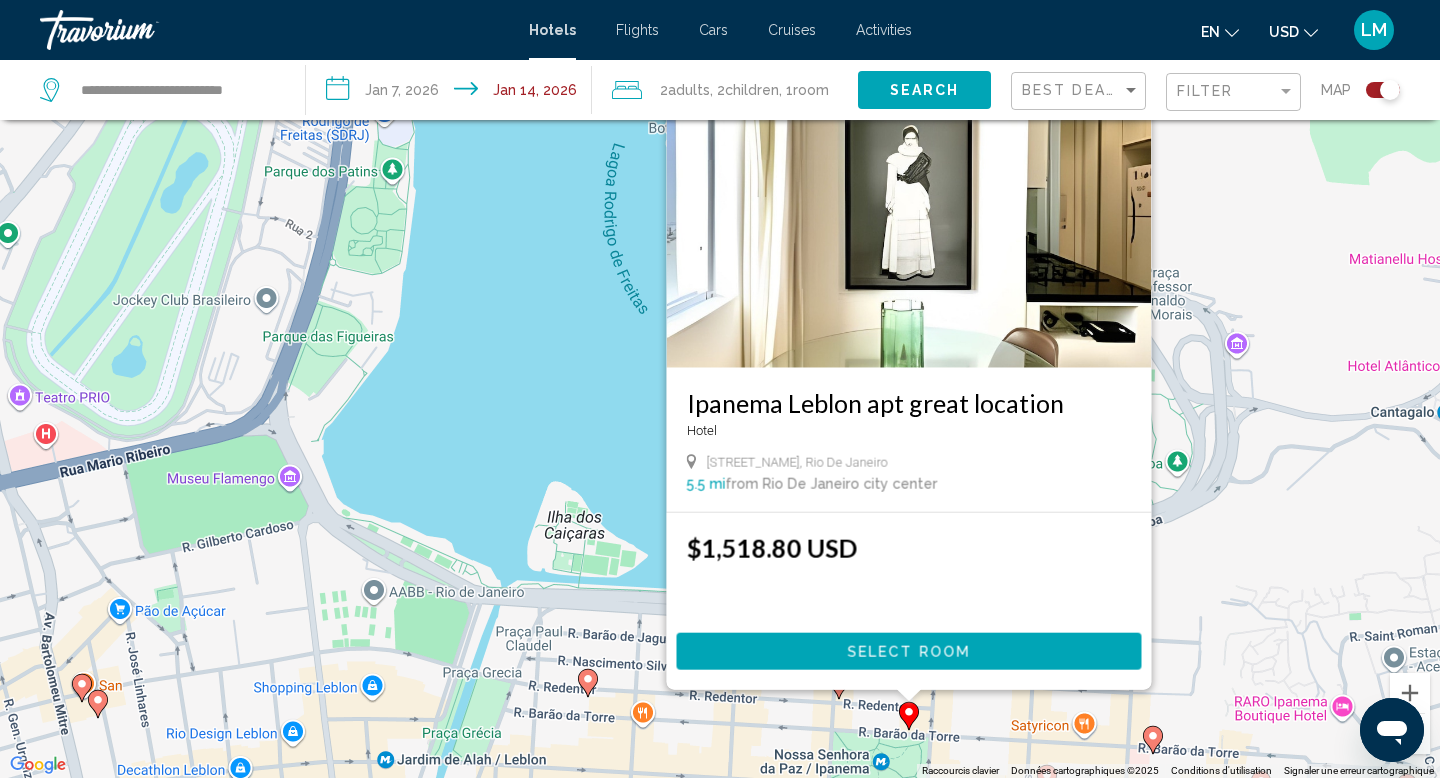 click 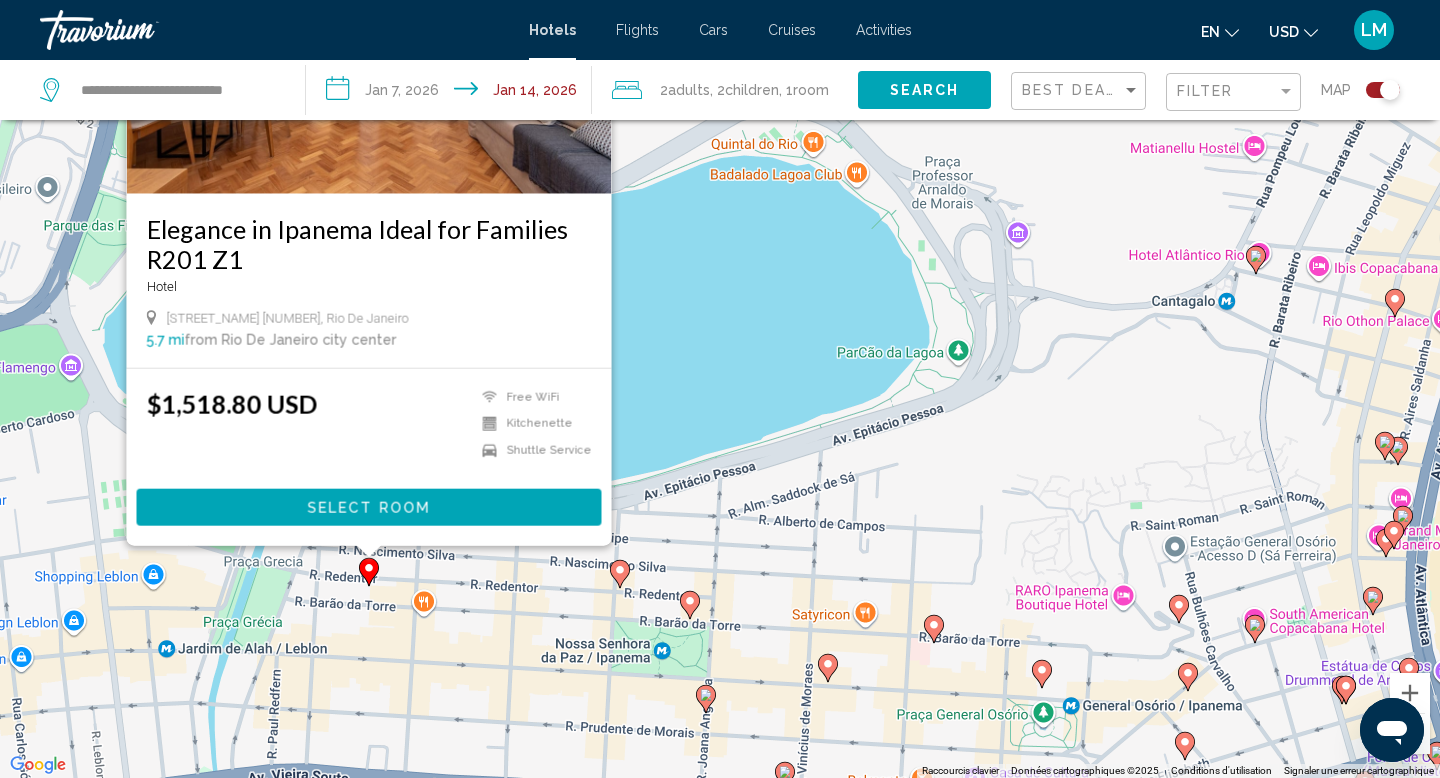drag, startPoint x: 1053, startPoint y: 667, endPoint x: 832, endPoint y: 509, distance: 271.67075 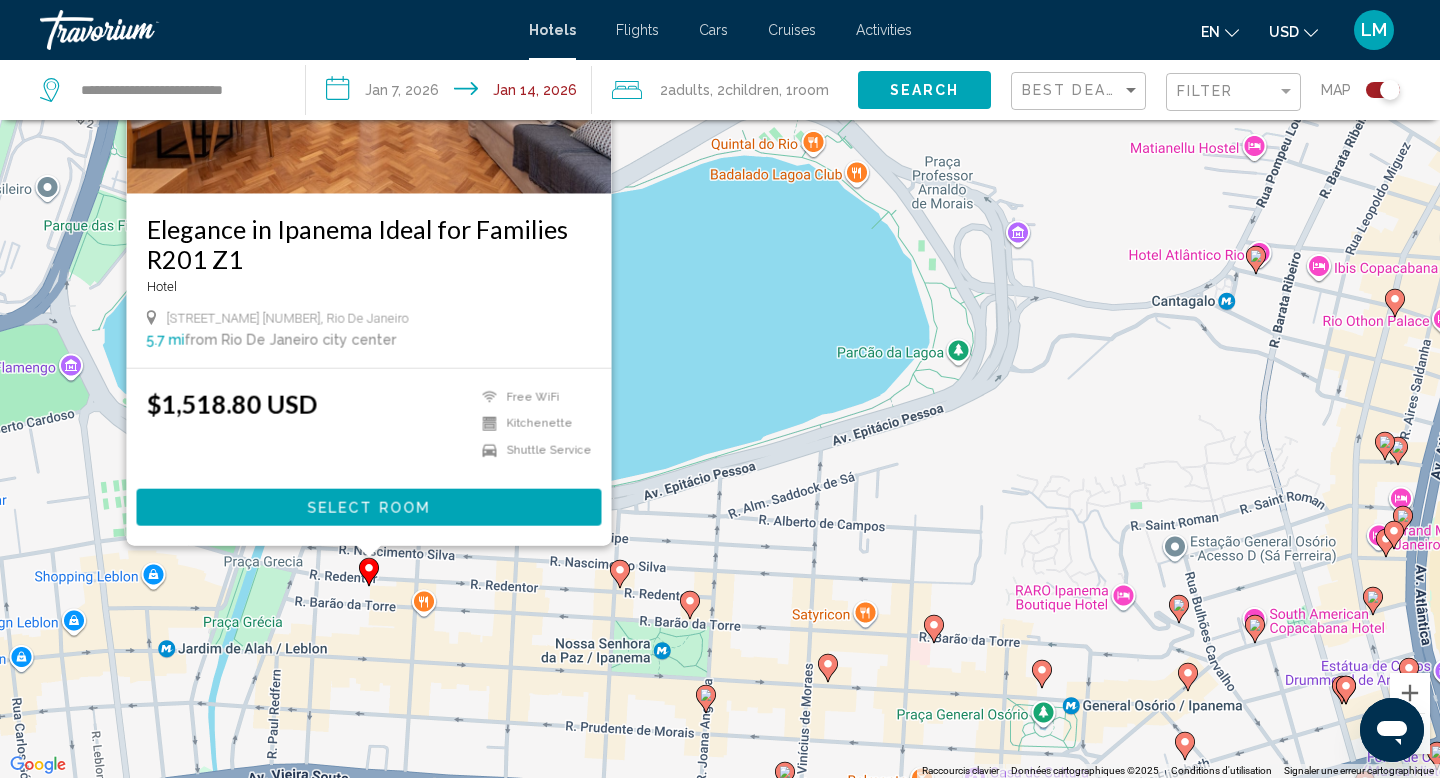 click on "Pour activer le glissement avec le clavier, appuyez sur Alt+Entrée. Une fois ce mode activé, utilisez les touches fléchées pour déplacer le repère. Pour valider le déplacement, appuyez sur Entrée. Pour annuler, appuyez sur Échap.  Elegance in Ipanema Ideal for Families R201 Z1  Hotel
[STREET_NAME] [NUMBER], Rio De Janeiro 5.7 mi  from Rio De Janeiro city center from hotel $1,518.80 USD
Free WiFi
Kitchenette
Shuttle Service  Select Room" at bounding box center (720, 389) 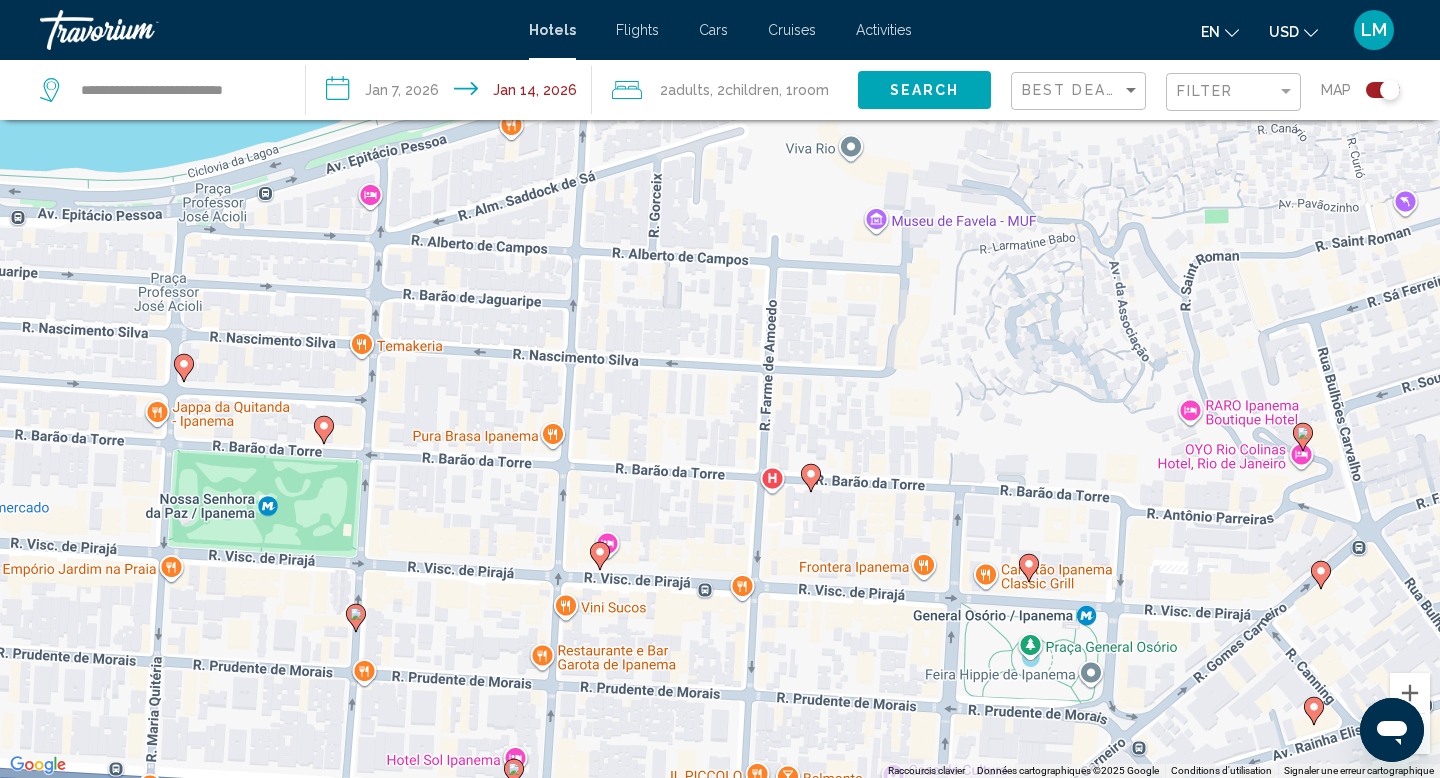 click 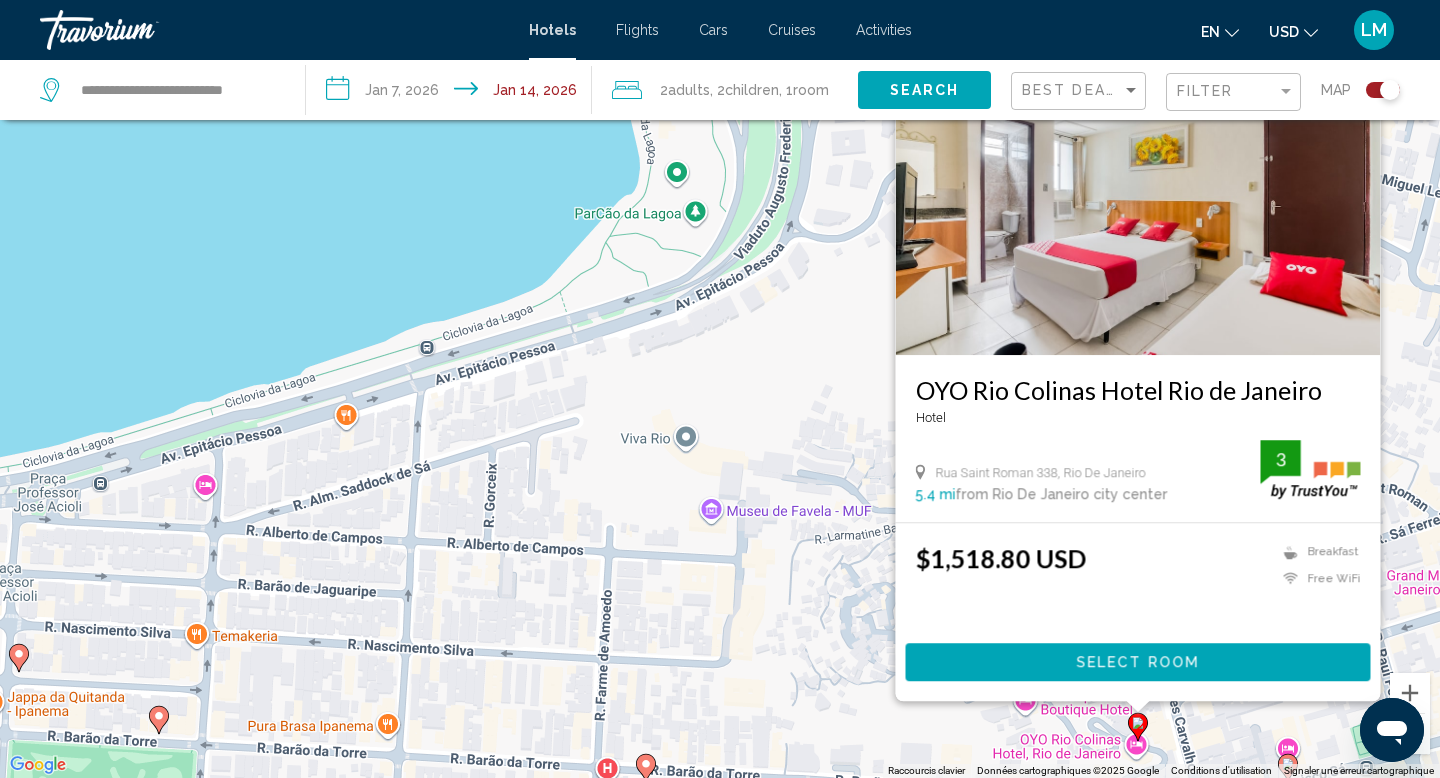 drag, startPoint x: 735, startPoint y: 608, endPoint x: 732, endPoint y: 329, distance: 279.01614 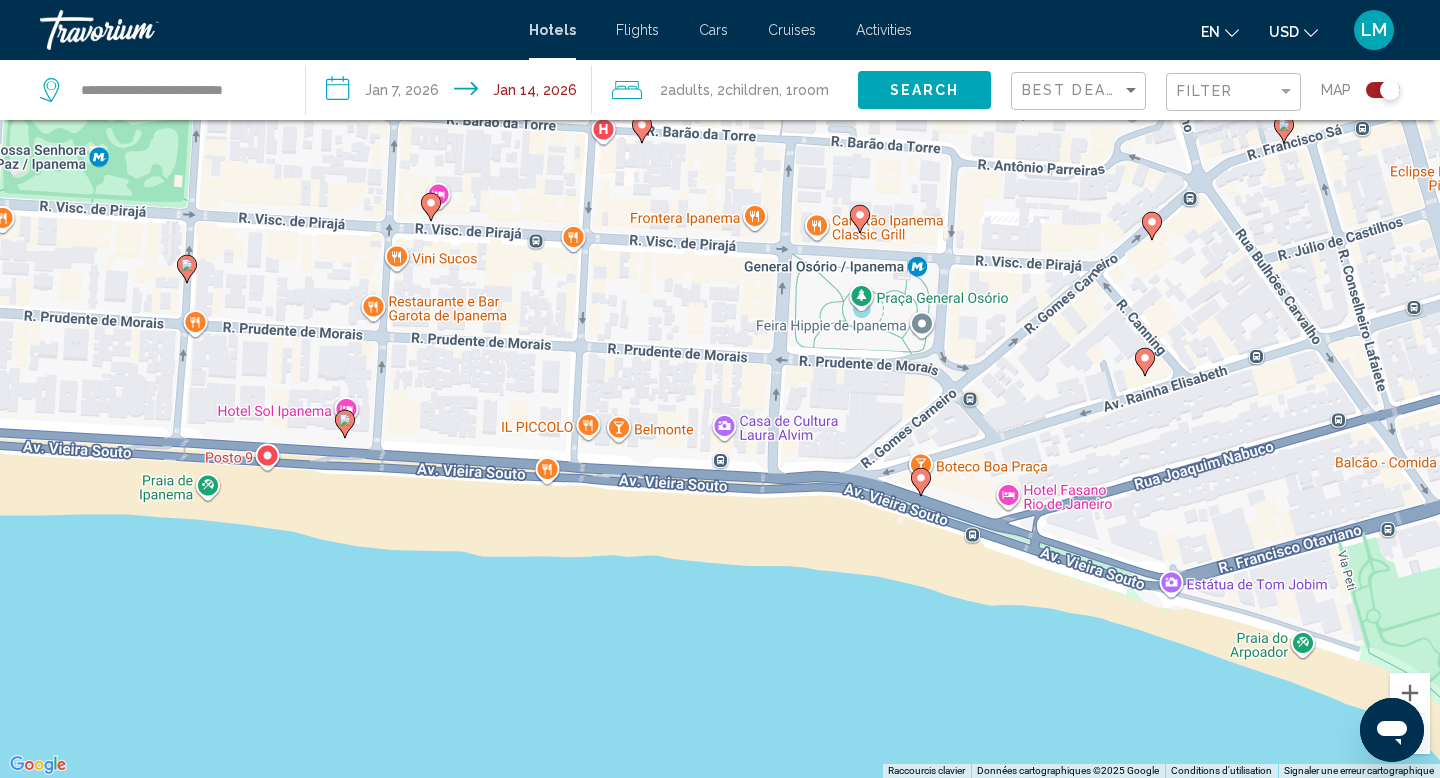 drag, startPoint x: 890, startPoint y: 354, endPoint x: 761, endPoint y: 658, distance: 330.2378 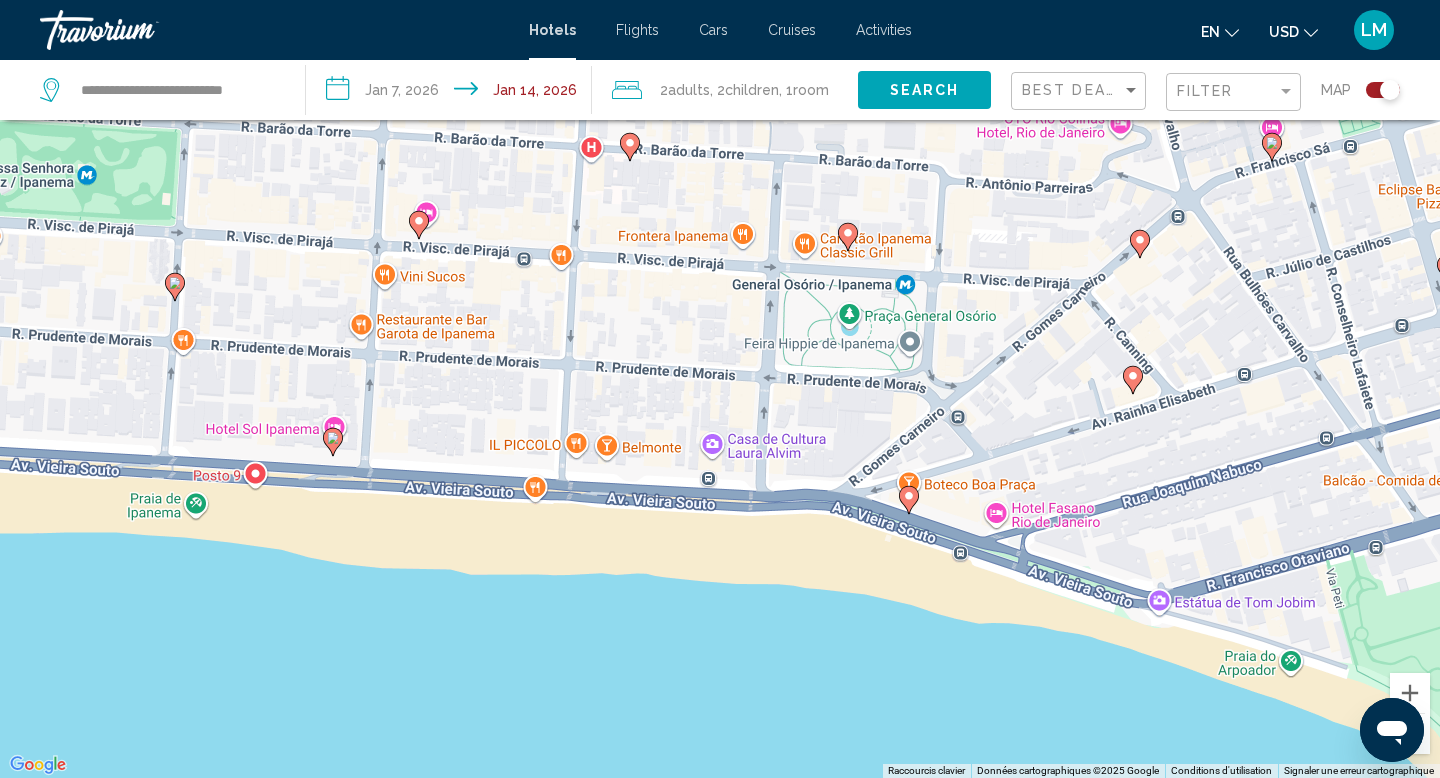 click 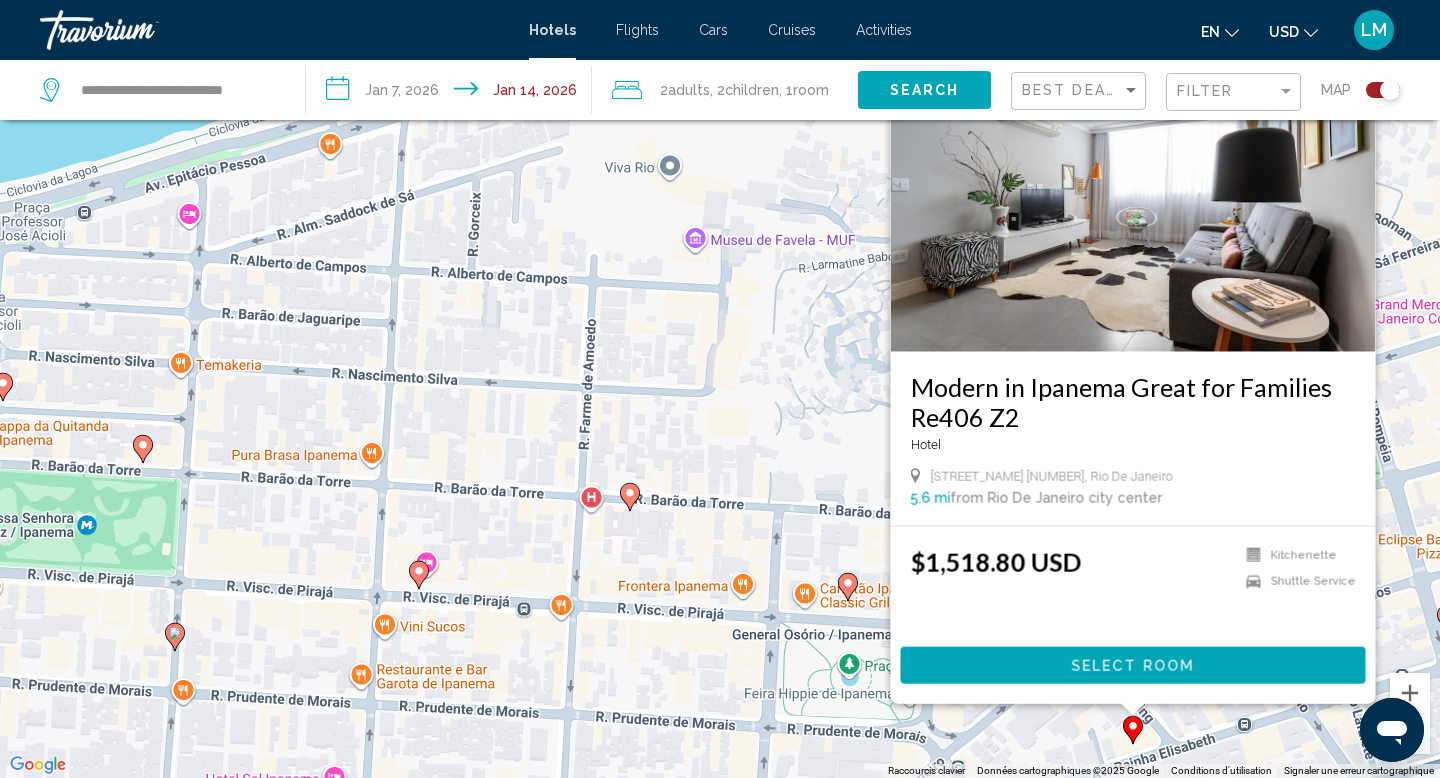 click on "Best Deals" 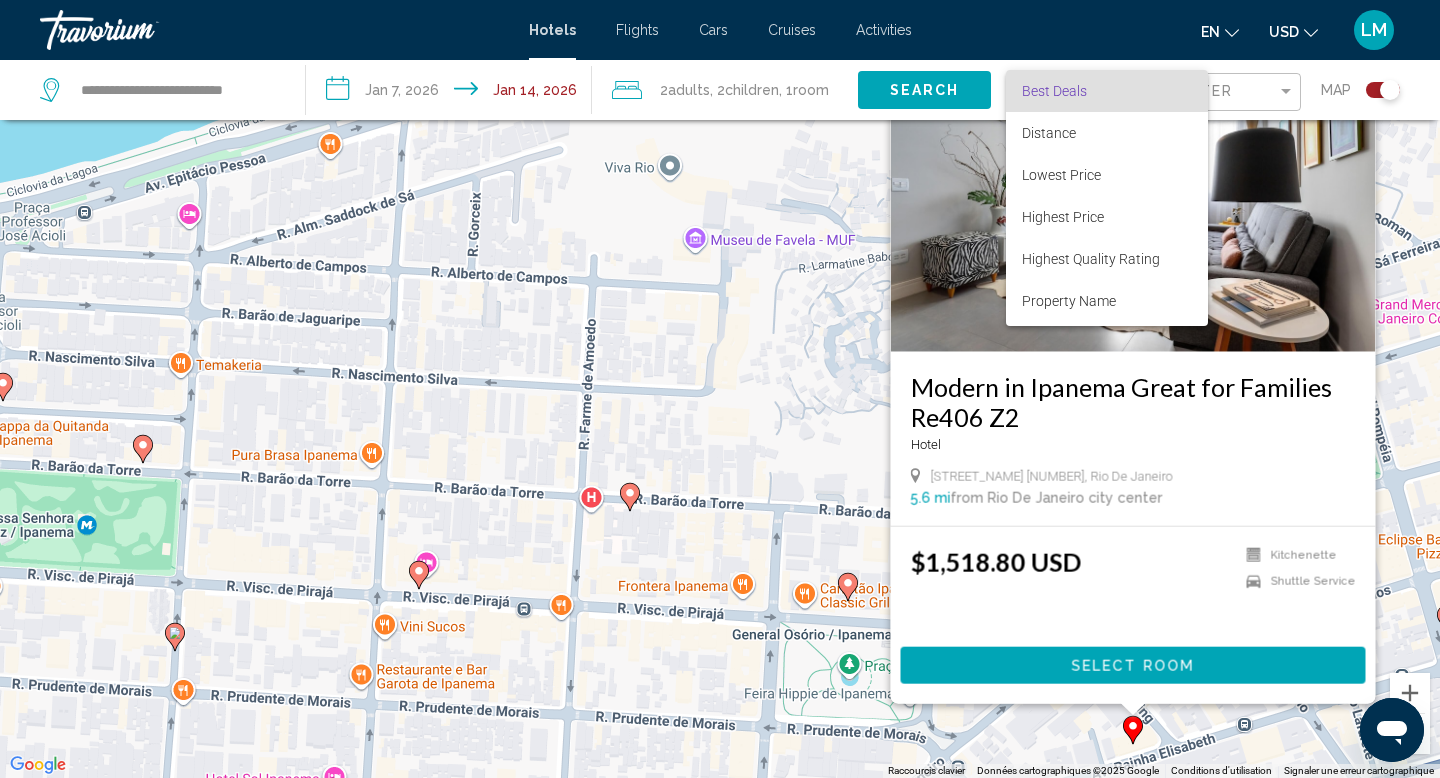 click at bounding box center (720, 389) 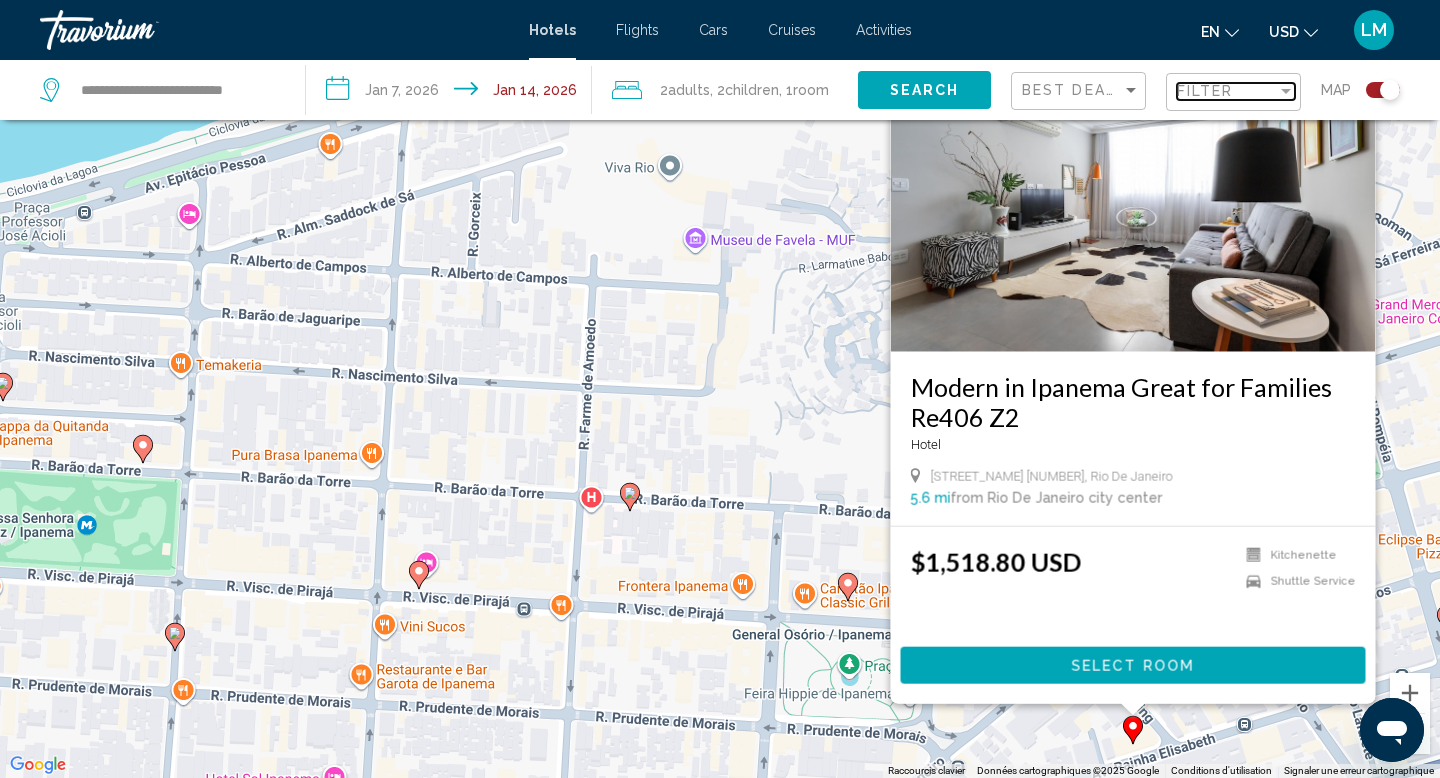 click on "Filter" at bounding box center [1227, 91] 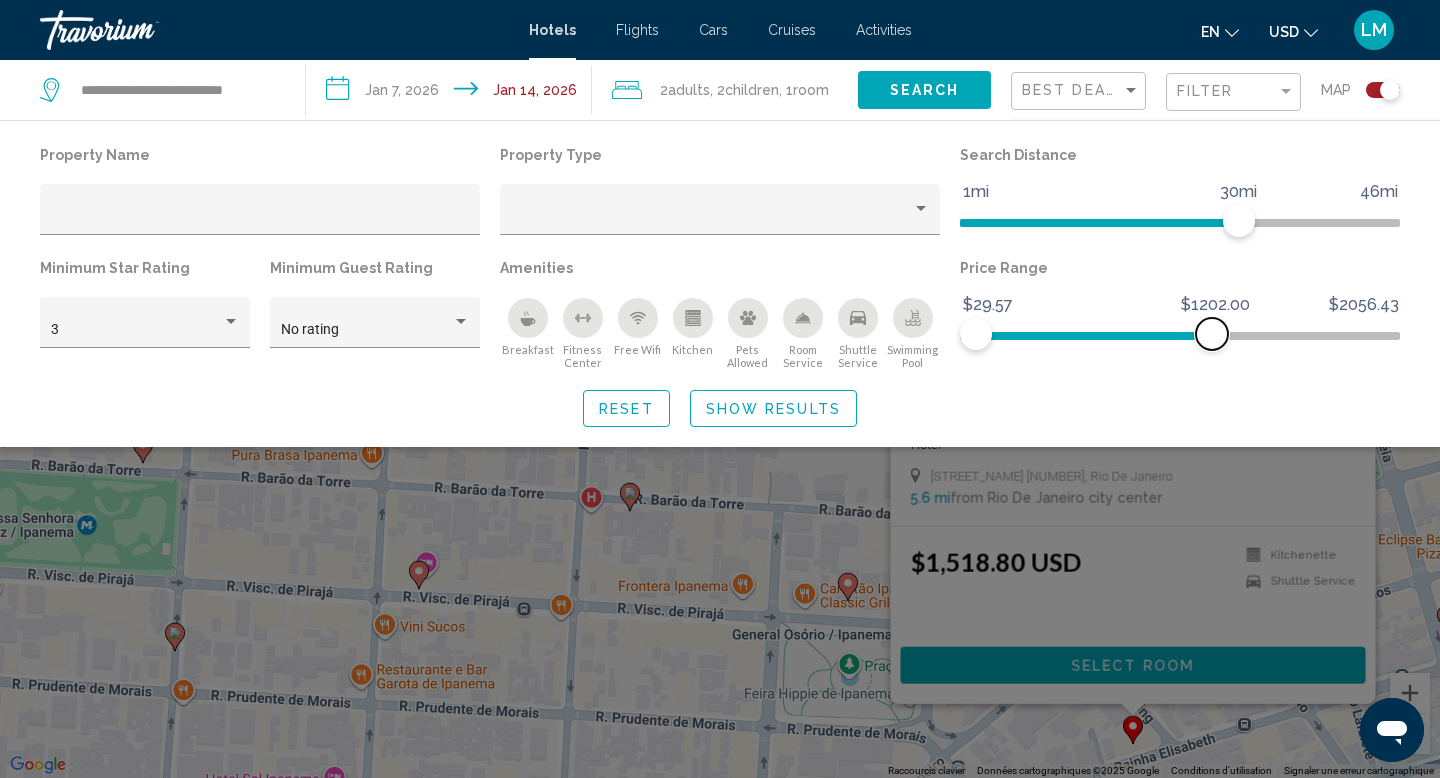 drag, startPoint x: 1386, startPoint y: 325, endPoint x: 1203, endPoint y: 394, distance: 195.57607 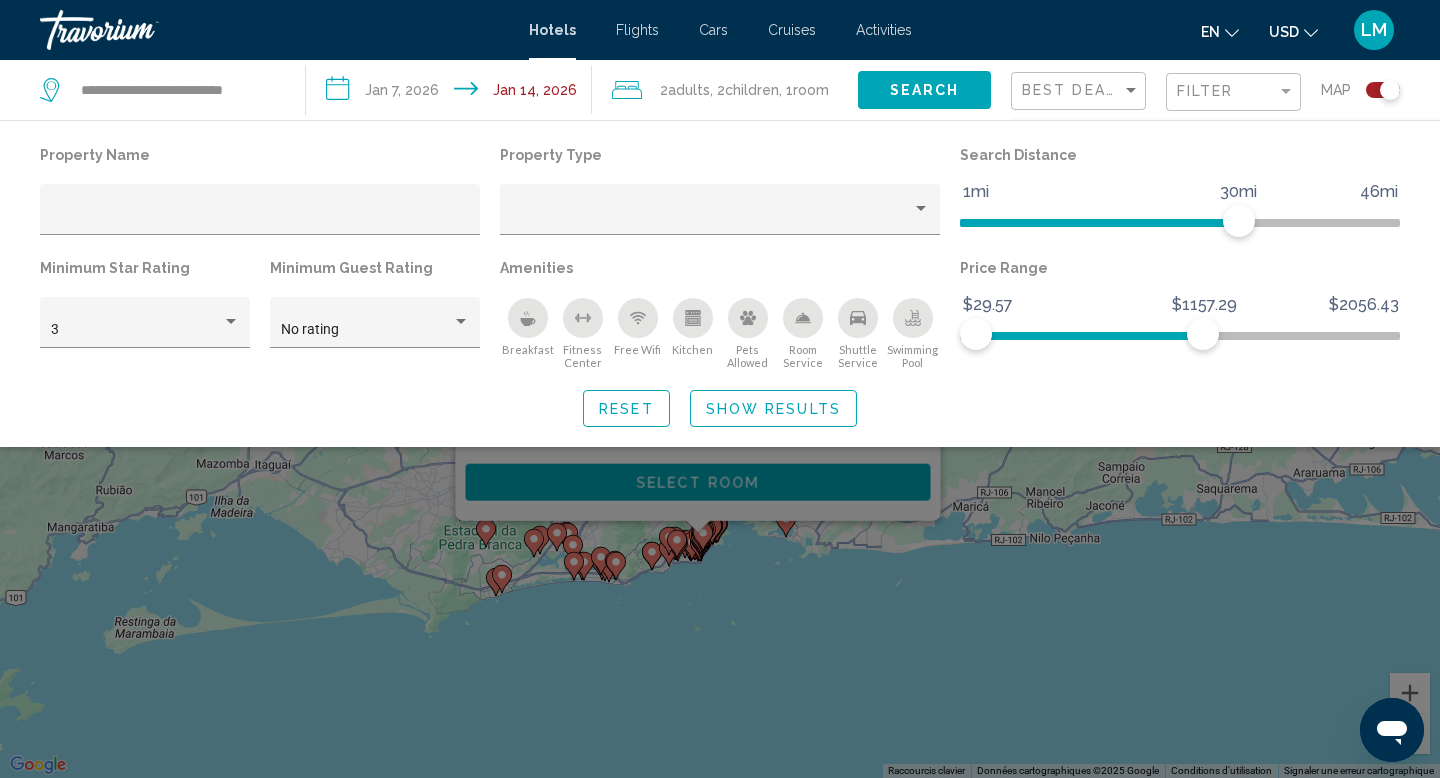 click on "Show Results" 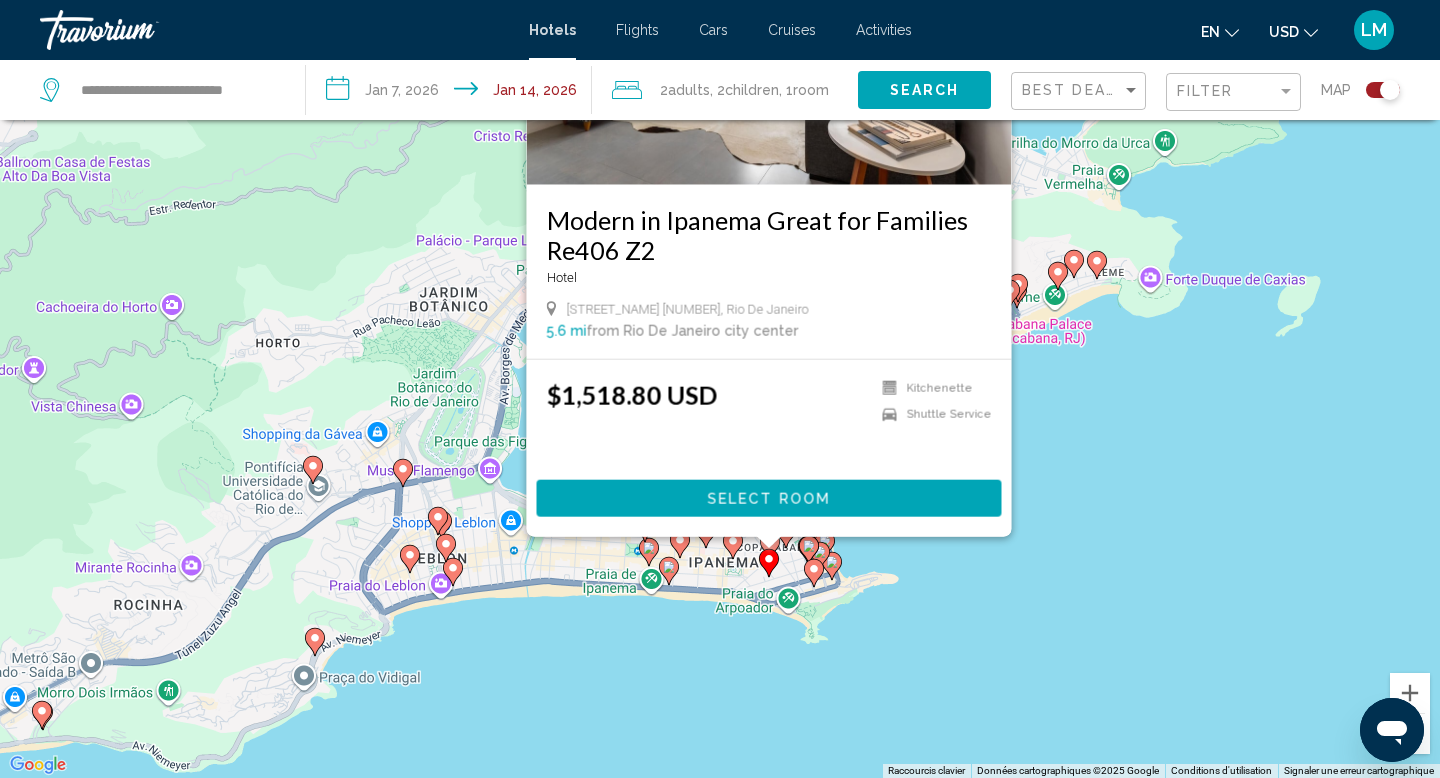 drag, startPoint x: 824, startPoint y: 418, endPoint x: 639, endPoint y: 650, distance: 296.73053 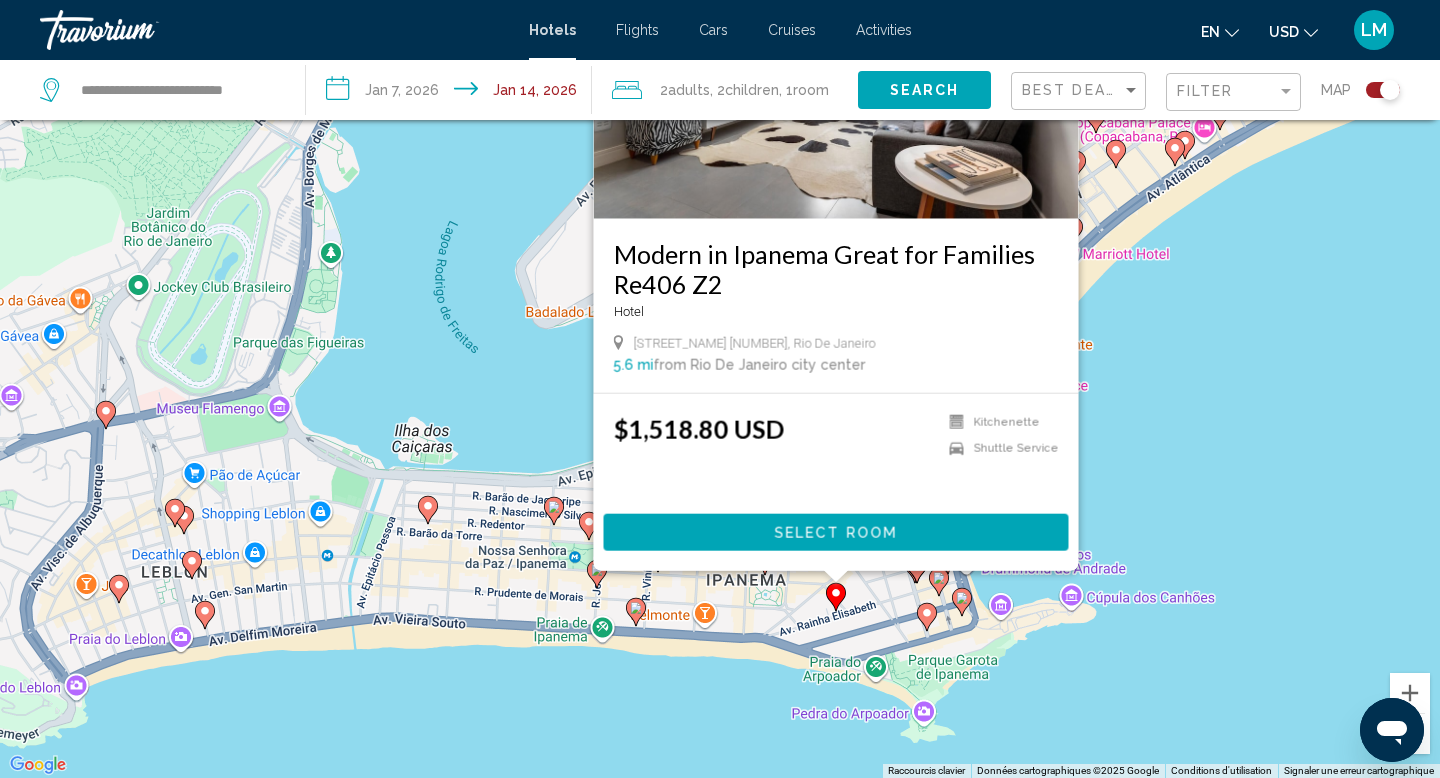 click 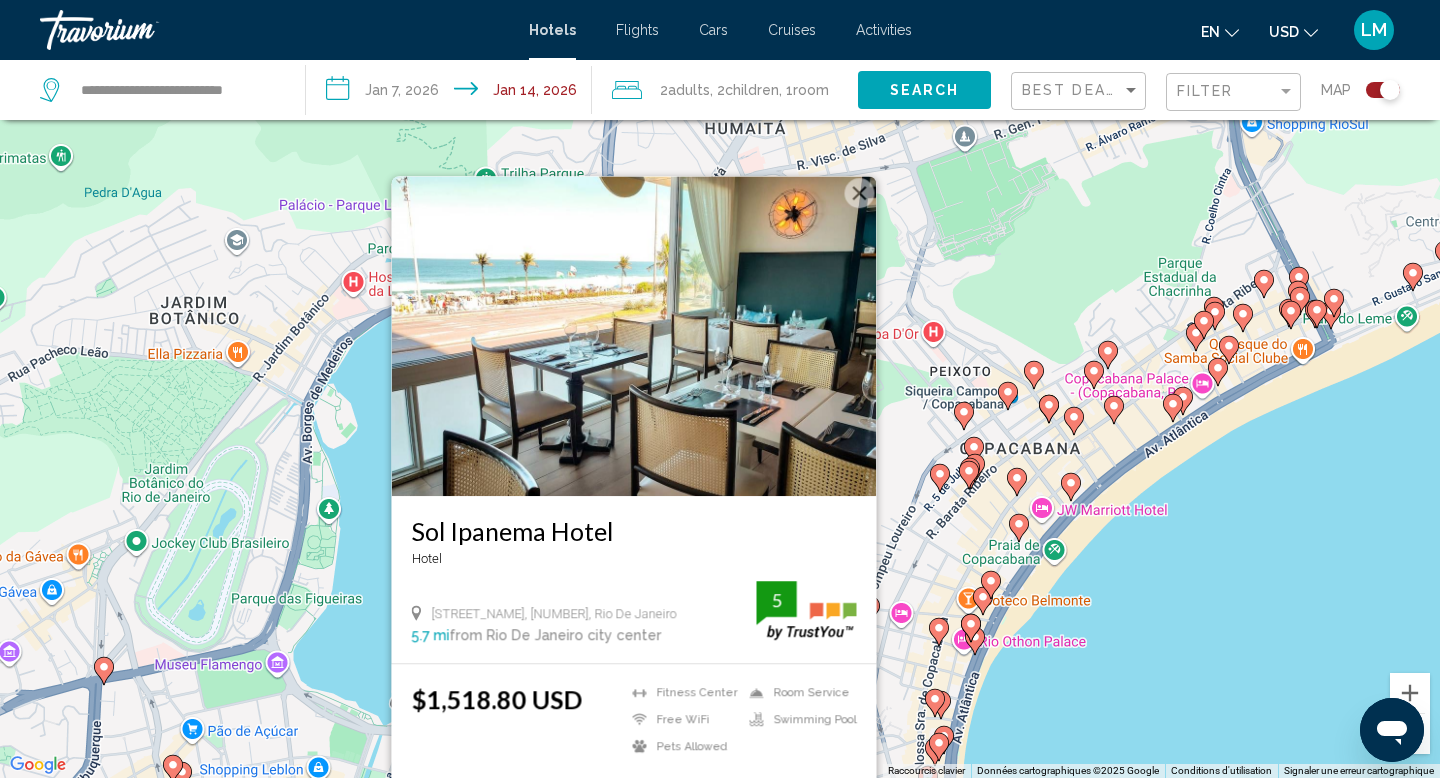 drag, startPoint x: 945, startPoint y: 383, endPoint x: 943, endPoint y: 526, distance: 143.01399 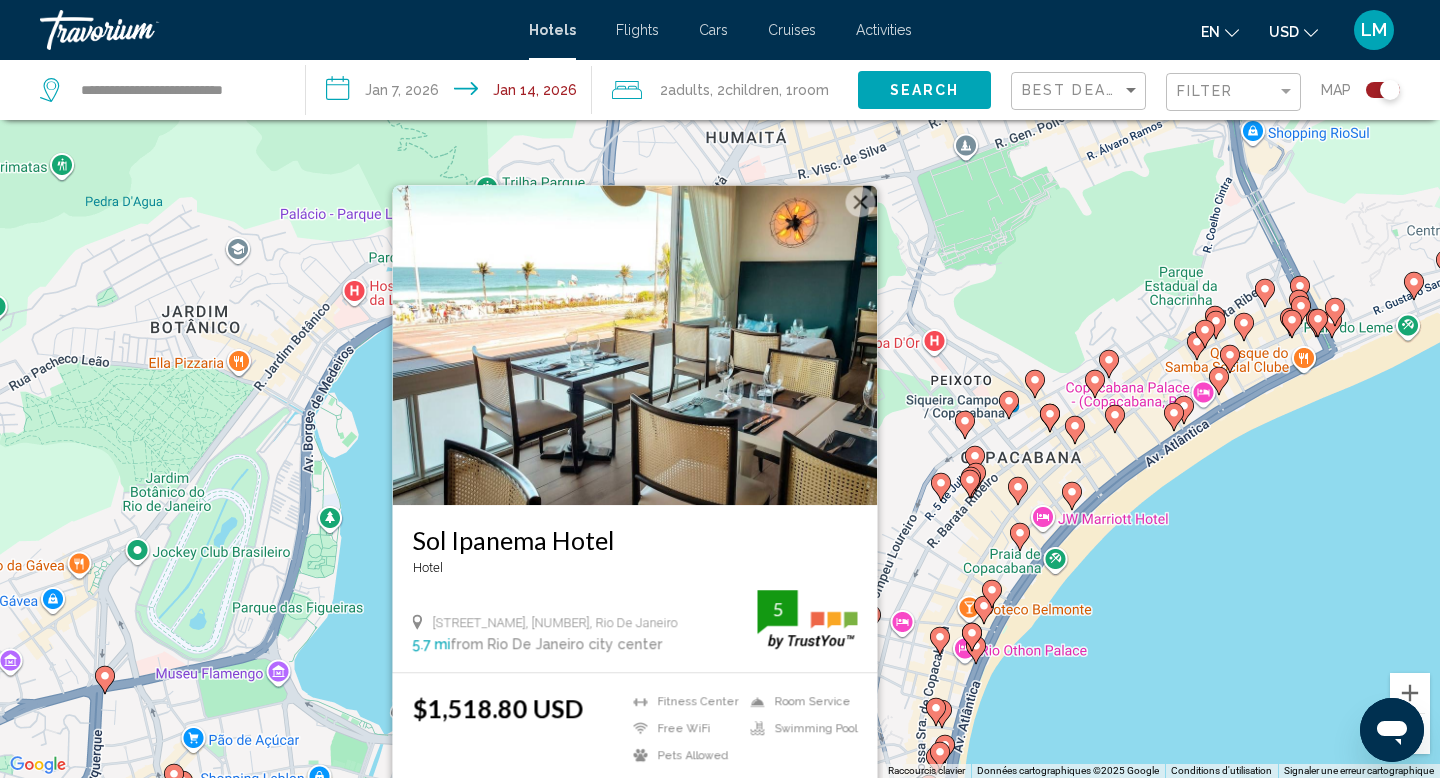 click on "Sol Ipanema Hotel" at bounding box center (635, 540) 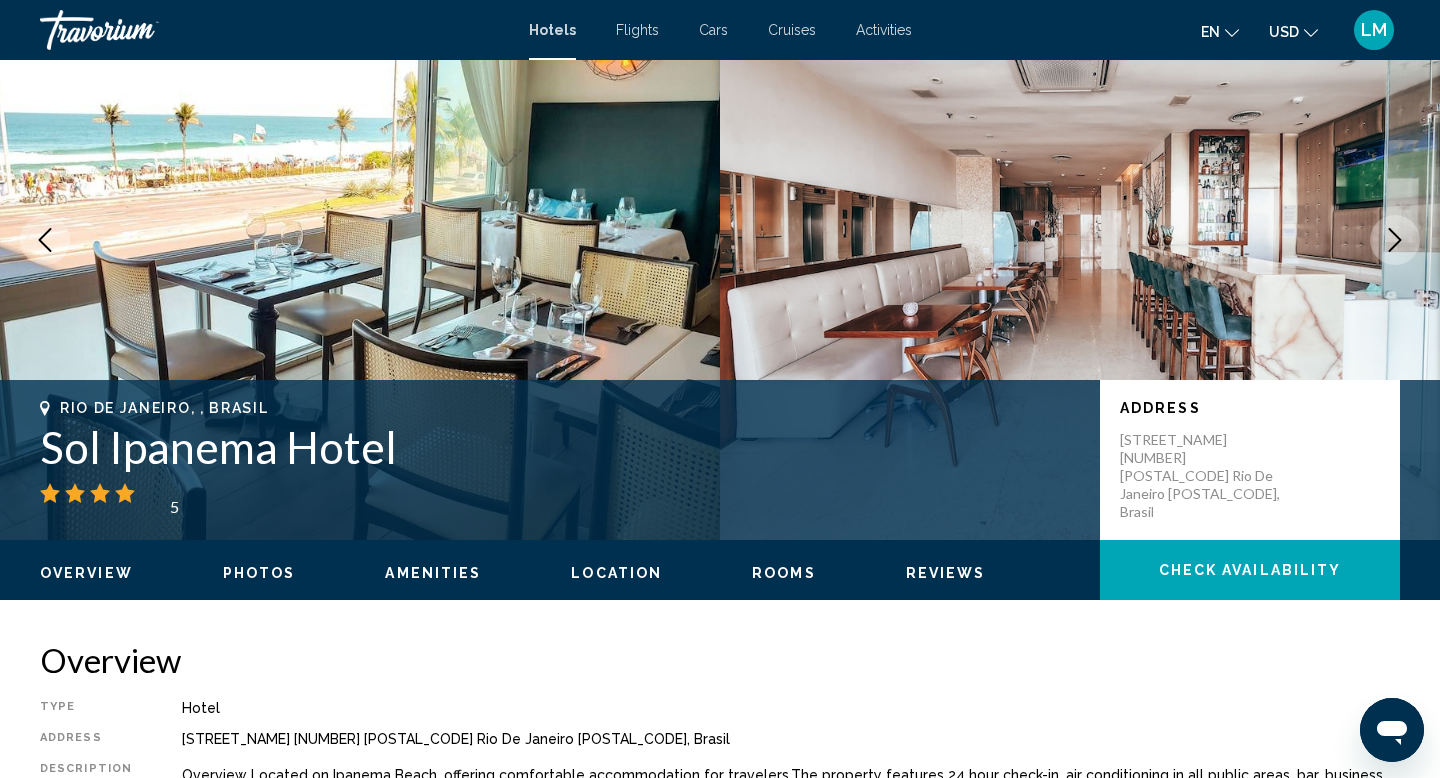 scroll, scrollTop: 0, scrollLeft: 0, axis: both 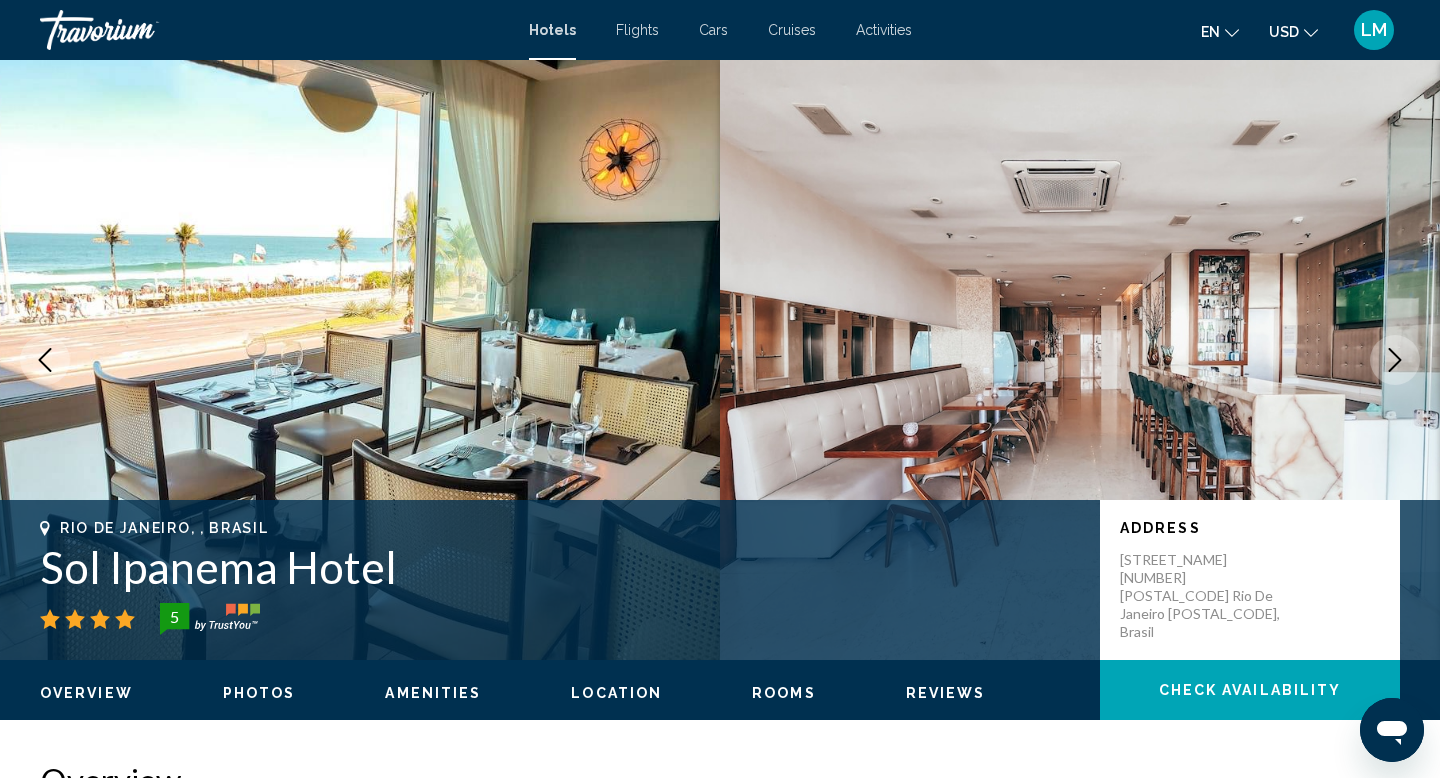 click 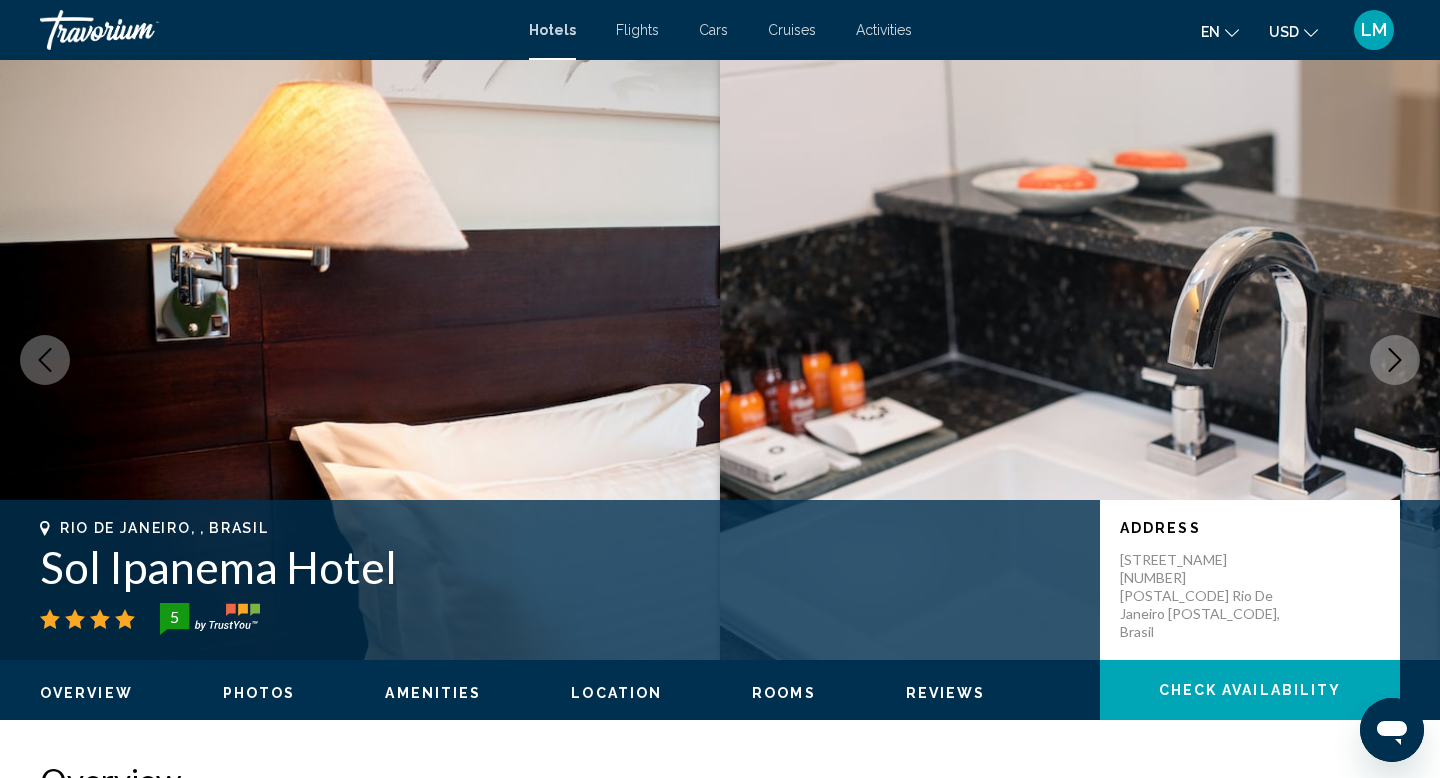 click 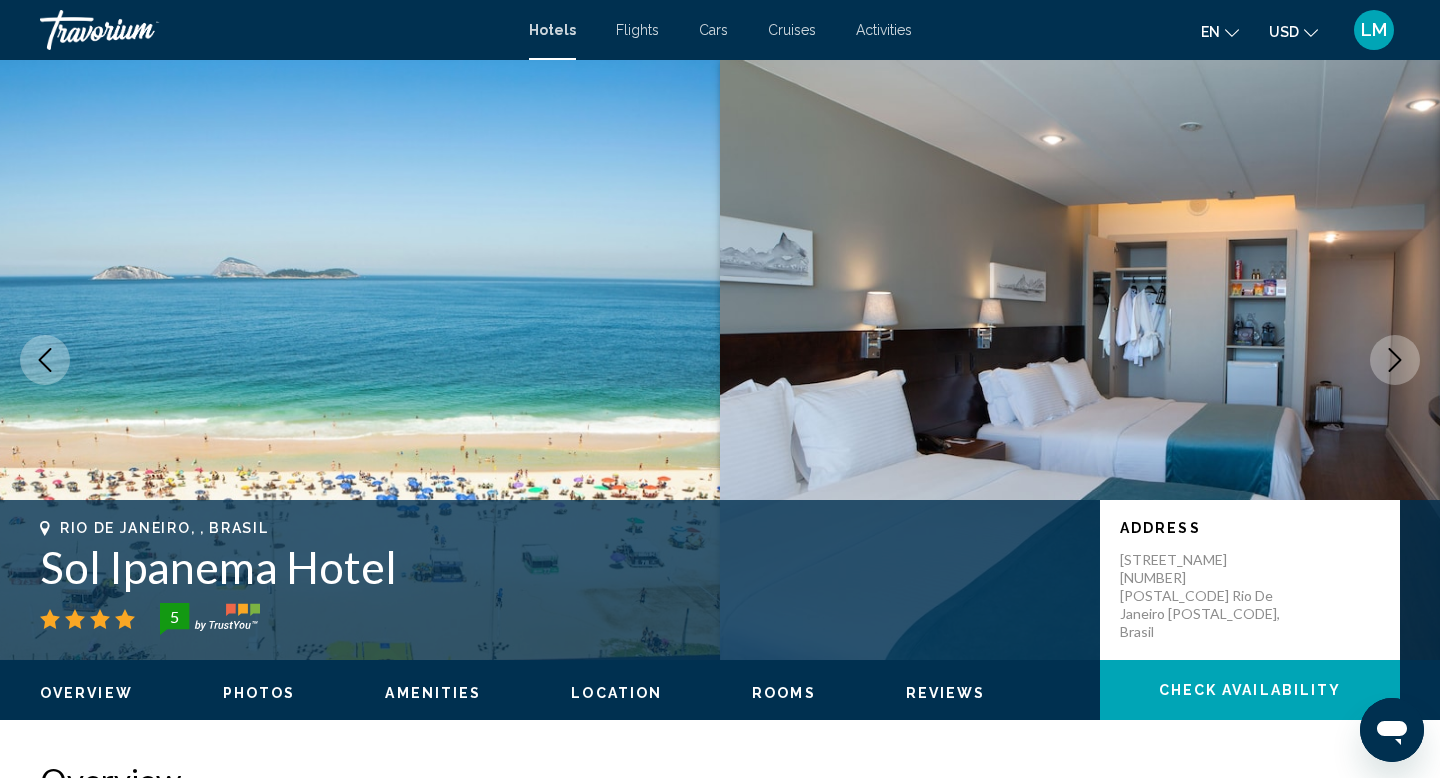 click 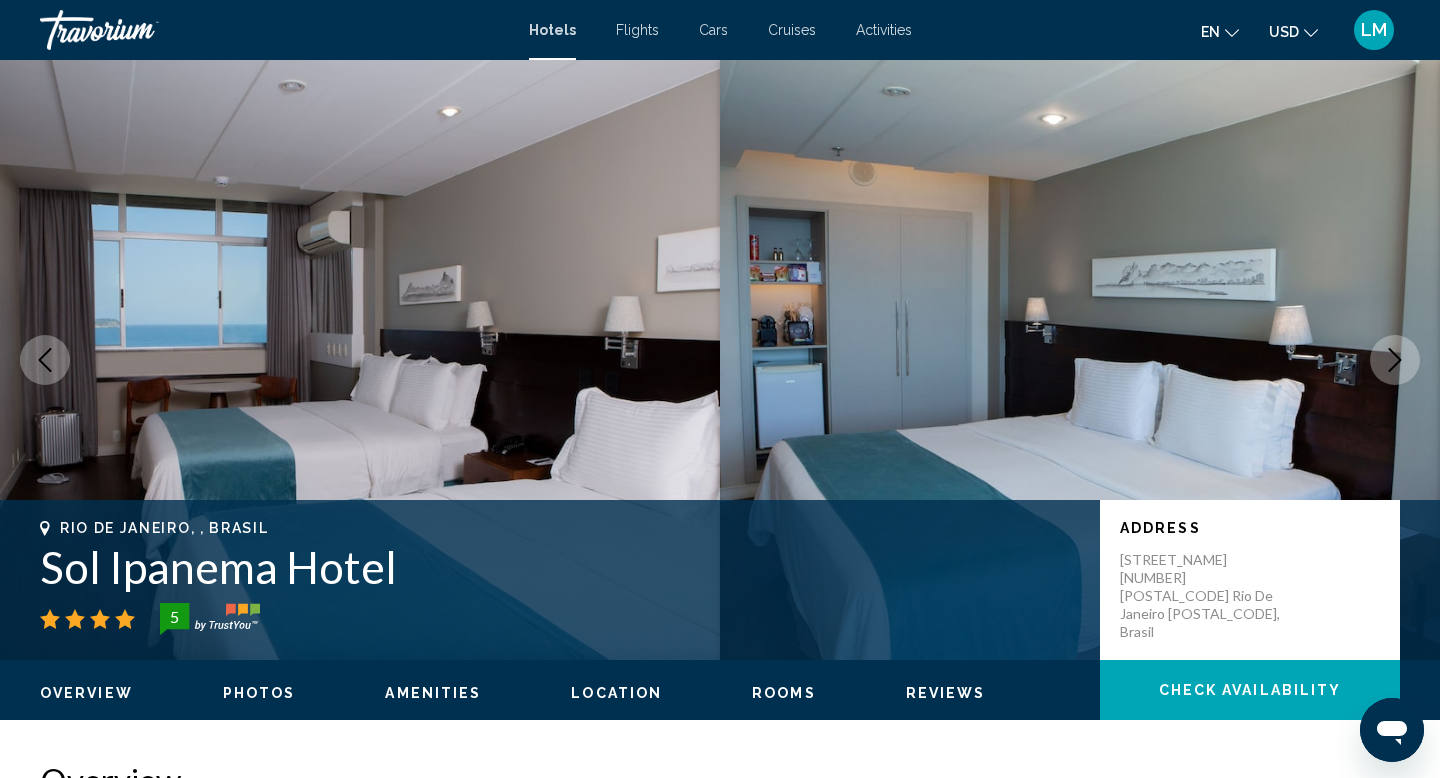 click 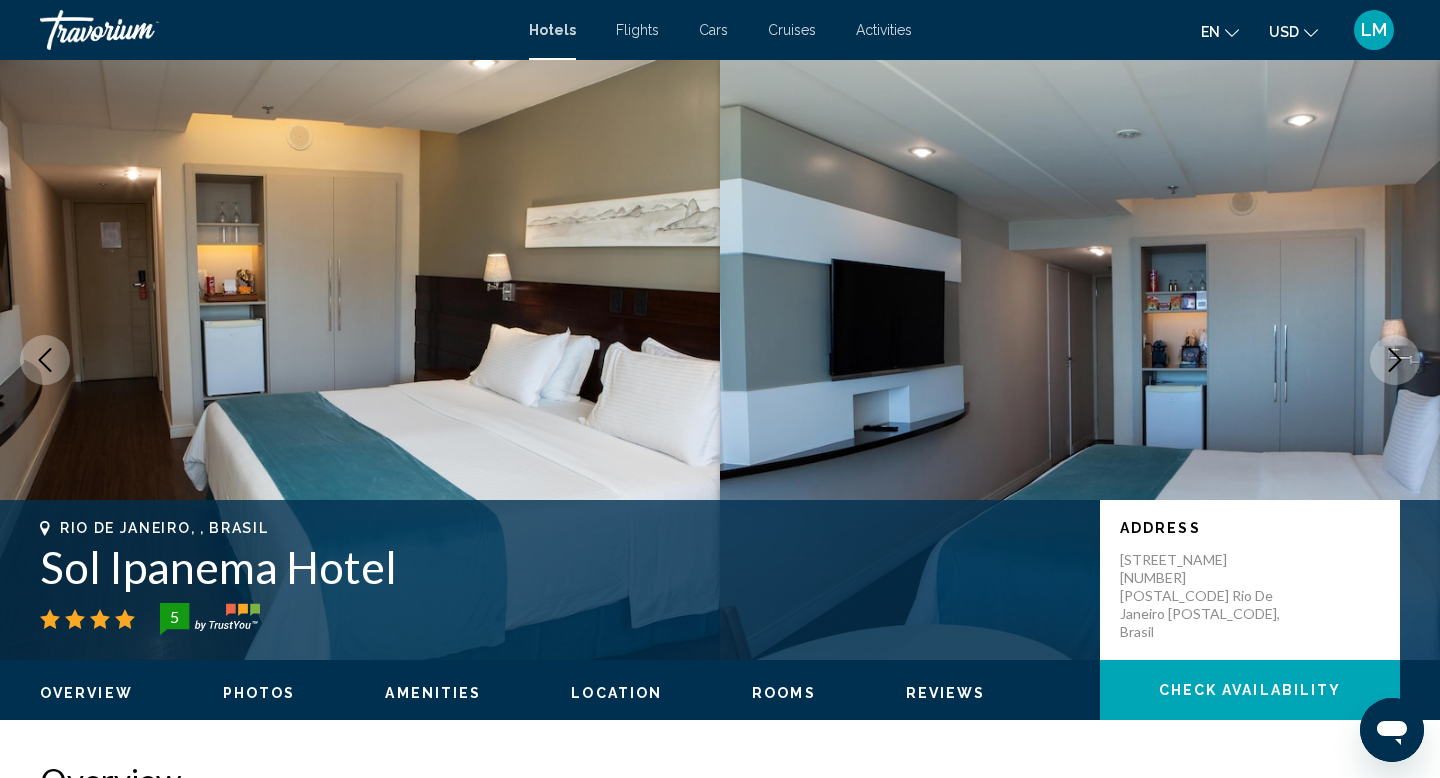click 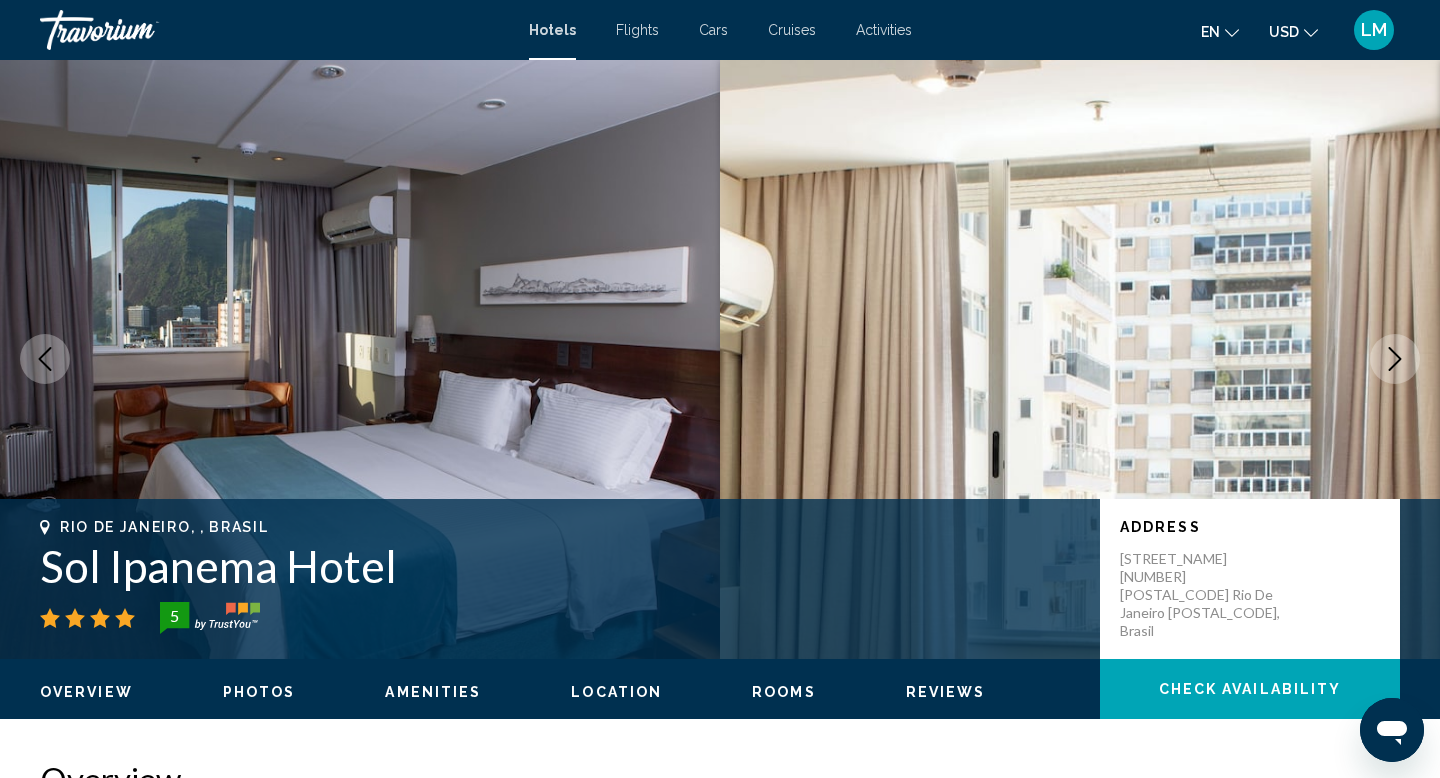 scroll, scrollTop: 0, scrollLeft: 0, axis: both 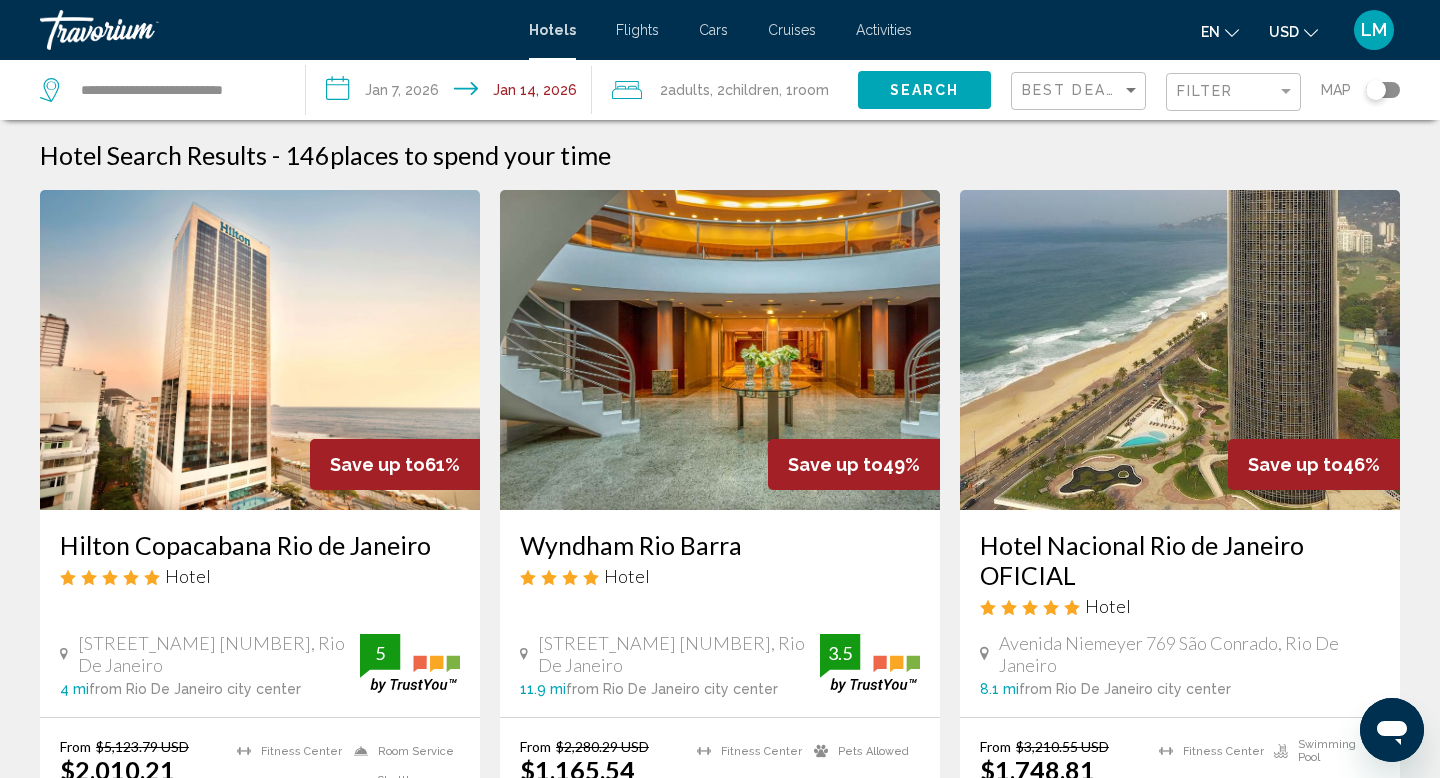 click 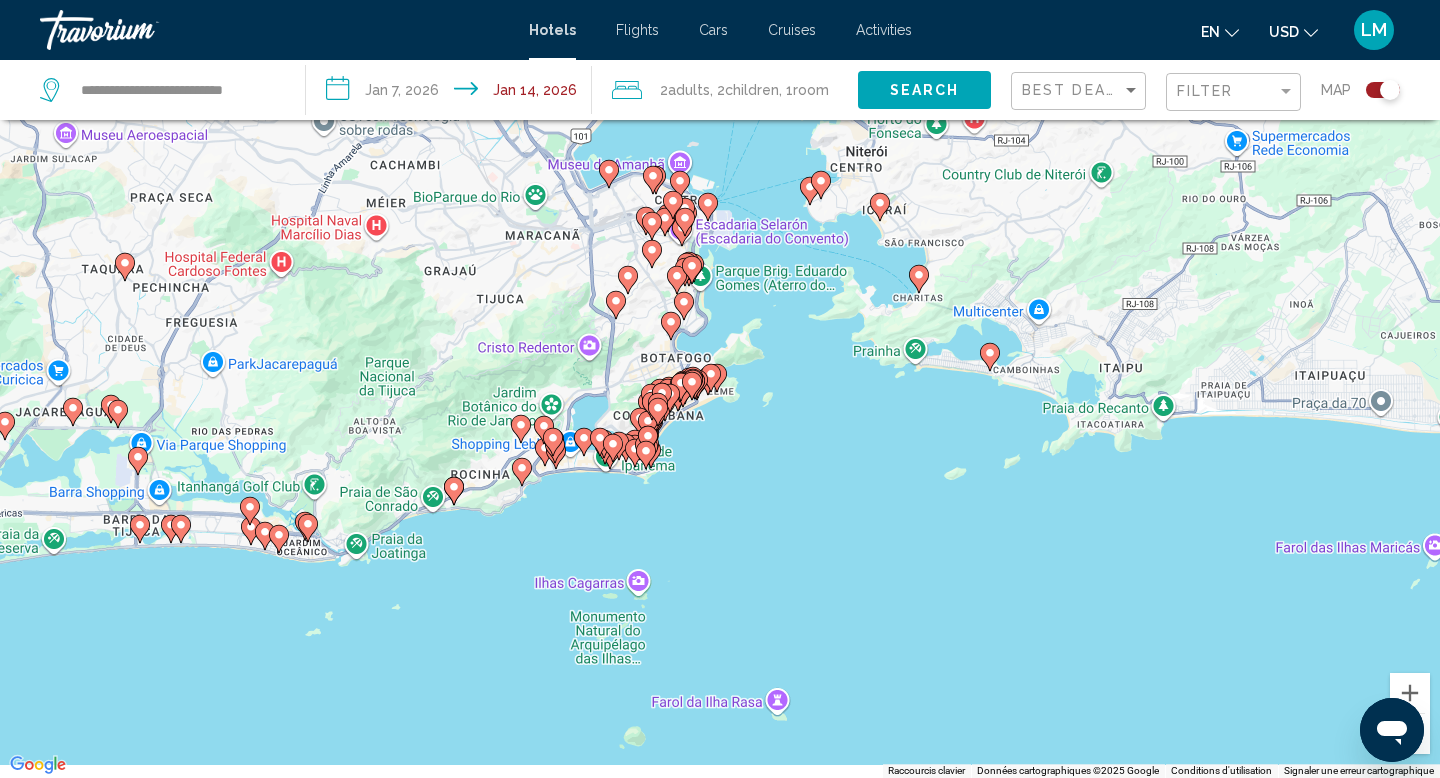 drag, startPoint x: 583, startPoint y: 552, endPoint x: 724, endPoint y: 382, distance: 220.86421 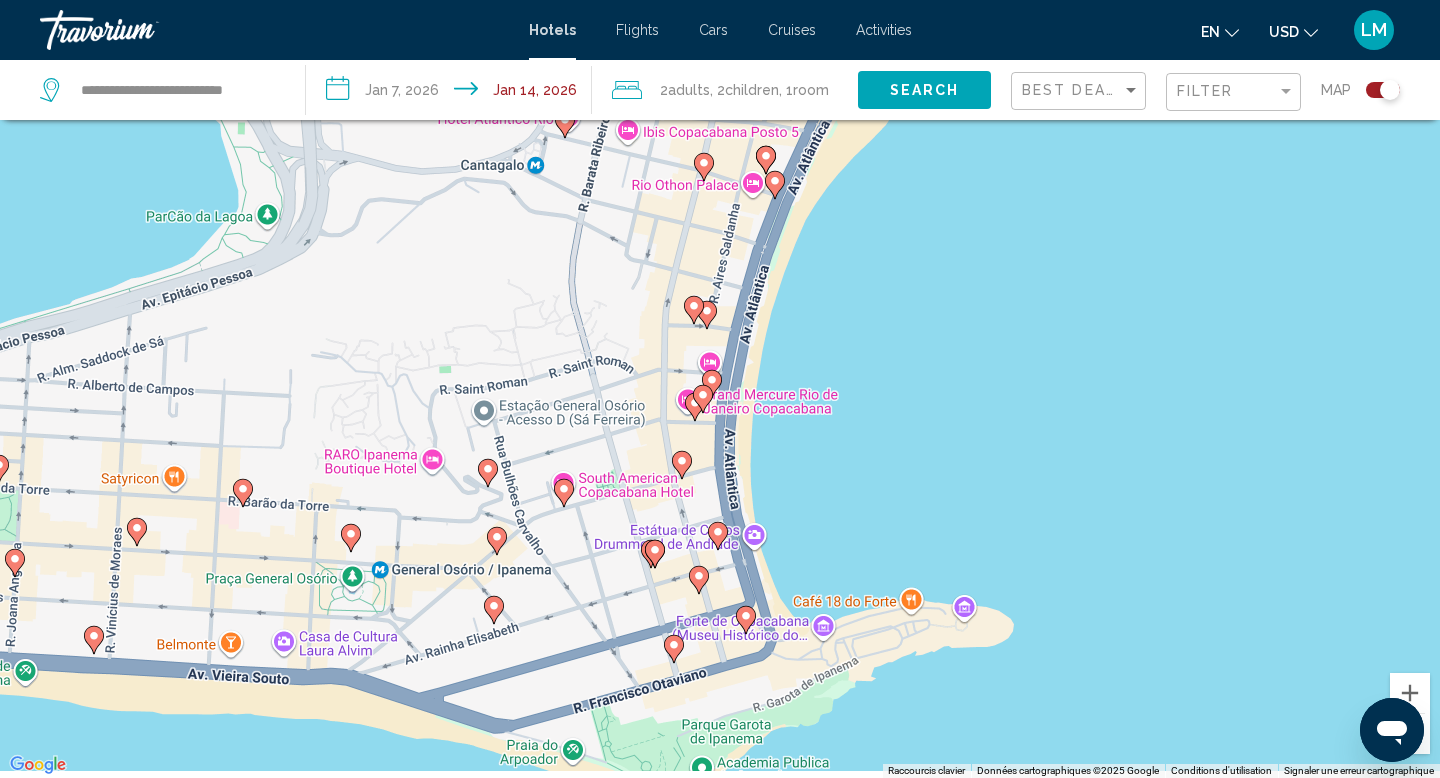 drag, startPoint x: 350, startPoint y: 646, endPoint x: 604, endPoint y: 309, distance: 422.0012 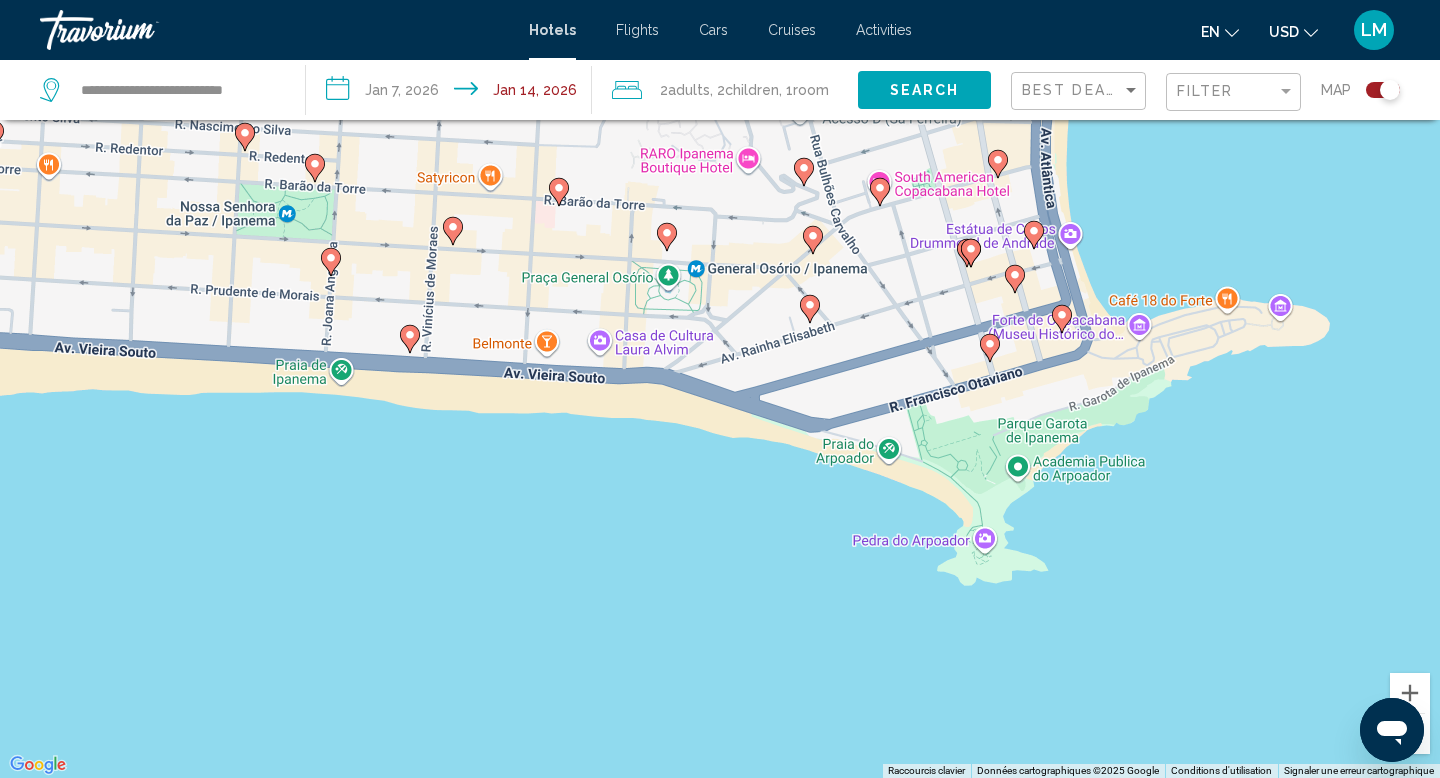 click 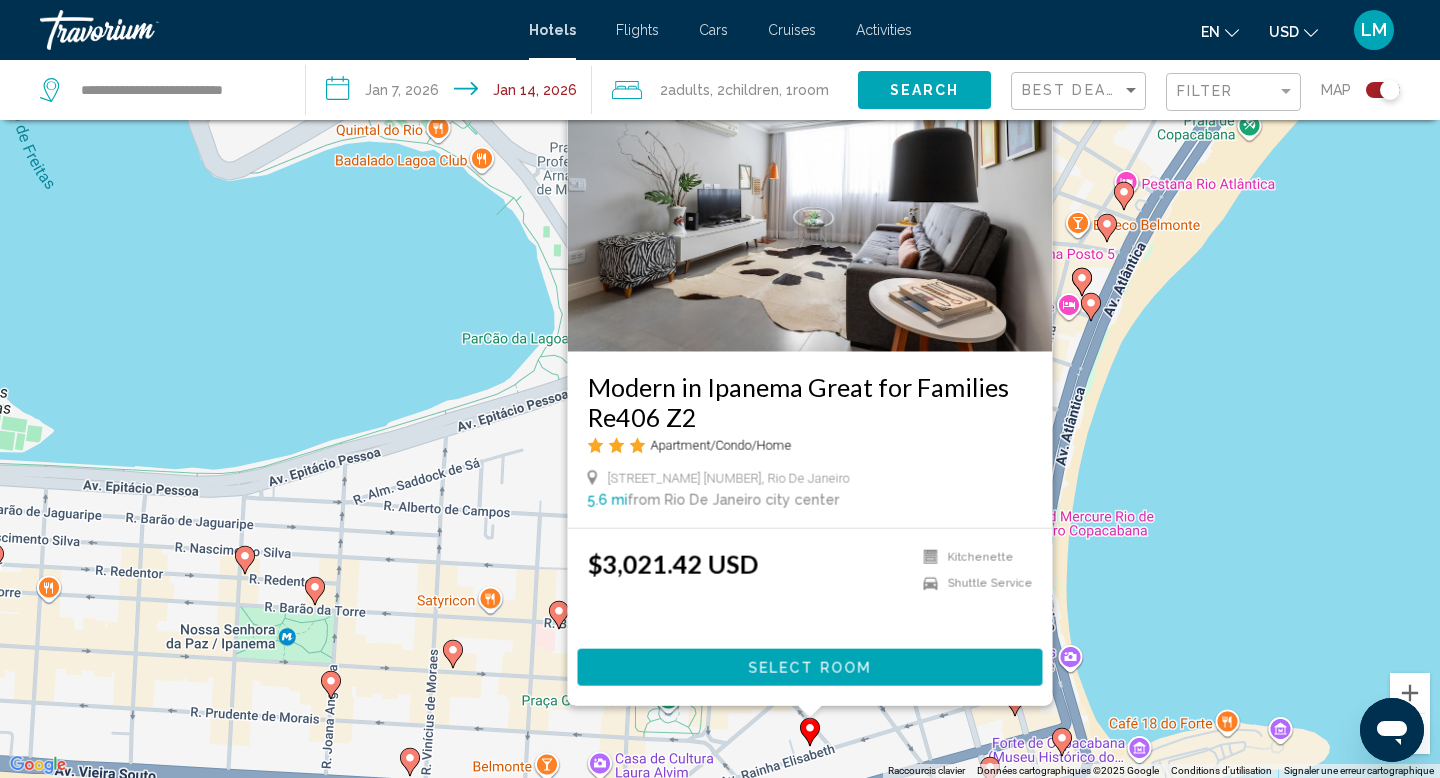 click 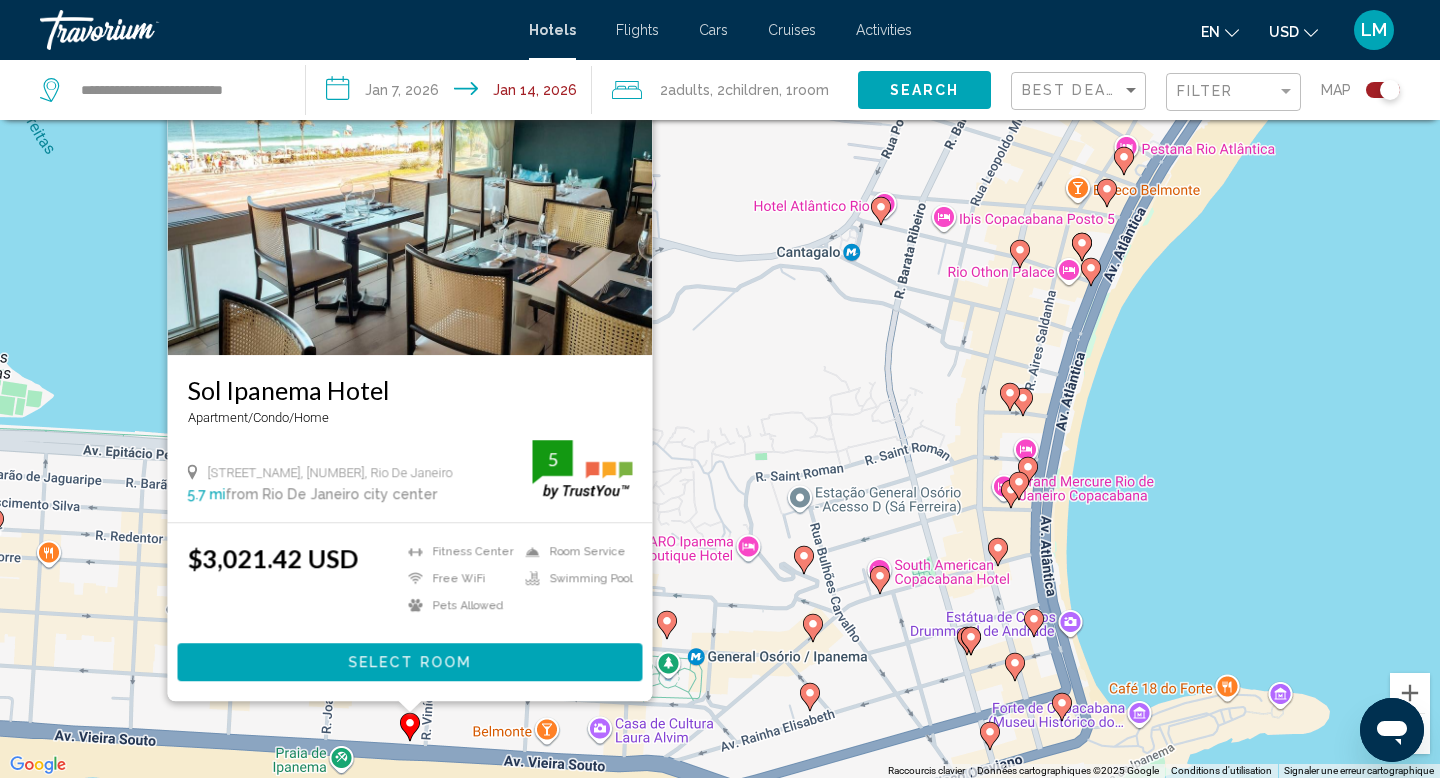 click 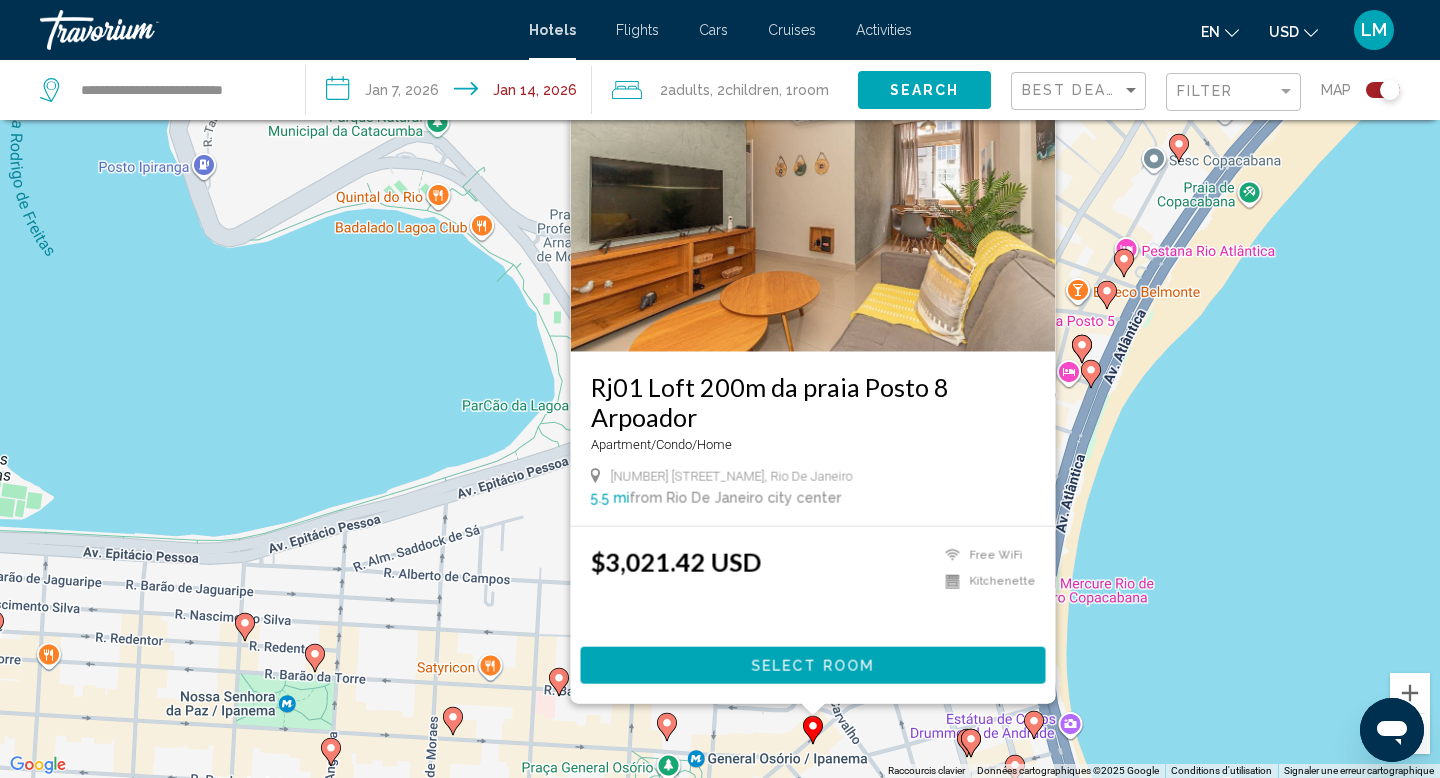 click 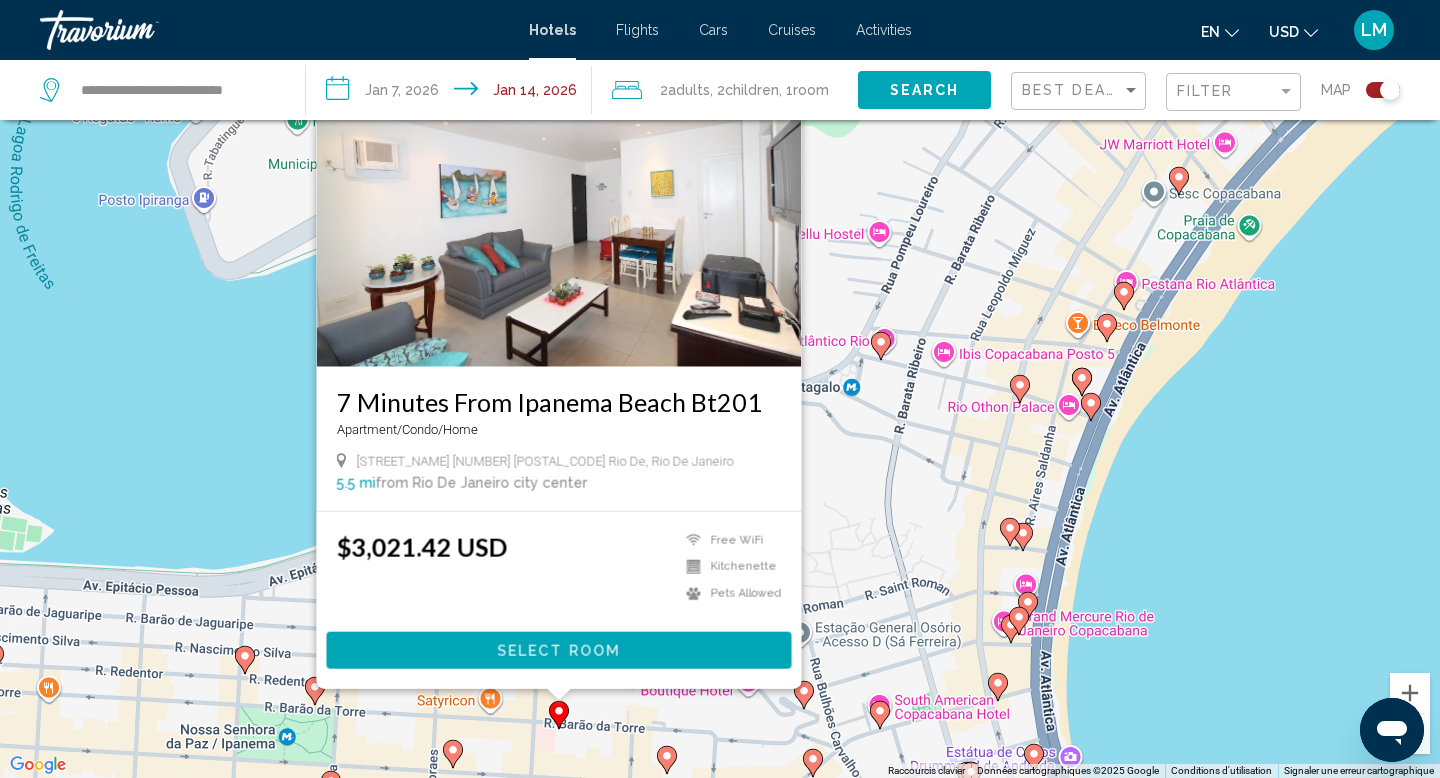 click on "7 Minutes From Ipanema Beach Bt201" at bounding box center (559, 402) 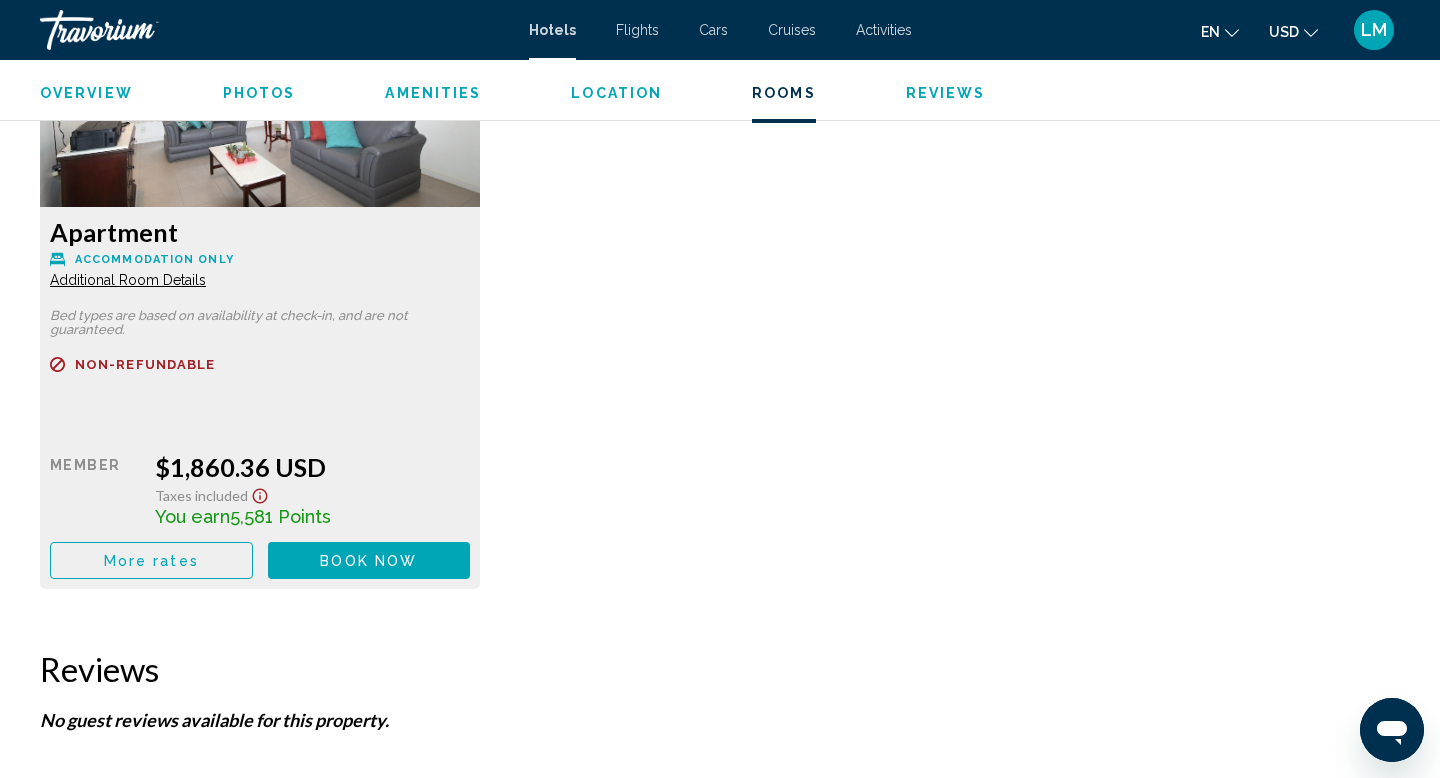scroll, scrollTop: 2928, scrollLeft: 0, axis: vertical 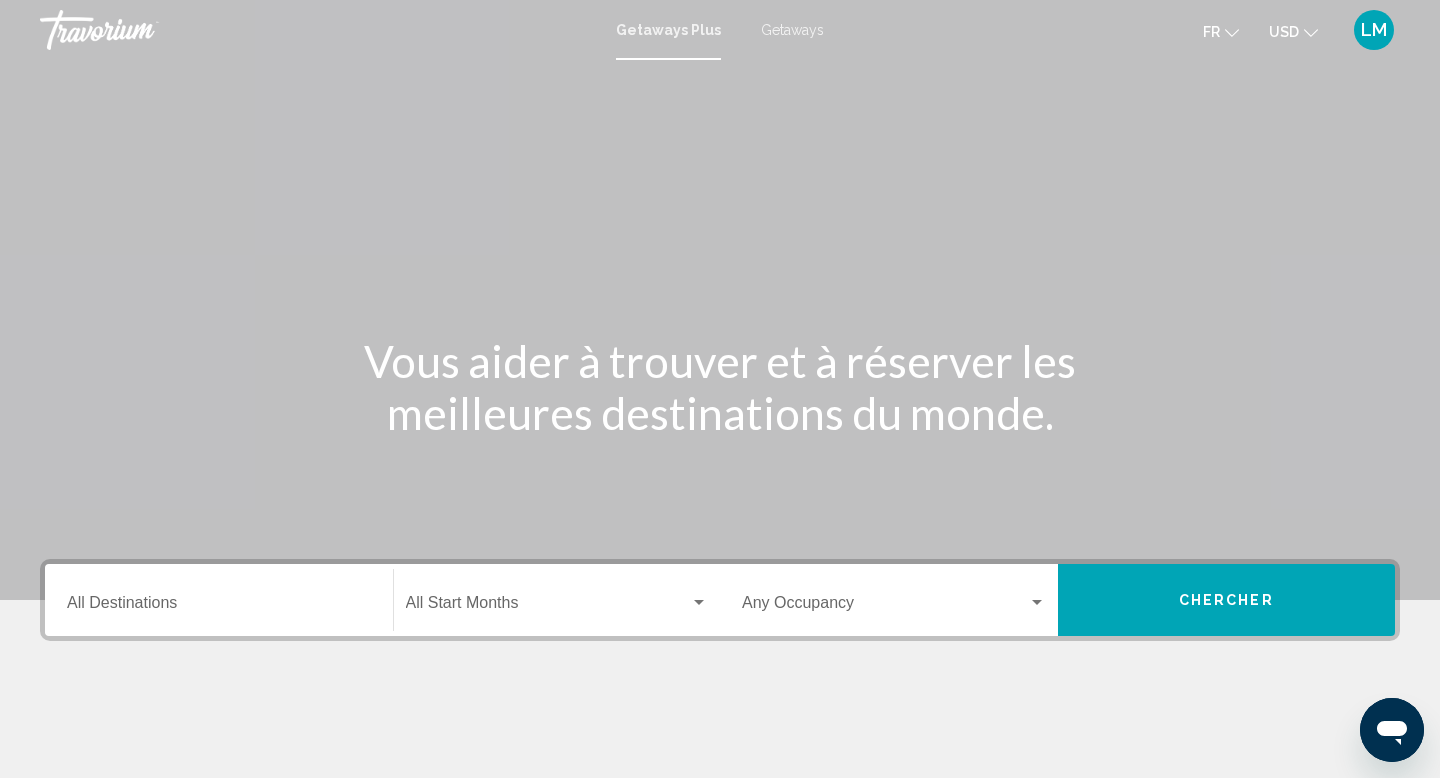 click on "Destination All Destinations" at bounding box center (219, 600) 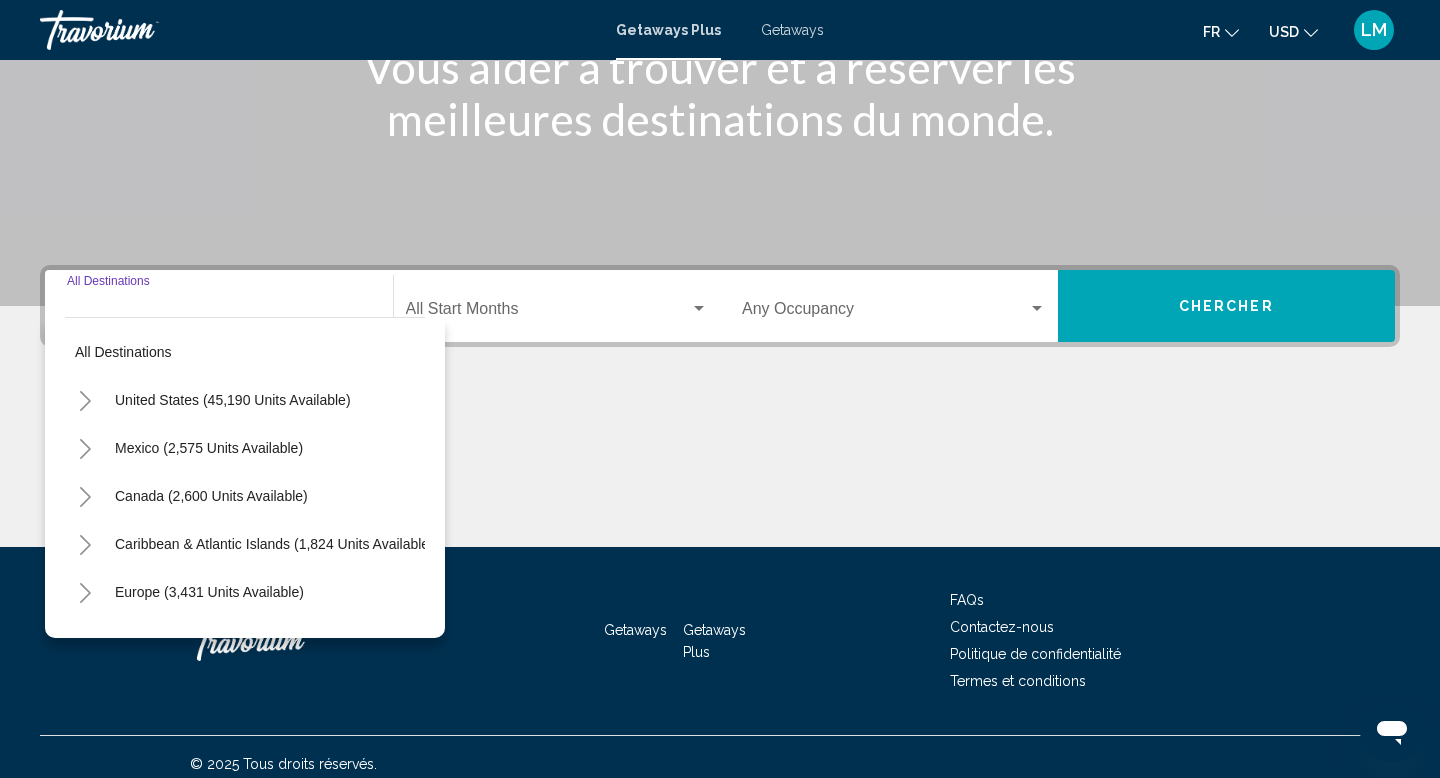 scroll, scrollTop: 308, scrollLeft: 0, axis: vertical 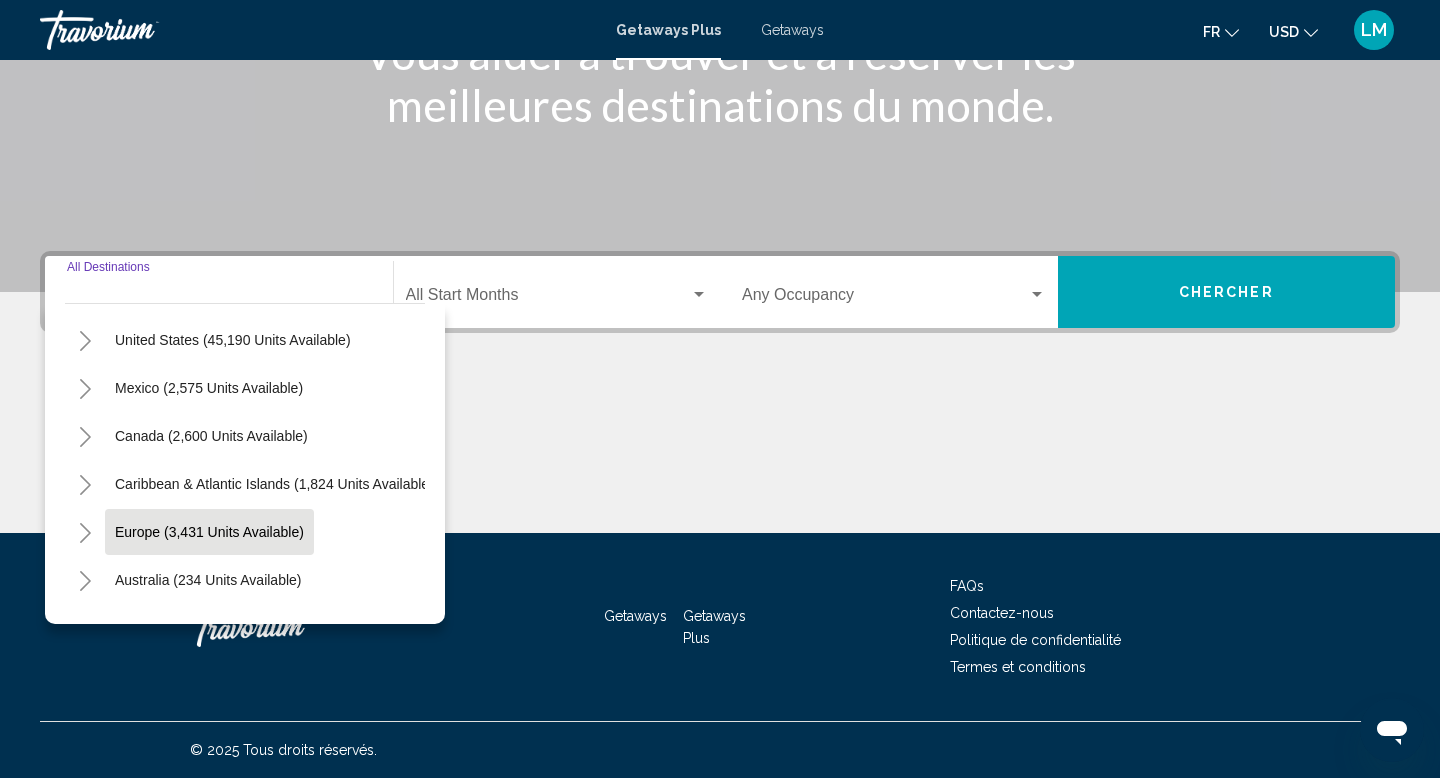 click on "Europe (3,431 units available)" at bounding box center (208, 580) 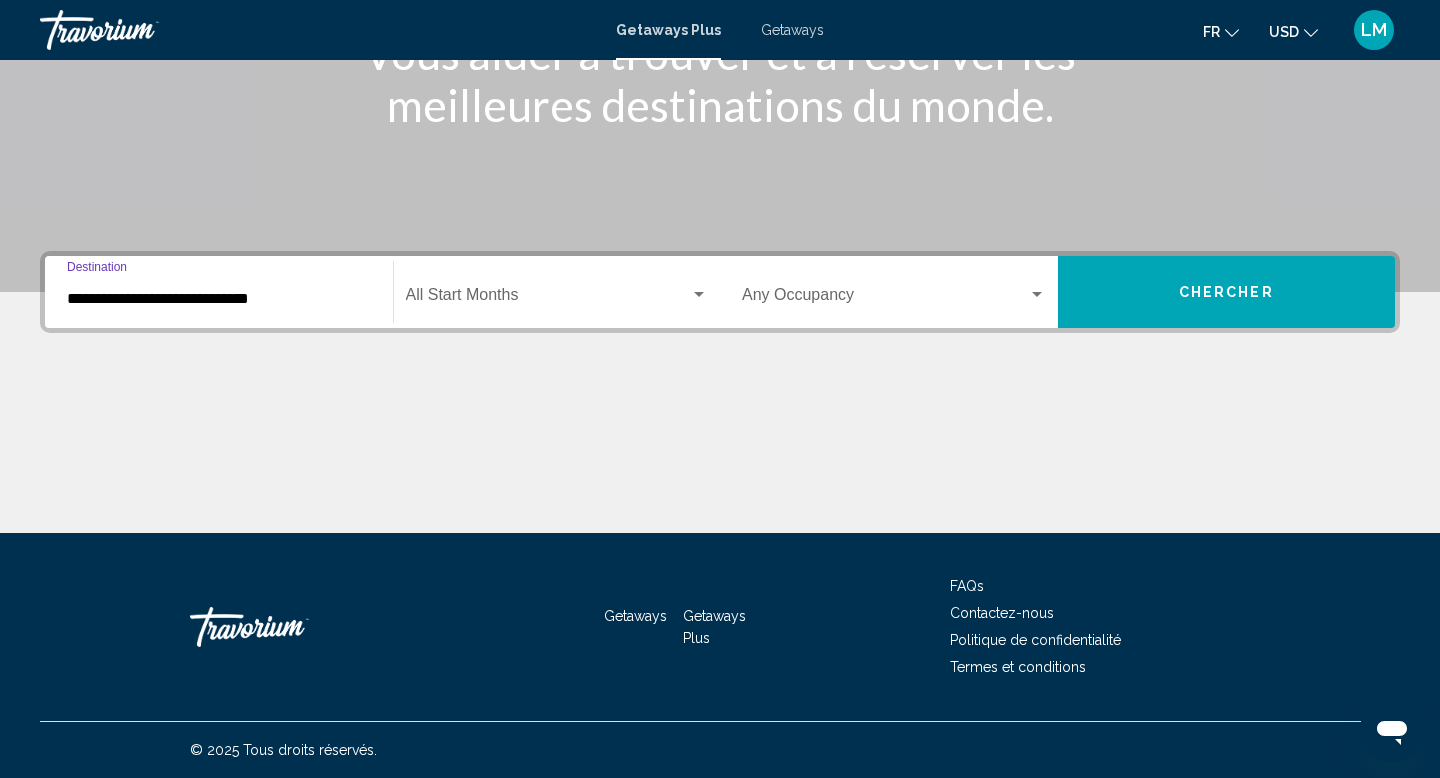 click at bounding box center [548, 299] 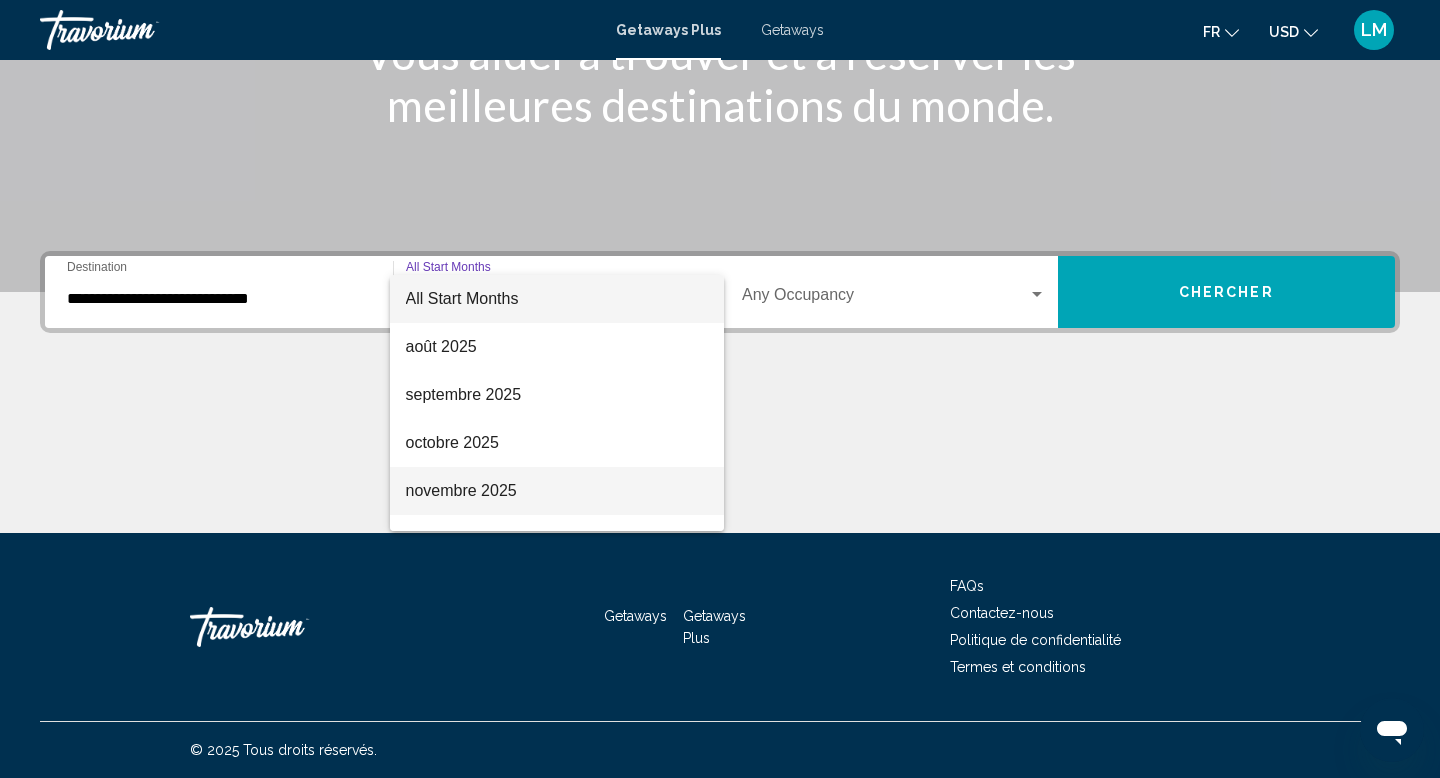 scroll, scrollTop: 56, scrollLeft: 0, axis: vertical 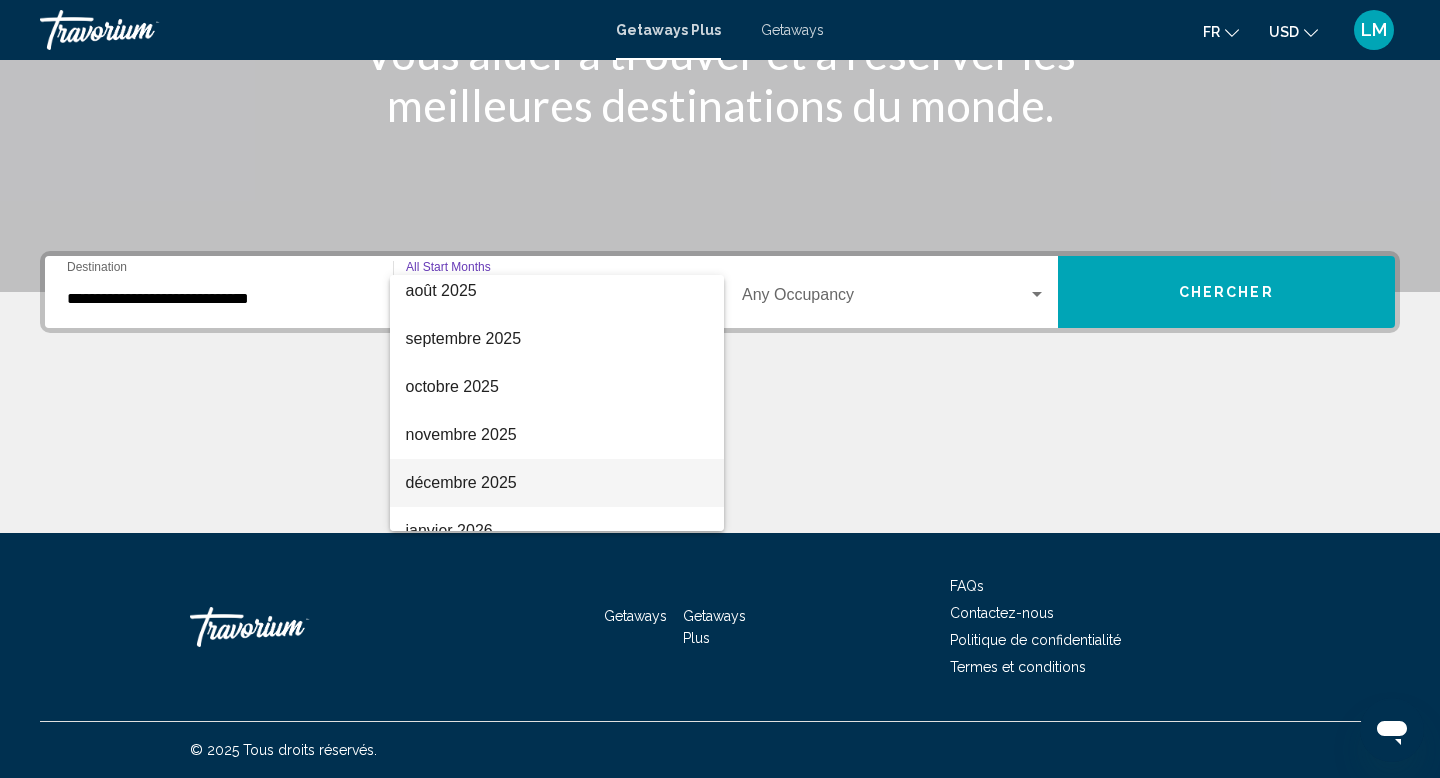 click on "décembre 2025" at bounding box center (557, 483) 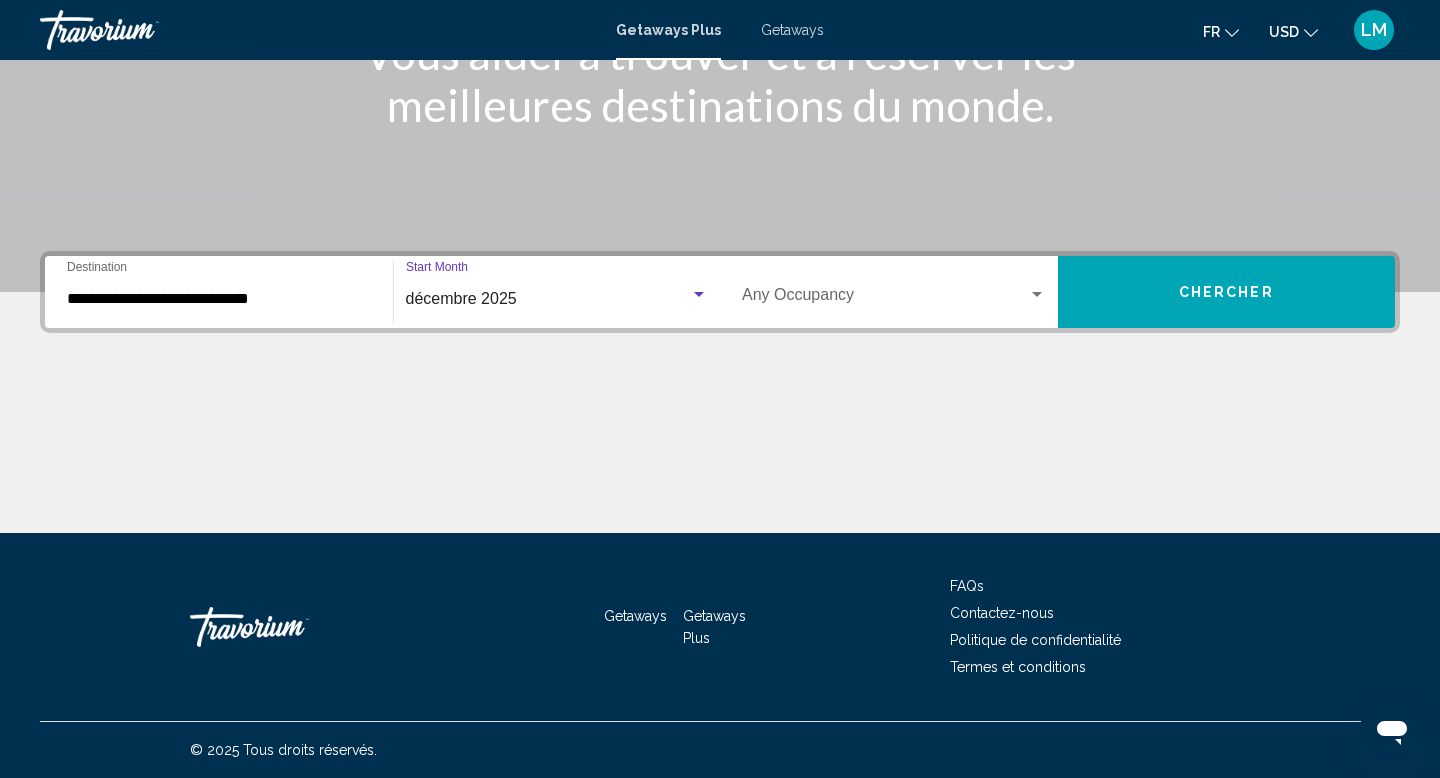 click on "Occupancy Any Occupancy" at bounding box center (894, 292) 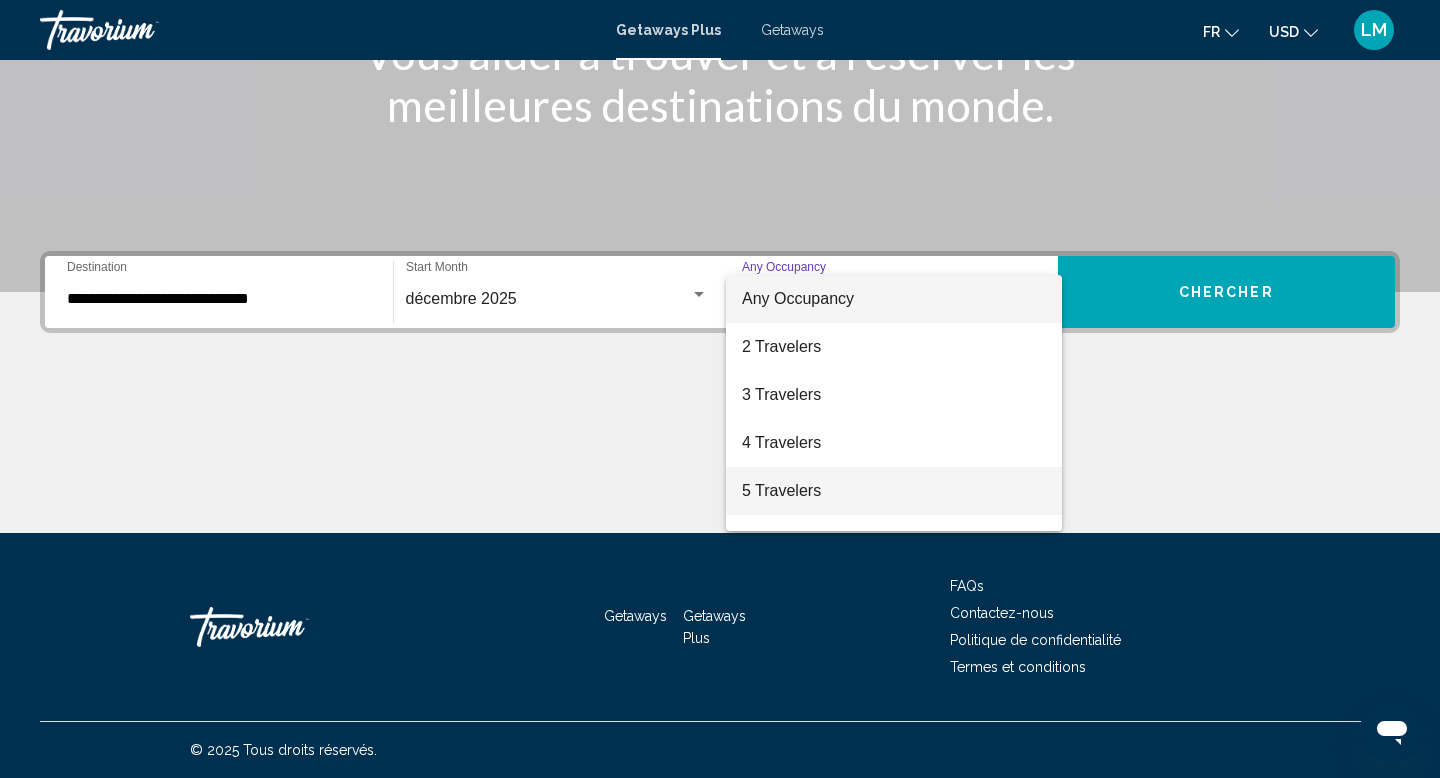 click on "5 Travelers" at bounding box center (894, 491) 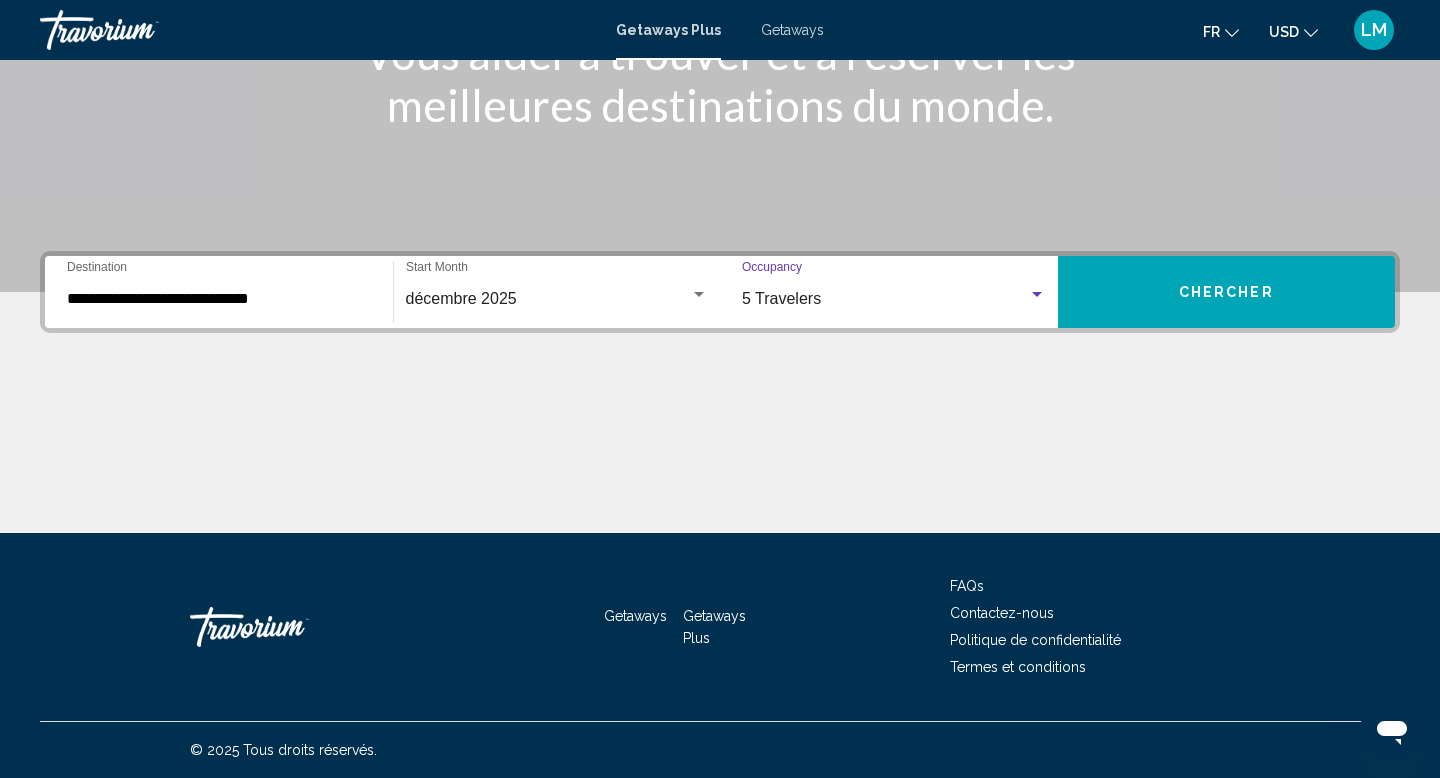 click on "Chercher" at bounding box center [1227, 292] 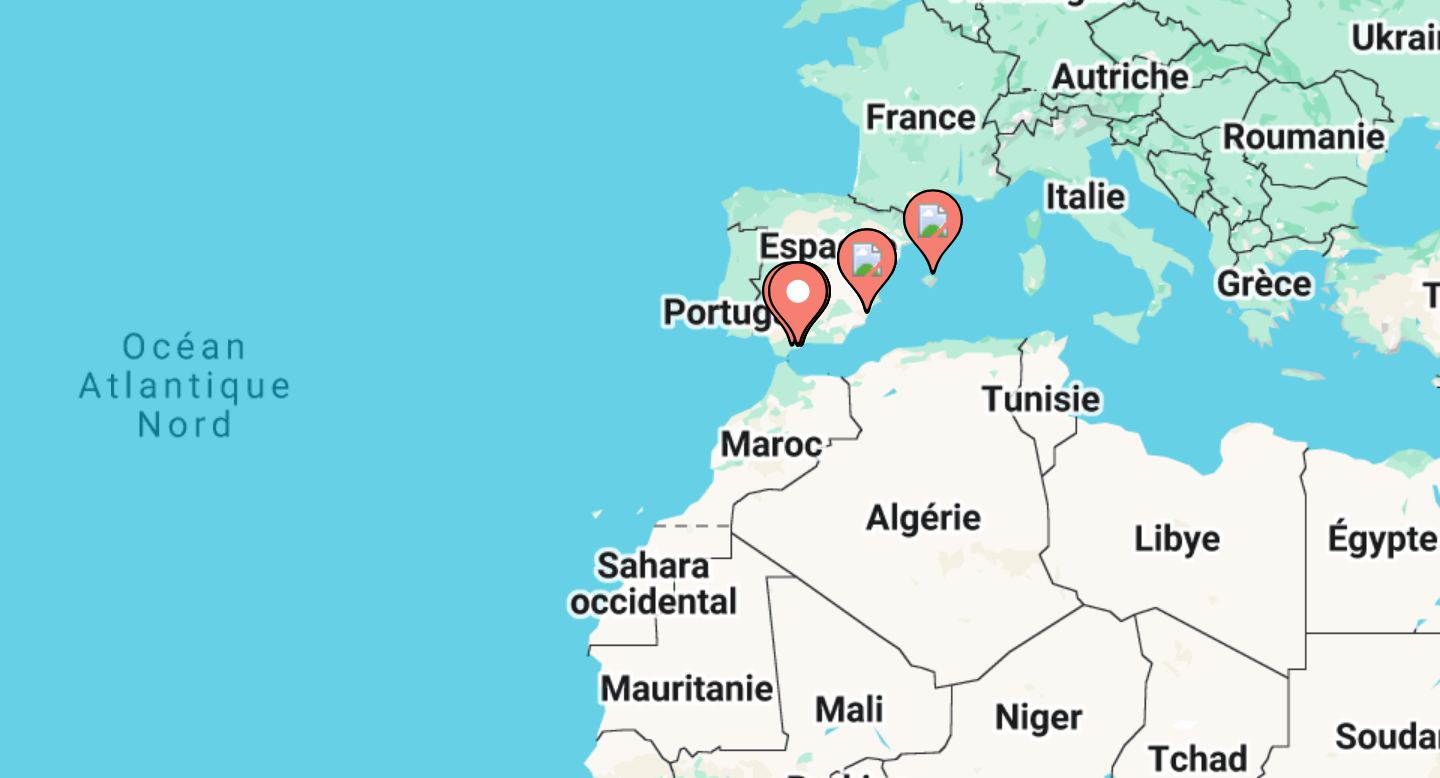 click 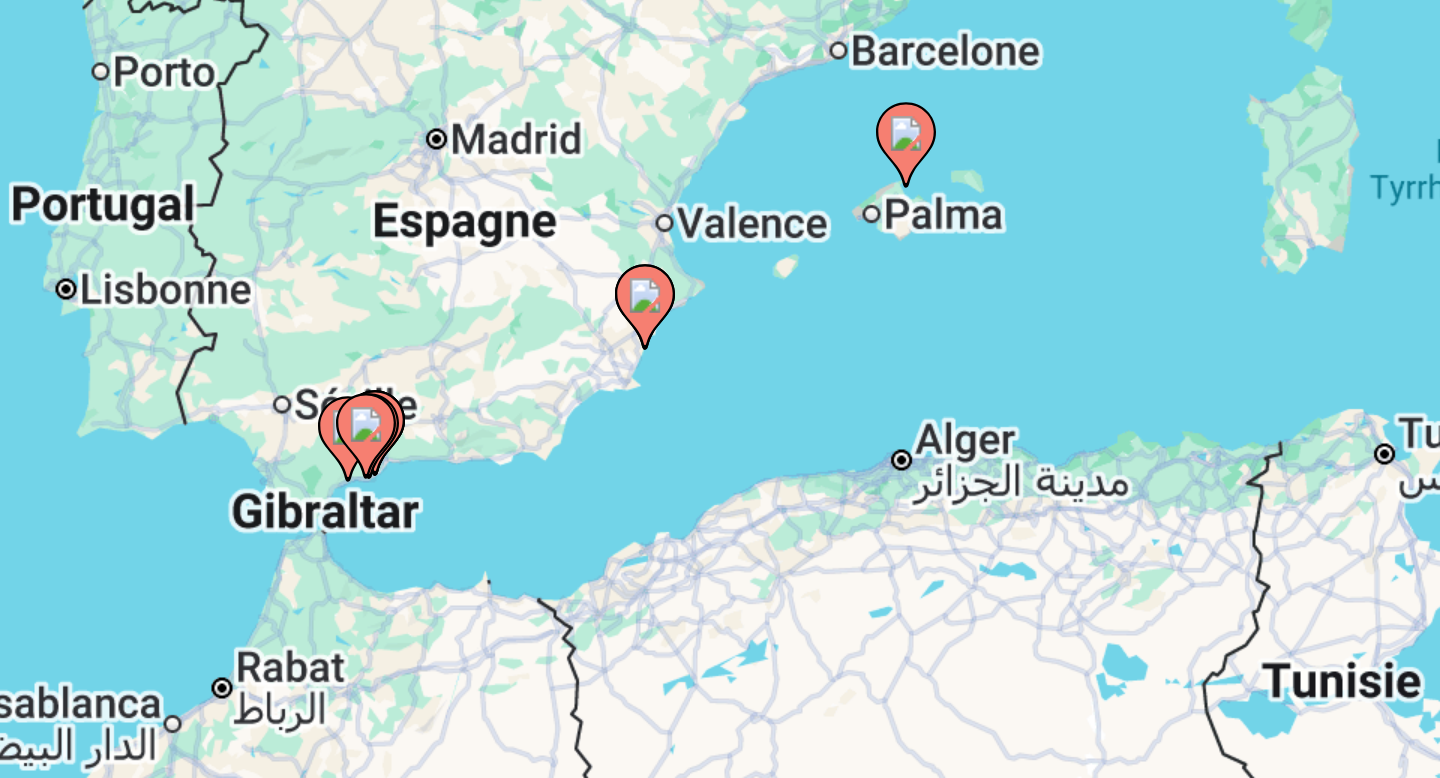 click on "Pour activer le glissement avec le clavier, appuyez sur Alt+Entrée. Une fois ce mode activé, utilisez les touches fléchées pour déplacer le repère. Pour valider le déplacement, appuyez sur Entrée. Pour annuler, appuyez sur Échap." at bounding box center [720, 440] 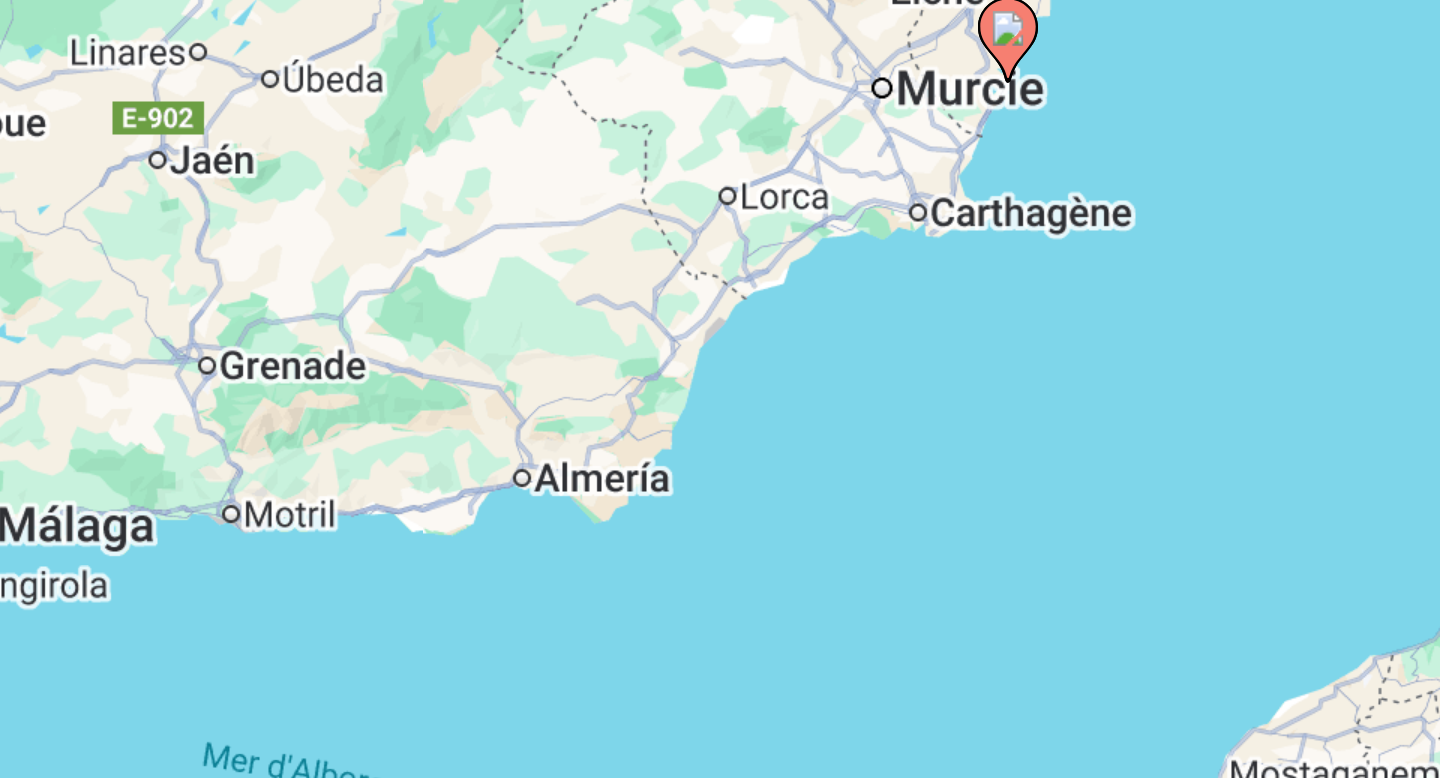 drag, startPoint x: 667, startPoint y: 445, endPoint x: 883, endPoint y: 312, distance: 253.66316 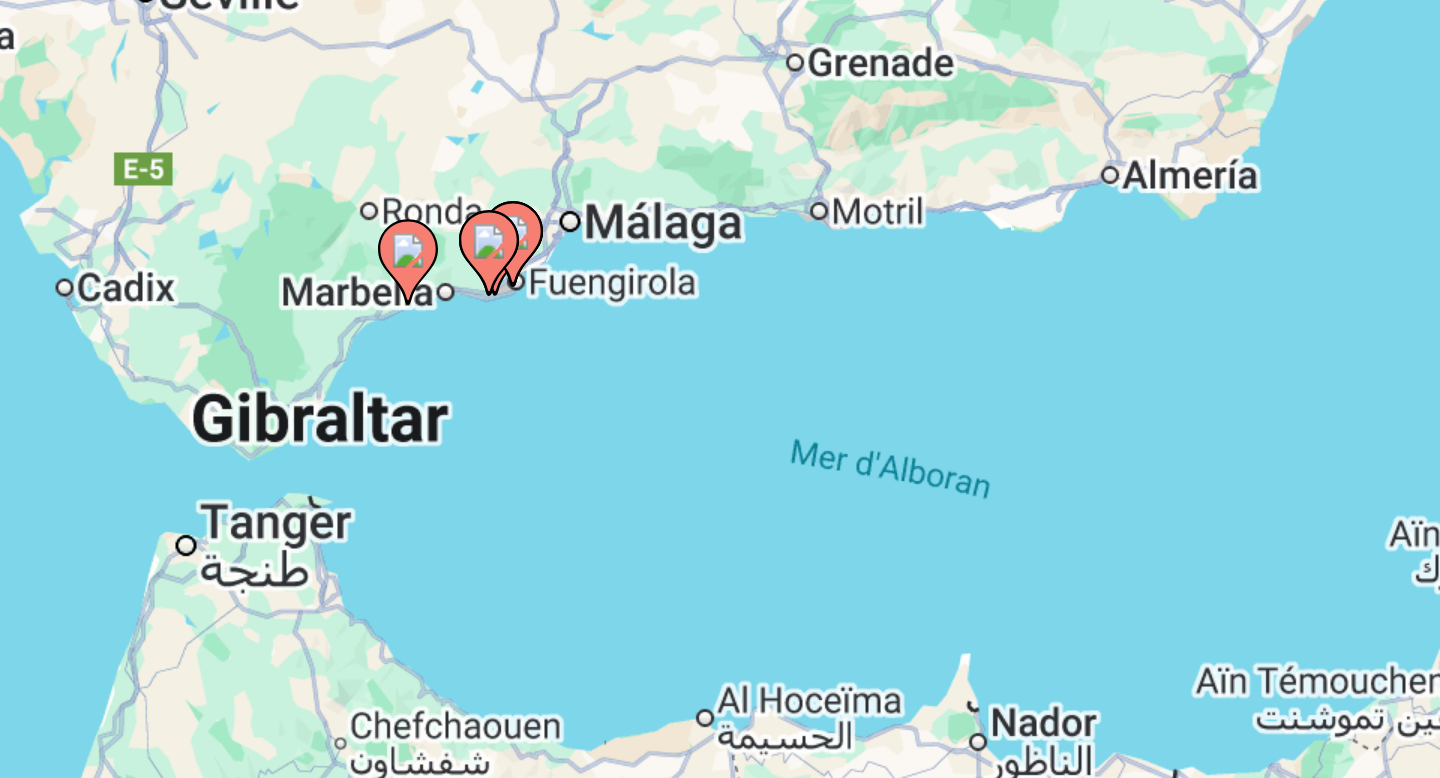 click 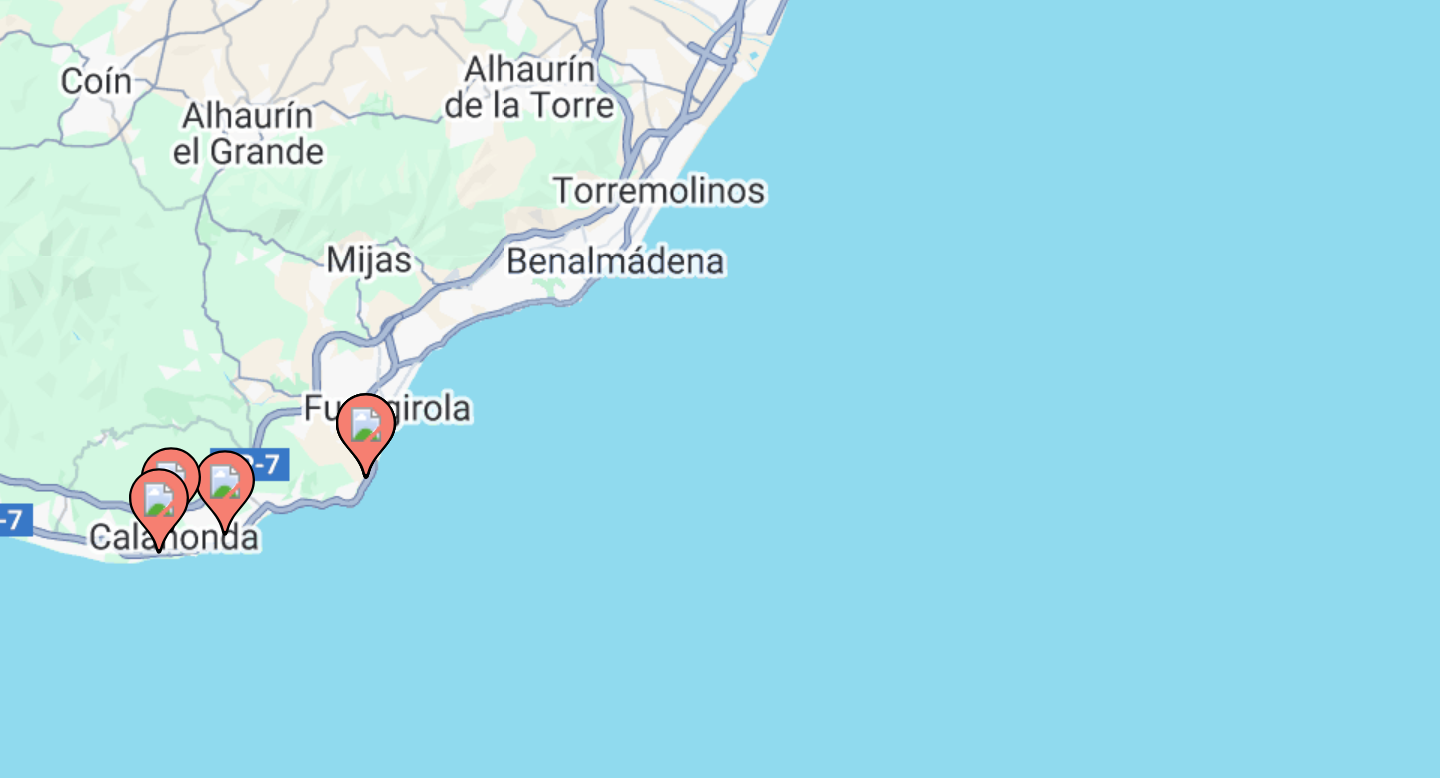 click 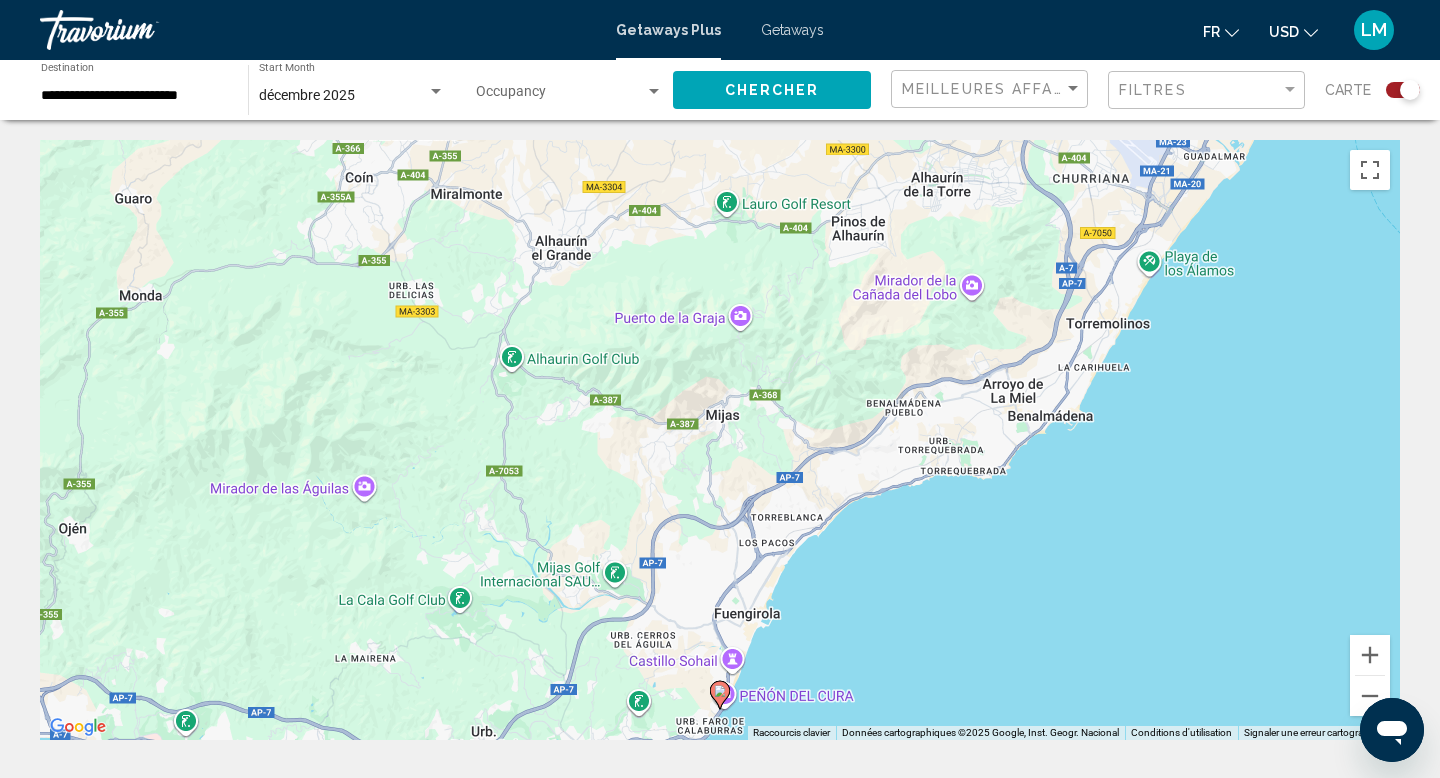 click 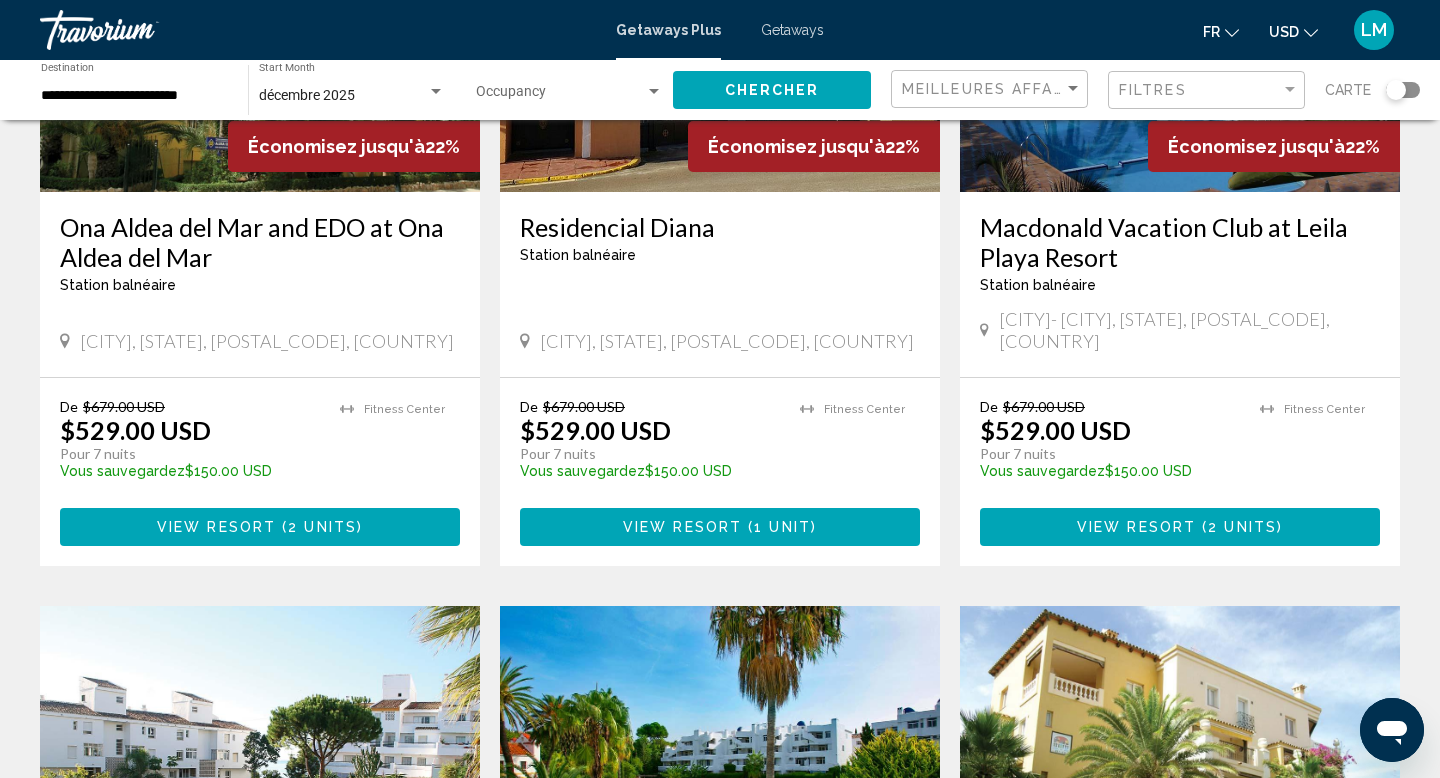 scroll, scrollTop: 0, scrollLeft: 0, axis: both 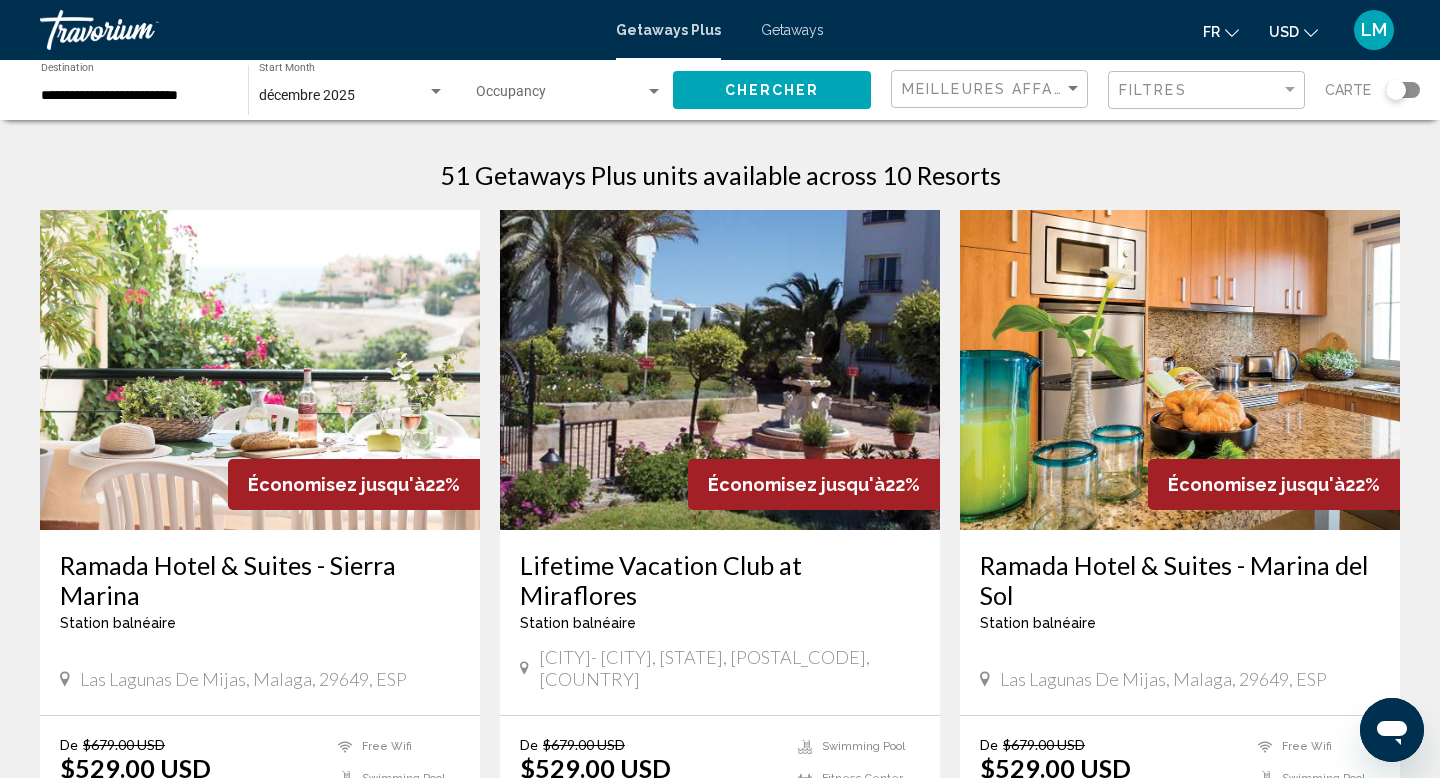 click on "décembre 2025 Start Month All Start Months" 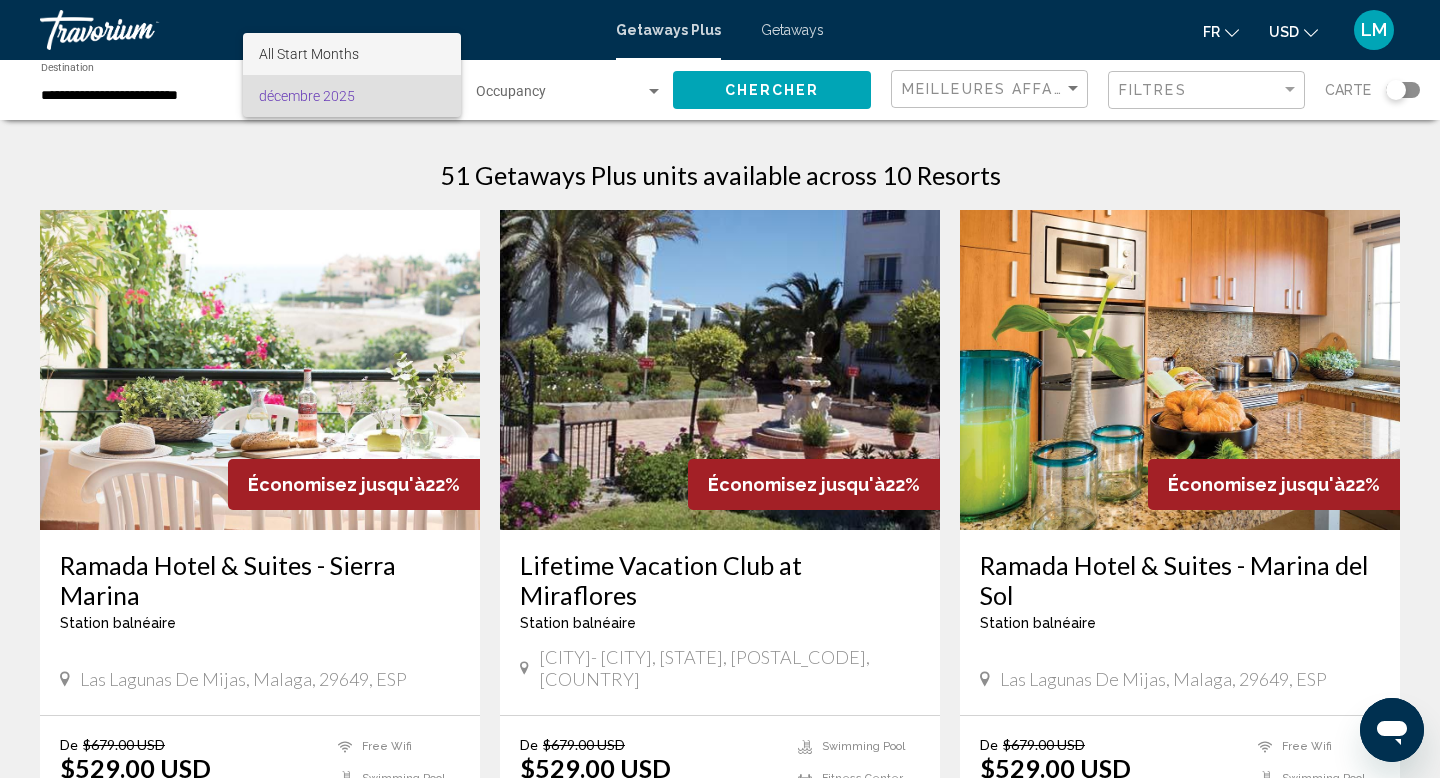 click on "All Start Months" at bounding box center [309, 54] 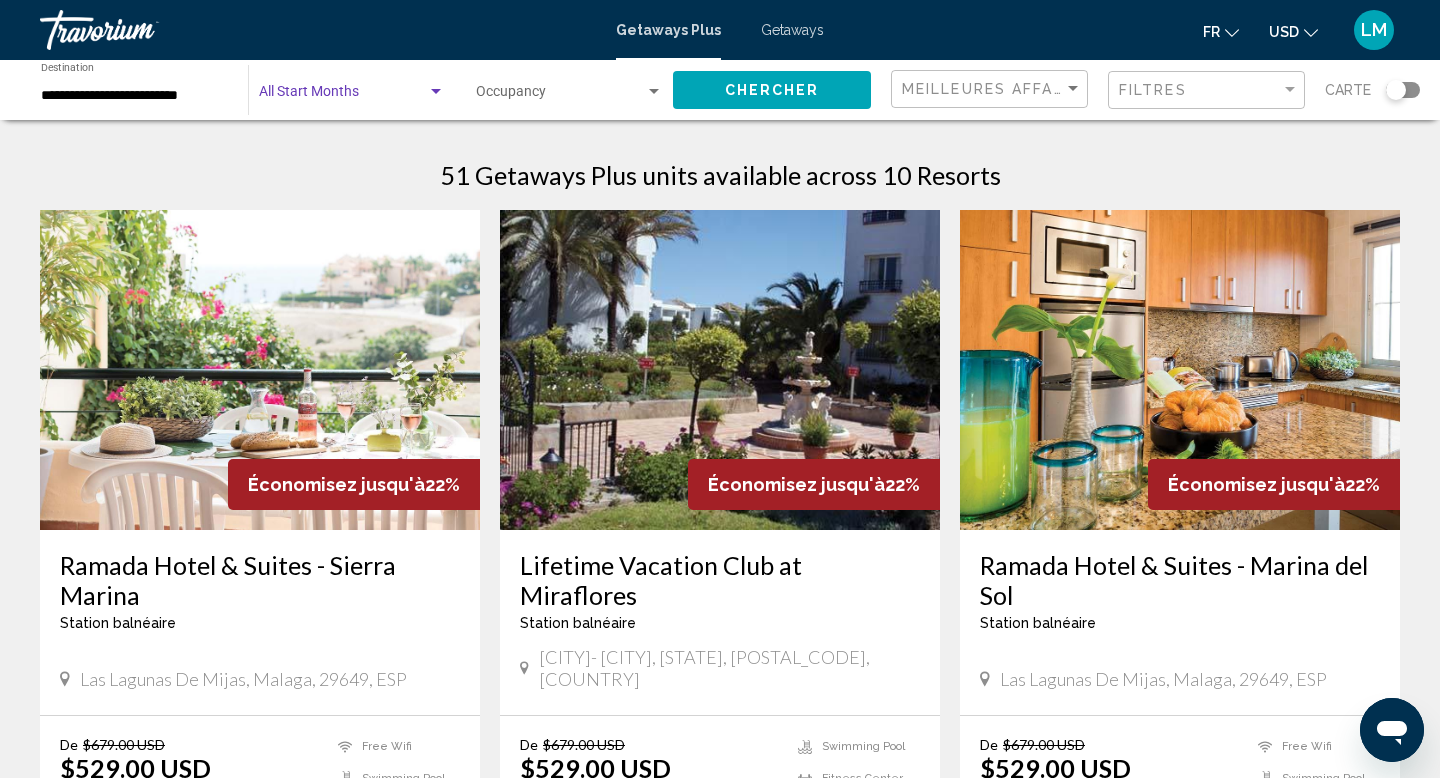 click on "**********" at bounding box center (134, 96) 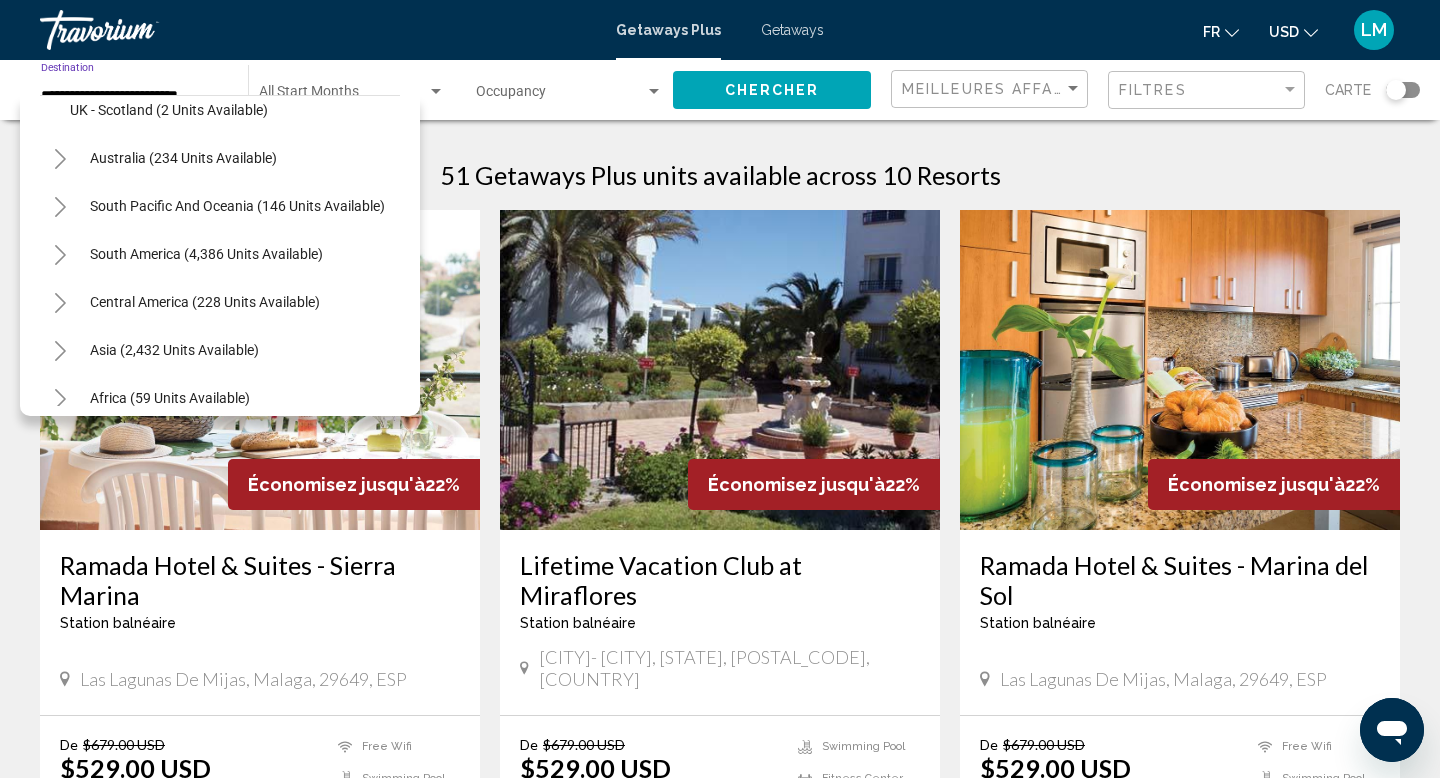 scroll, scrollTop: 1101, scrollLeft: 0, axis: vertical 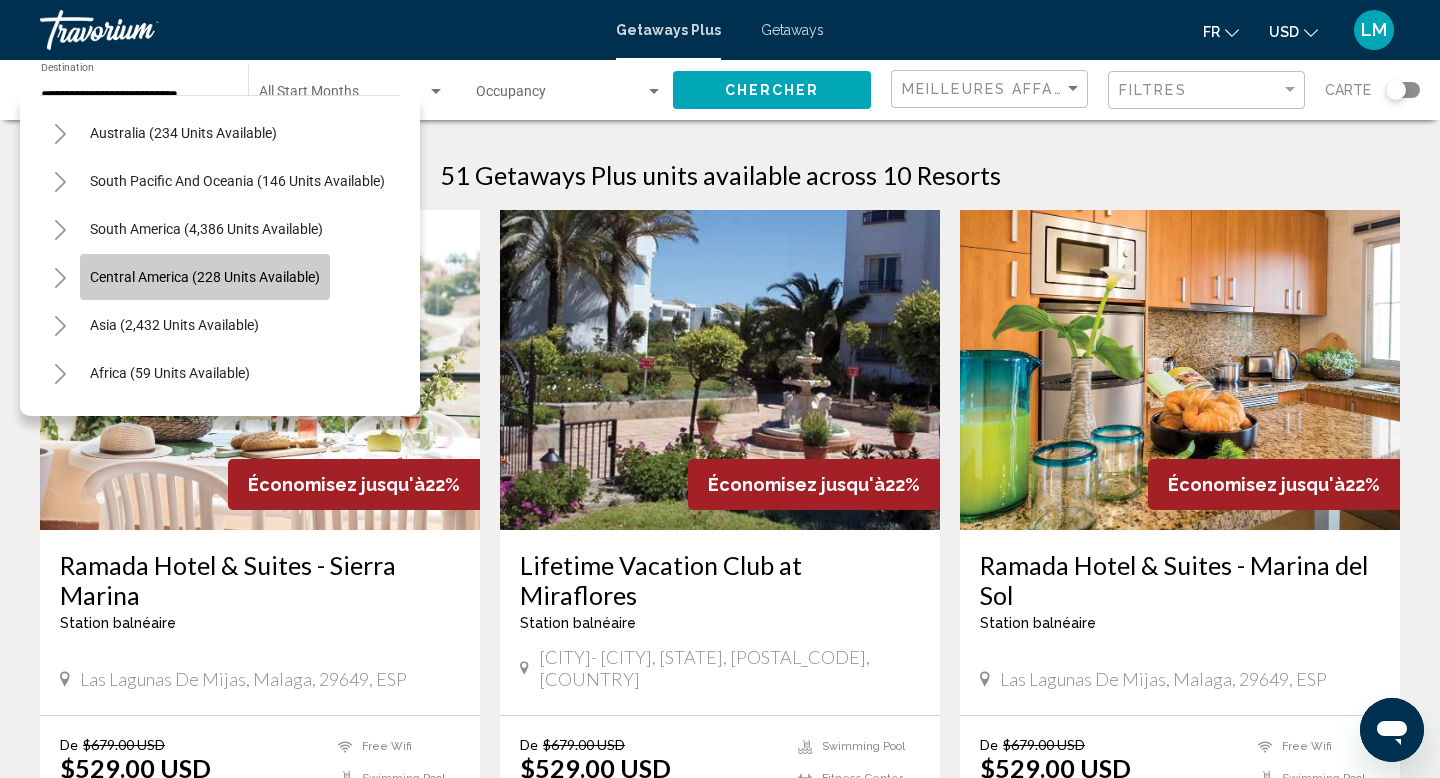click on "Central America (228 units available)" 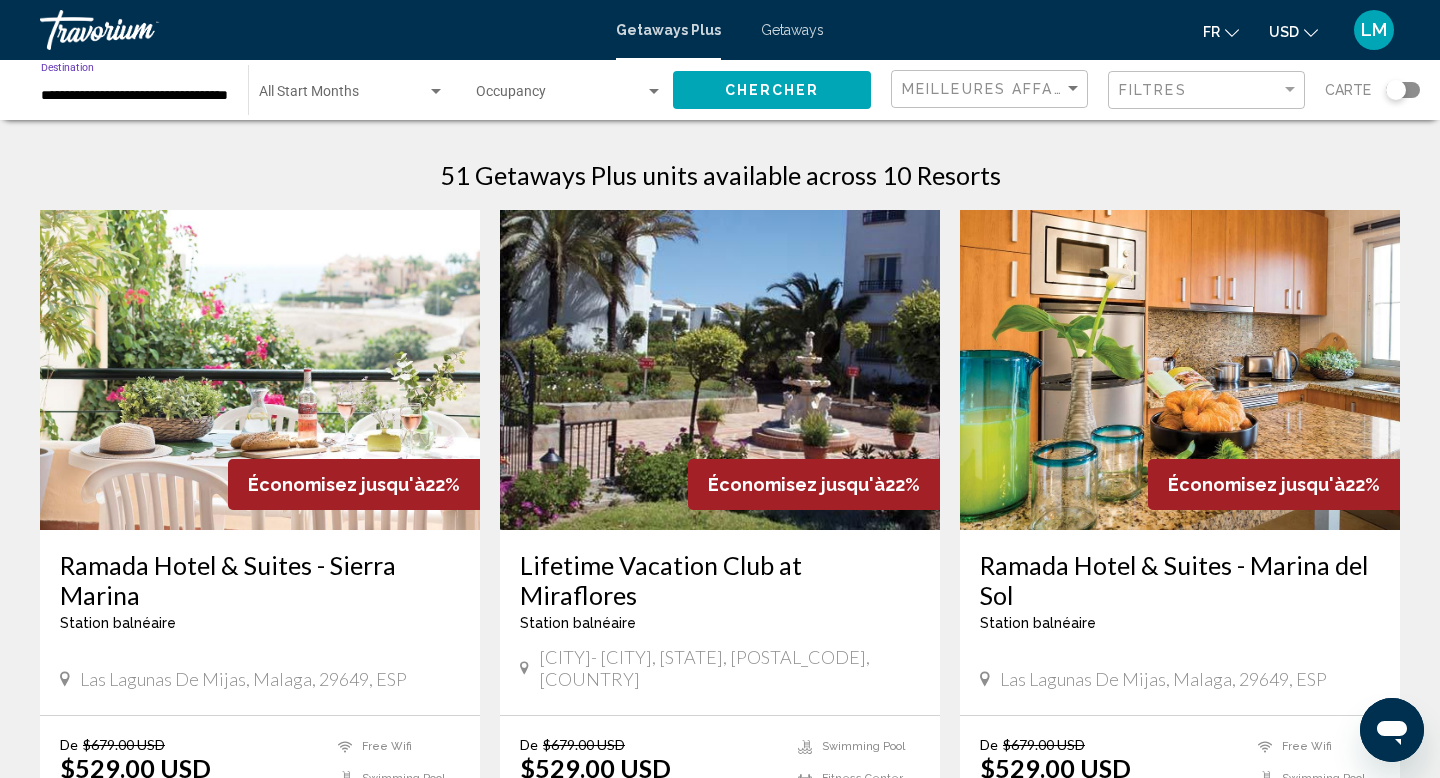 click on "**********" at bounding box center [134, 96] 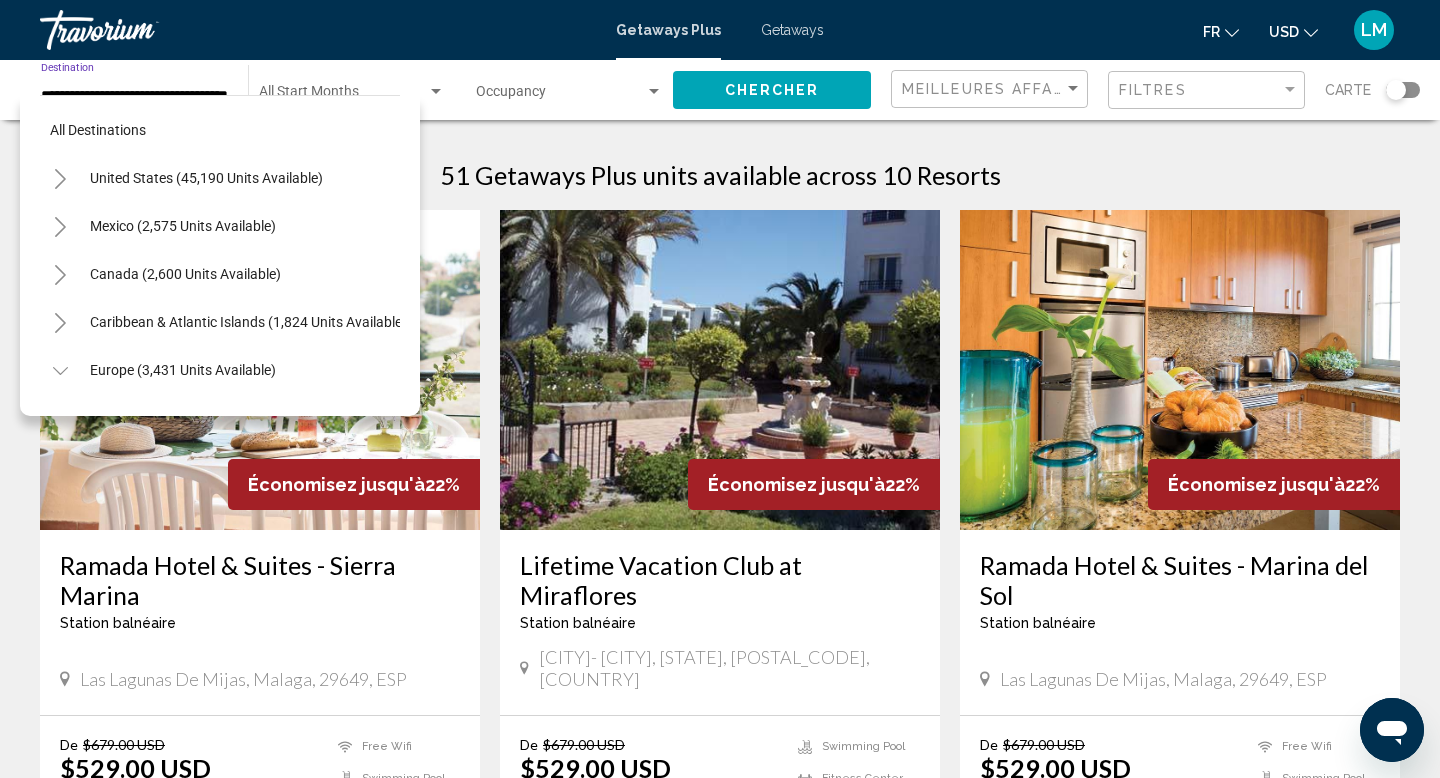 scroll, scrollTop: 1127, scrollLeft: 0, axis: vertical 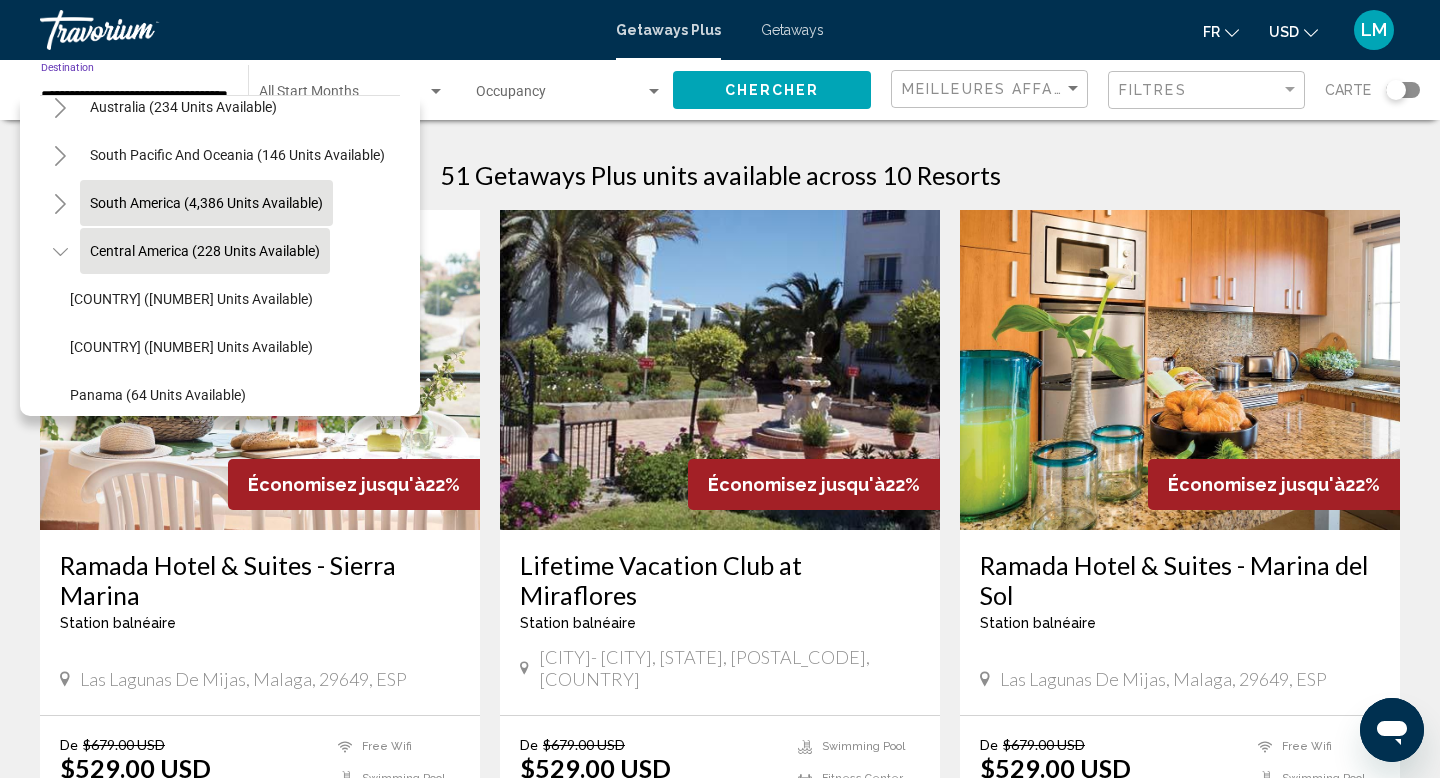 click on "South America (4,386 units available)" at bounding box center (205, 251) 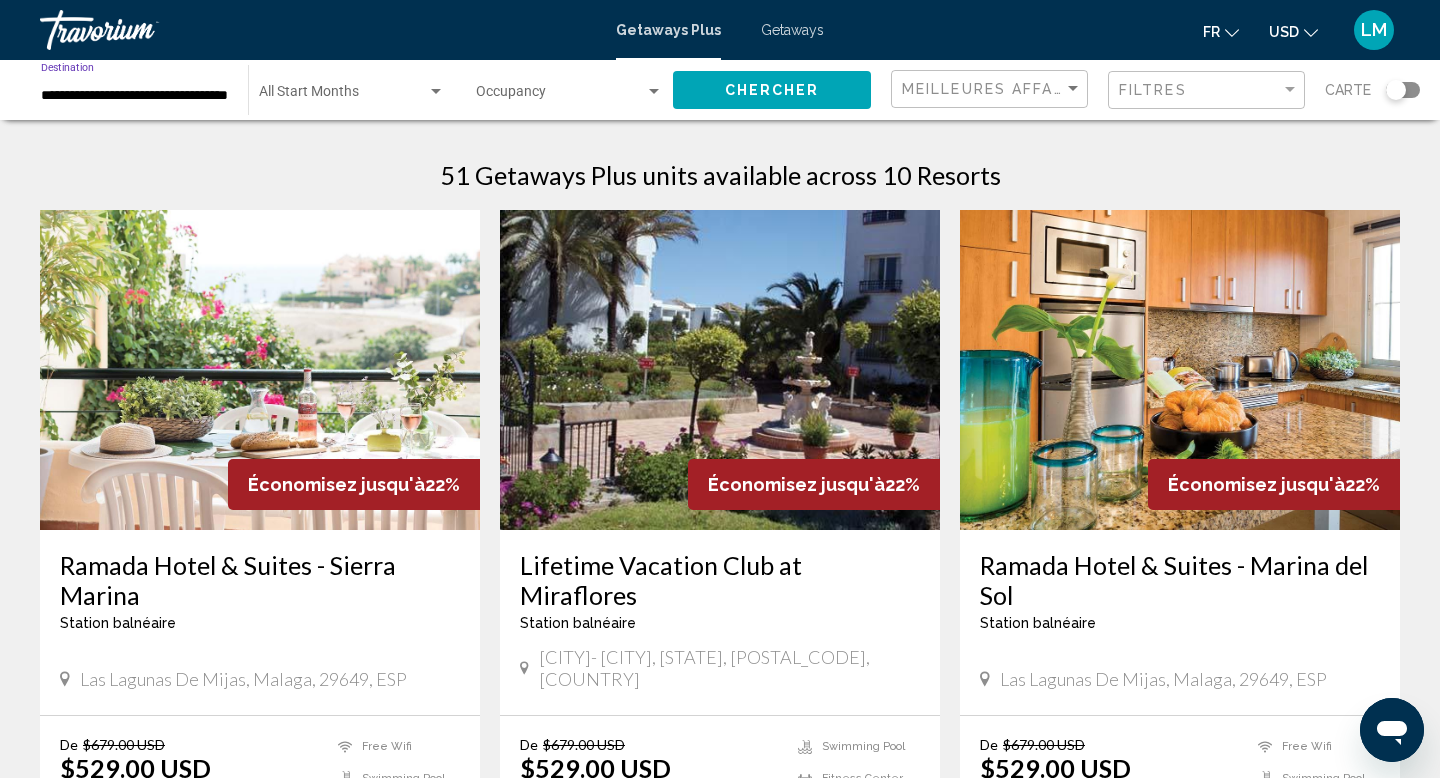 click on "**********" at bounding box center (134, 96) 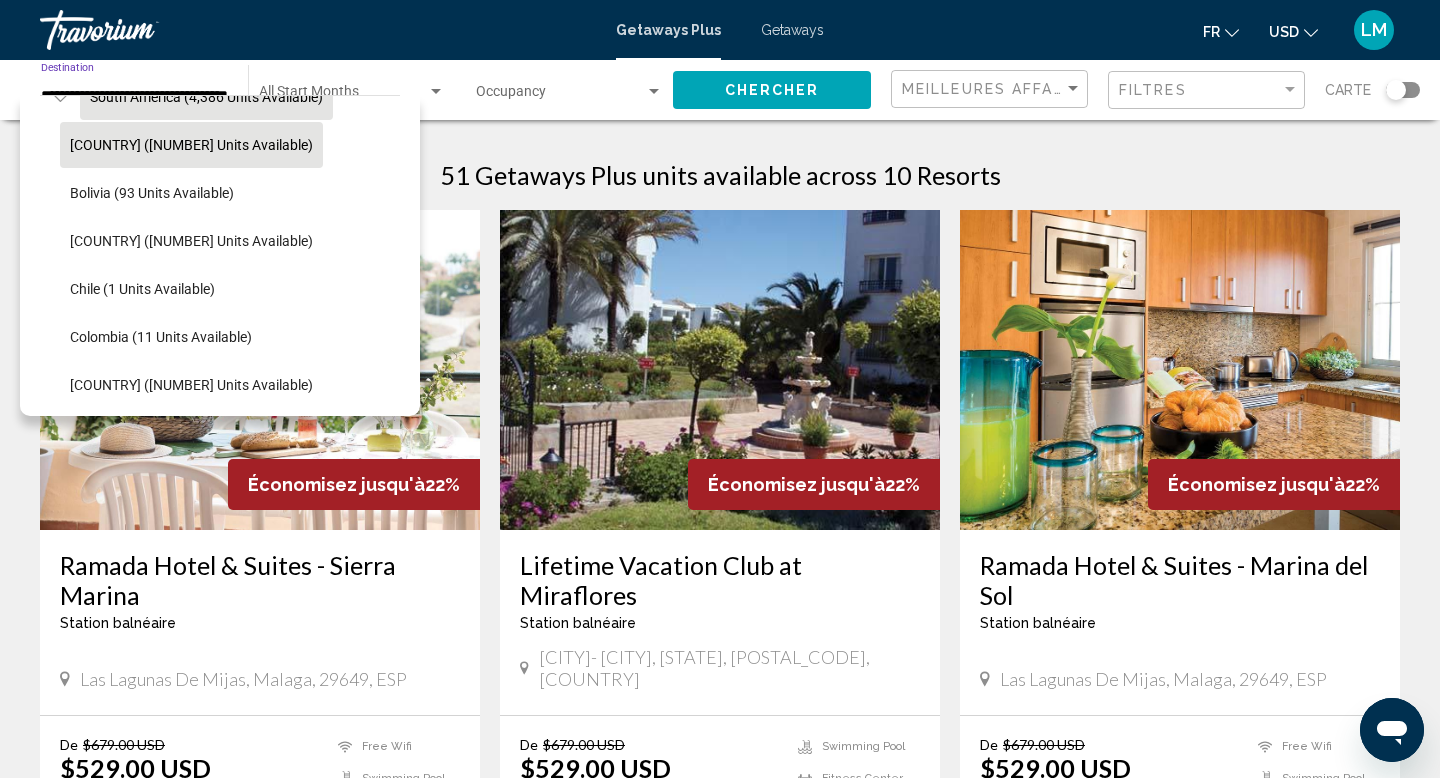 scroll, scrollTop: 1236, scrollLeft: 0, axis: vertical 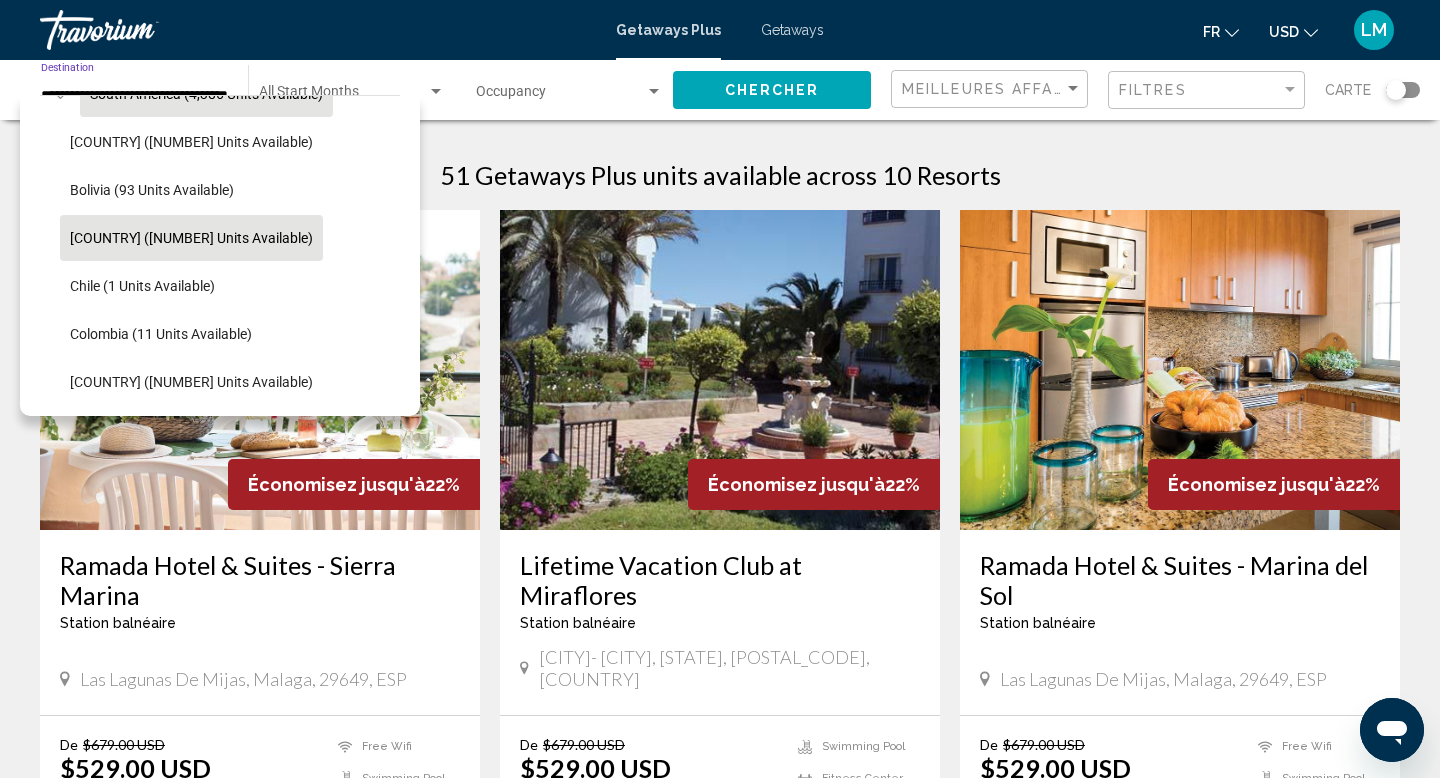 click on "Brazil (1,387 units available)" at bounding box center [158, 670] 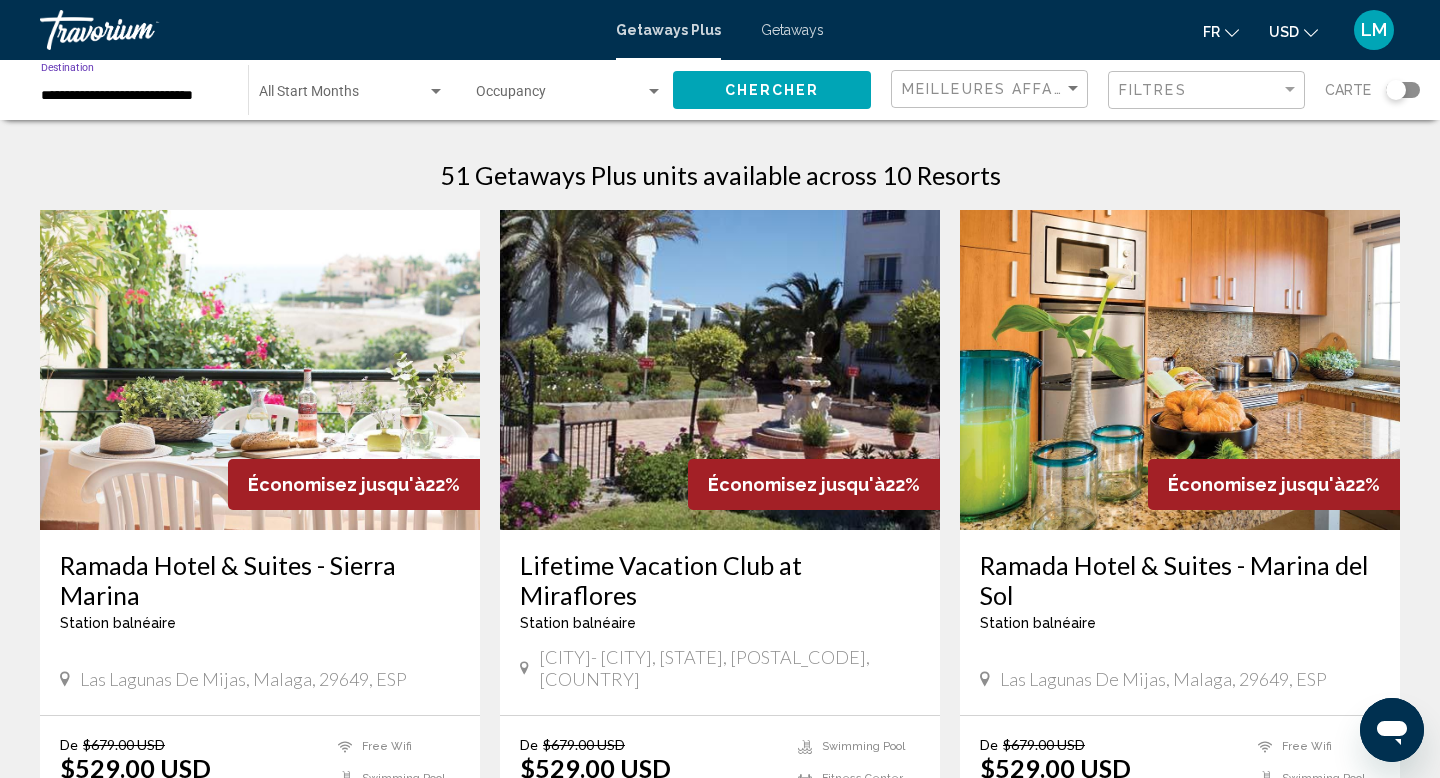 click on "Chercher" 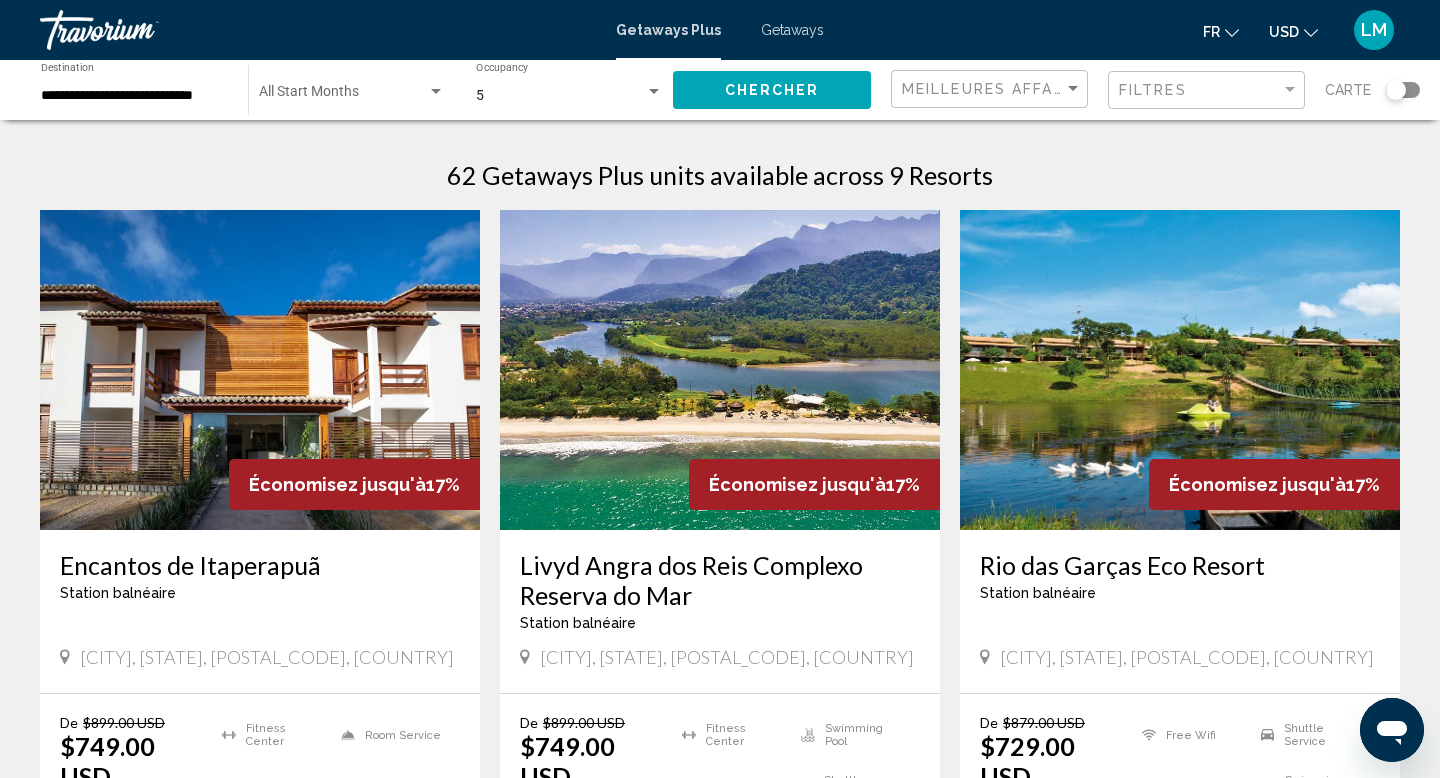 click 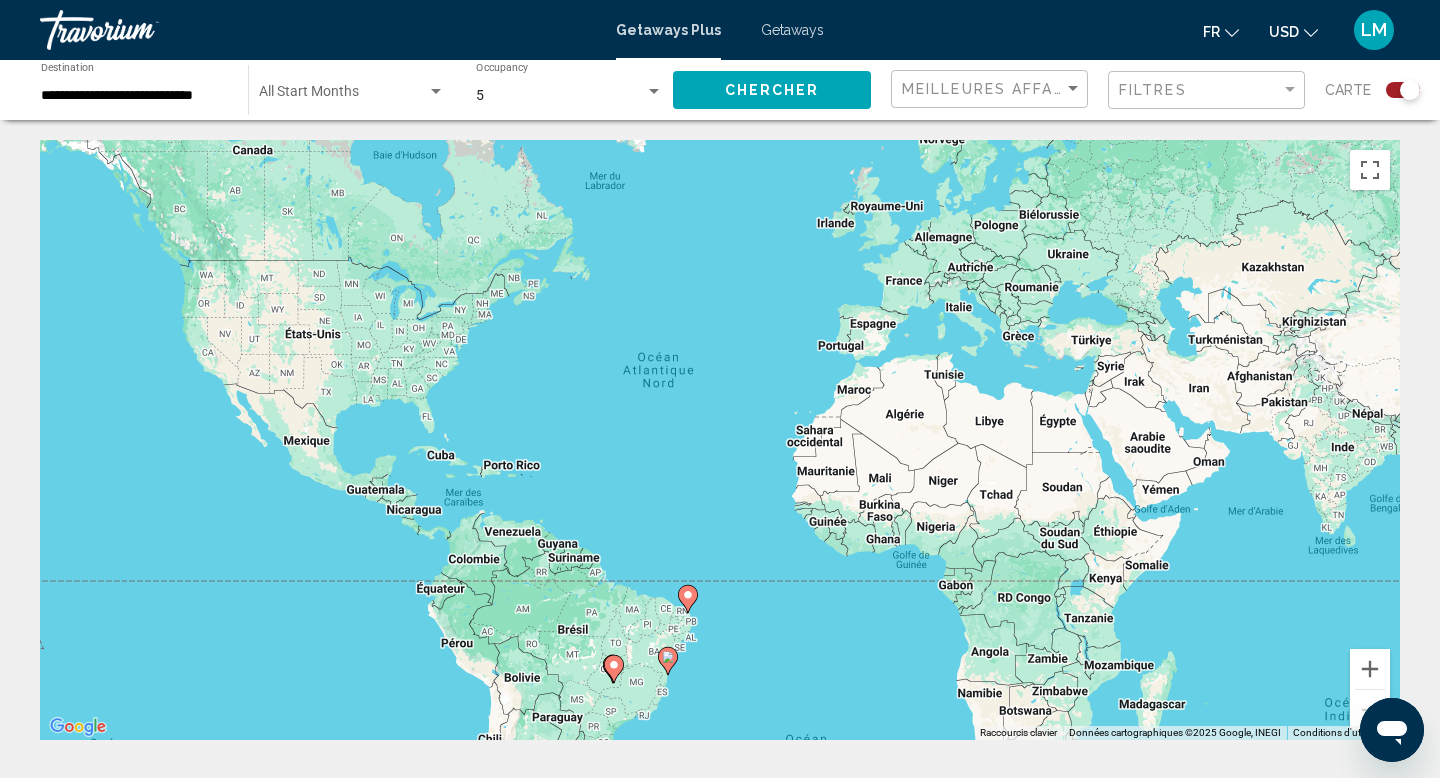 drag, startPoint x: 686, startPoint y: 595, endPoint x: 769, endPoint y: 334, distance: 273.87955 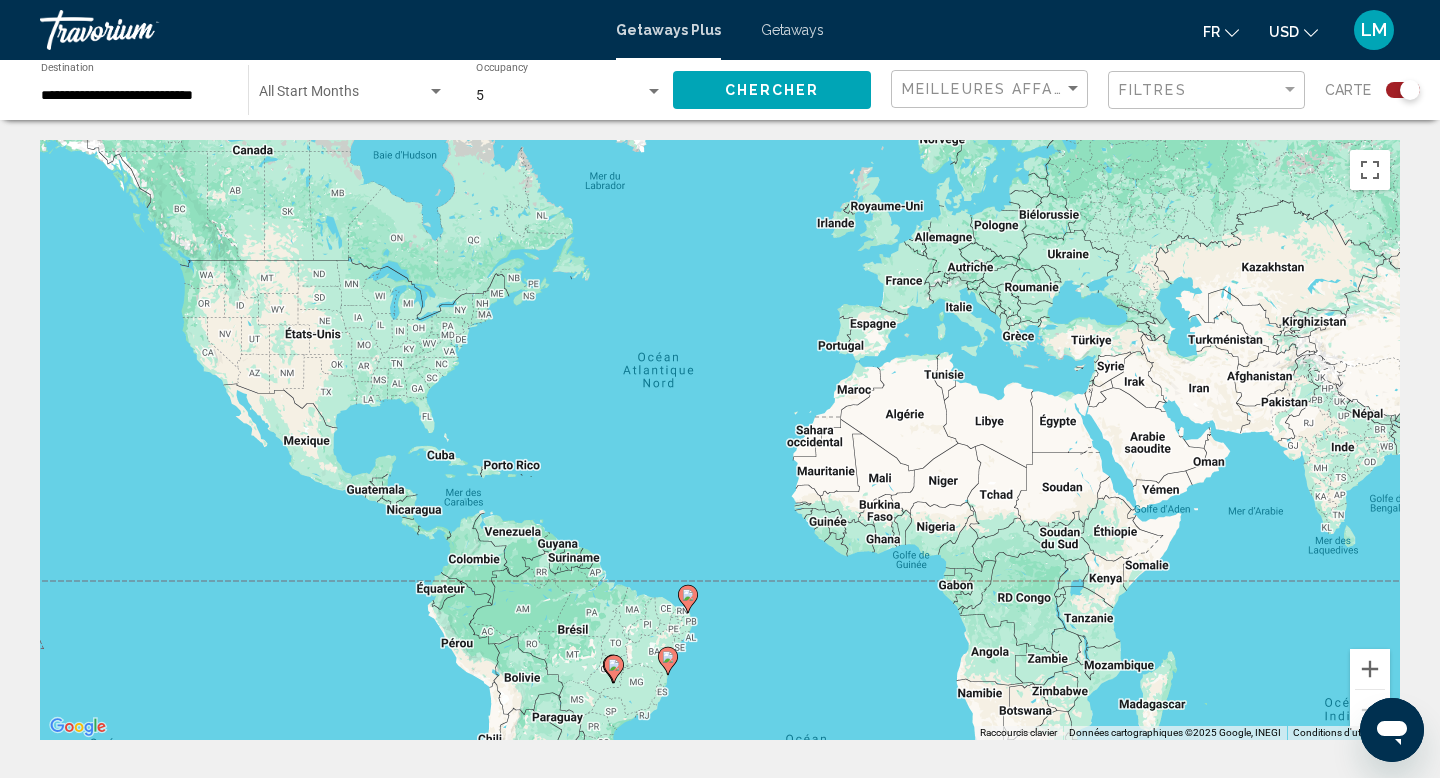 click on "Pour activer le glissement avec le clavier, appuyez sur Alt+Entrée. Une fois ce mode activé, utilisez les touches fléchées pour déplacer le repère. Pour valider le déplacement, appuyez sur Entrée. Pour annuler, appuyez sur Échap." at bounding box center (720, 440) 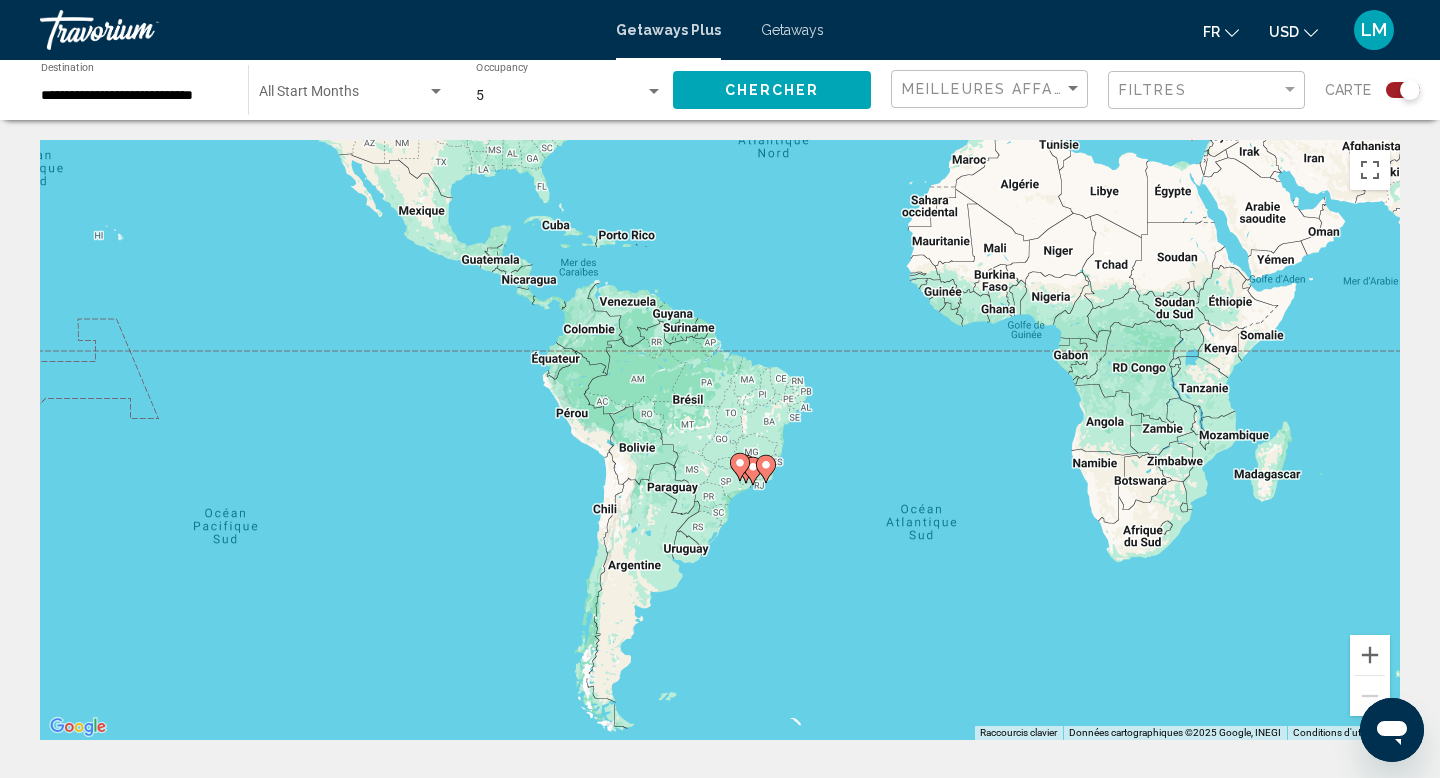 drag, startPoint x: 902, startPoint y: 229, endPoint x: 711, endPoint y: 592, distance: 410.1829 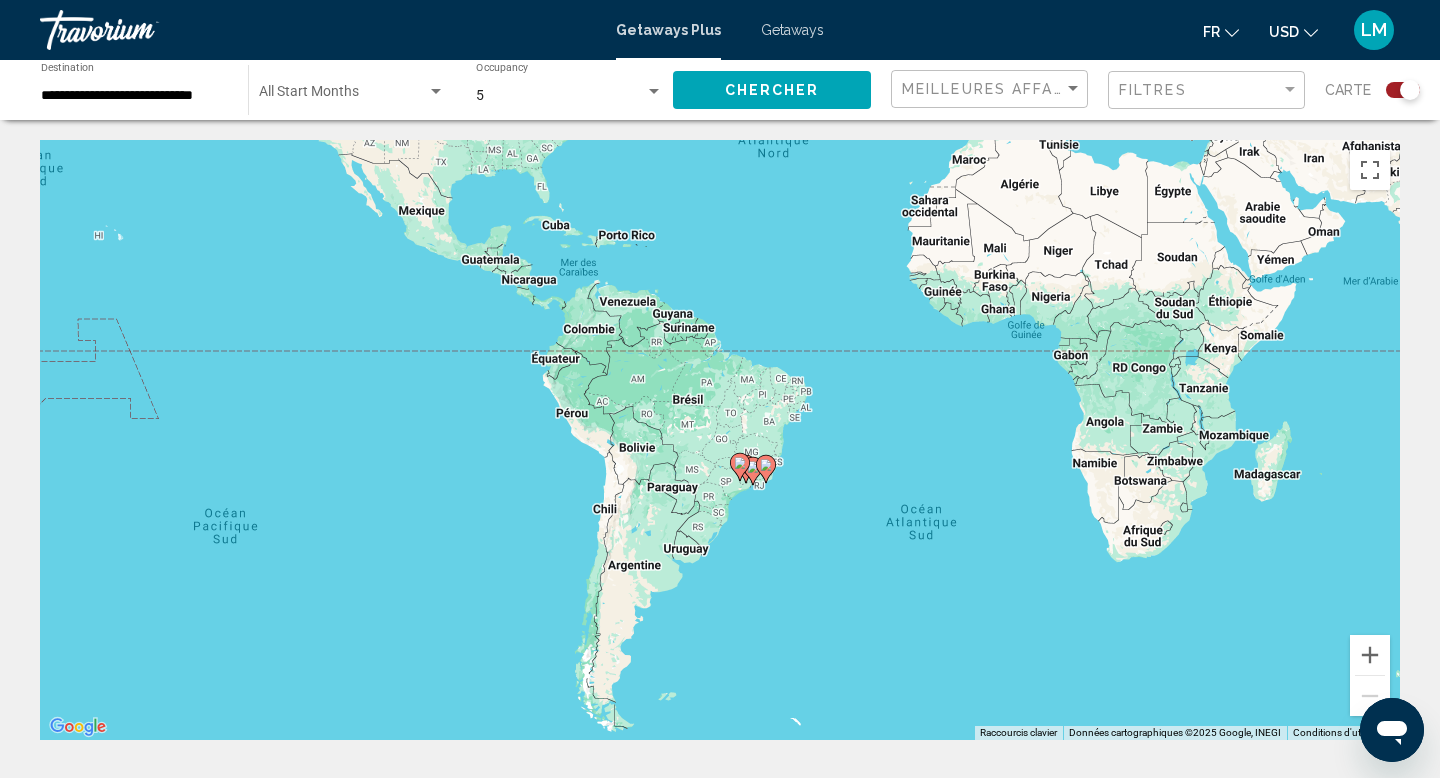 click on "Pour activer le glissement avec le clavier, appuyez sur Alt+Entrée. Une fois ce mode activé, utilisez les touches fléchées pour déplacer le repère. Pour valider le déplacement, appuyez sur Entrée. Pour annuler, appuyez sur Échap." at bounding box center [720, 440] 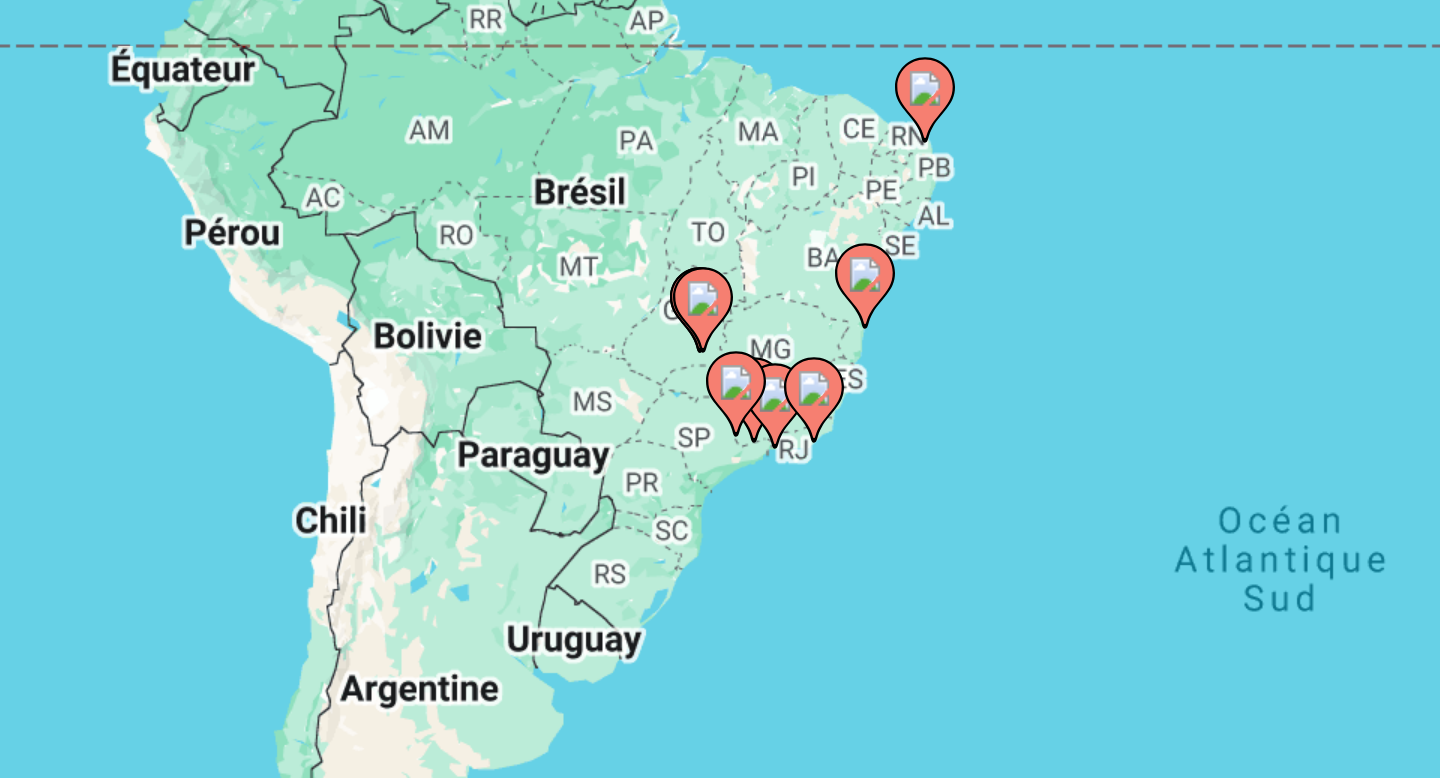 click 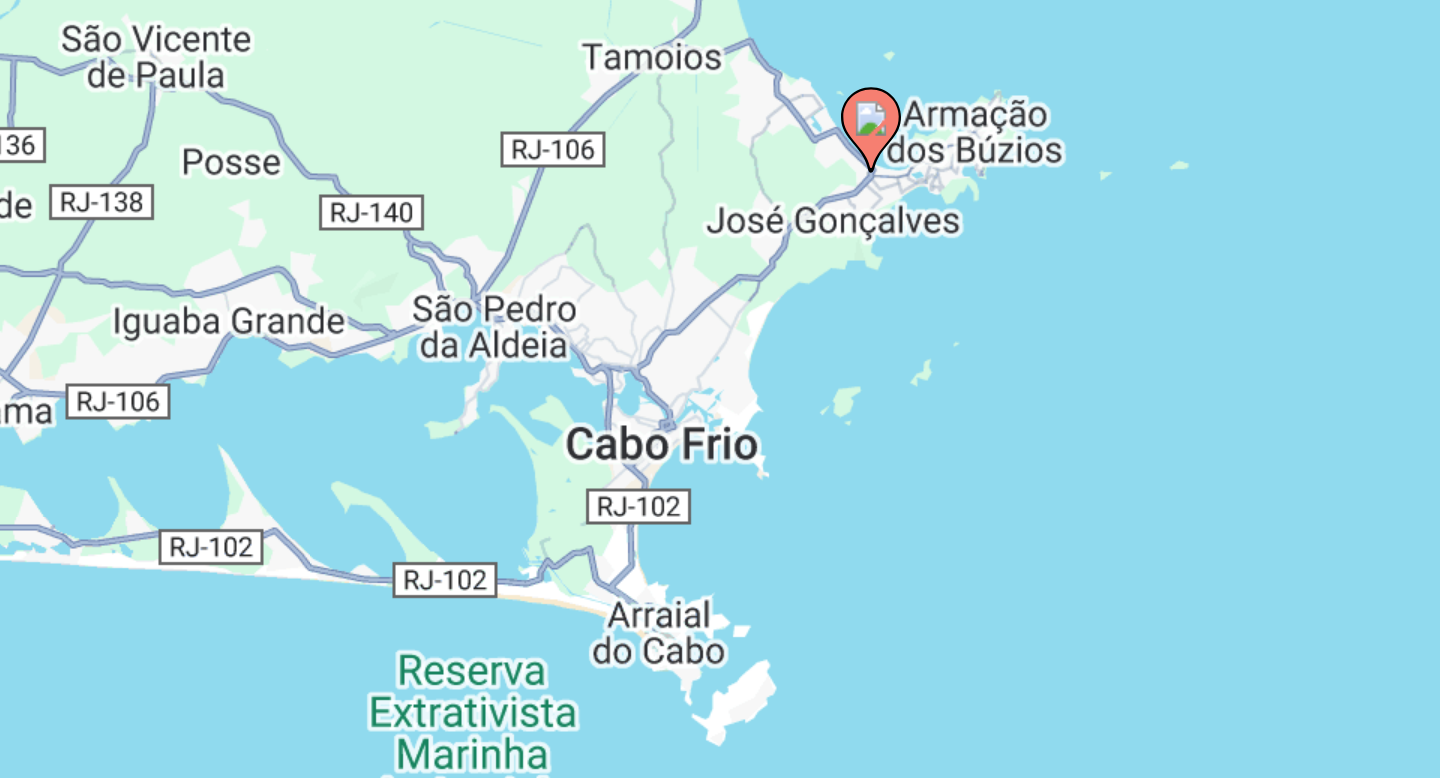 drag, startPoint x: 678, startPoint y: 498, endPoint x: 769, endPoint y: 493, distance: 91.13726 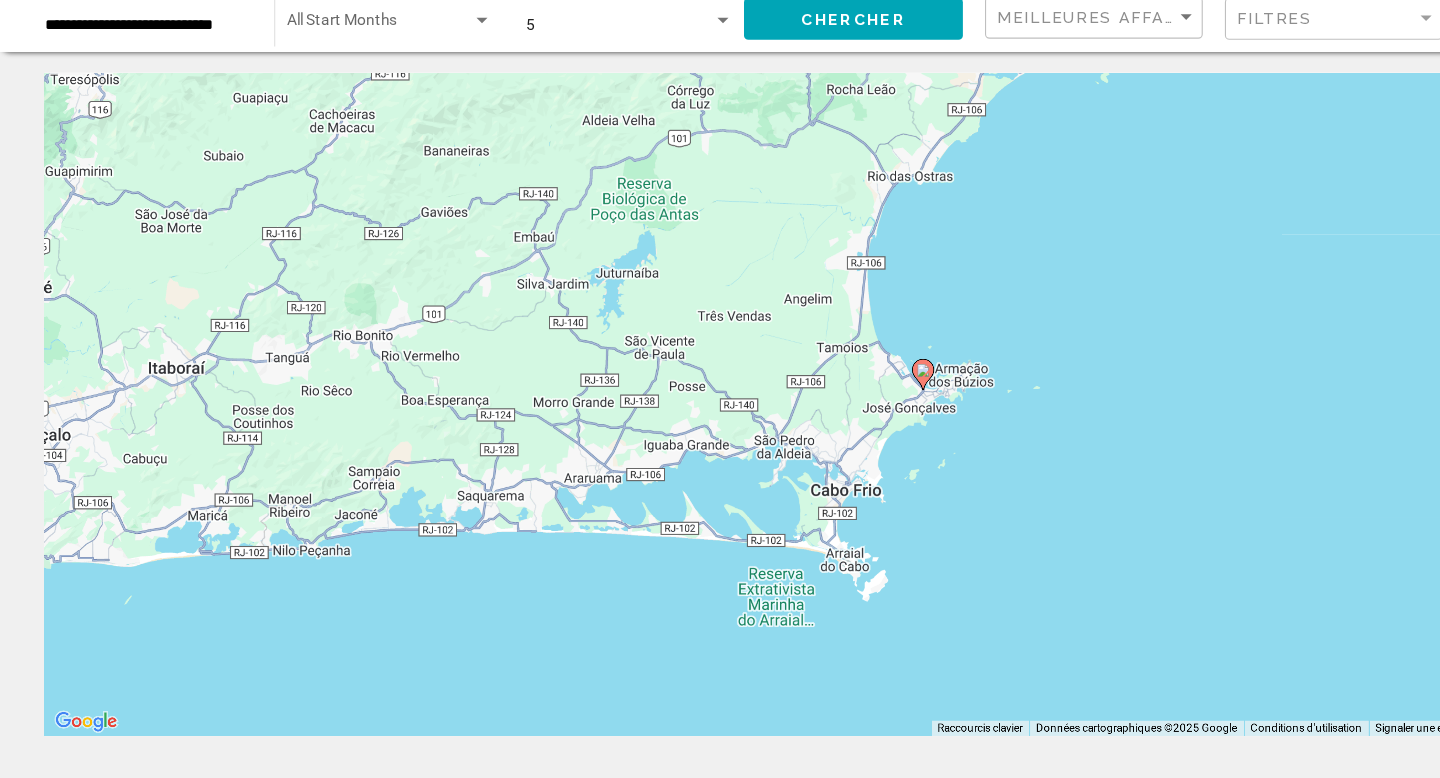 scroll, scrollTop: 1, scrollLeft: 0, axis: vertical 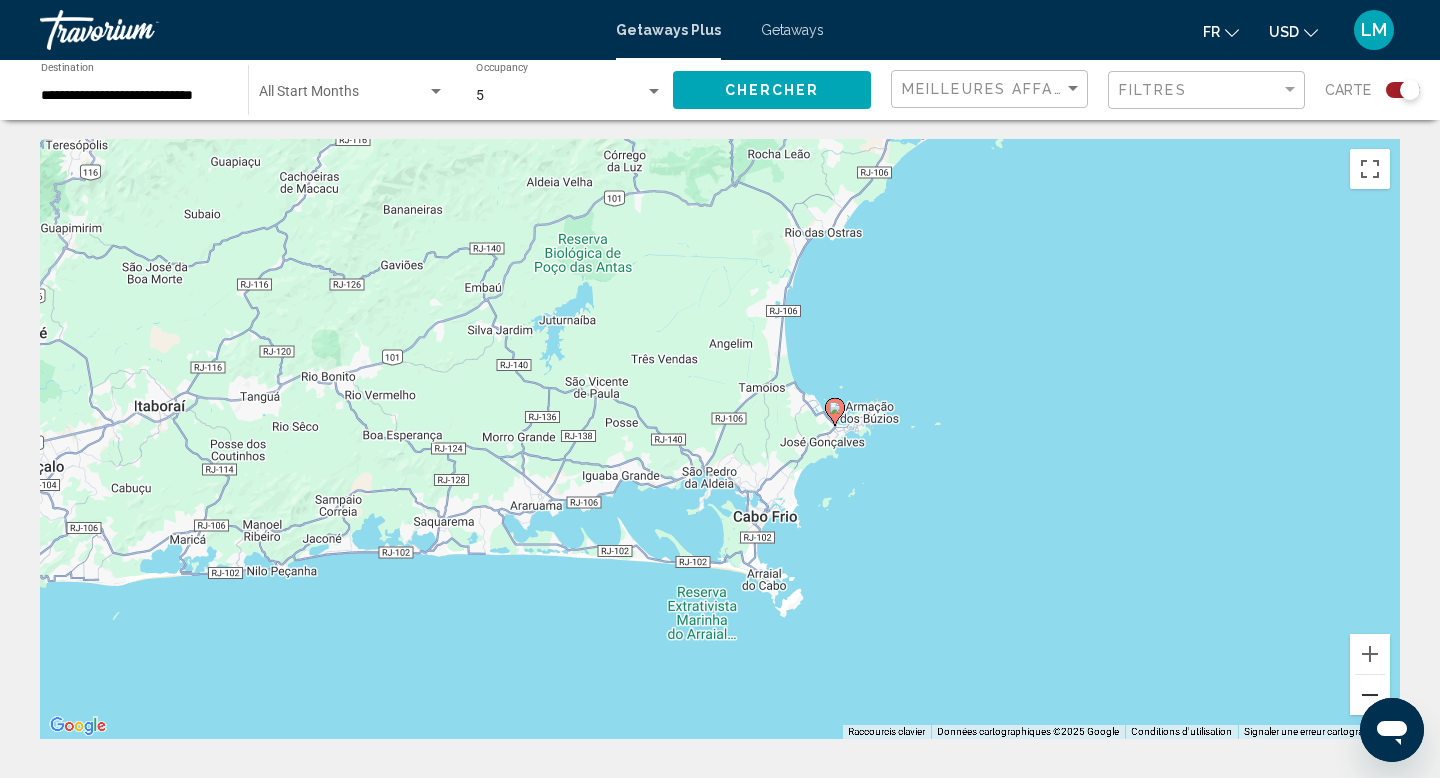 click at bounding box center [1370, 695] 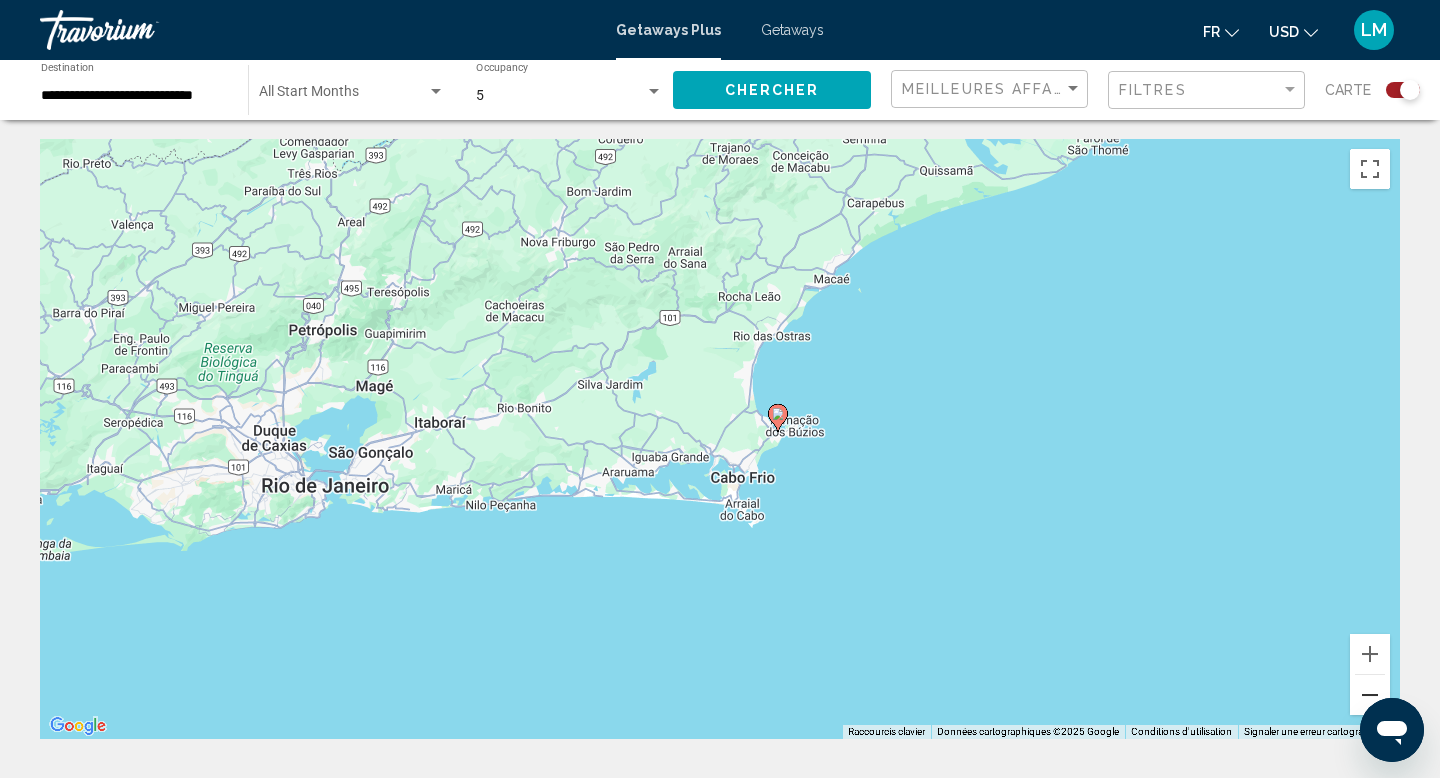 click at bounding box center [1370, 695] 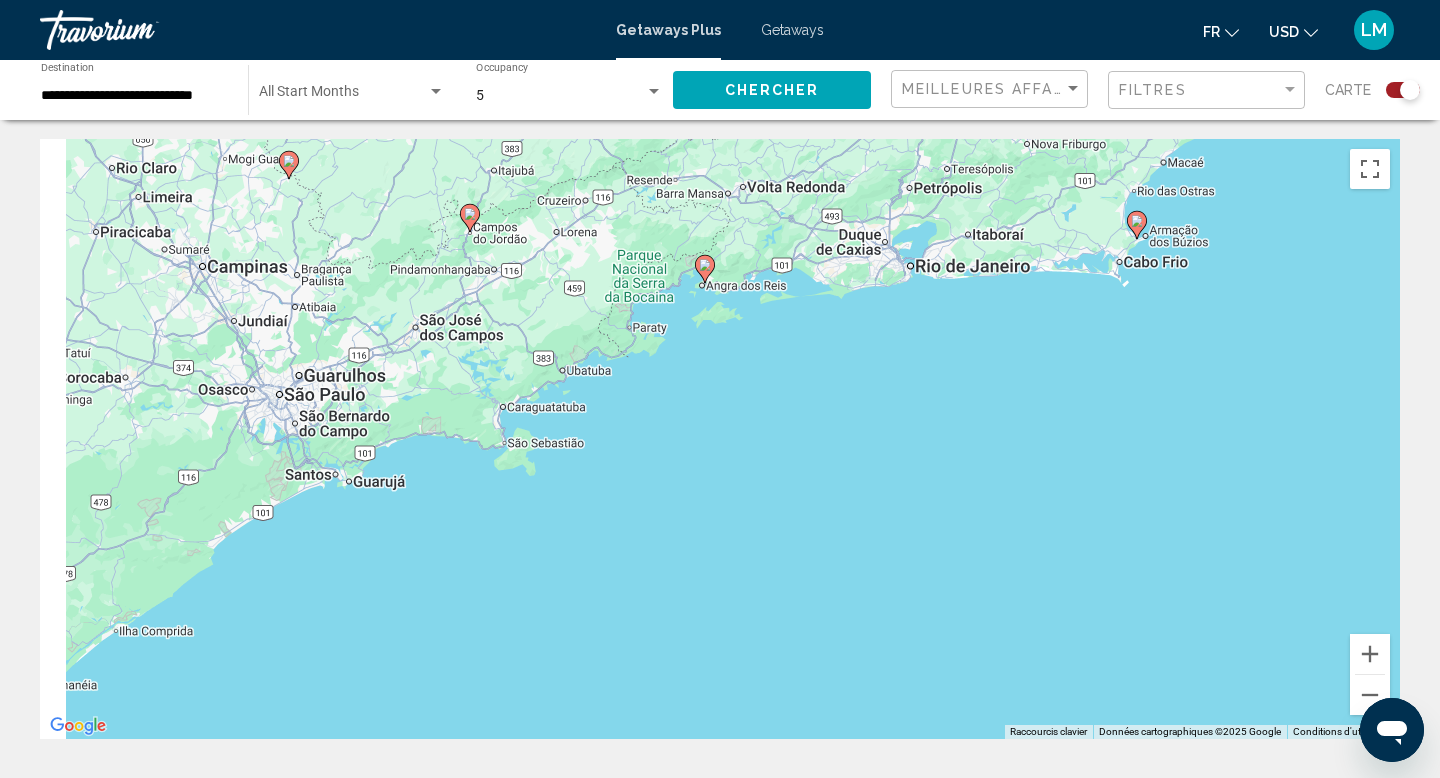 drag, startPoint x: 315, startPoint y: 474, endPoint x: 716, endPoint y: 269, distance: 450.3621 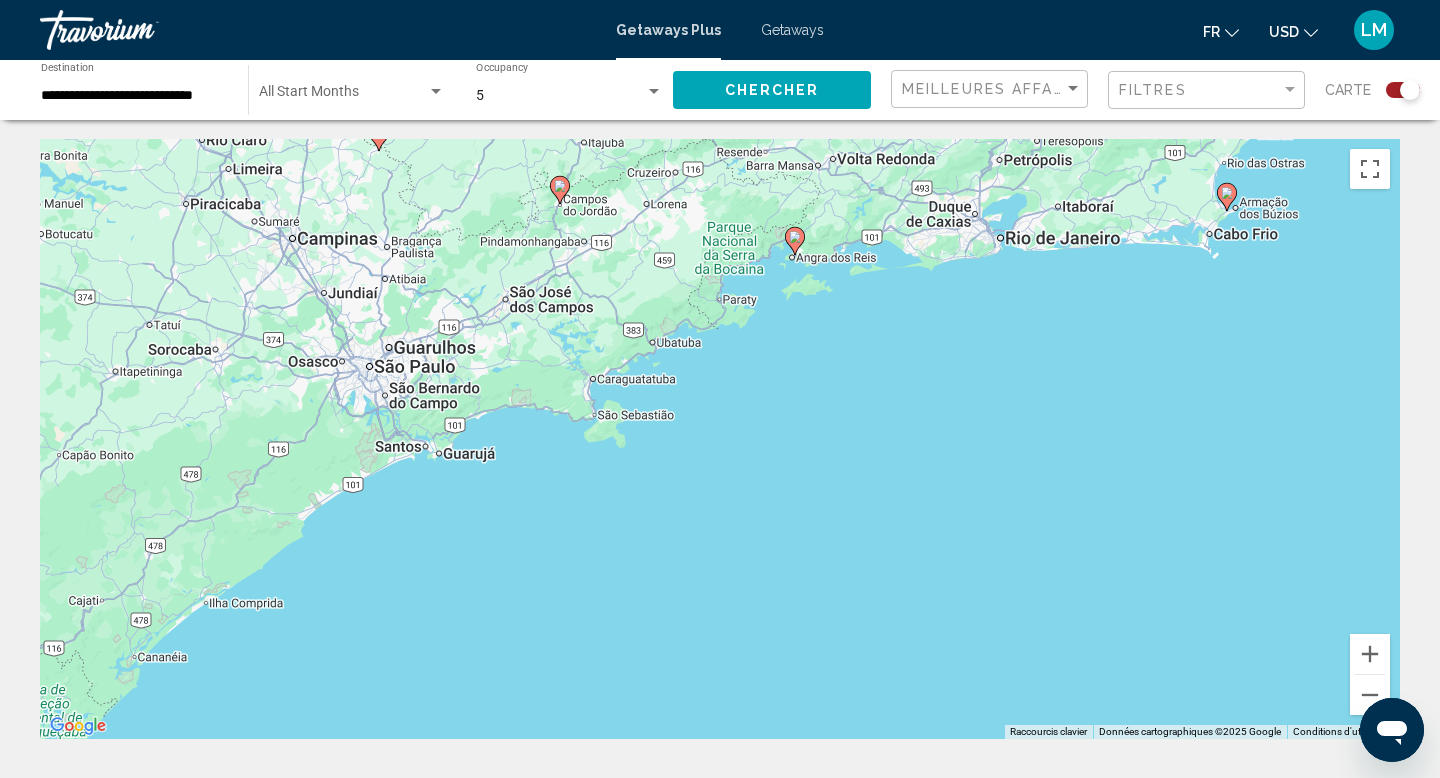 drag, startPoint x: 561, startPoint y: 434, endPoint x: 1000, endPoint y: 223, distance: 487.07495 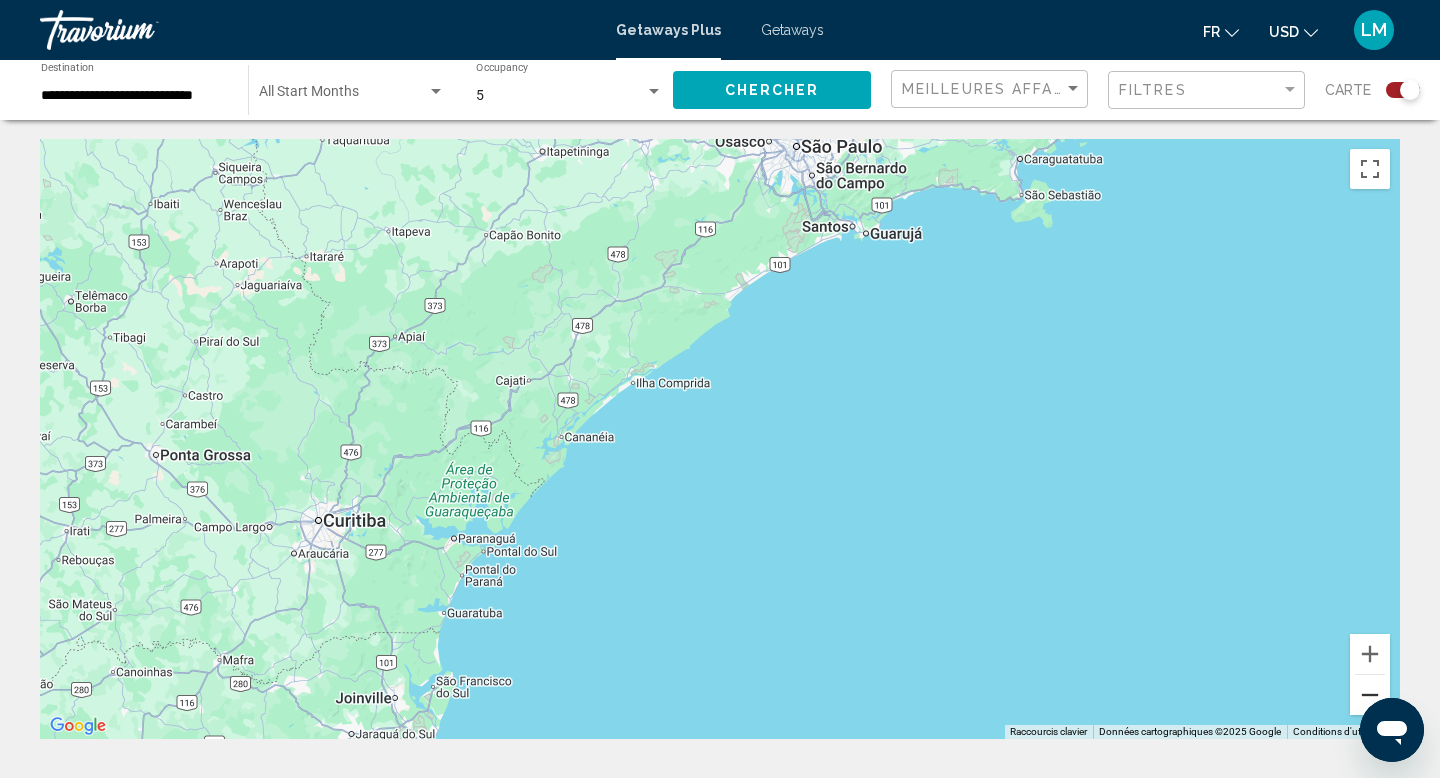 click at bounding box center [1370, 695] 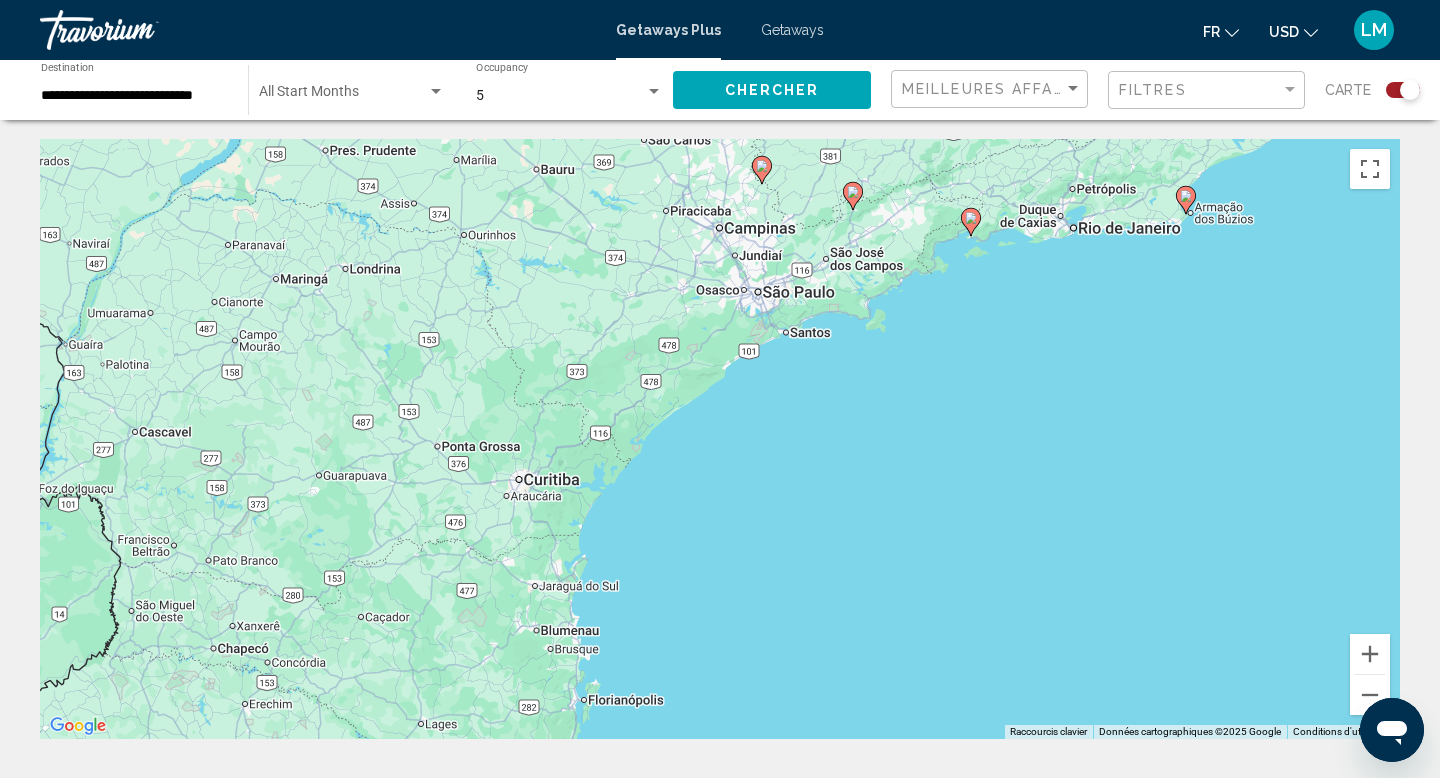 click 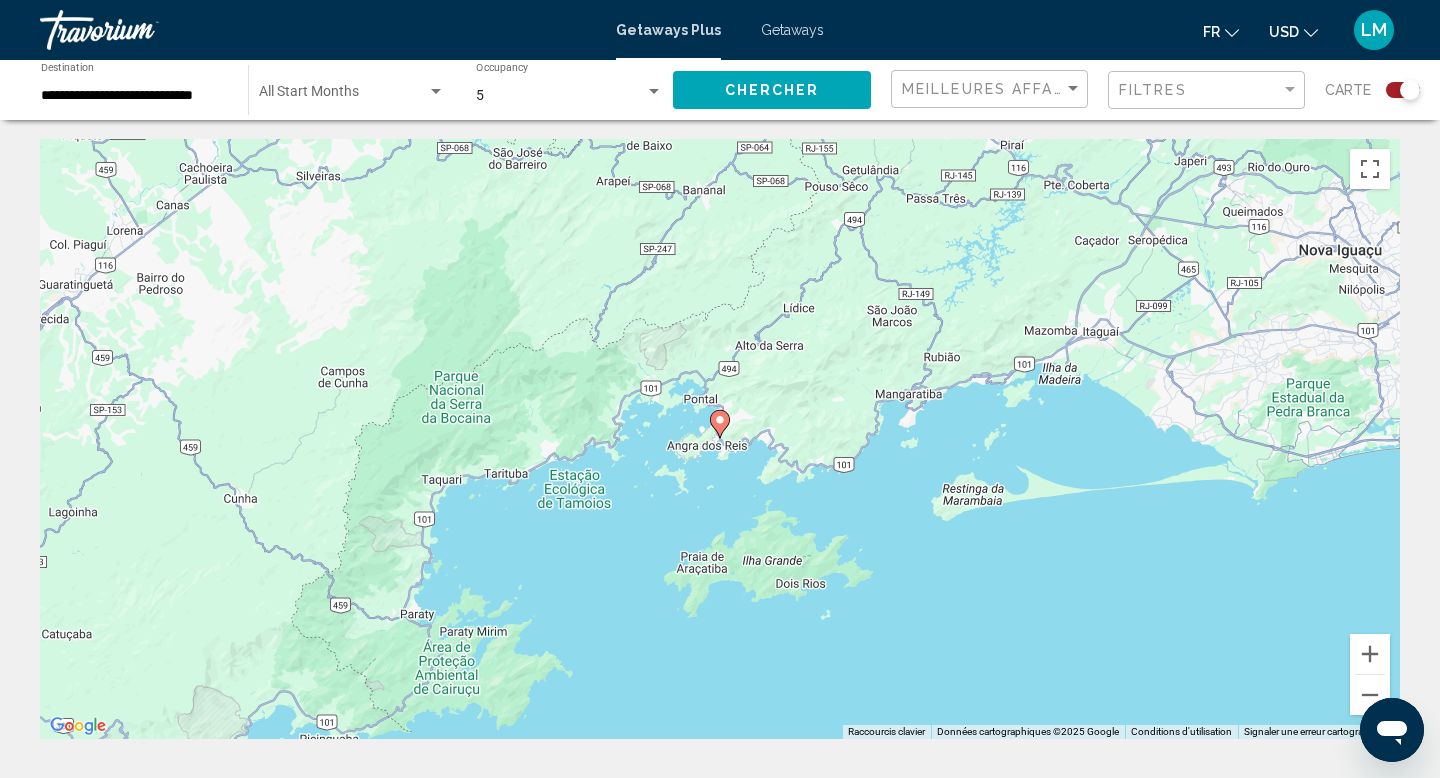 click 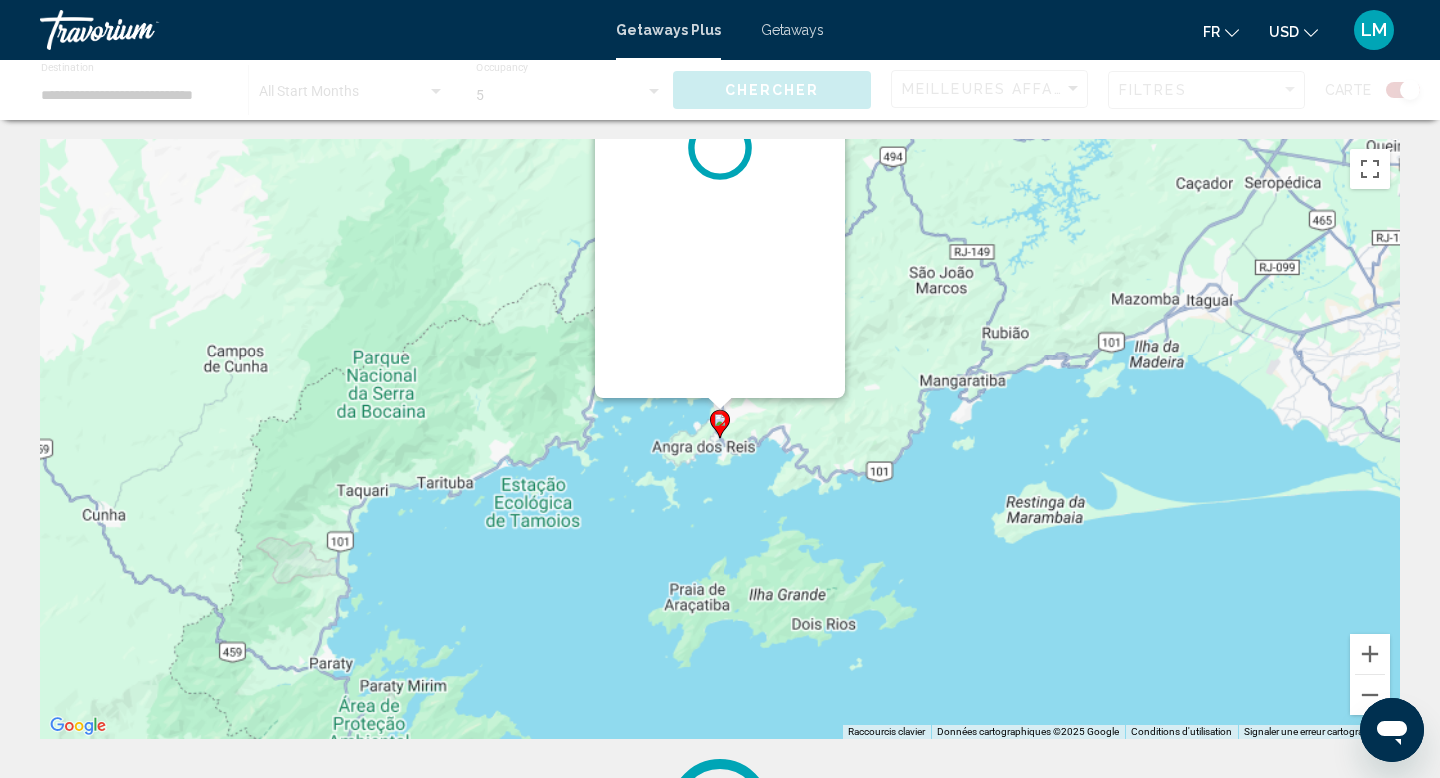 scroll, scrollTop: 0, scrollLeft: 0, axis: both 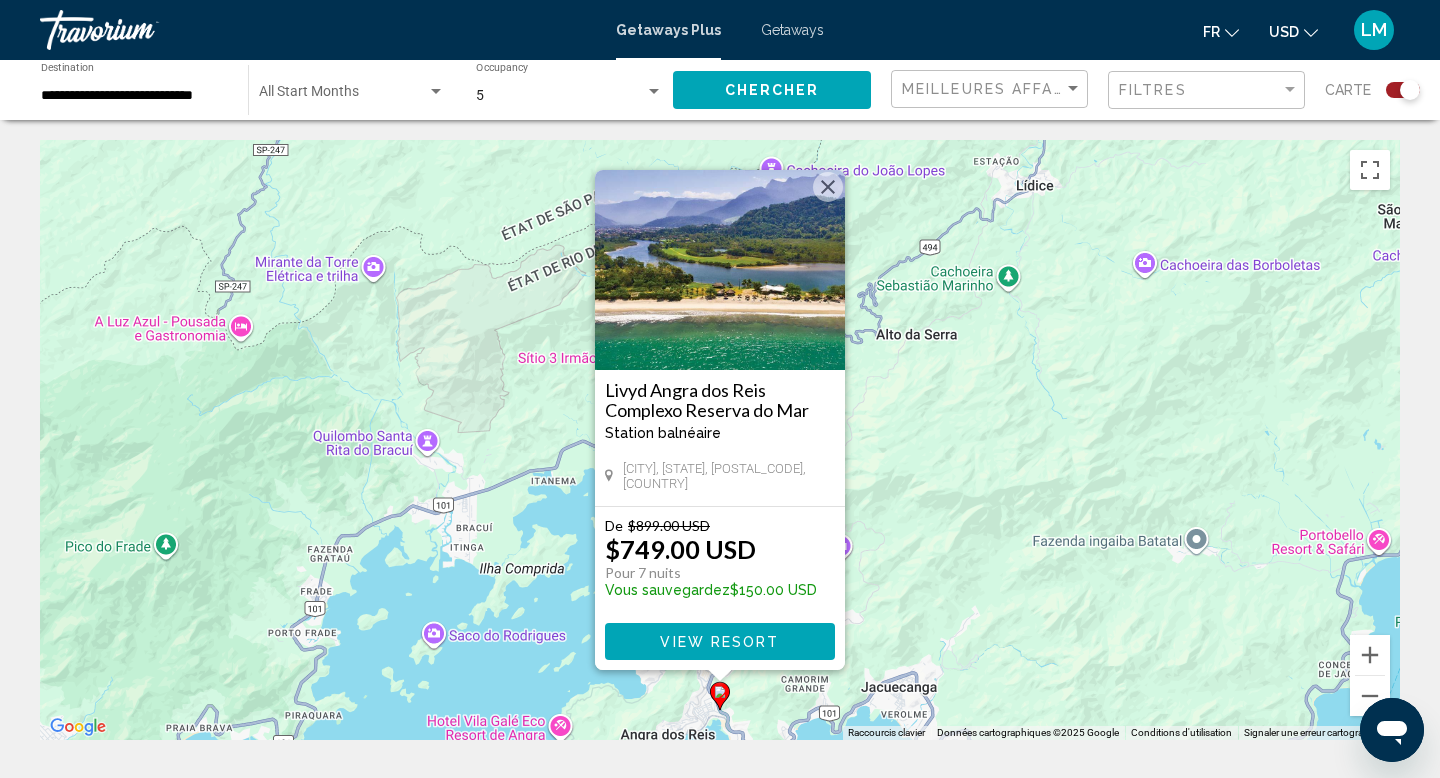 click on "Pour activer le glissement avec le clavier, appuyez sur Alt+Entrée. Une fois ce mode activé, utilisez les touches fléchées pour déplacer le repère. Pour valider le déplacement, appuyez sur Entrée. Pour annuler, appuyez sur Échap.  Livyd Angra dos Reis Complexo Reserva do Mar  Station balnéaire  -  Ceci est une station d'adultes seulement
Angra dos Reis, Rio de Janiero, 23908 000, BRA  De $899.00 USD $749.00 USD  Pour 7 nuits Vous sauvegardez  $150.00 USD  View Resort" at bounding box center (720, 440) 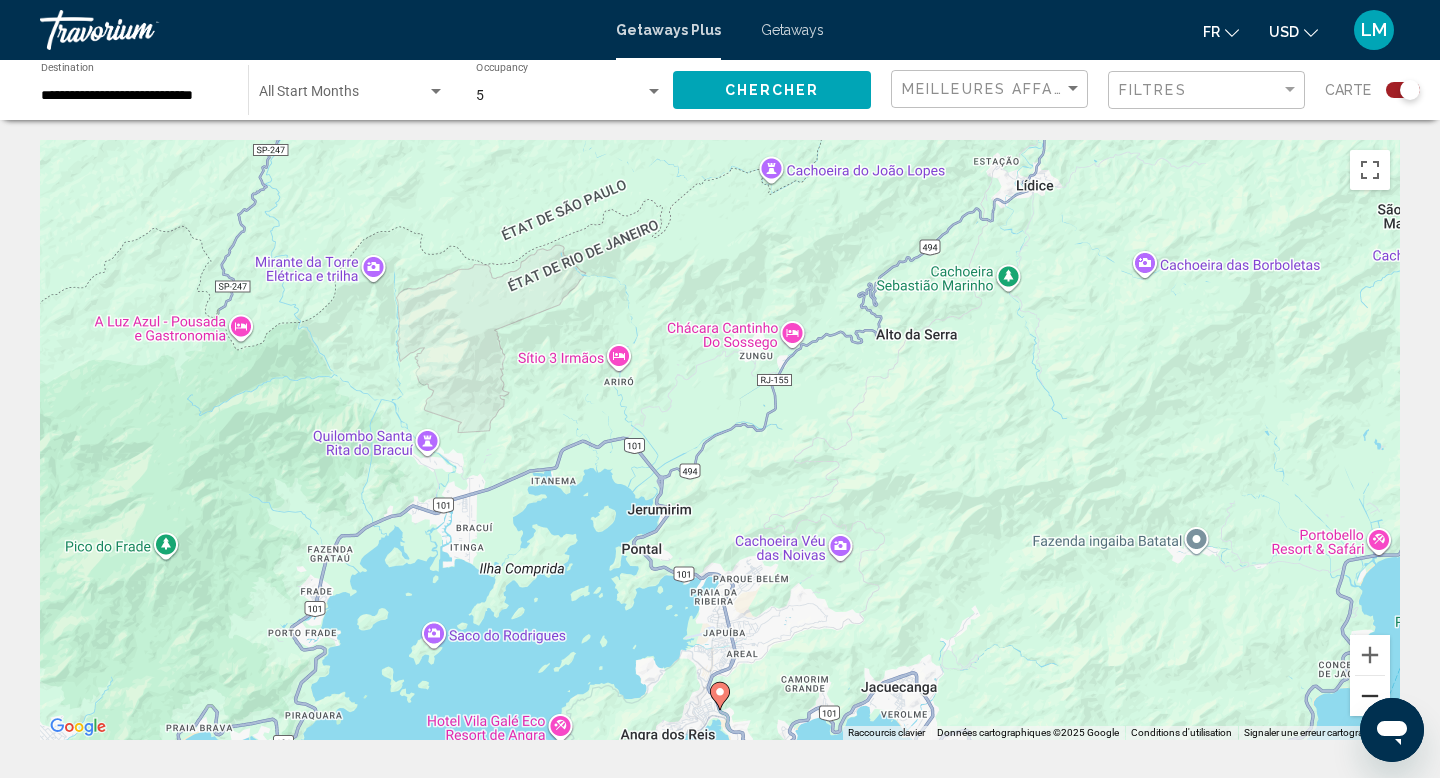 click at bounding box center [1370, 696] 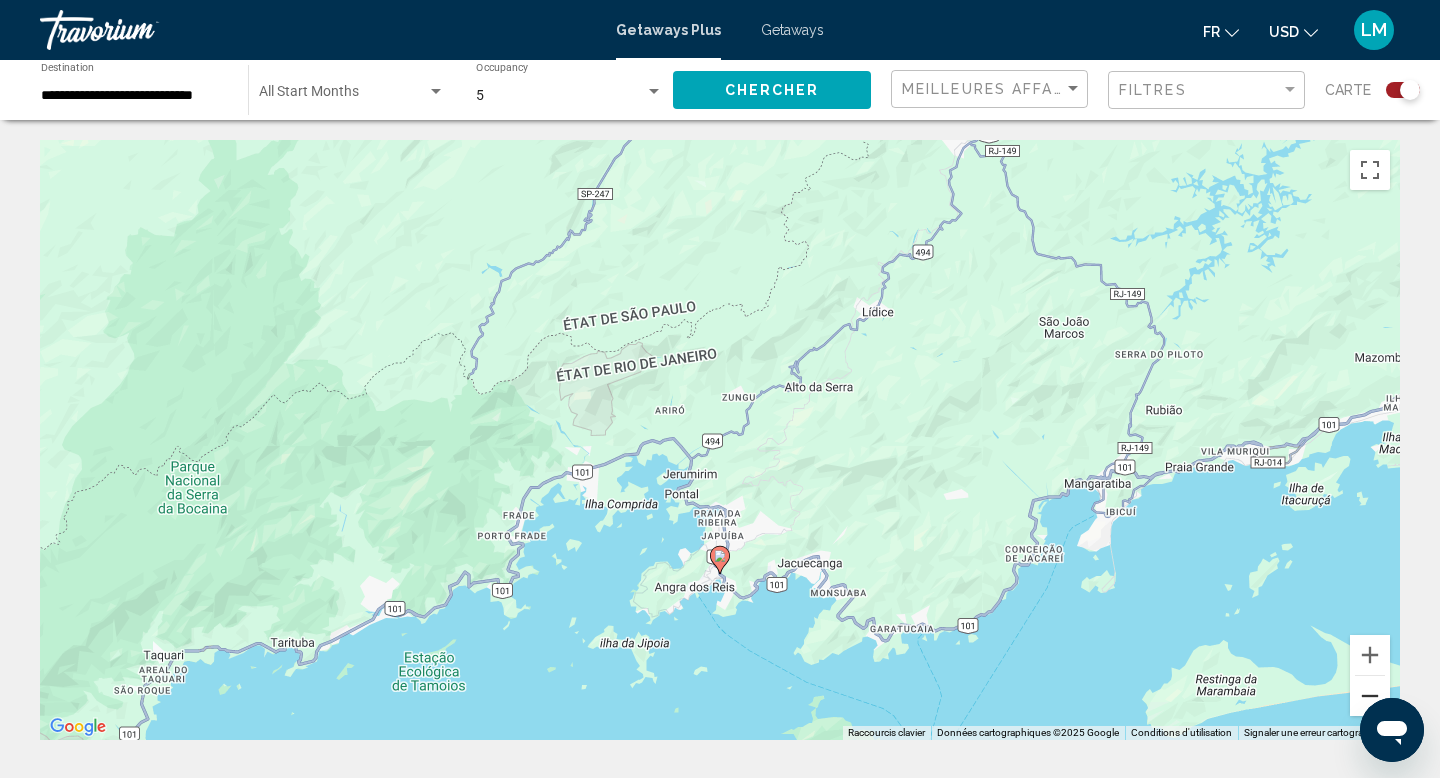 click at bounding box center (1370, 696) 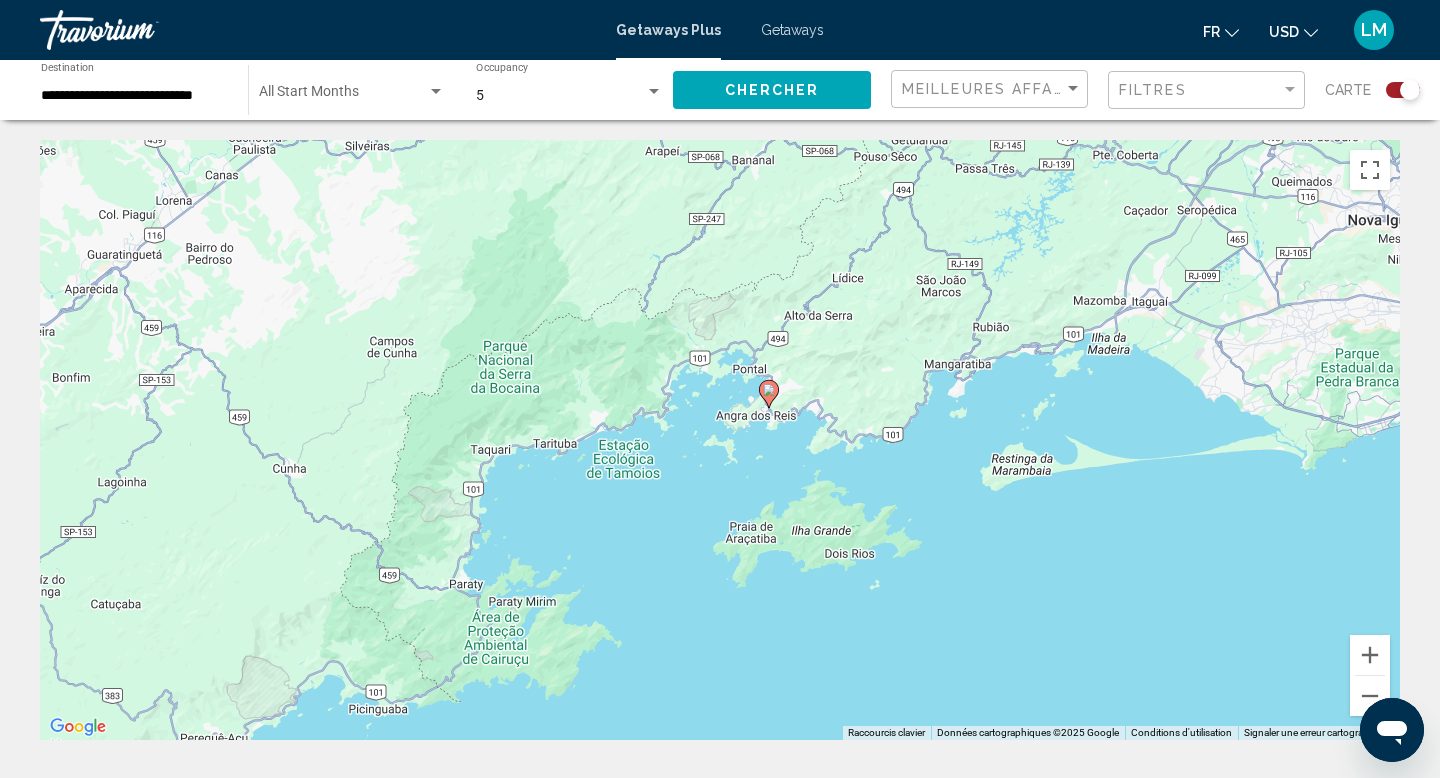 drag, startPoint x: 593, startPoint y: 596, endPoint x: 791, endPoint y: 300, distance: 356.11795 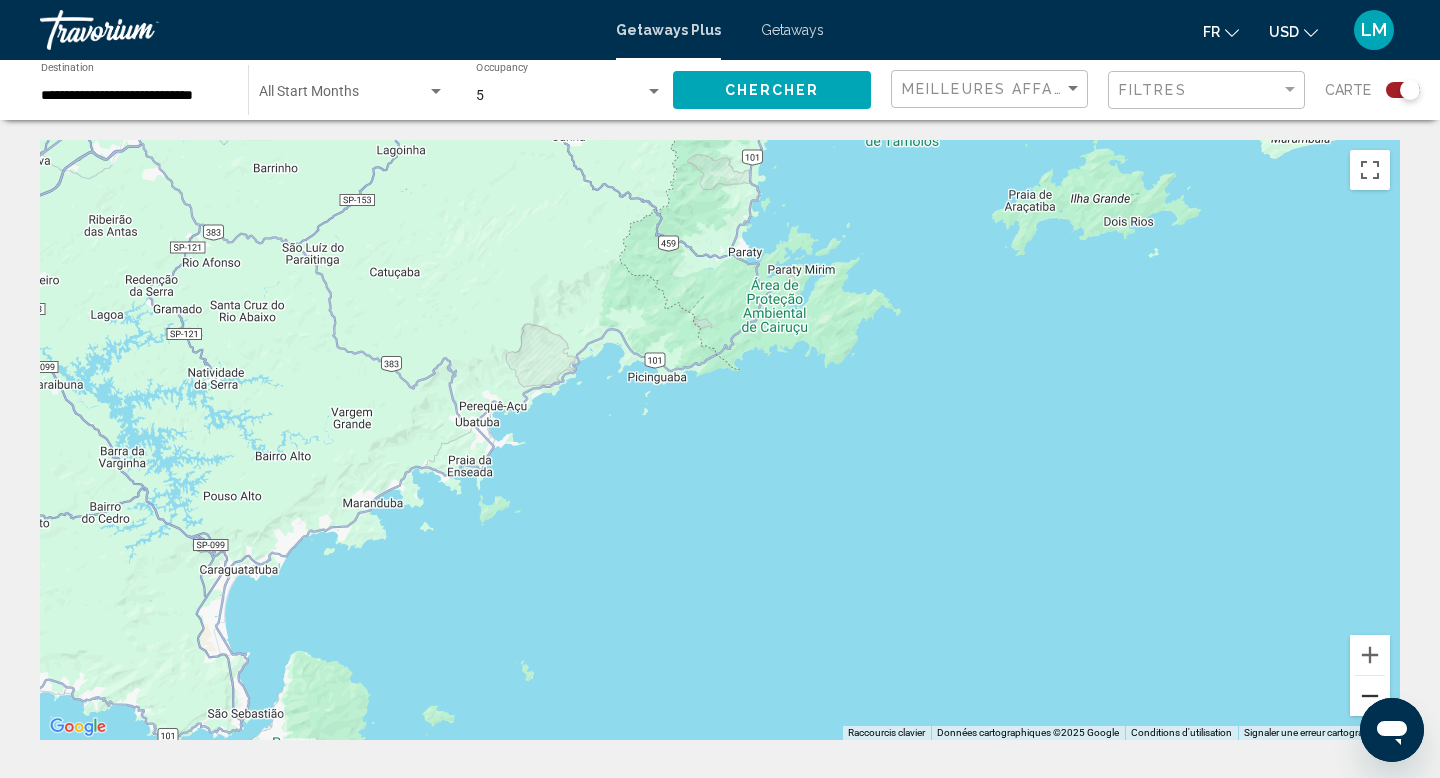 click at bounding box center [1370, 696] 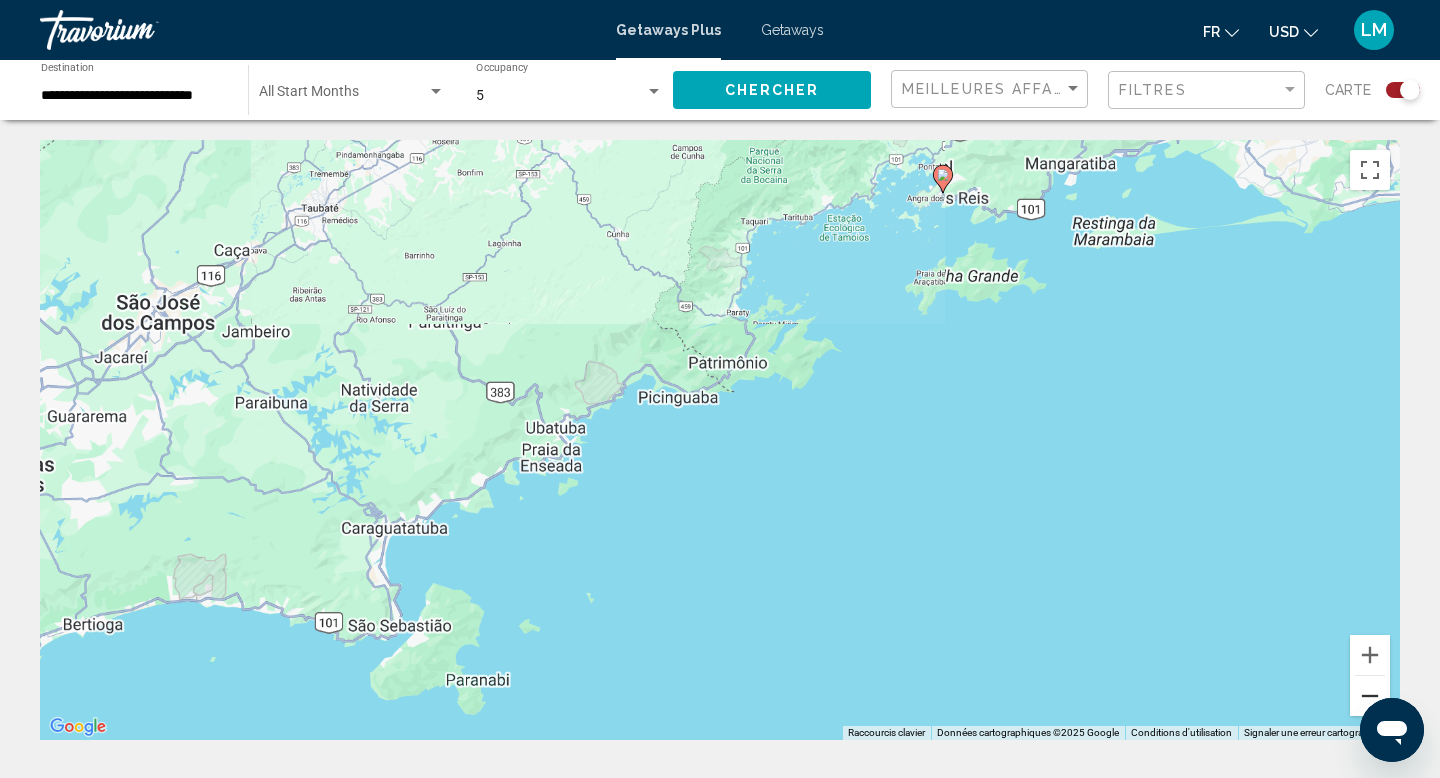 click at bounding box center (1370, 696) 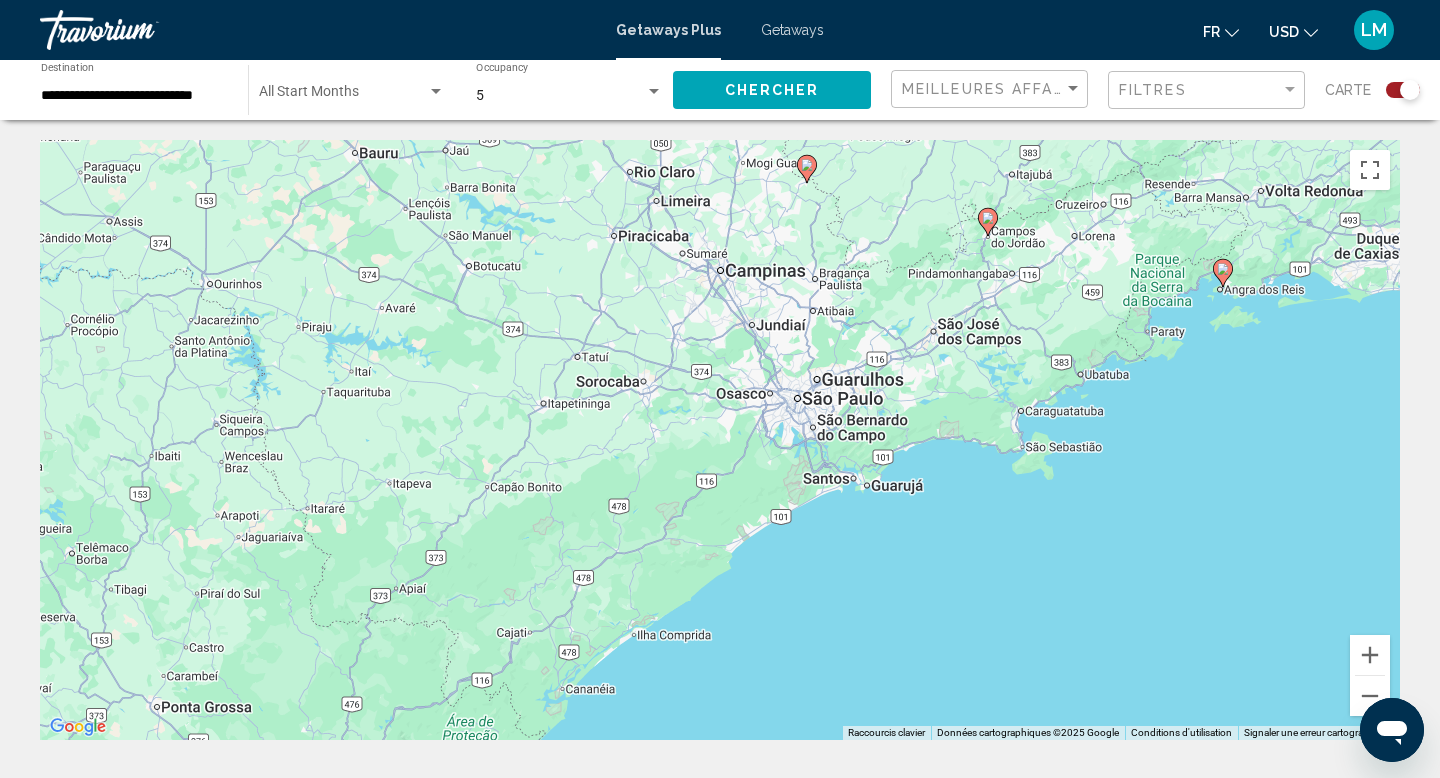 drag, startPoint x: 458, startPoint y: 333, endPoint x: 881, endPoint y: 271, distance: 427.5196 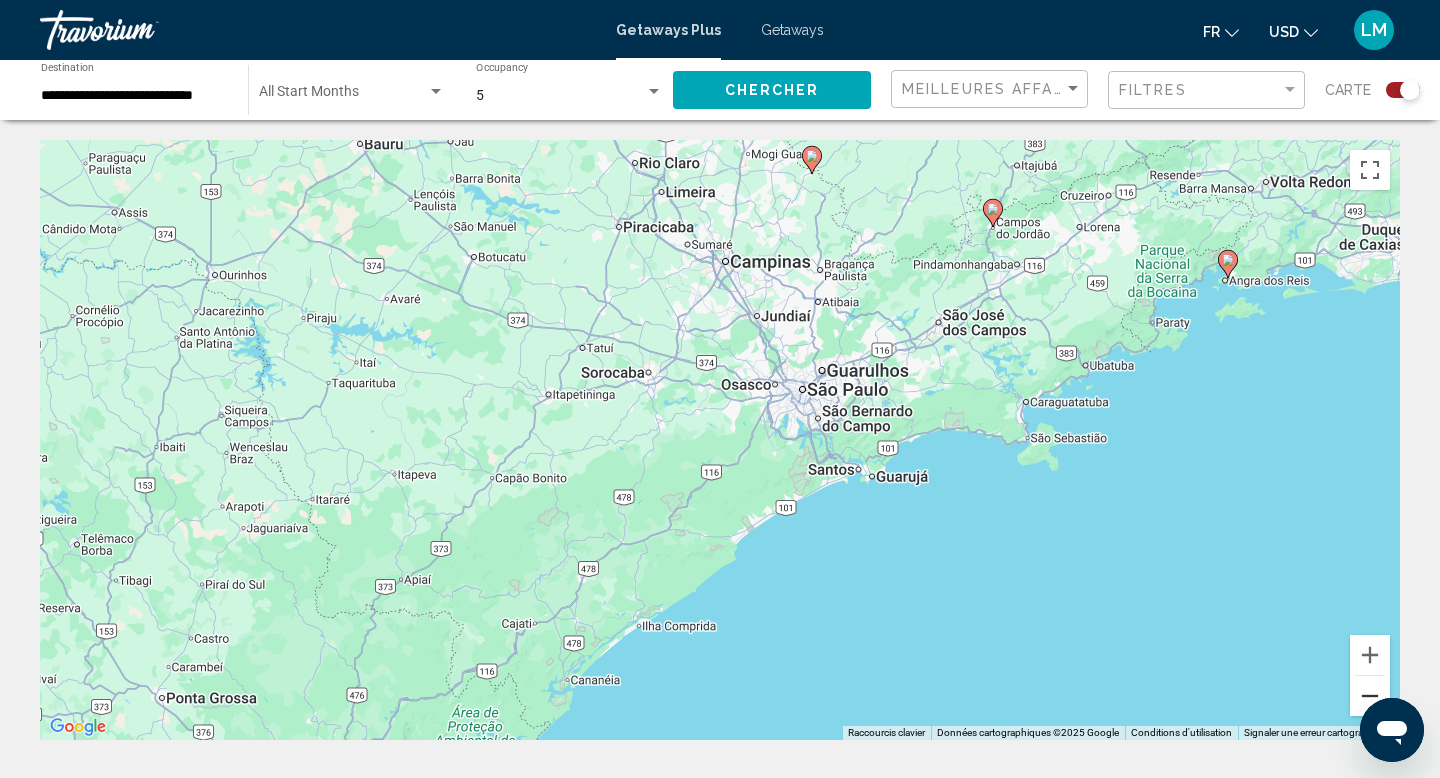 click at bounding box center (1370, 696) 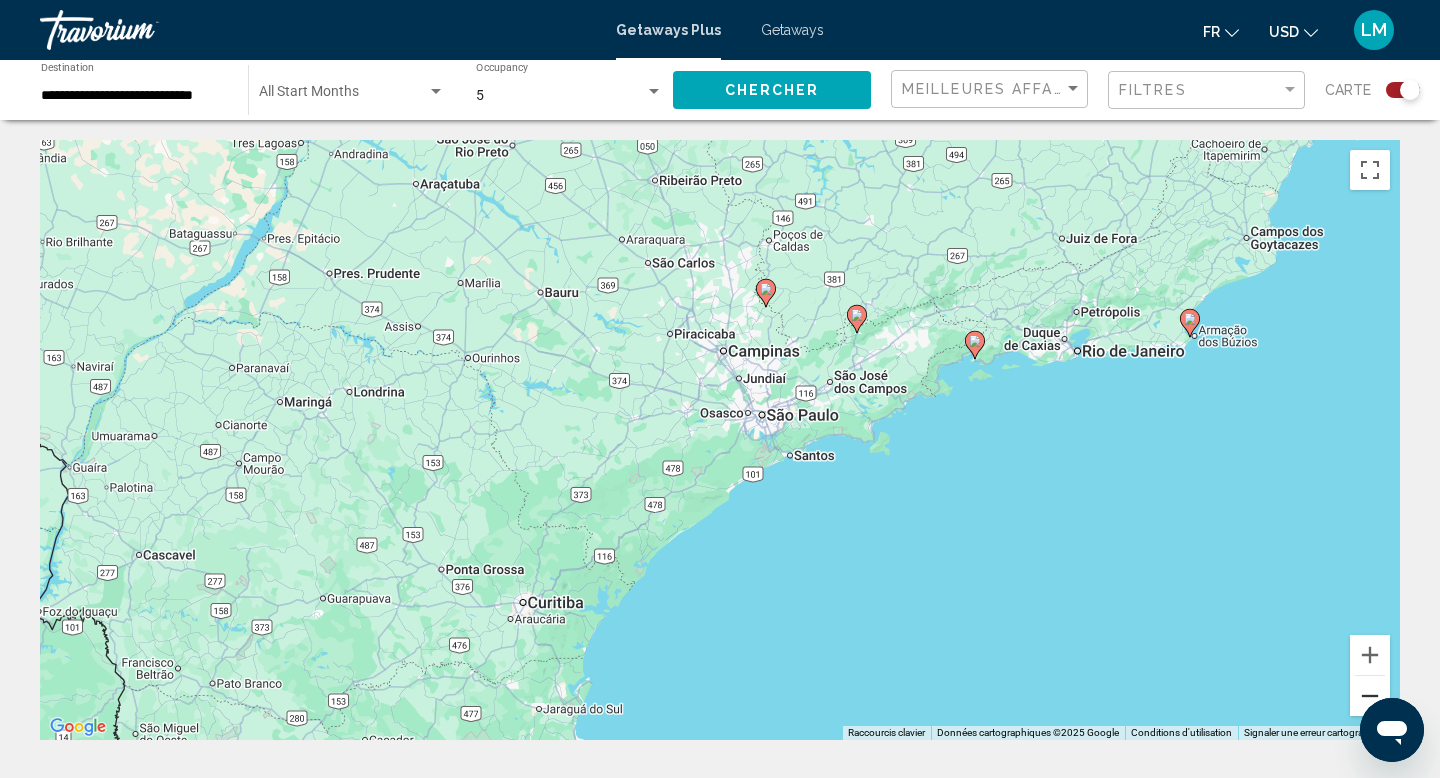 click at bounding box center (1370, 696) 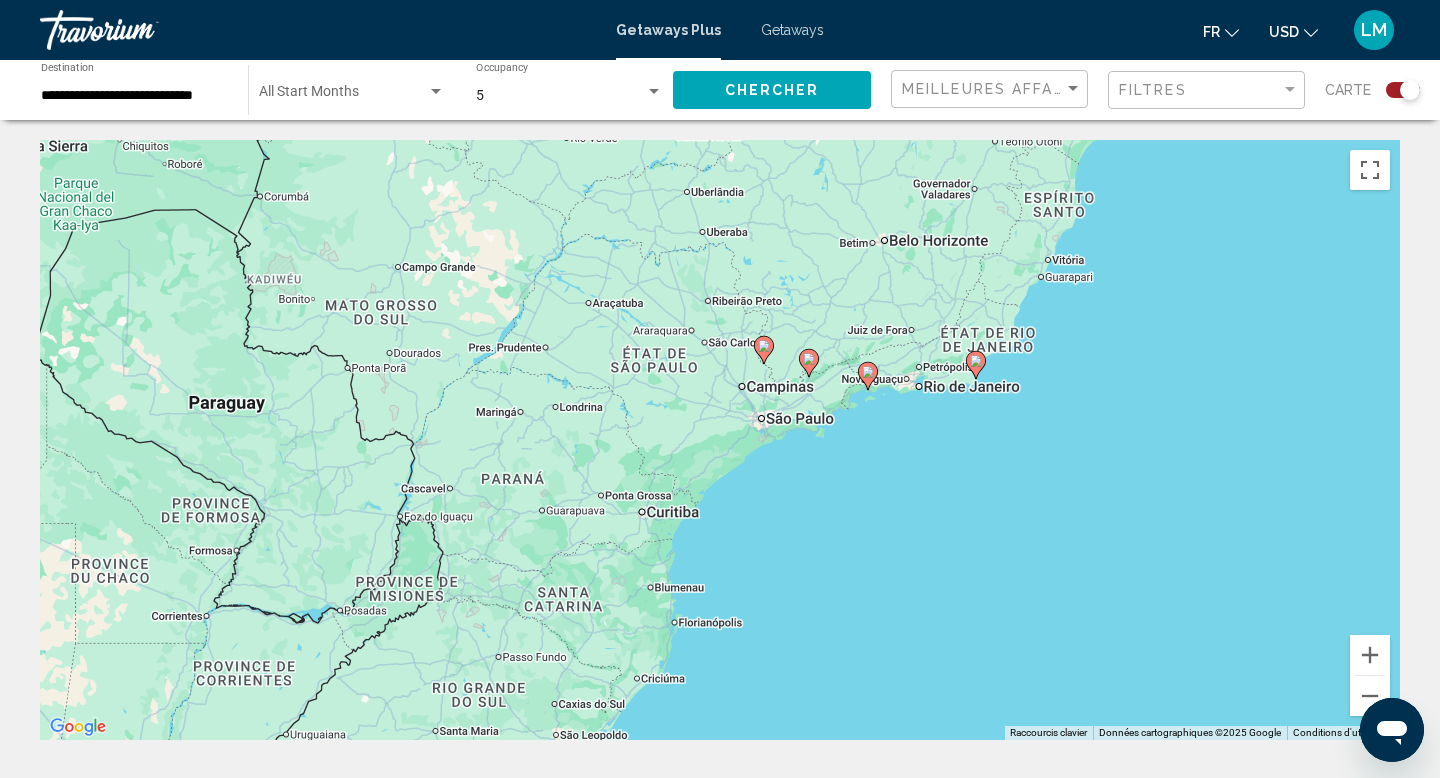drag, startPoint x: 585, startPoint y: 467, endPoint x: 713, endPoint y: 385, distance: 152.01315 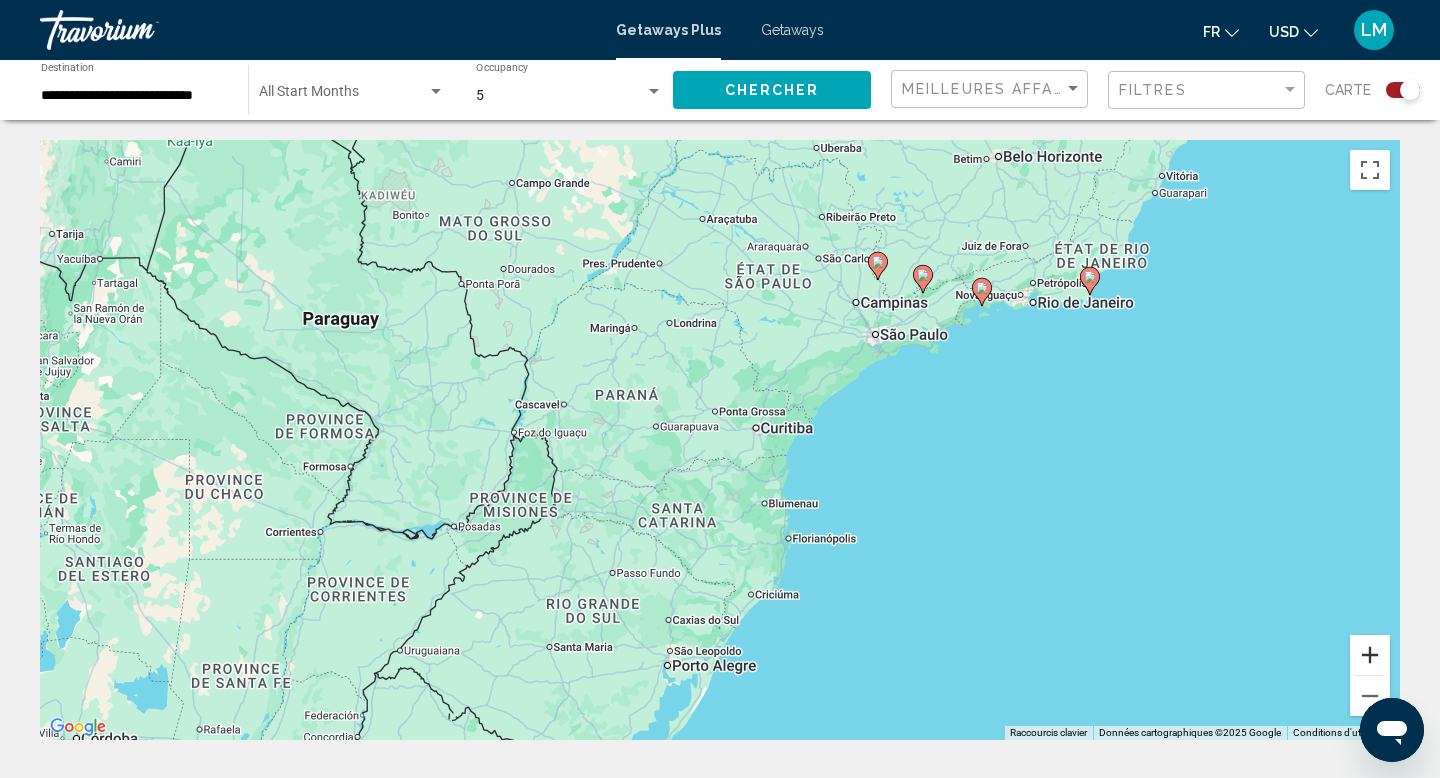 click at bounding box center [1370, 655] 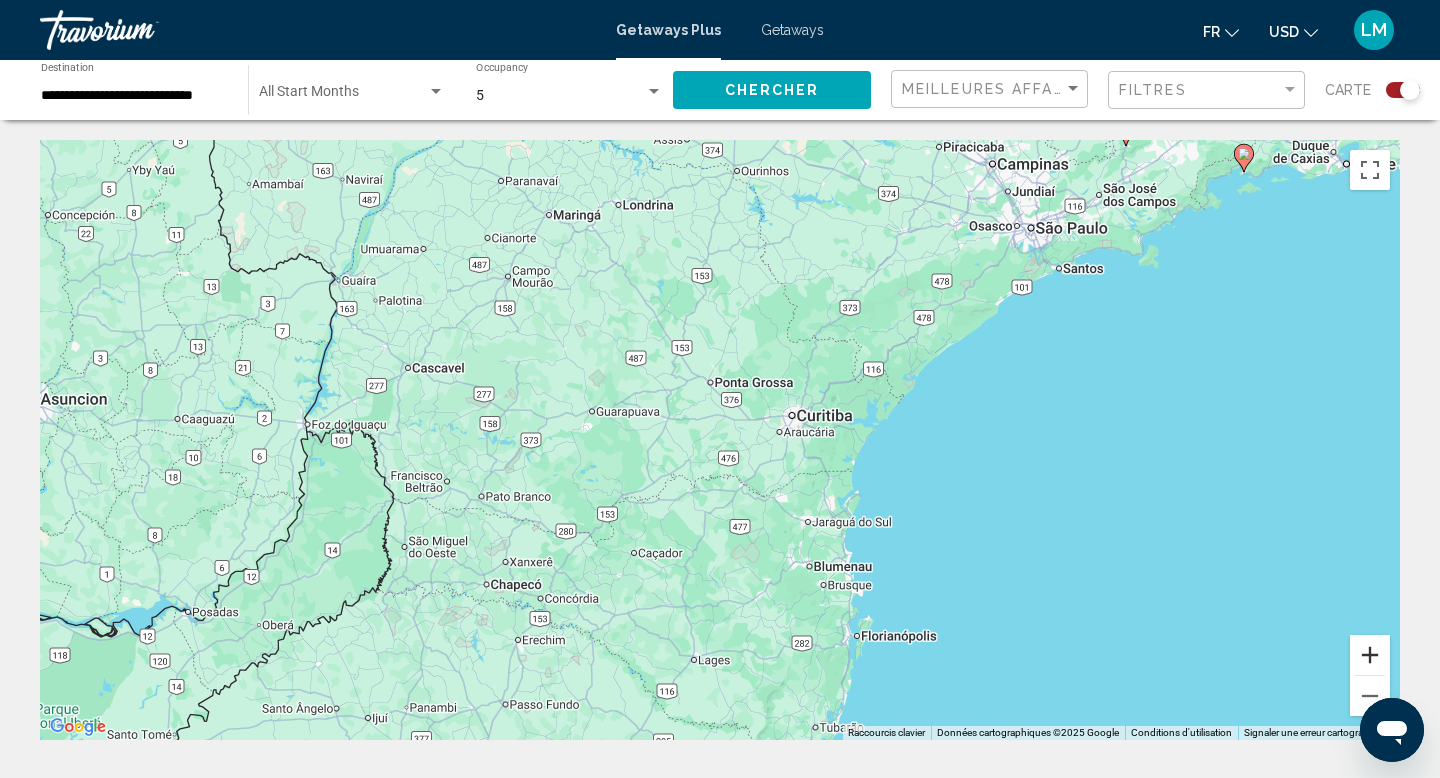 click at bounding box center [1370, 655] 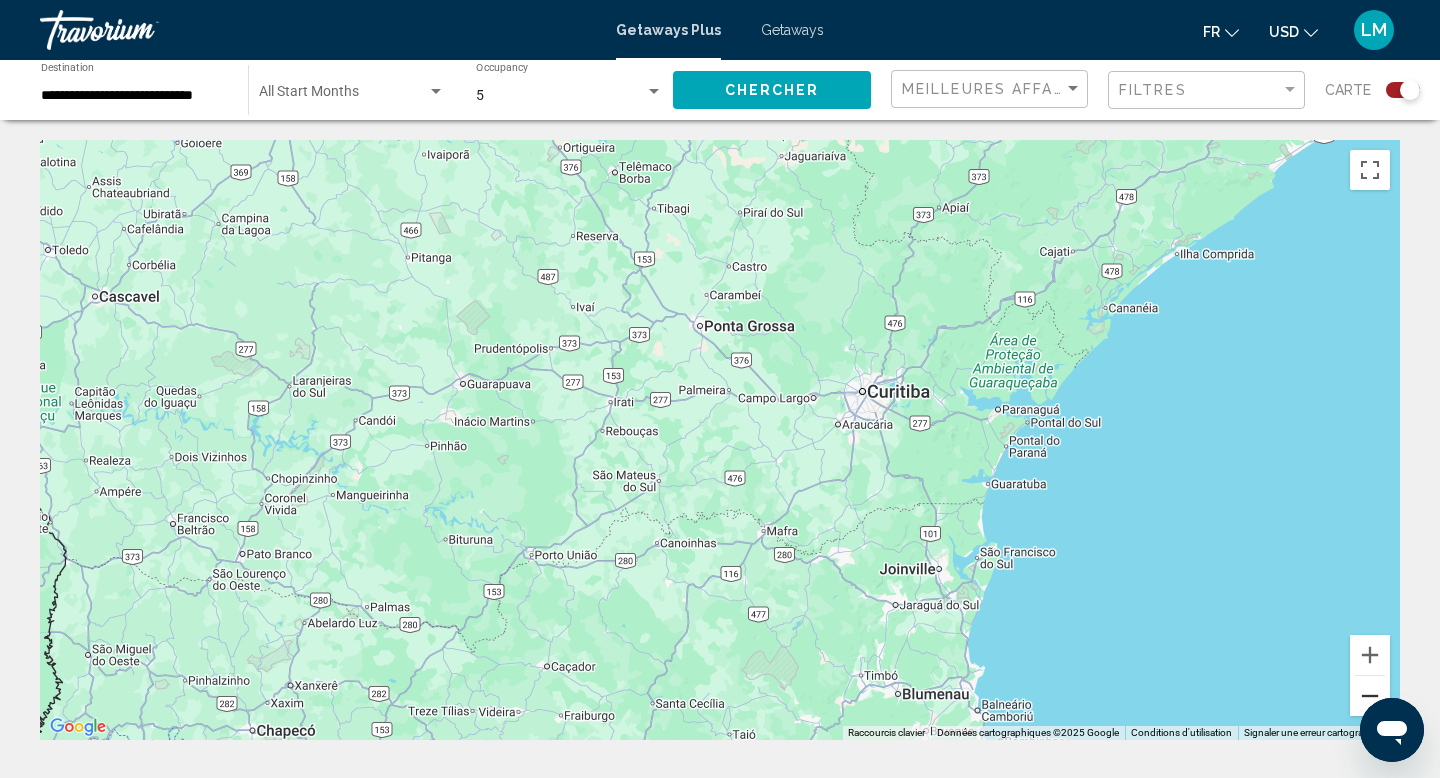 click at bounding box center (1370, 696) 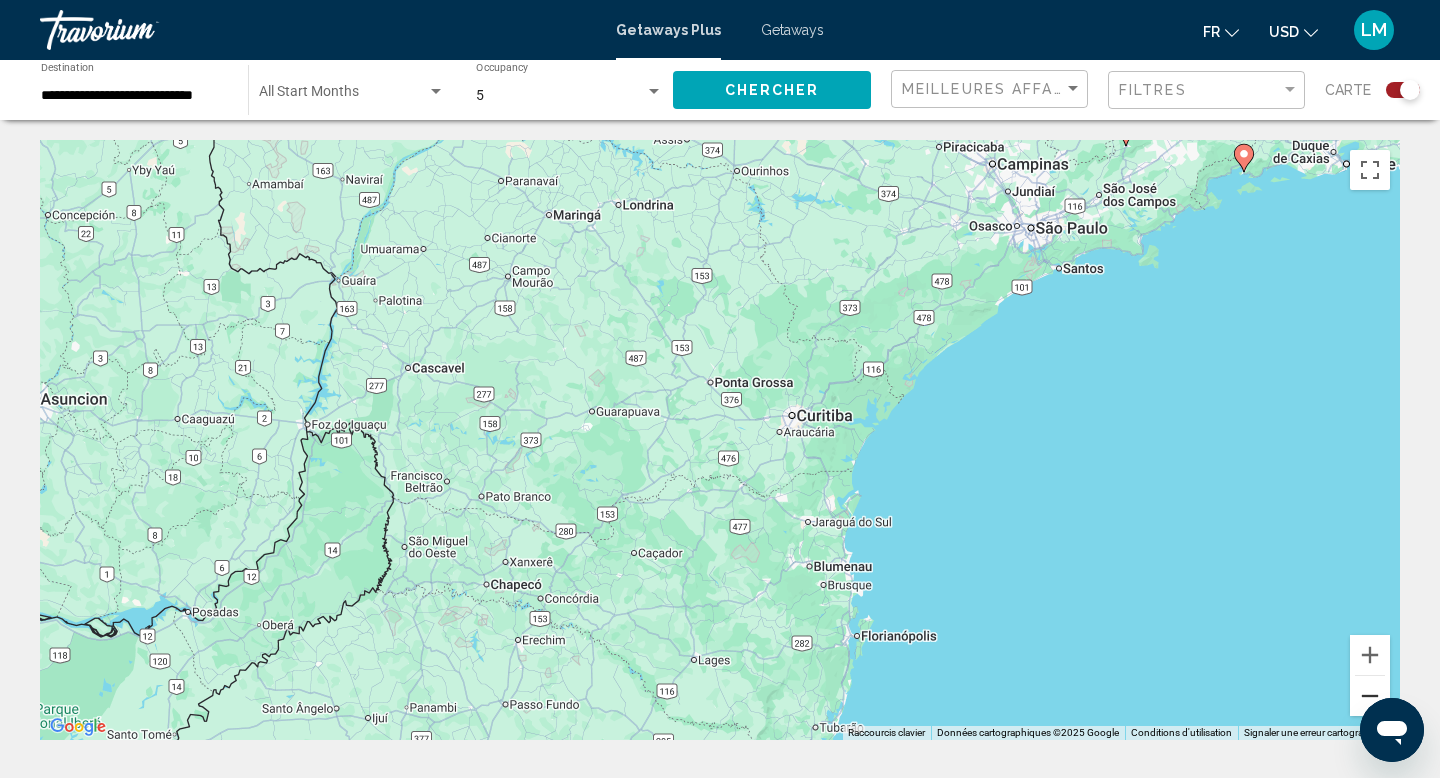 click at bounding box center (1370, 696) 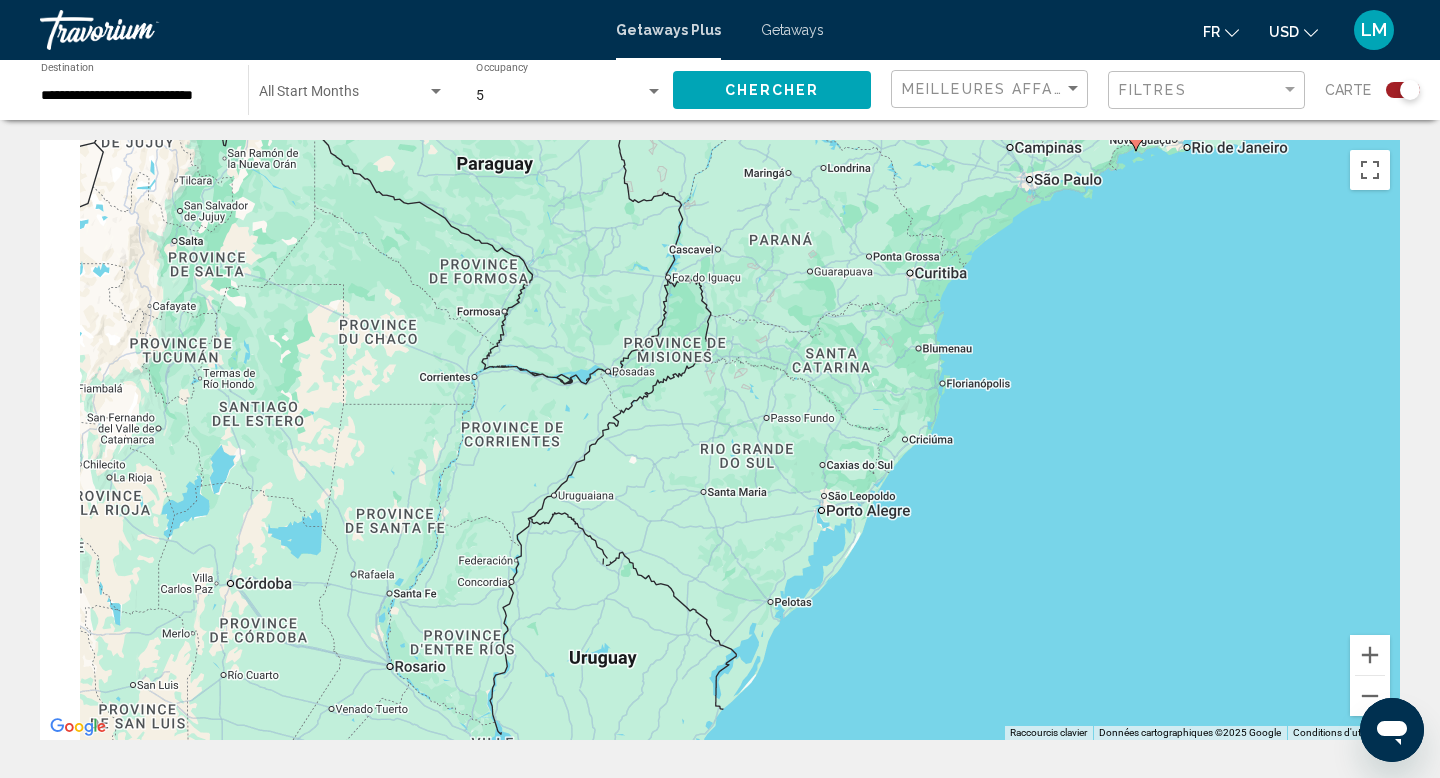 drag, startPoint x: 618, startPoint y: 526, endPoint x: 885, endPoint y: 291, distance: 355.68808 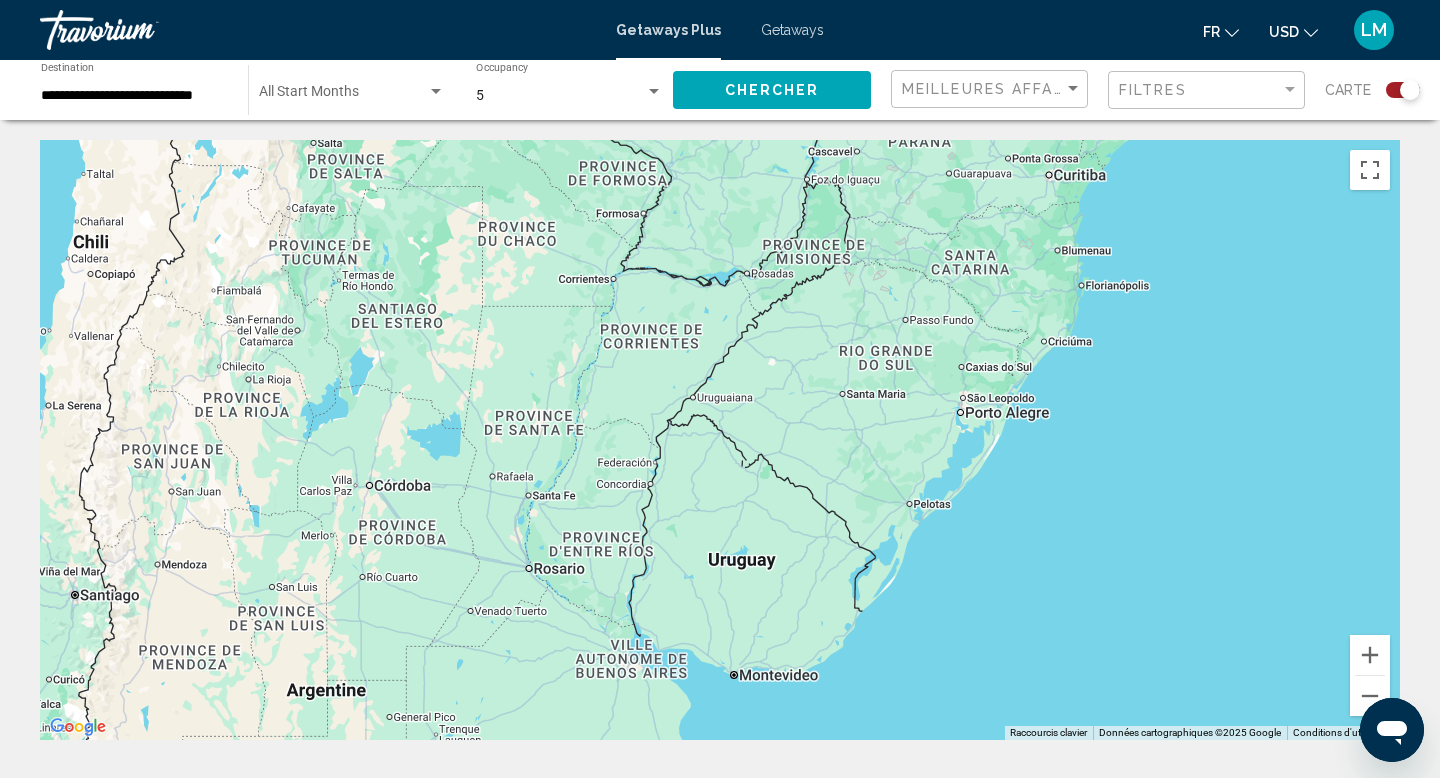 click on "**********" at bounding box center (134, 96) 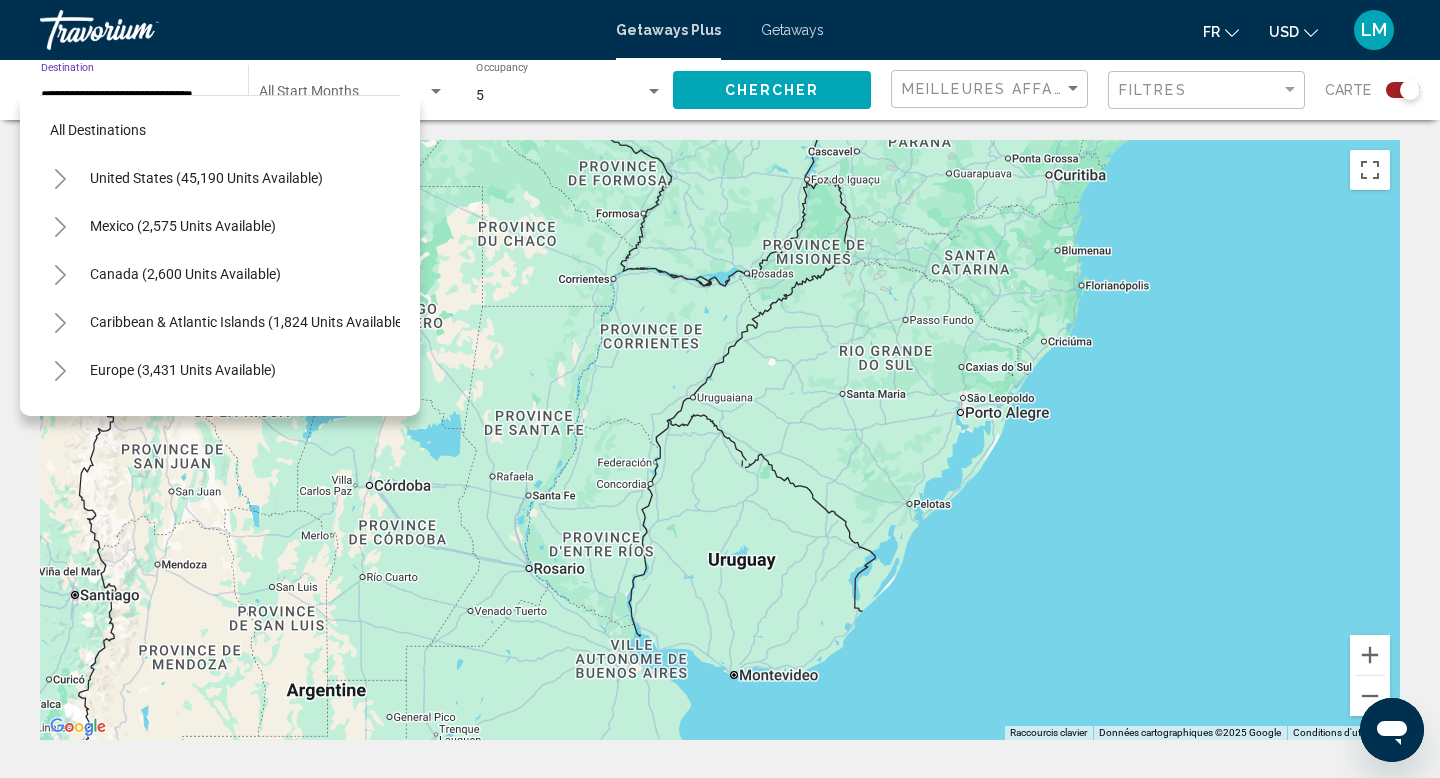 scroll, scrollTop: 407, scrollLeft: 0, axis: vertical 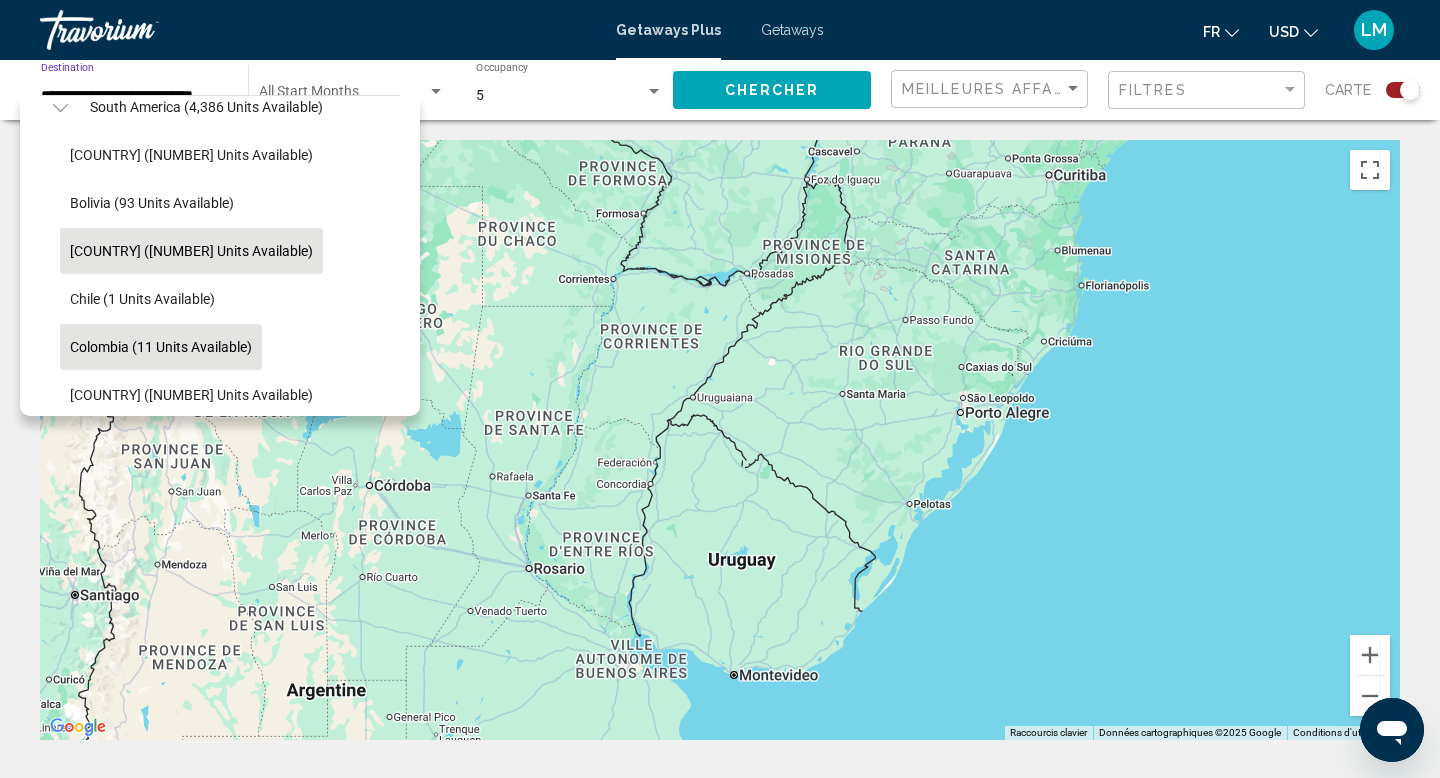 click on "Colombia (11 units available)" 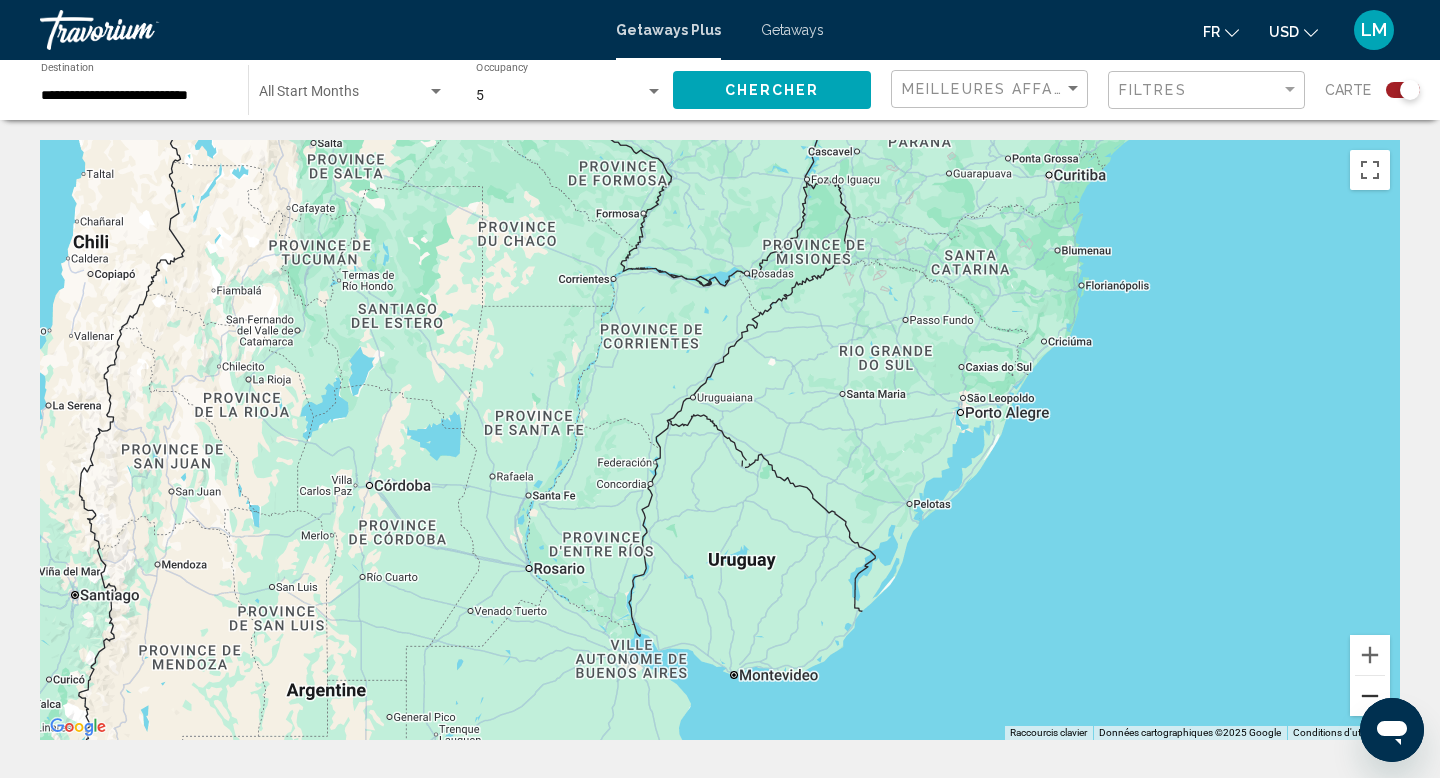 click at bounding box center [1370, 696] 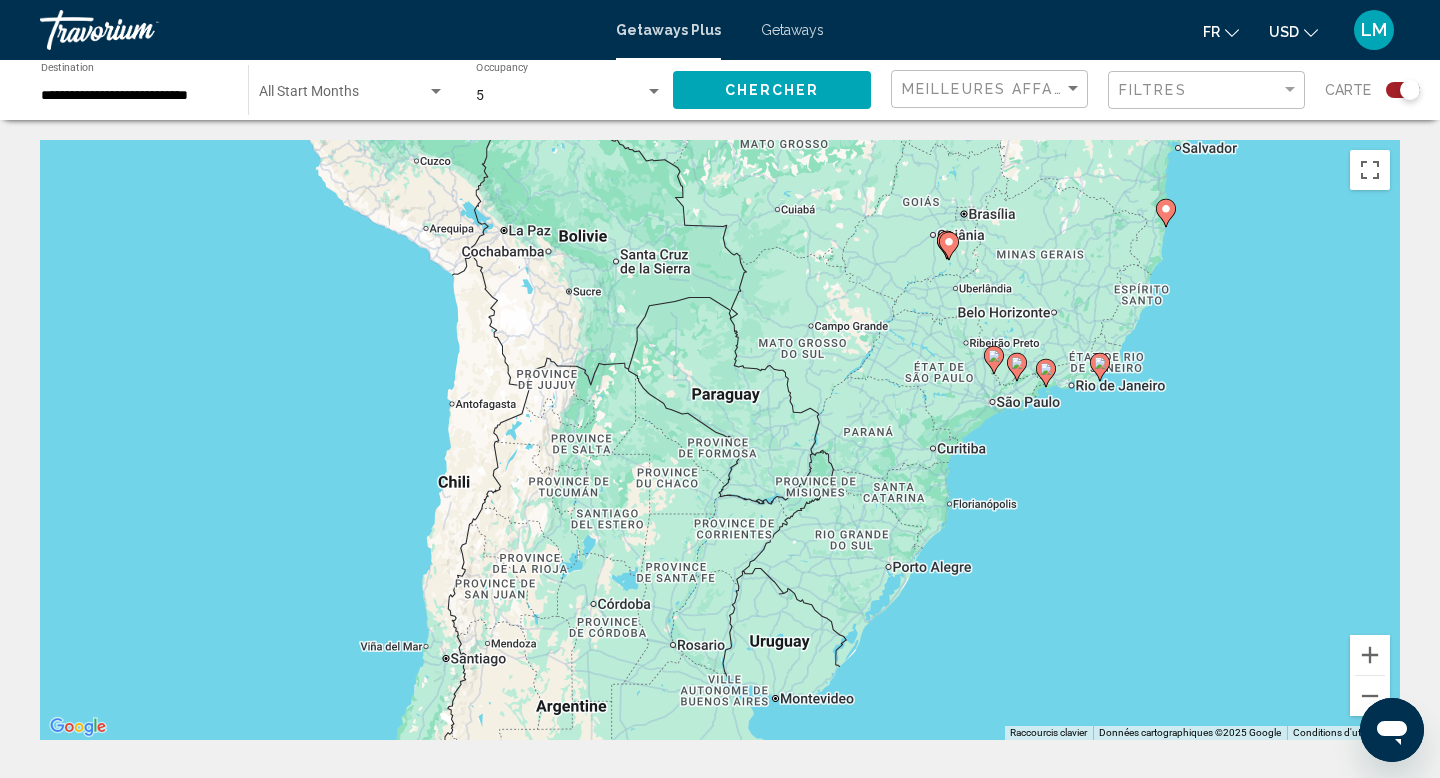 drag, startPoint x: 870, startPoint y: 443, endPoint x: 998, endPoint y: 777, distance: 357.687 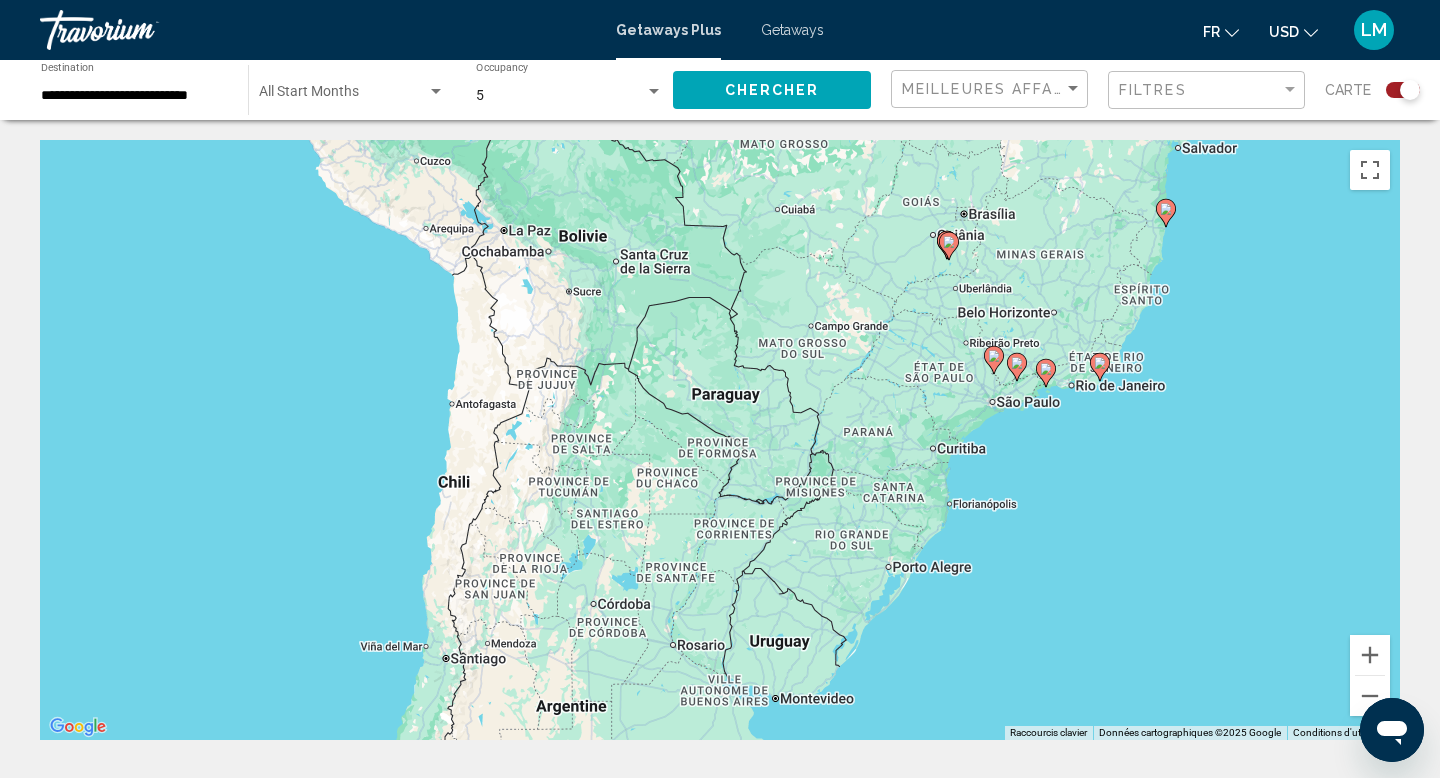 click on "← Déplacement vers la gauche → Déplacement vers la droite ↑ Déplacement vers le haut ↓ Déplacement vers le bas + Zoom avant - Zoom arrière Accueil Déplacement de 75 % vers la gauche Fin Déplacement de 75 % vers la droite Page précédente Déplacement de 75 % vers le haut Page suivante Déplacement de 75 % vers le bas Pour activer le glissement avec le clavier, appuyez sur Alt+Entrée. Une fois ce mode activé, utilisez les touches fléchées pour déplacer le repère. Pour valider le déplacement, appuyez sur Entrée. Pour annuler, appuyez sur Échap. Raccourcis clavier Données cartographiques Données cartographiques ©2025 Google Données cartographiques ©2025 Google 200 km  Cliquez pour basculer entre les unités métriques et impériales Conditions d'utilisation Signaler une erreur cartographique 62 Getaways Plus units available across 9 Resorts Économisez jusqu'à  17%   Livyd Angra dos Reis Complexo Reserva do Mar  Station balnéaire  -  Ceci est une station d'adultes seulement 2" at bounding box center (720, 1604) 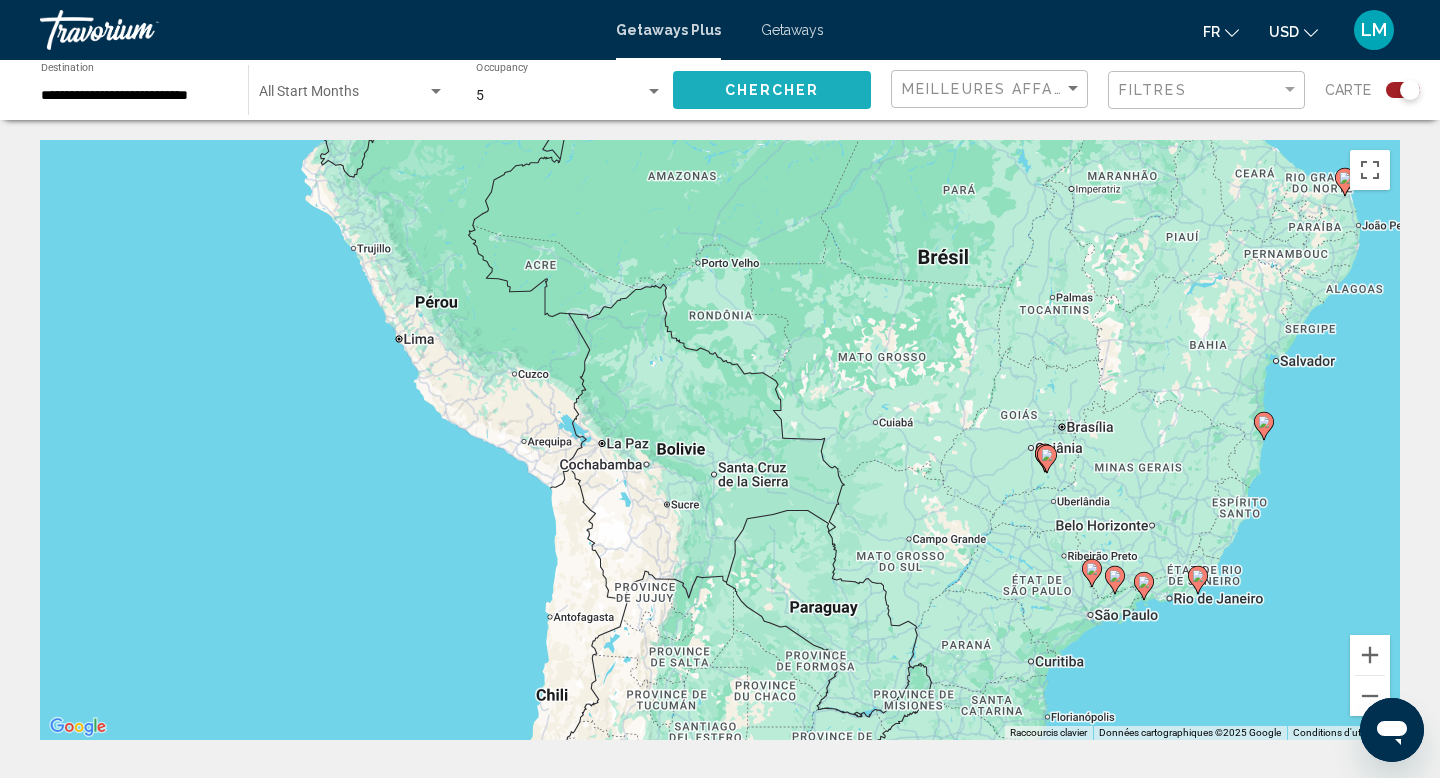 click on "Chercher" 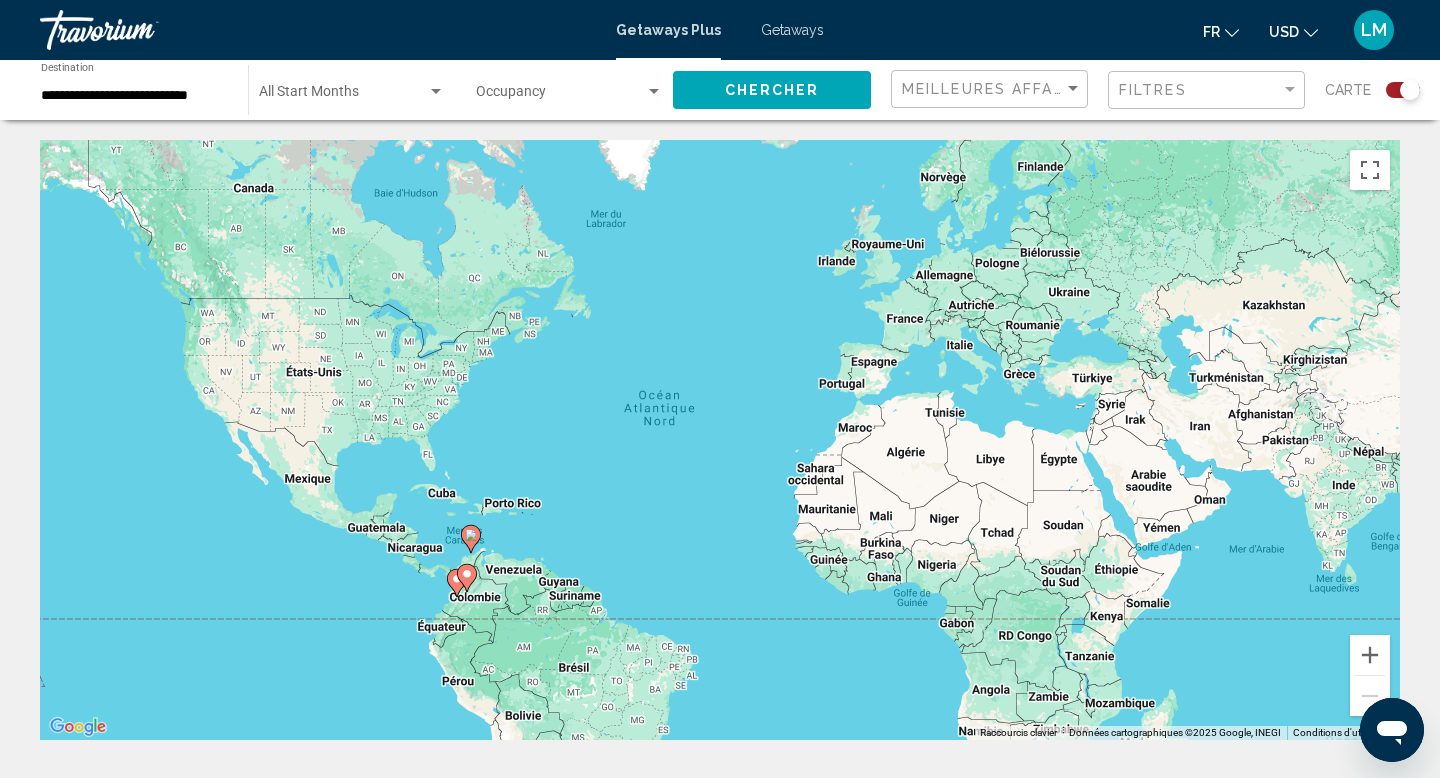 click at bounding box center [560, 96] 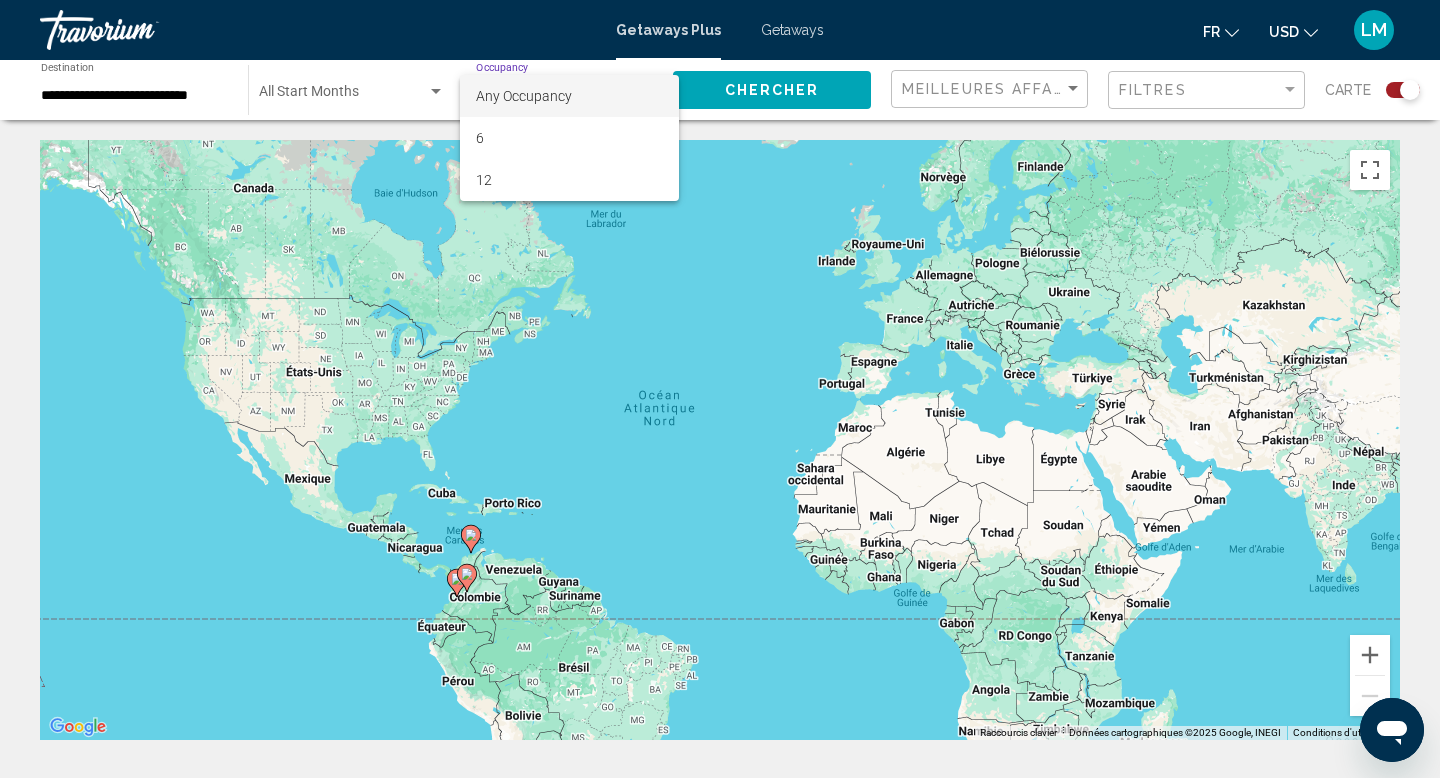 click on "Any Occupancy" at bounding box center [524, 96] 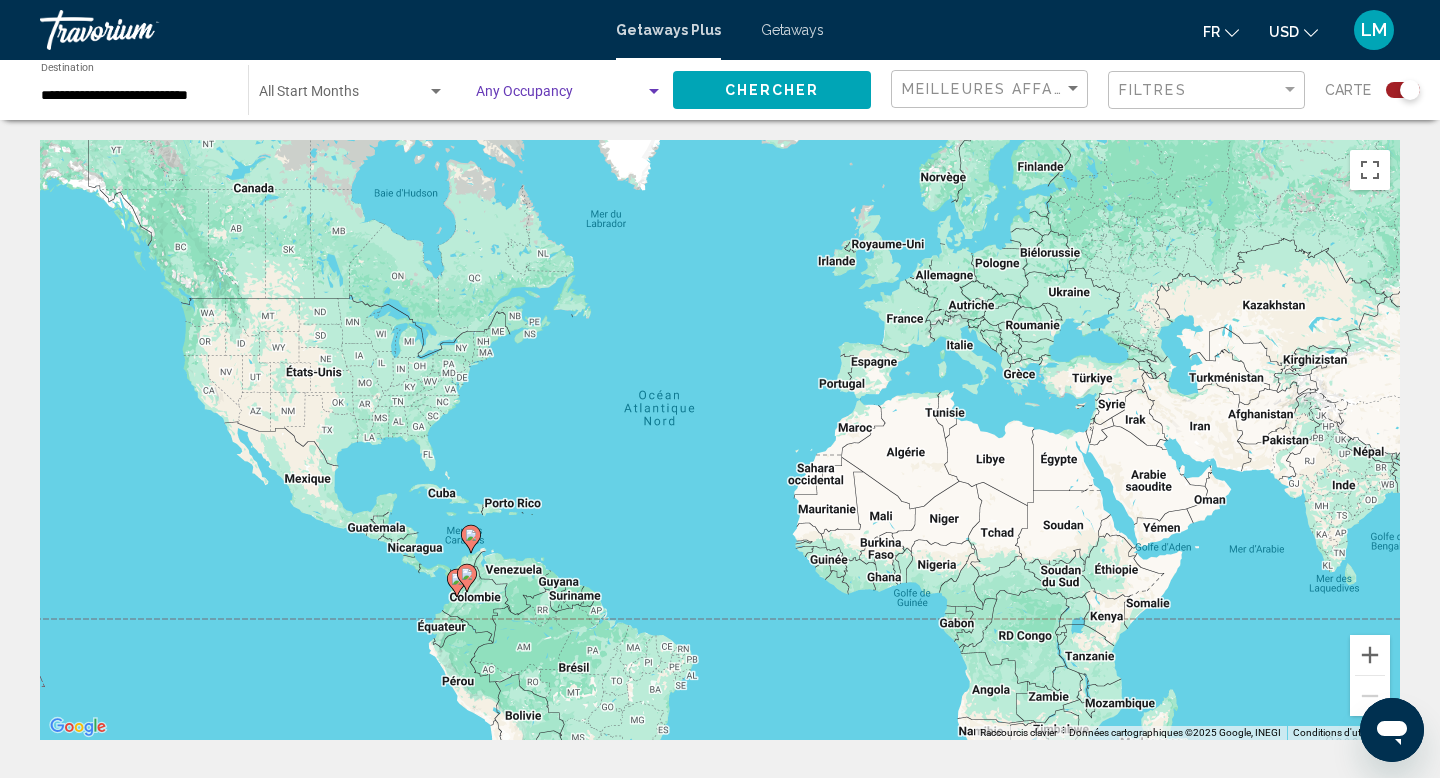 click at bounding box center [560, 96] 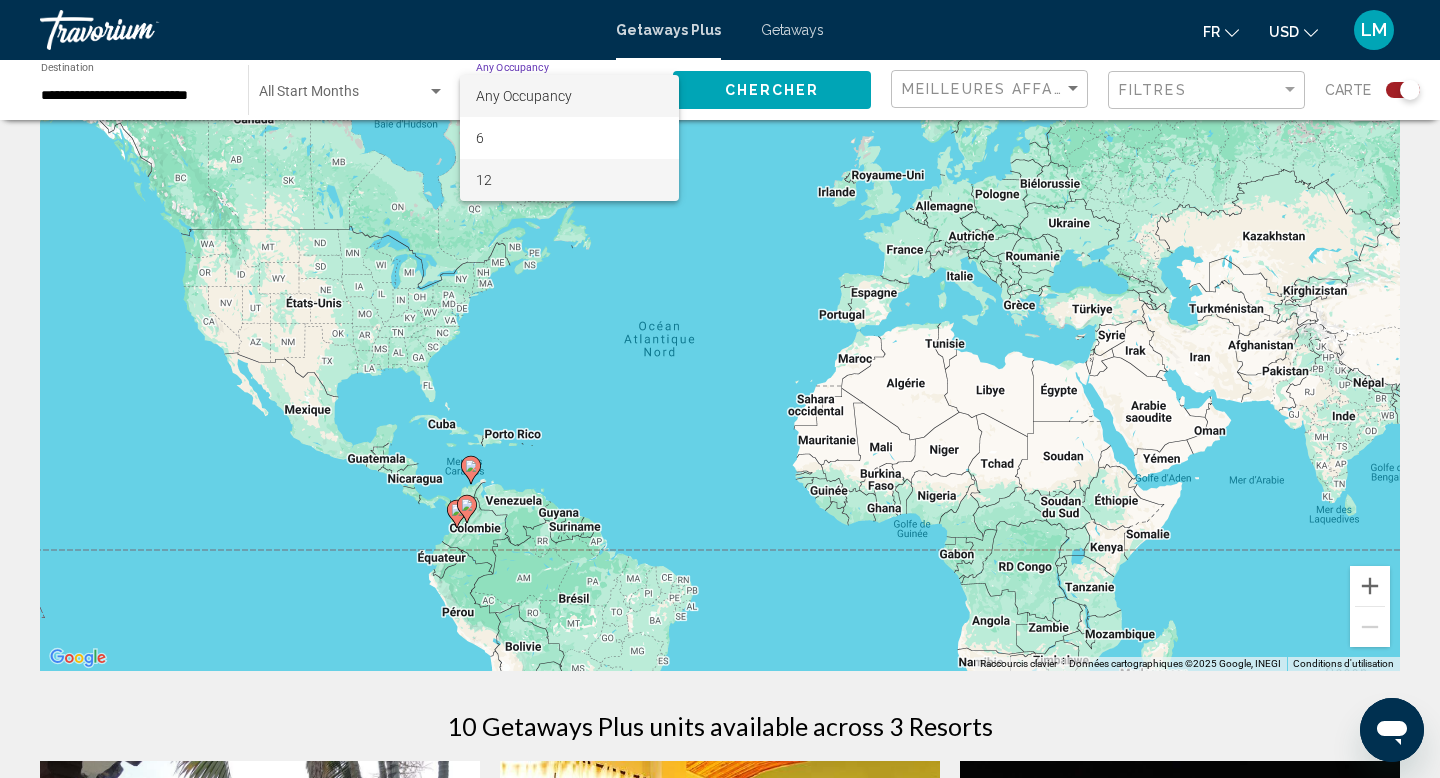 scroll, scrollTop: 80, scrollLeft: 0, axis: vertical 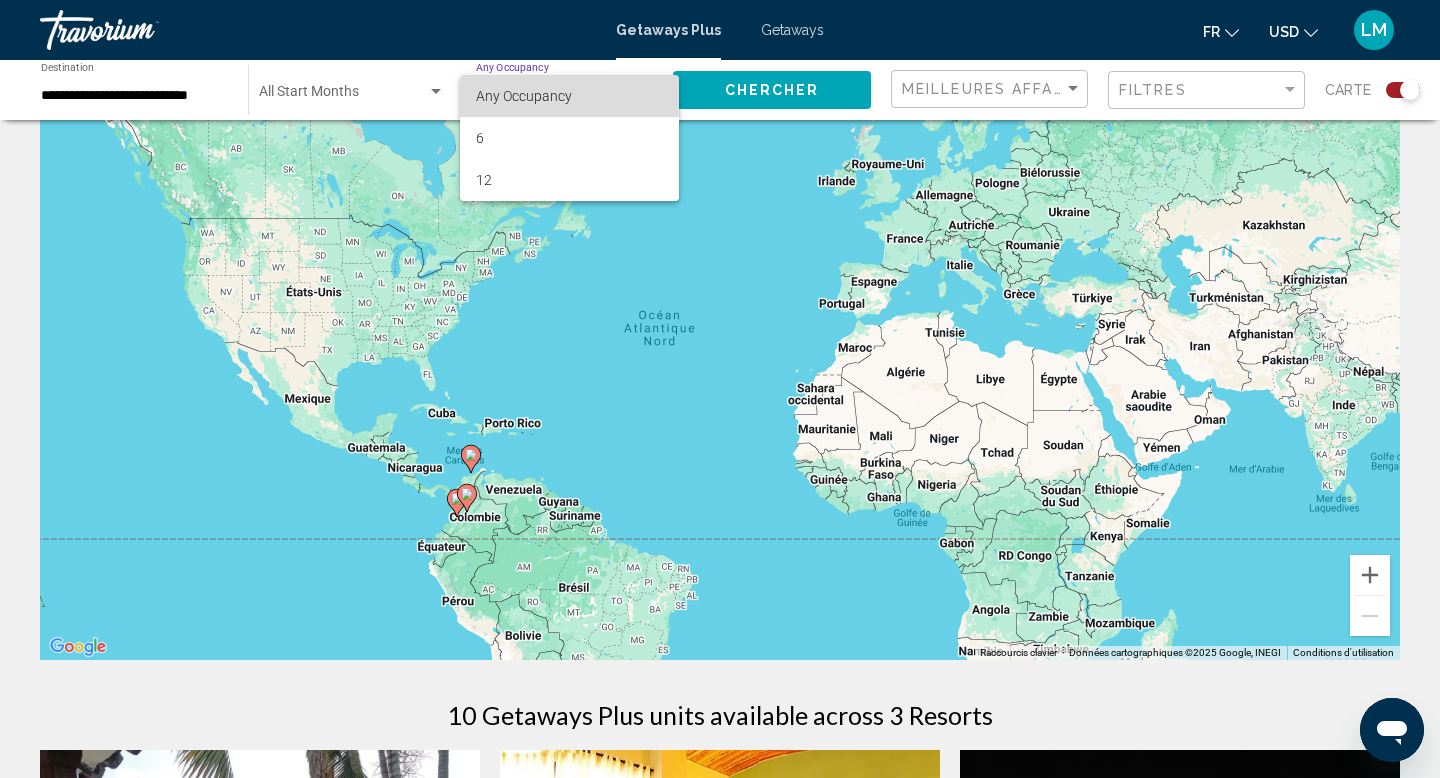 click on "Any Occupancy" at bounding box center [524, 96] 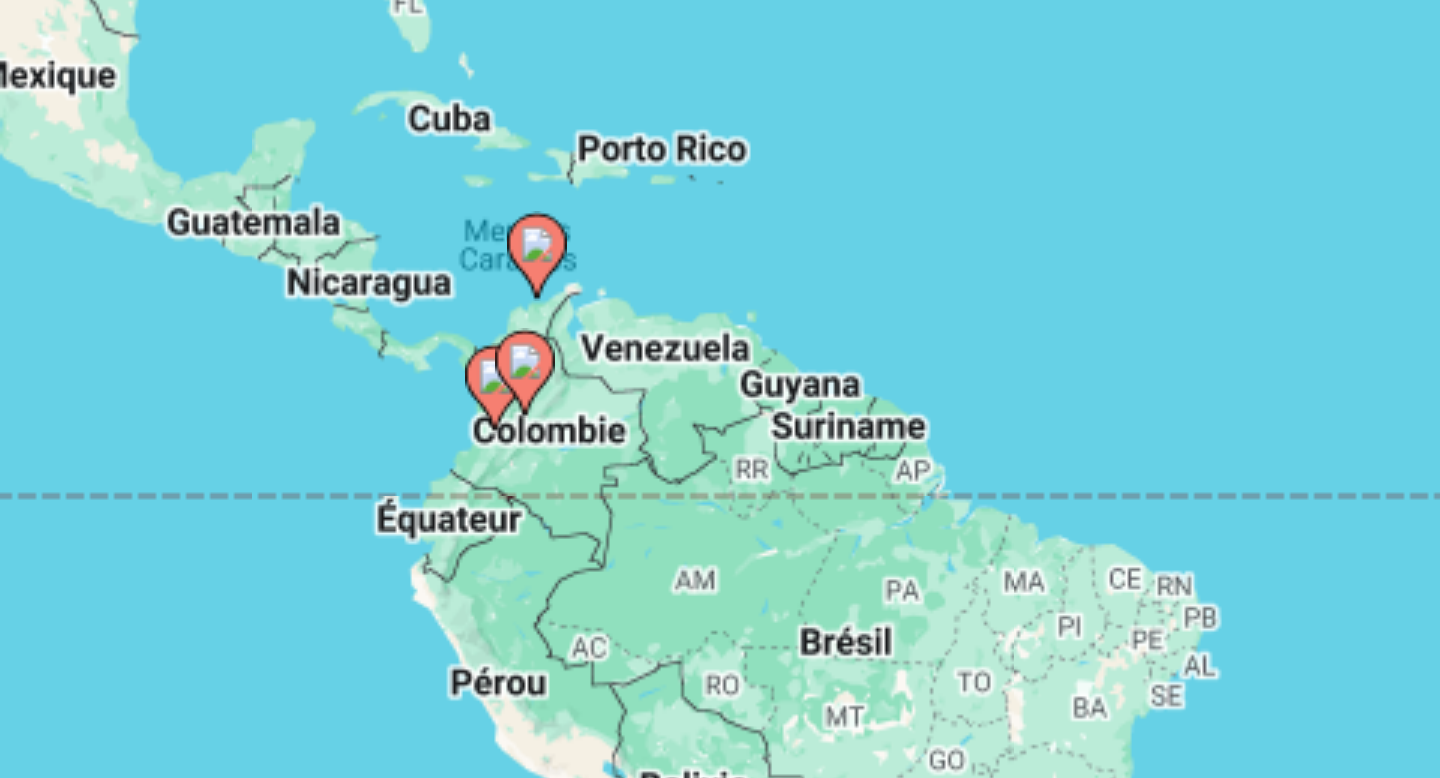 click 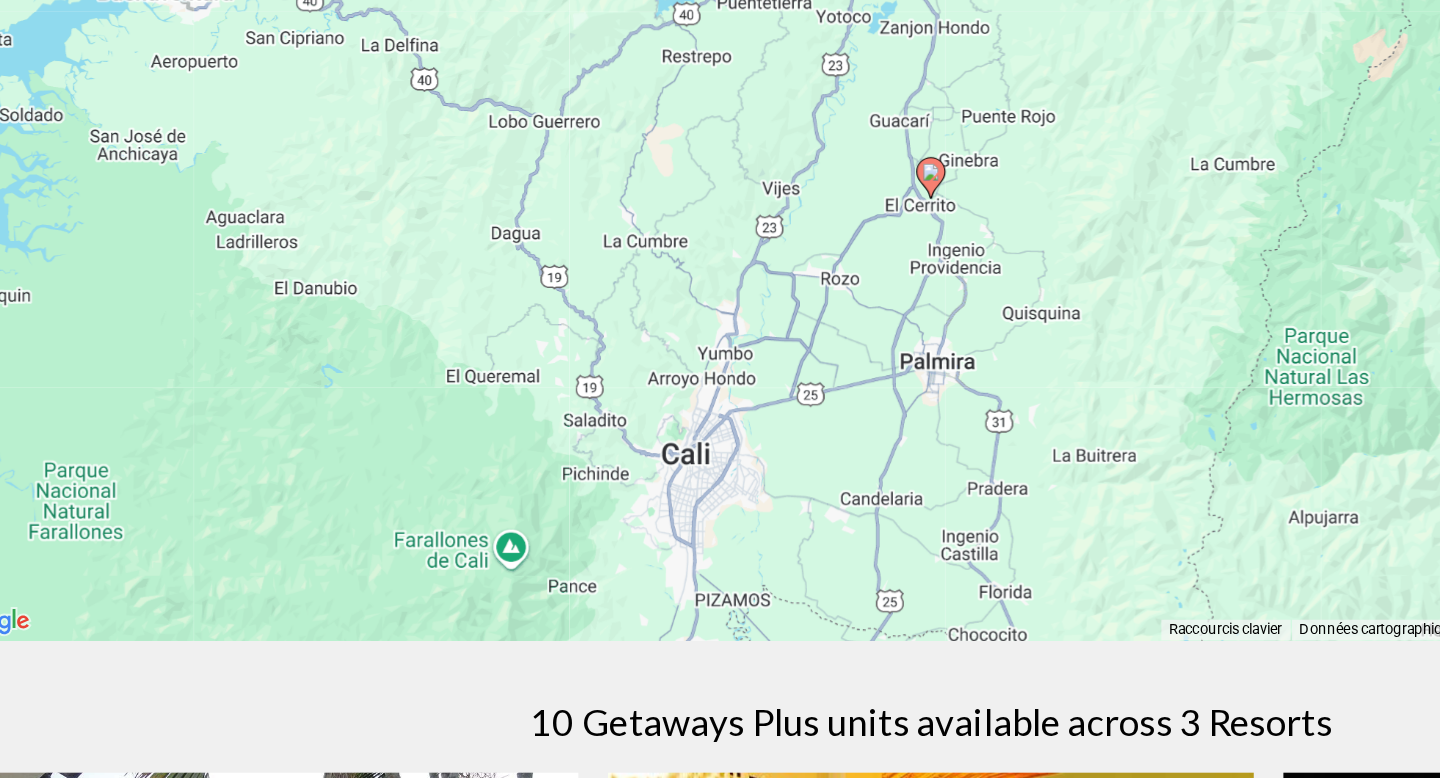 scroll, scrollTop: 81, scrollLeft: 0, axis: vertical 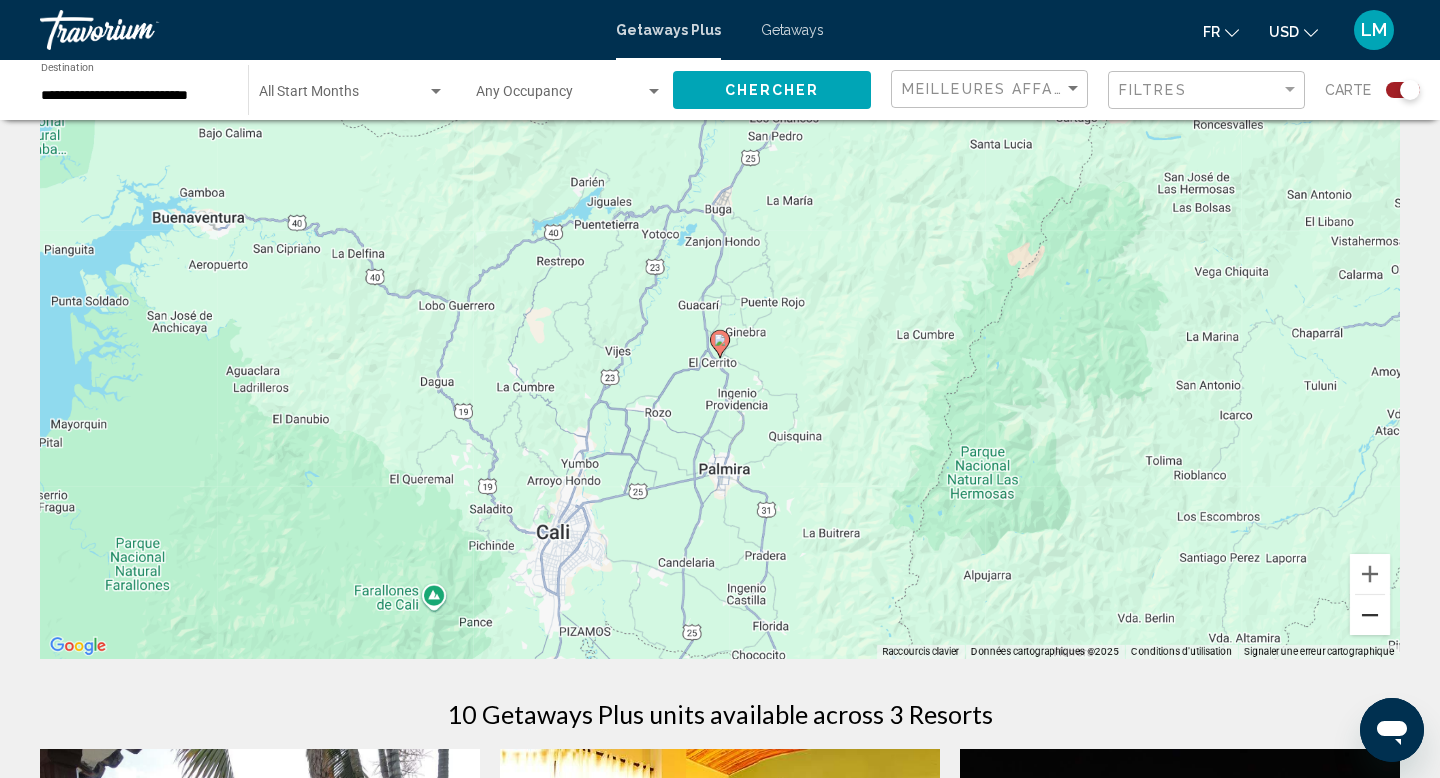 click at bounding box center (1370, 615) 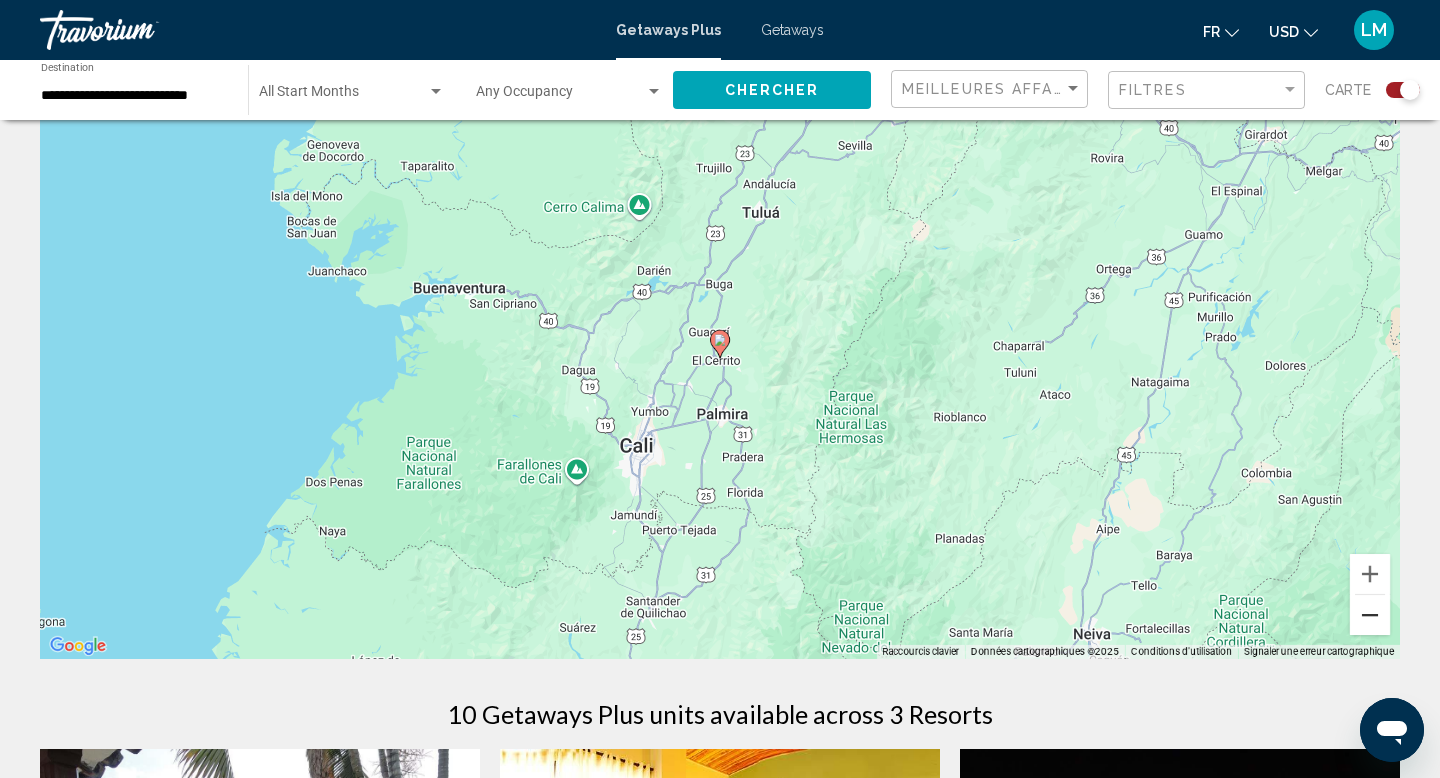 click at bounding box center (1370, 615) 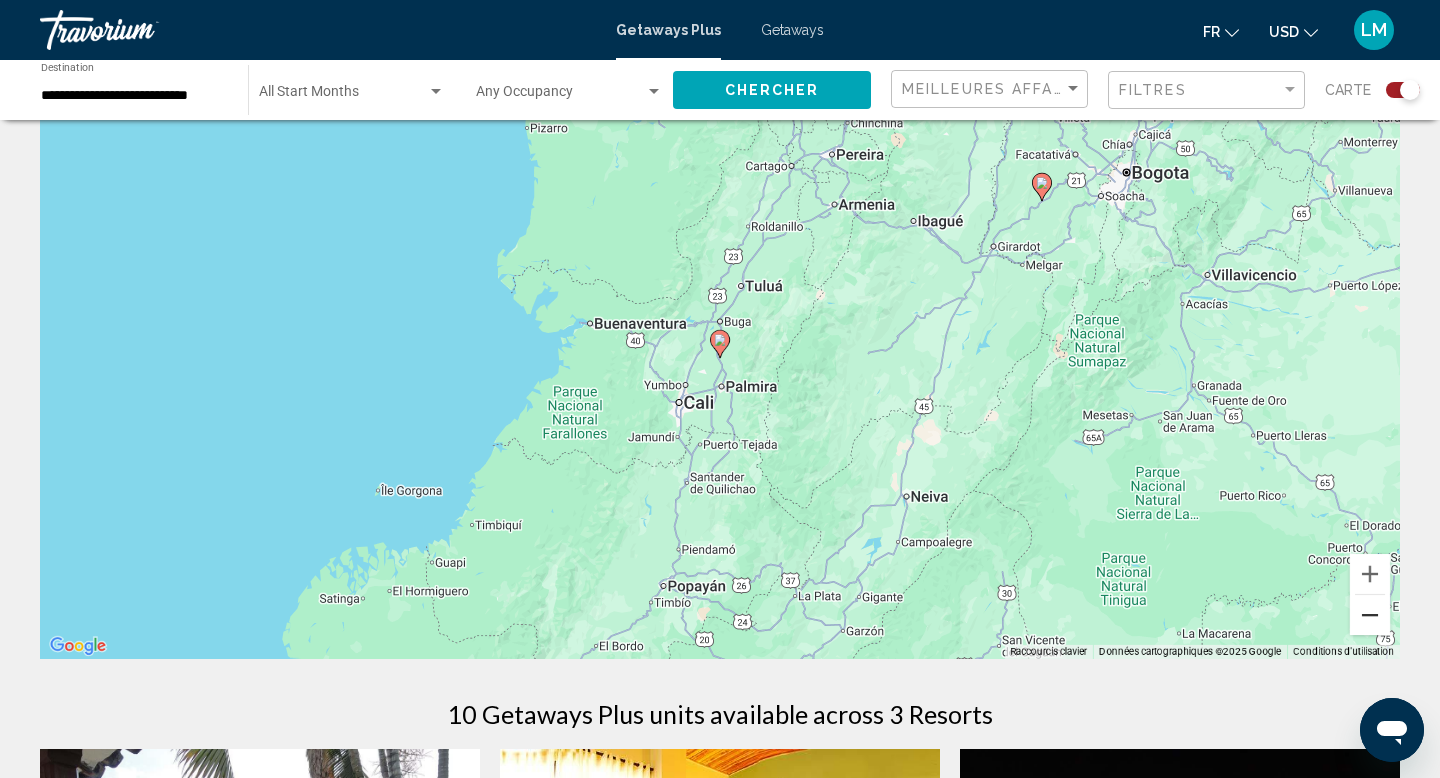 click at bounding box center [1370, 615] 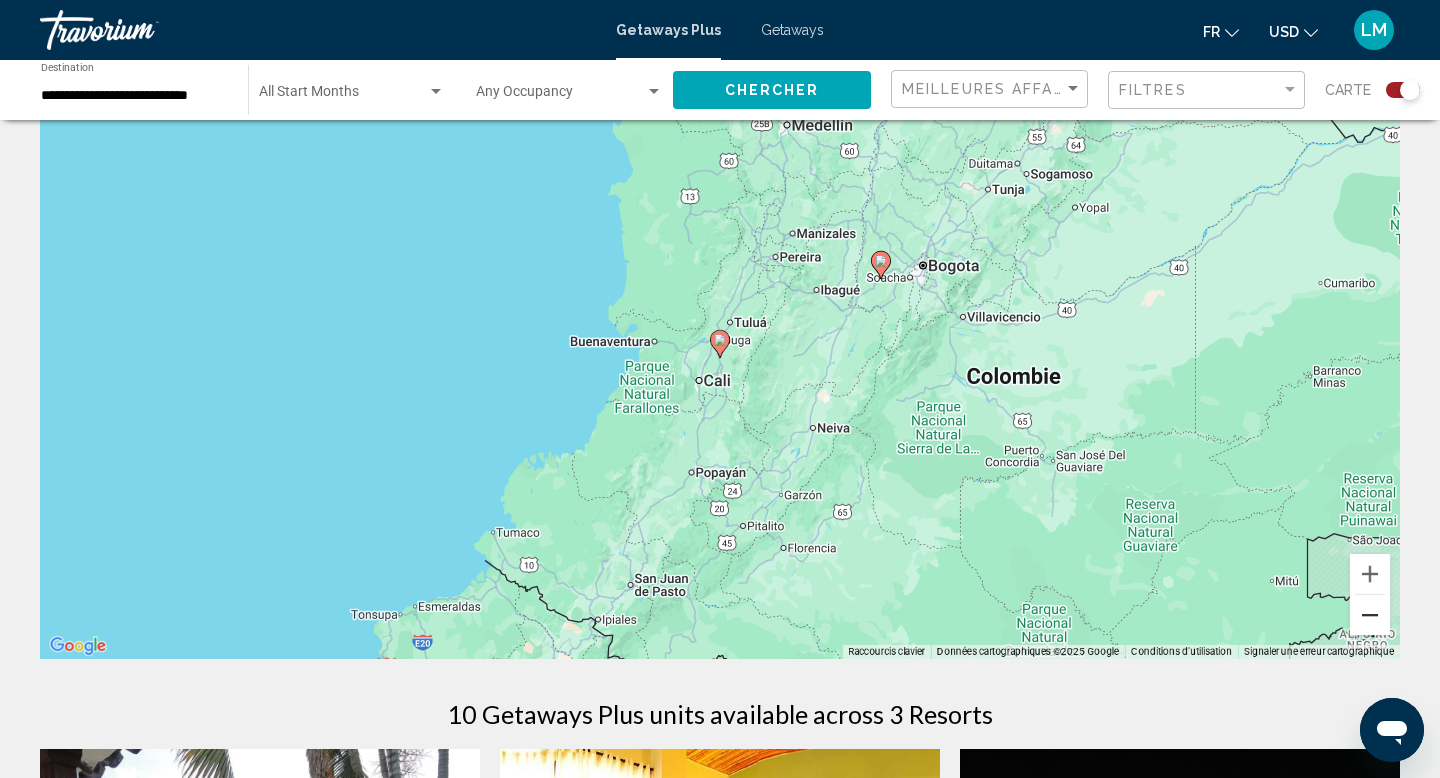 click at bounding box center [1370, 615] 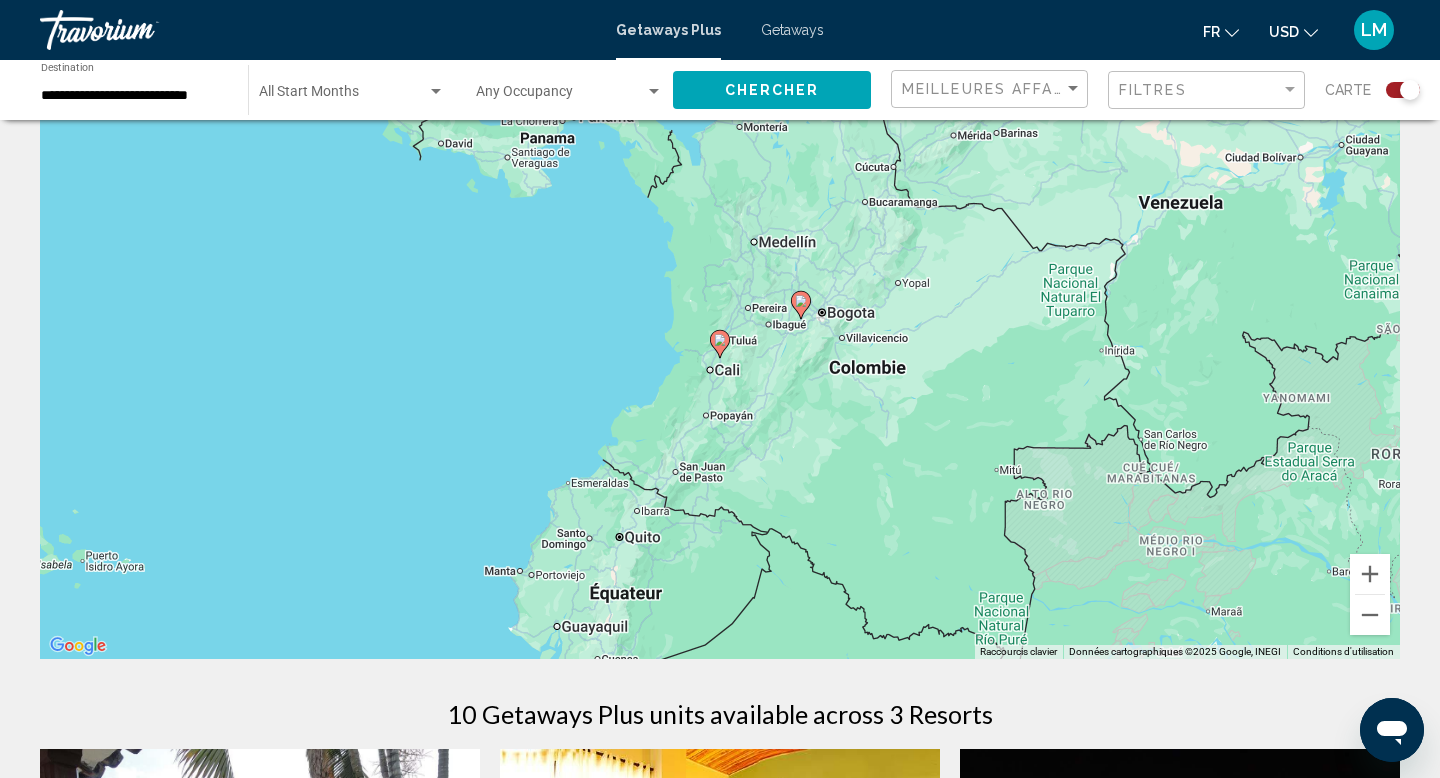 click 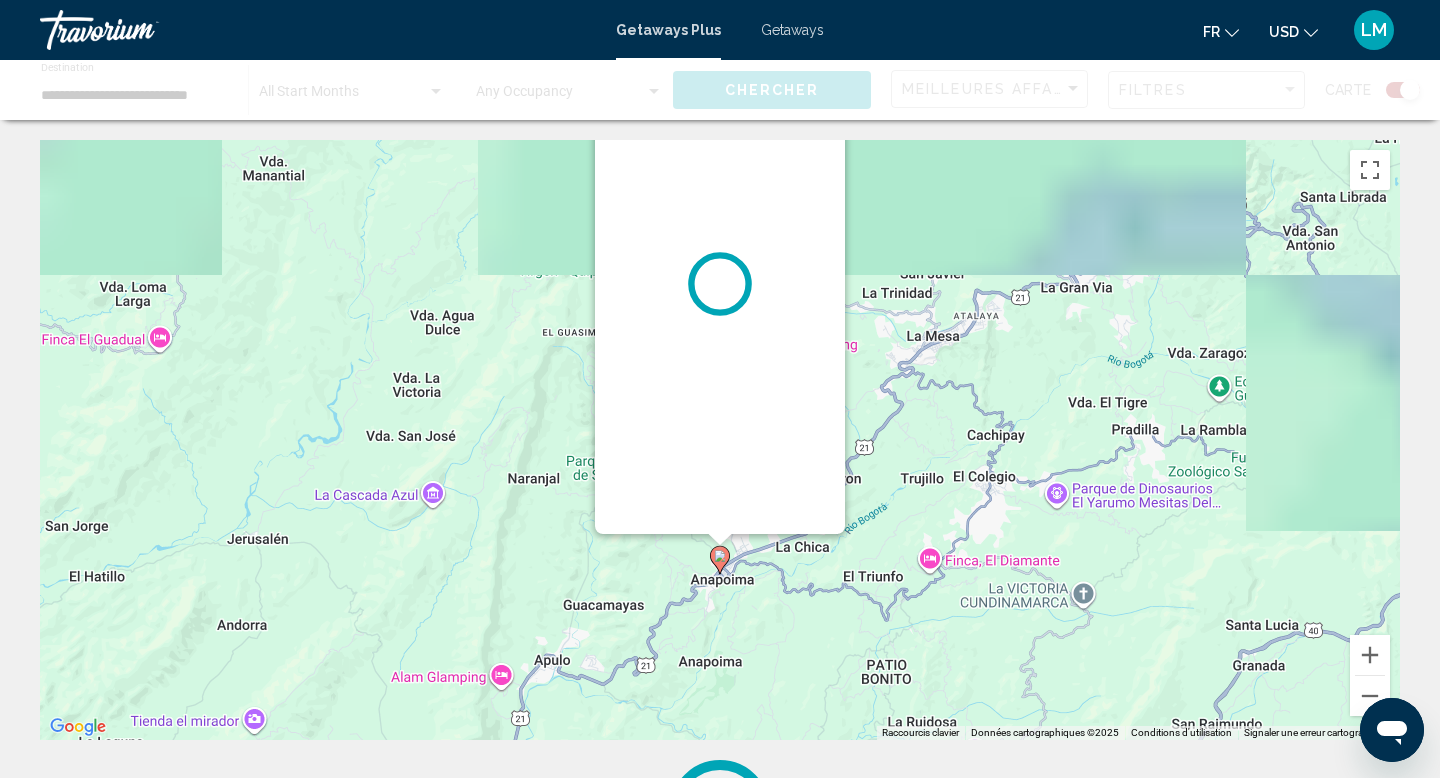 scroll, scrollTop: 0, scrollLeft: 0, axis: both 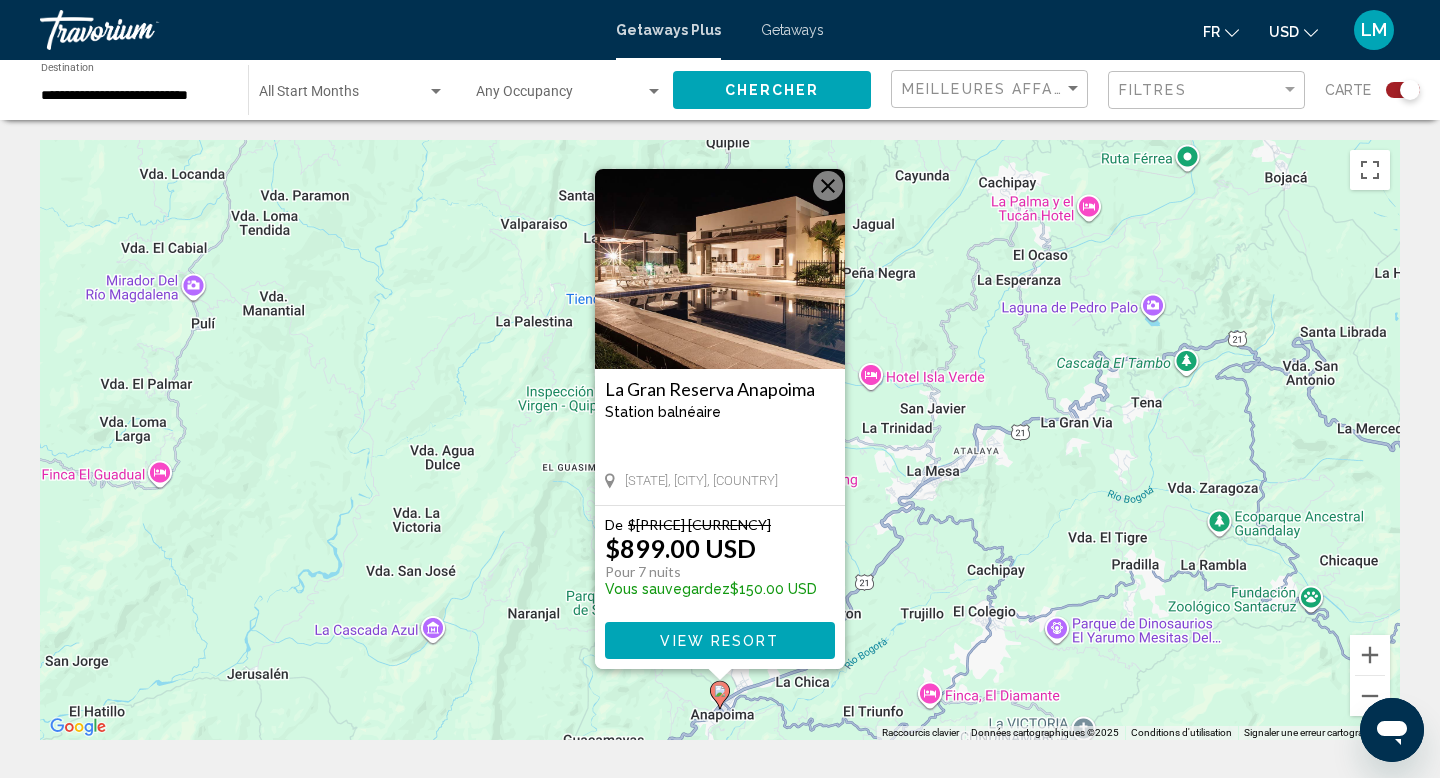 click at bounding box center (720, 269) 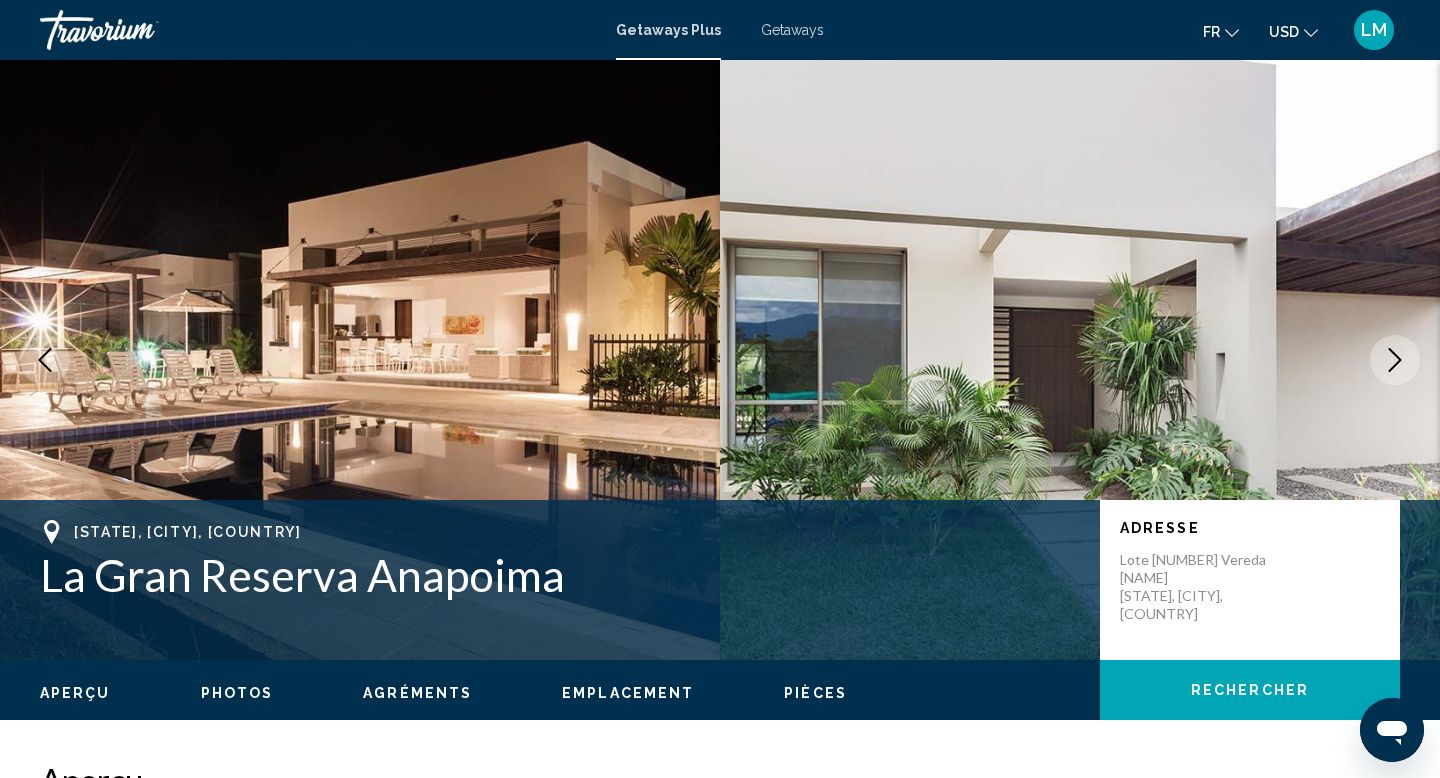 click at bounding box center (360, 360) 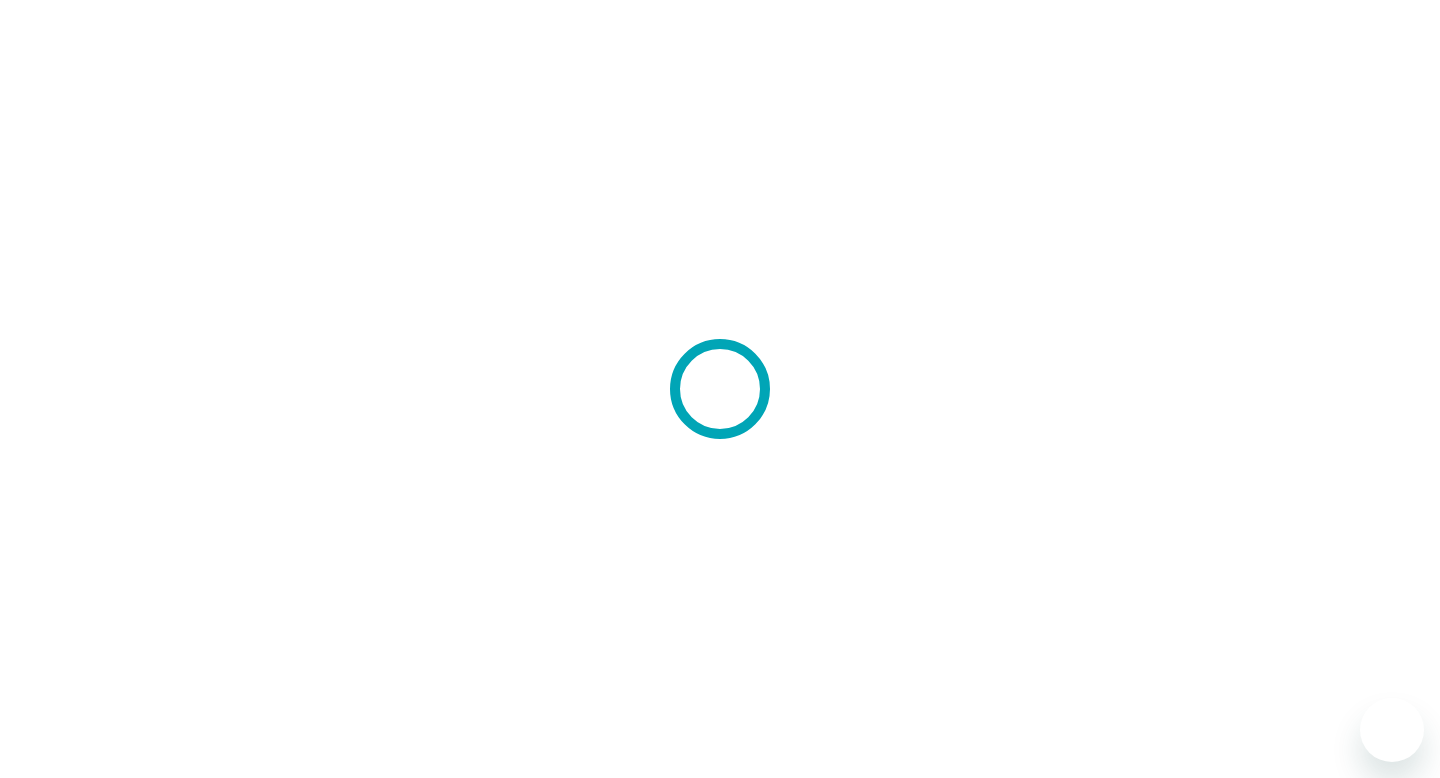 scroll, scrollTop: 0, scrollLeft: 0, axis: both 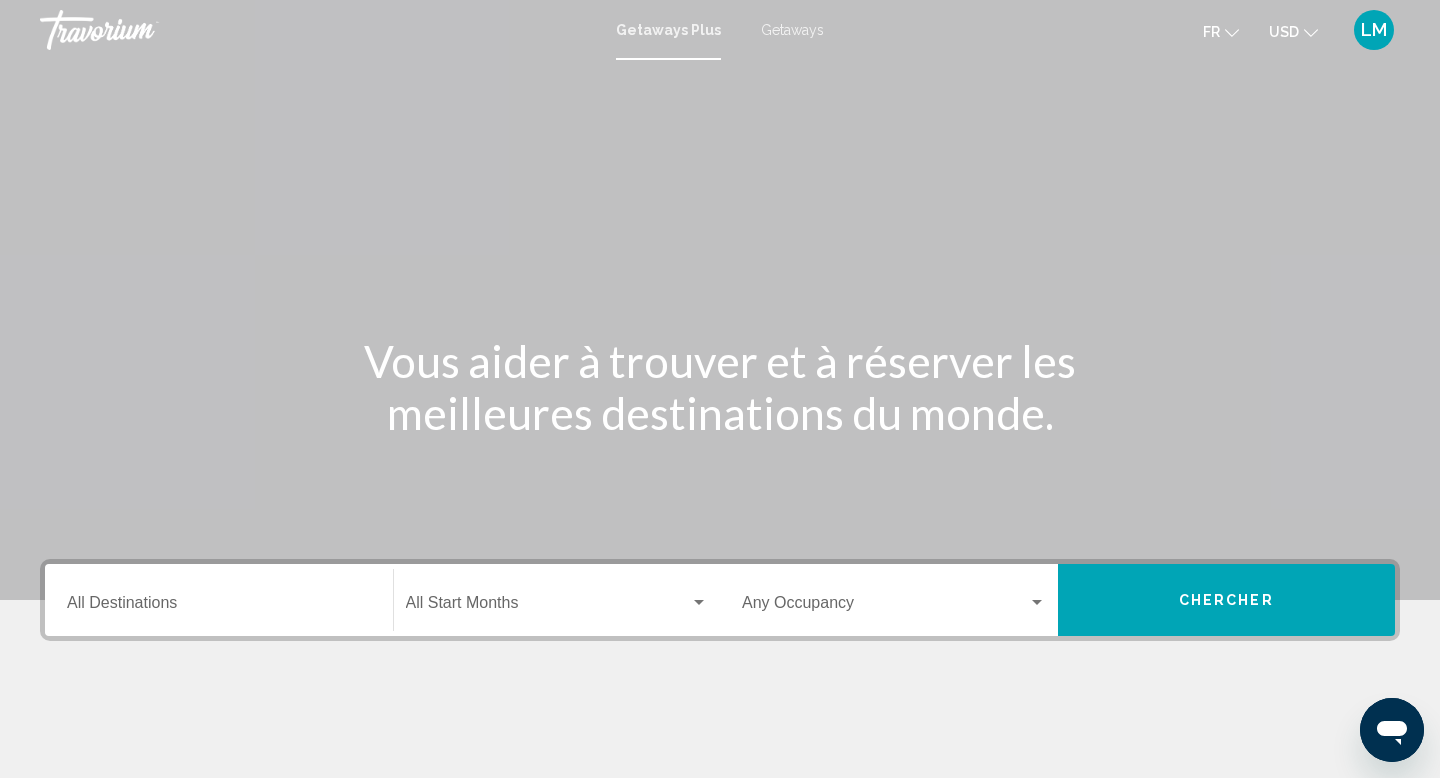 click on "Destination All Destinations" at bounding box center (219, 600) 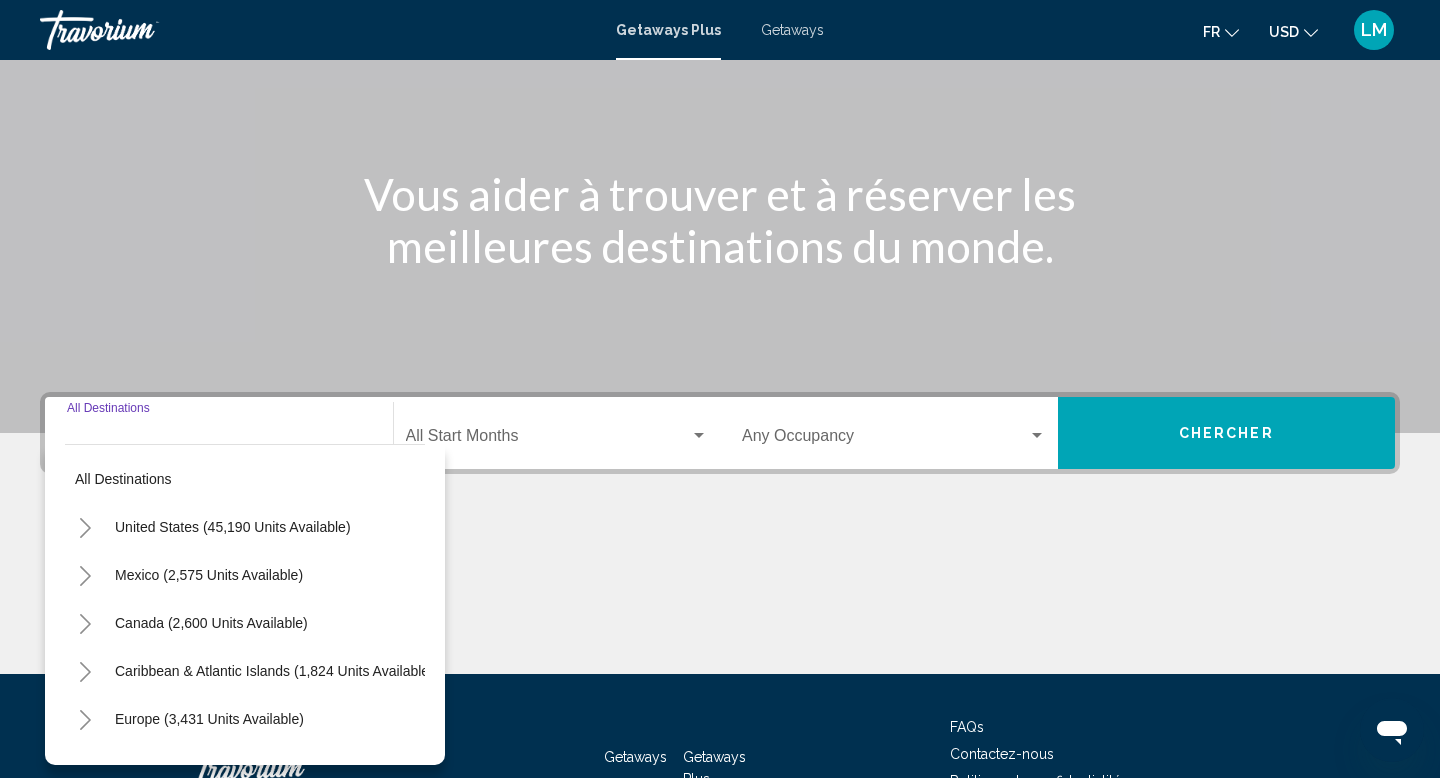 scroll, scrollTop: 308, scrollLeft: 0, axis: vertical 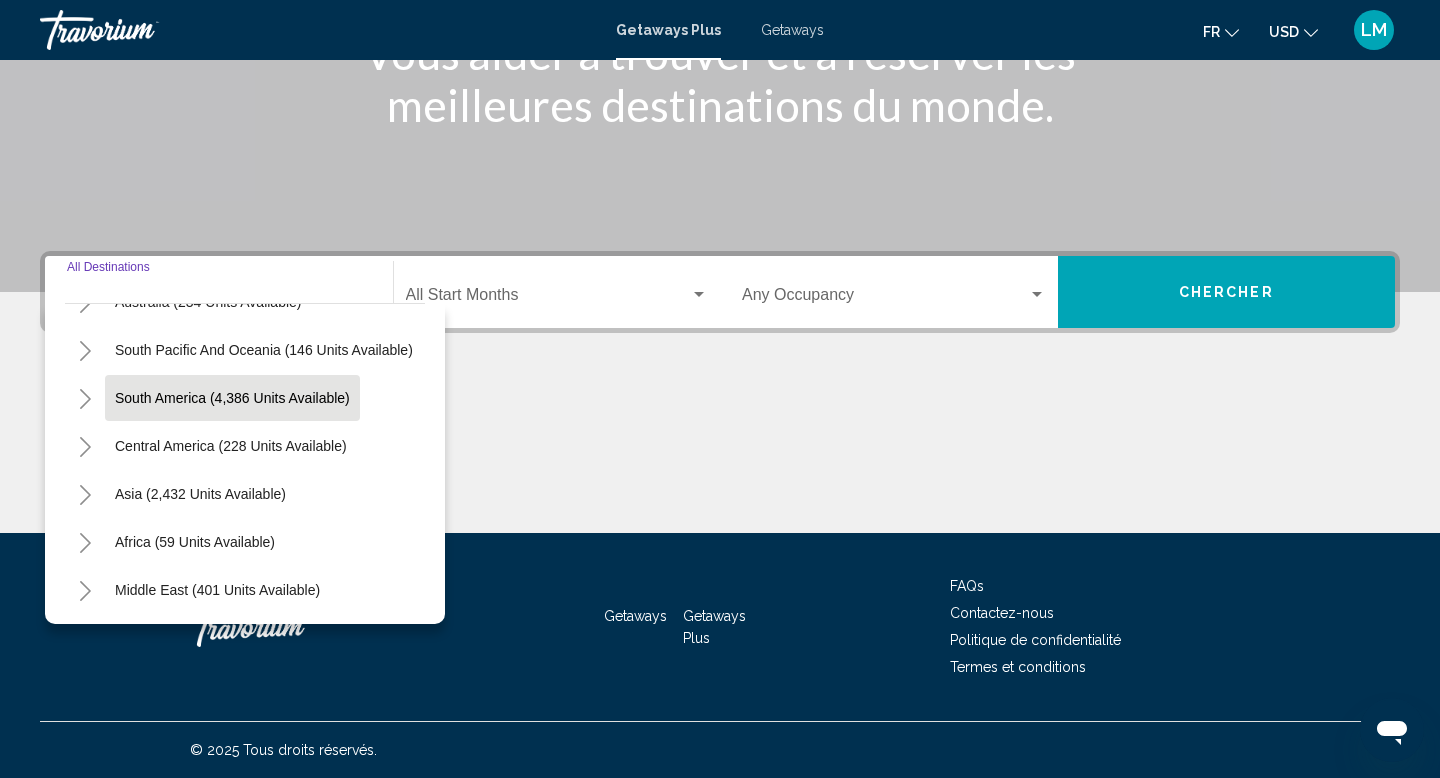 click on "South America (4,386 units available)" at bounding box center (231, 446) 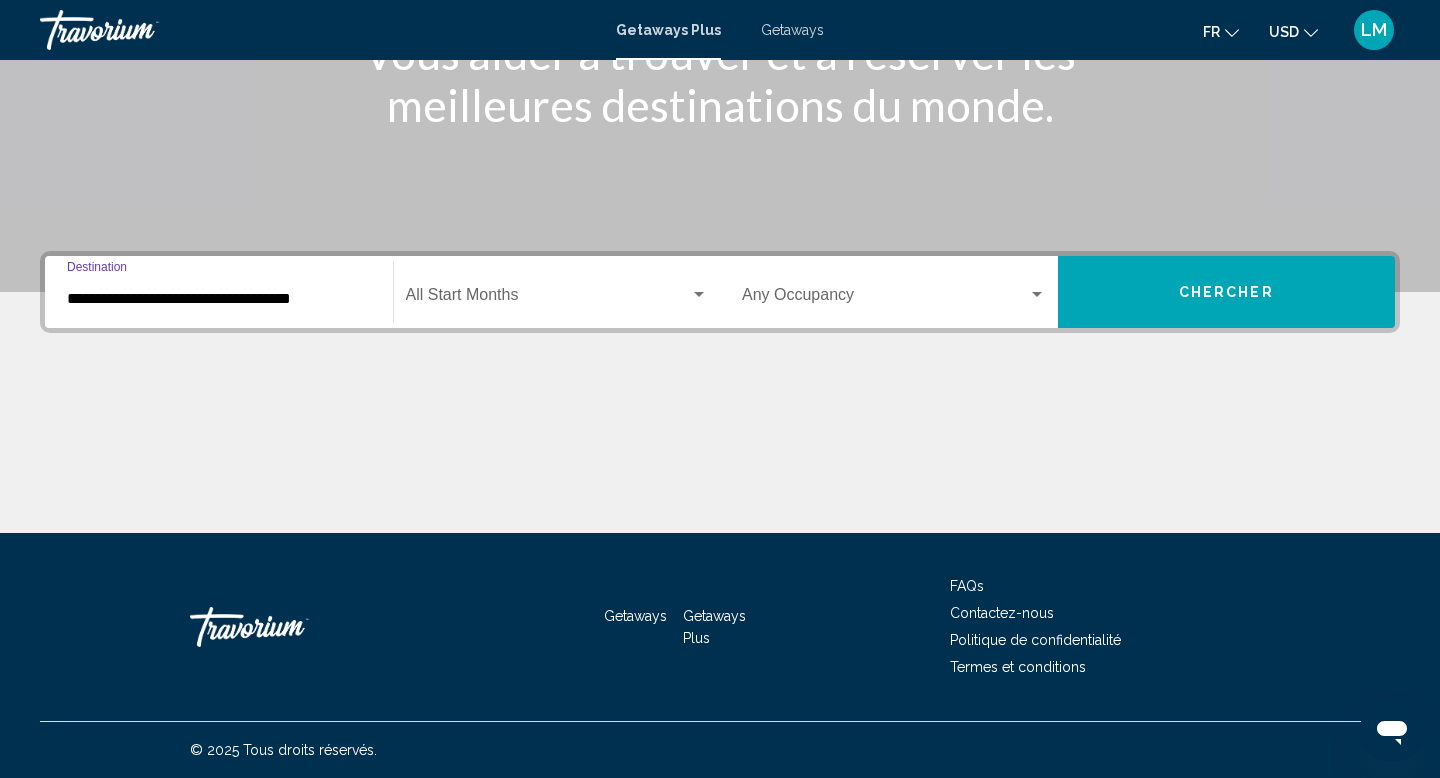 click on "**********" at bounding box center (219, 299) 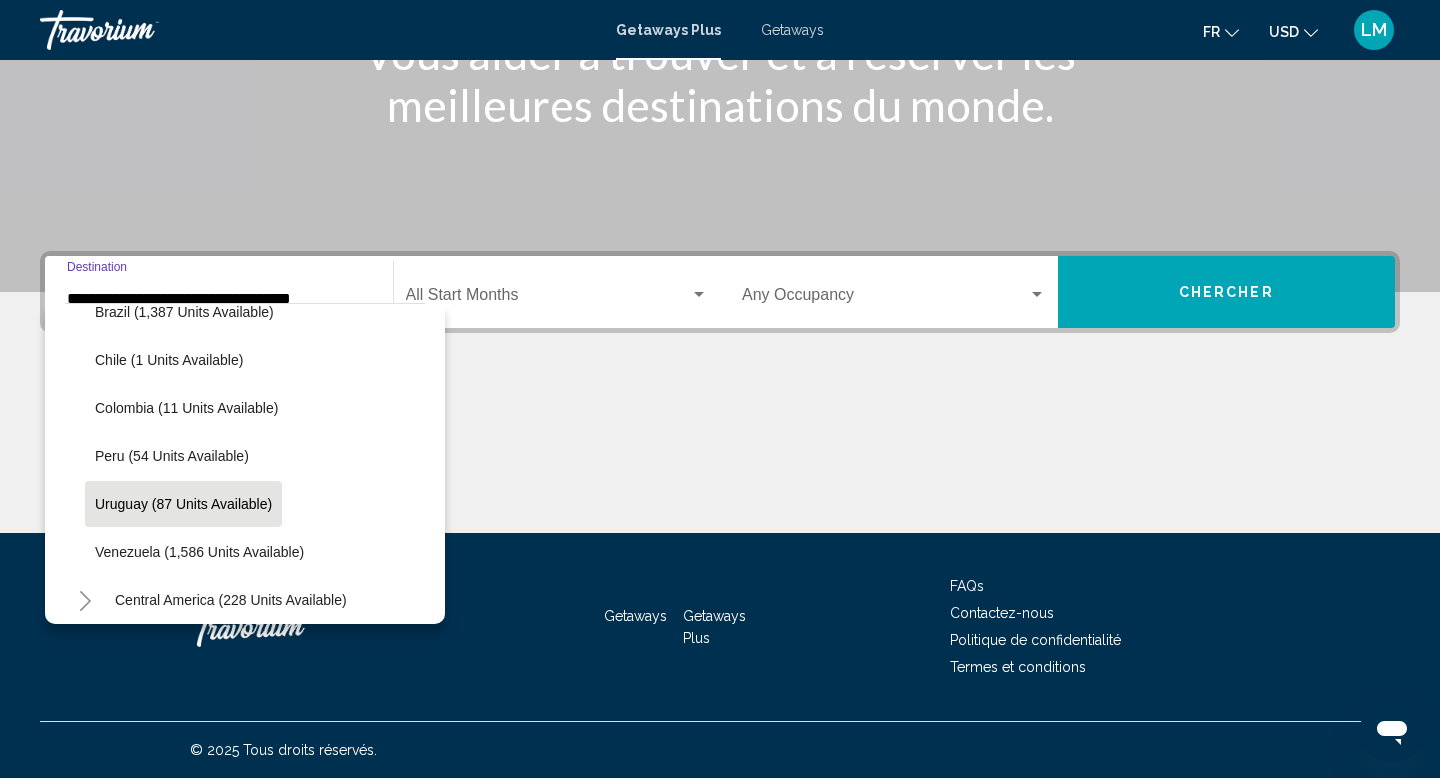 scroll, scrollTop: 546, scrollLeft: 0, axis: vertical 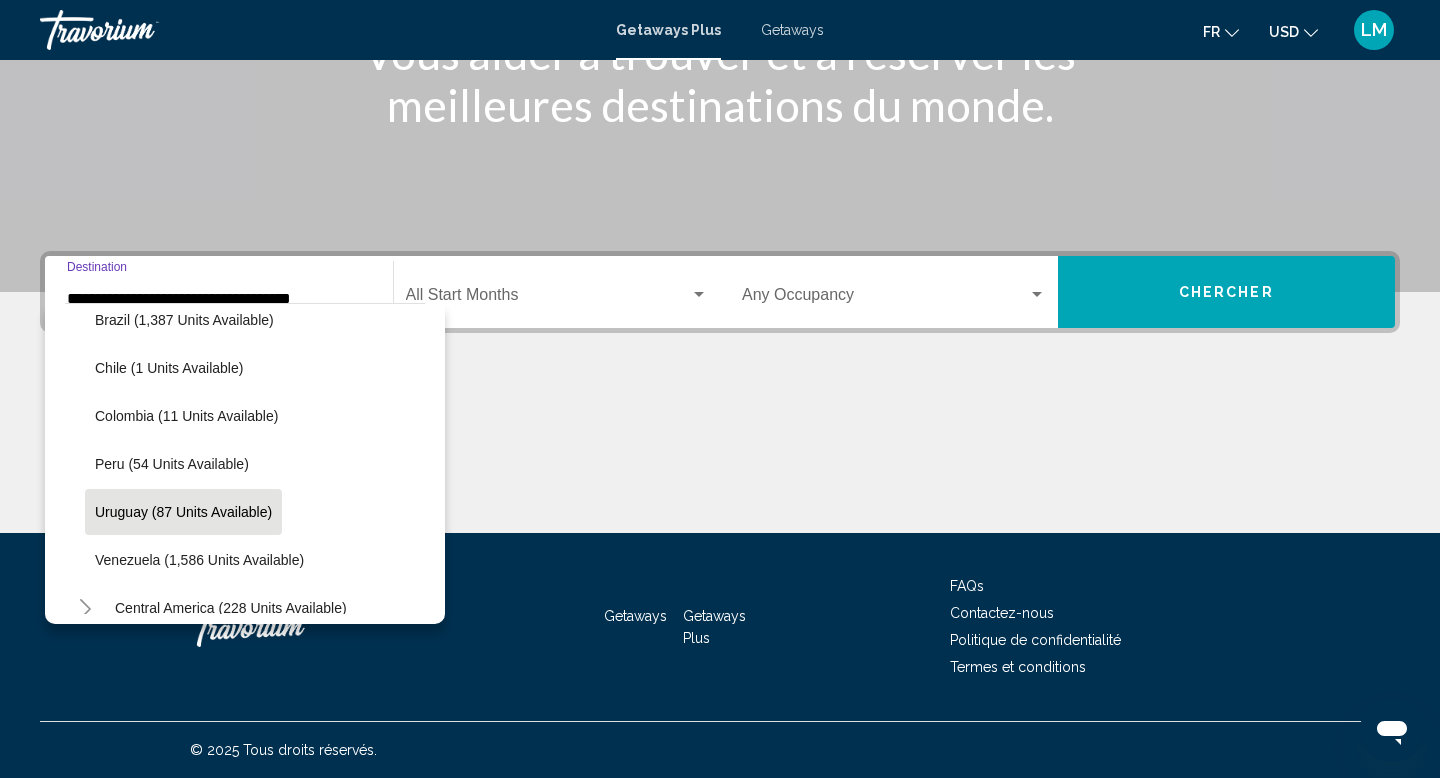 click on "Uruguay (87 units available)" 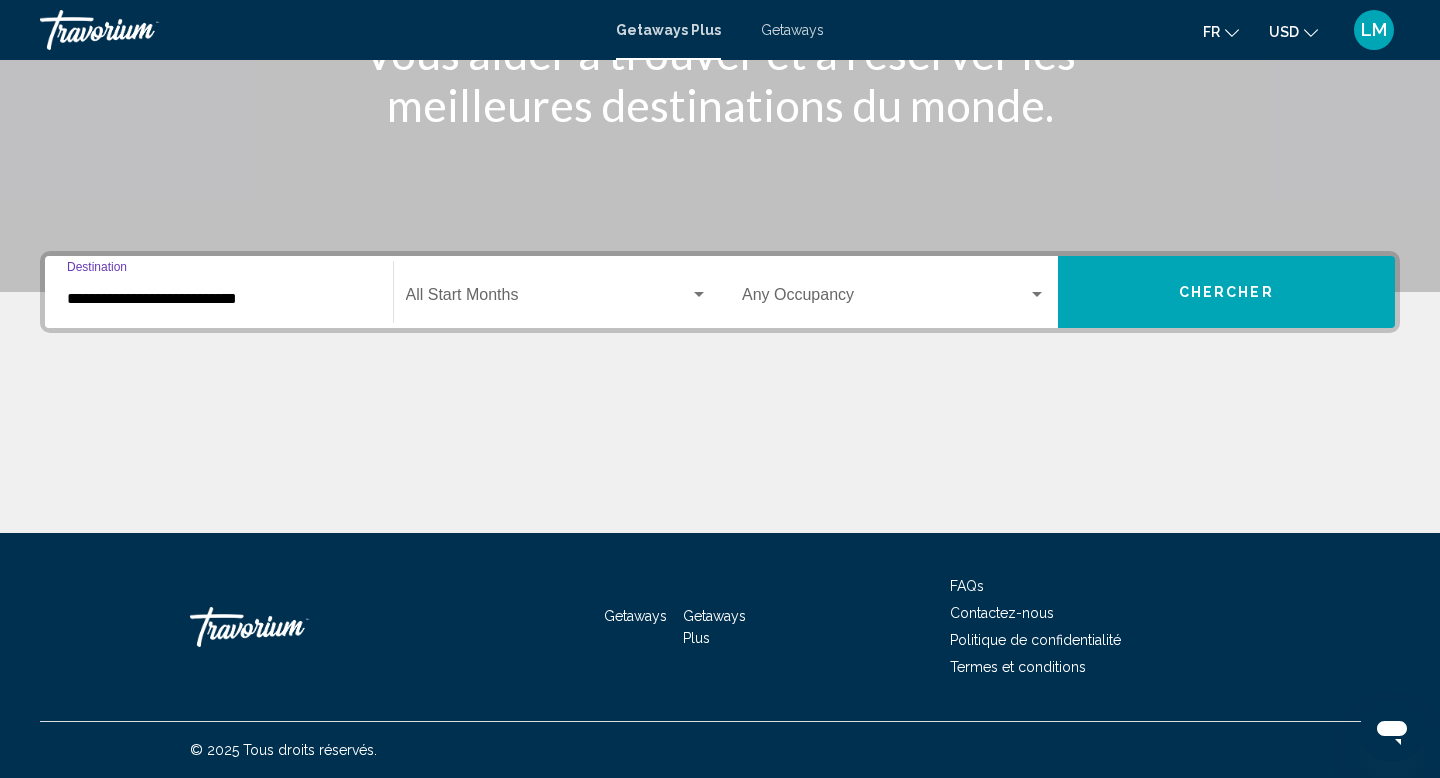 click at bounding box center (548, 299) 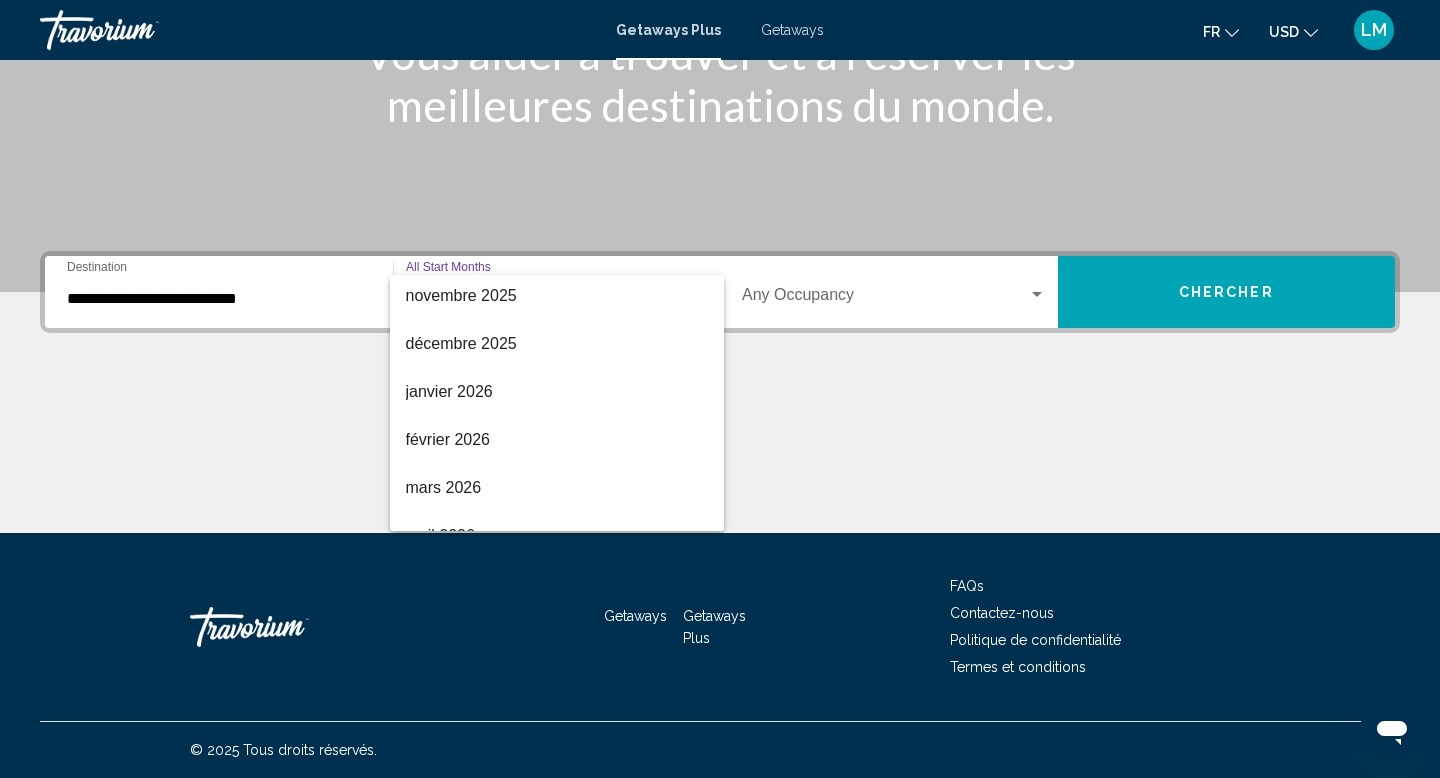scroll, scrollTop: 200, scrollLeft: 0, axis: vertical 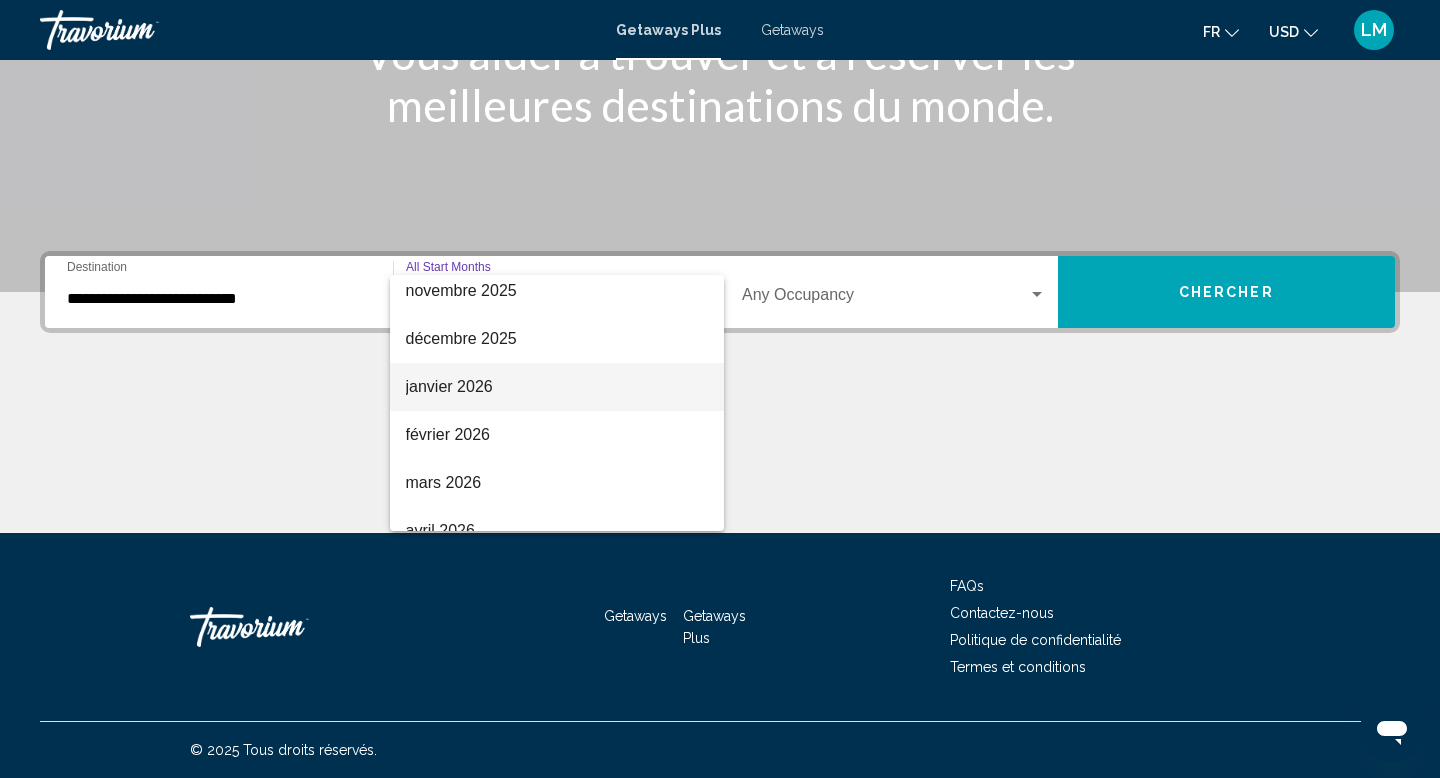 click on "janvier 2026" at bounding box center (557, 387) 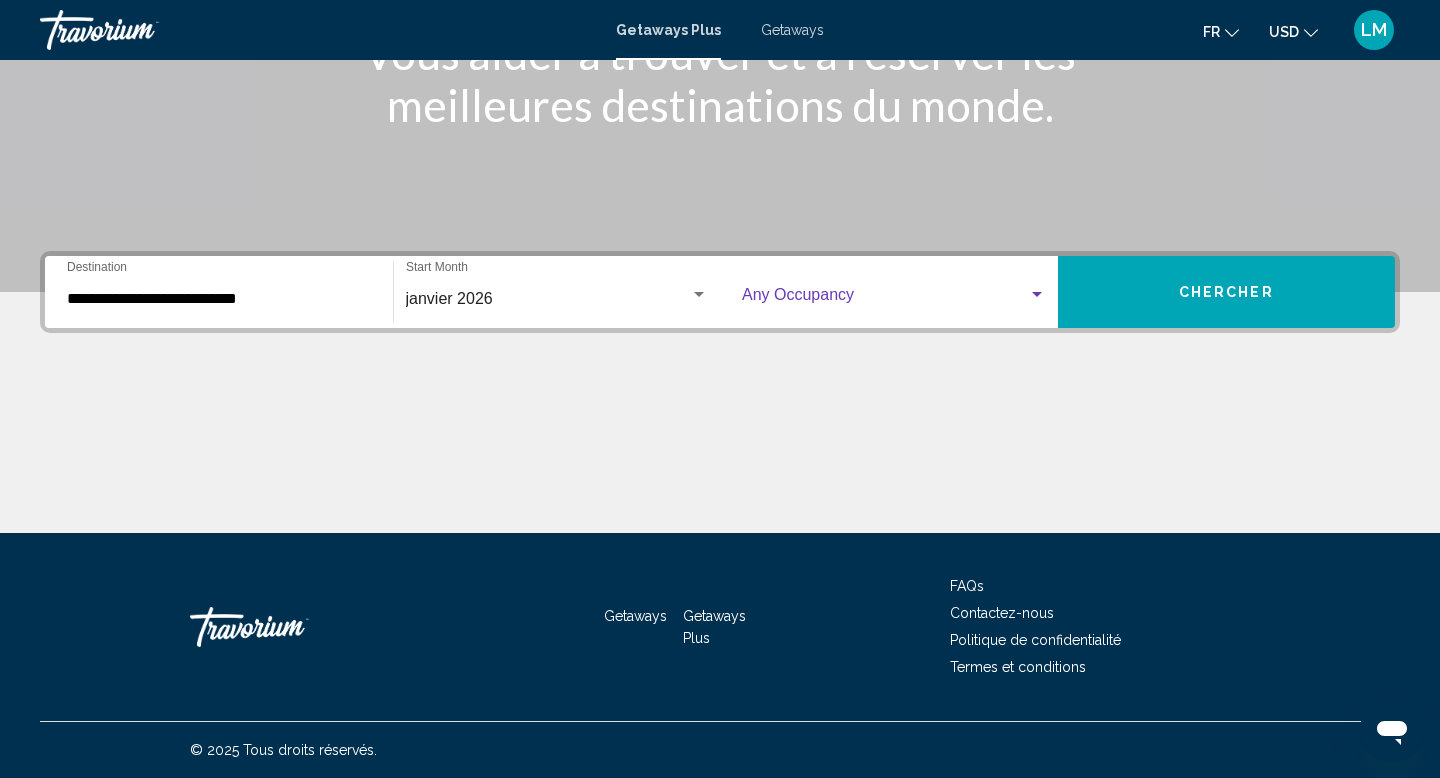 click at bounding box center (885, 299) 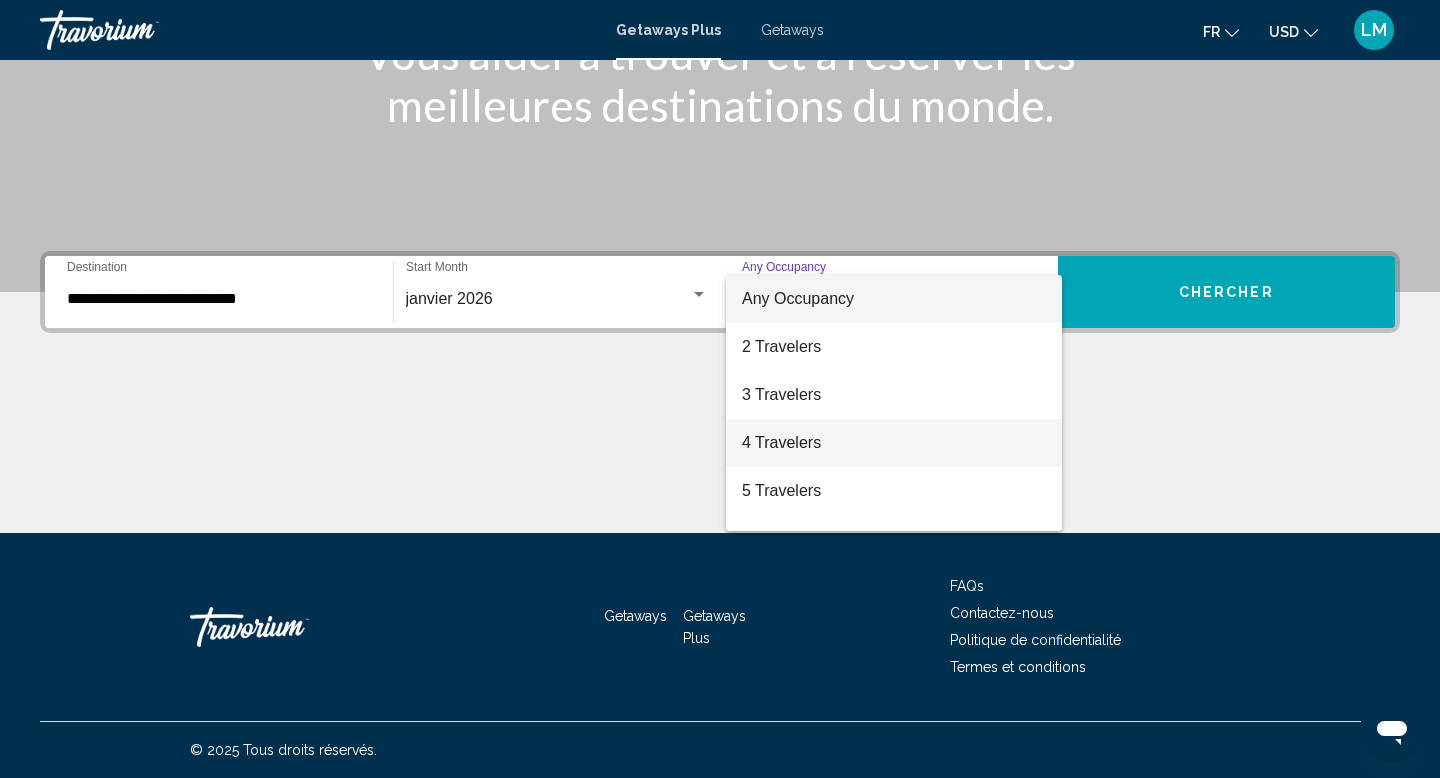 click on "4 Travelers" at bounding box center (894, 443) 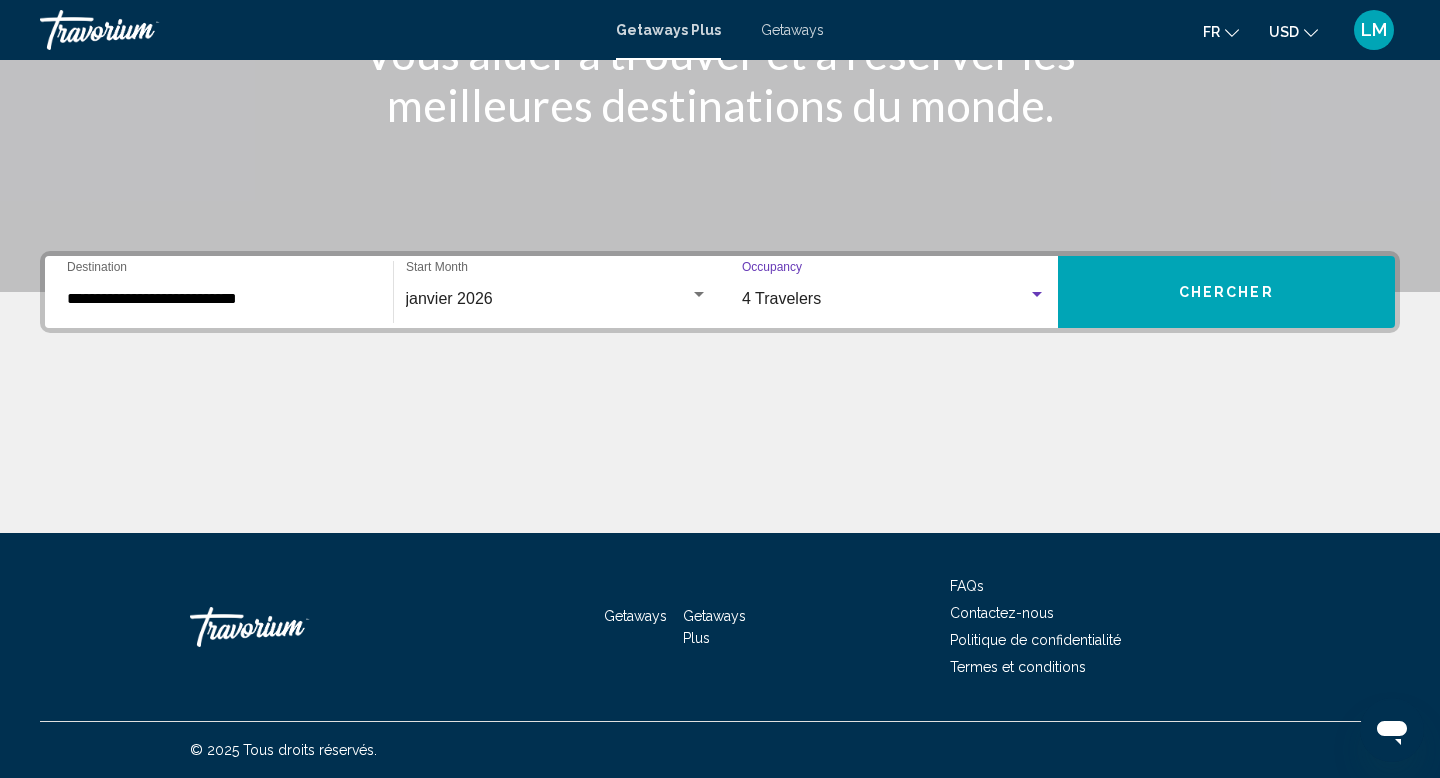click on "Chercher" at bounding box center (1227, 292) 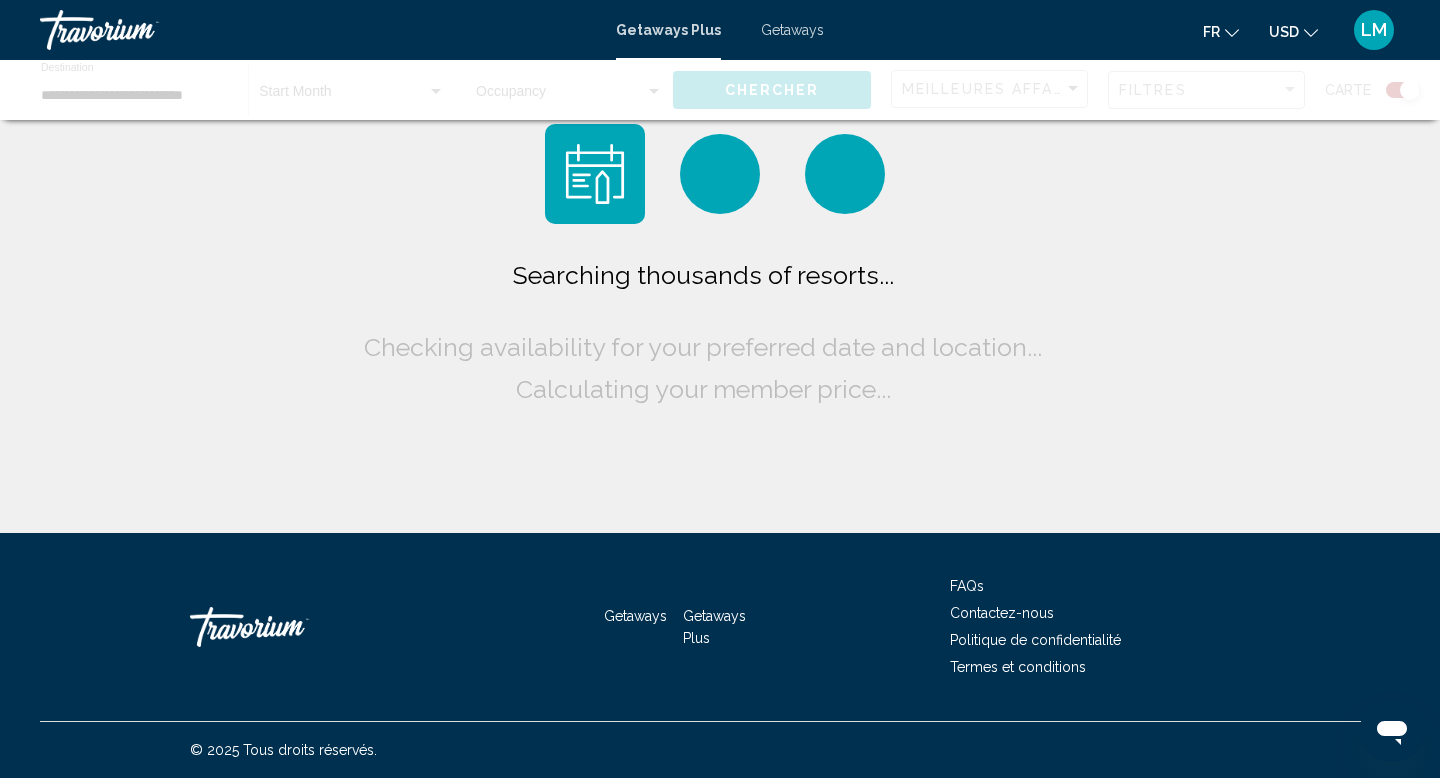 scroll, scrollTop: 0, scrollLeft: 0, axis: both 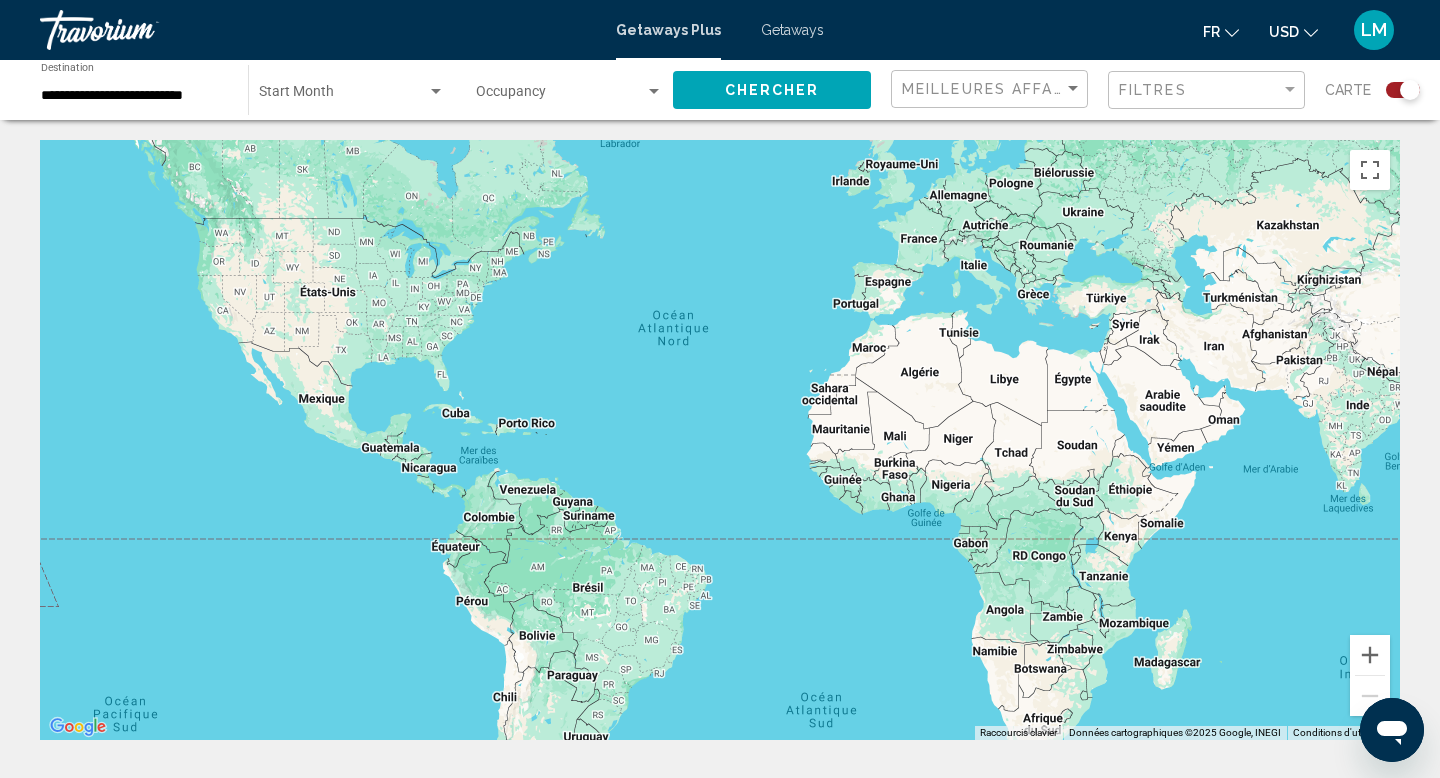 drag, startPoint x: 632, startPoint y: 496, endPoint x: 729, endPoint y: 273, distance: 243.18306 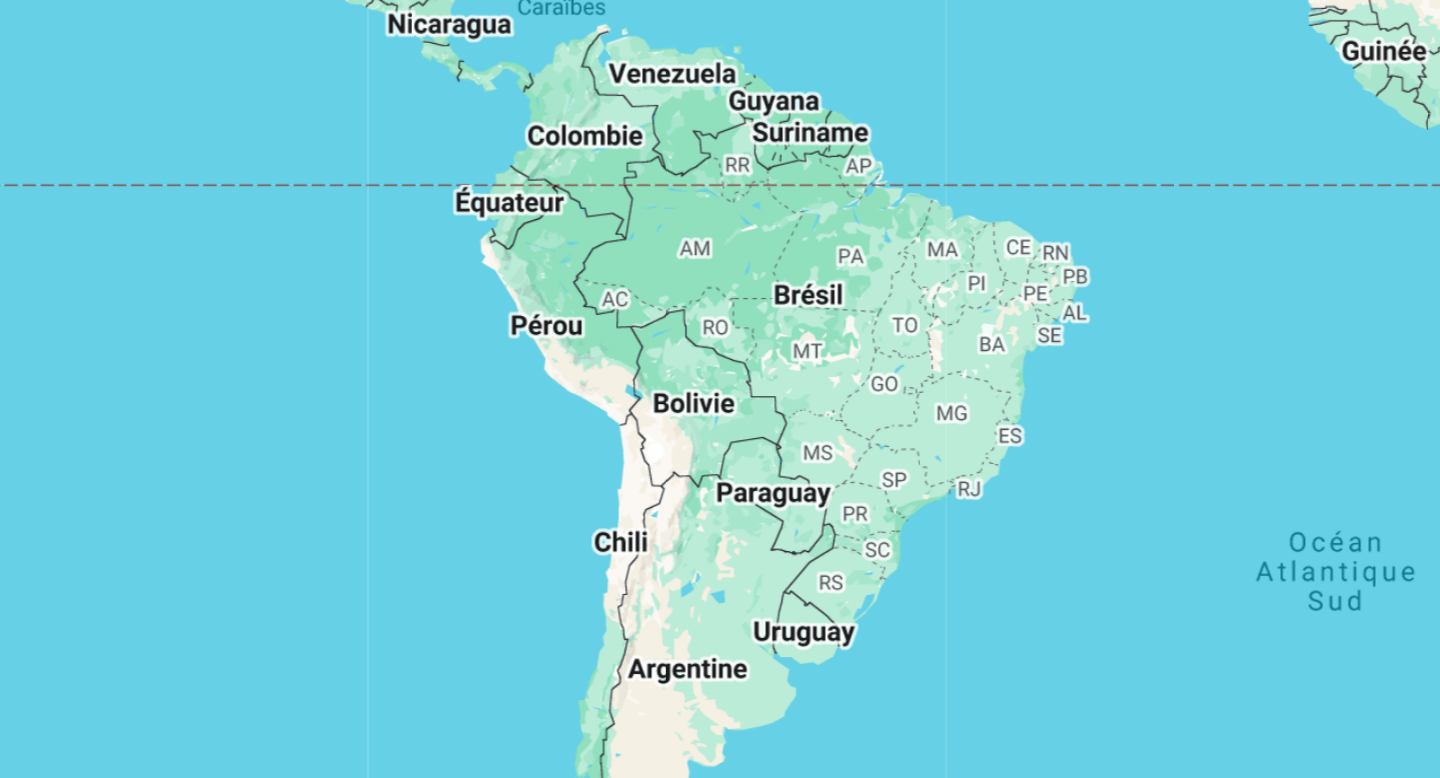 click at bounding box center (720, 440) 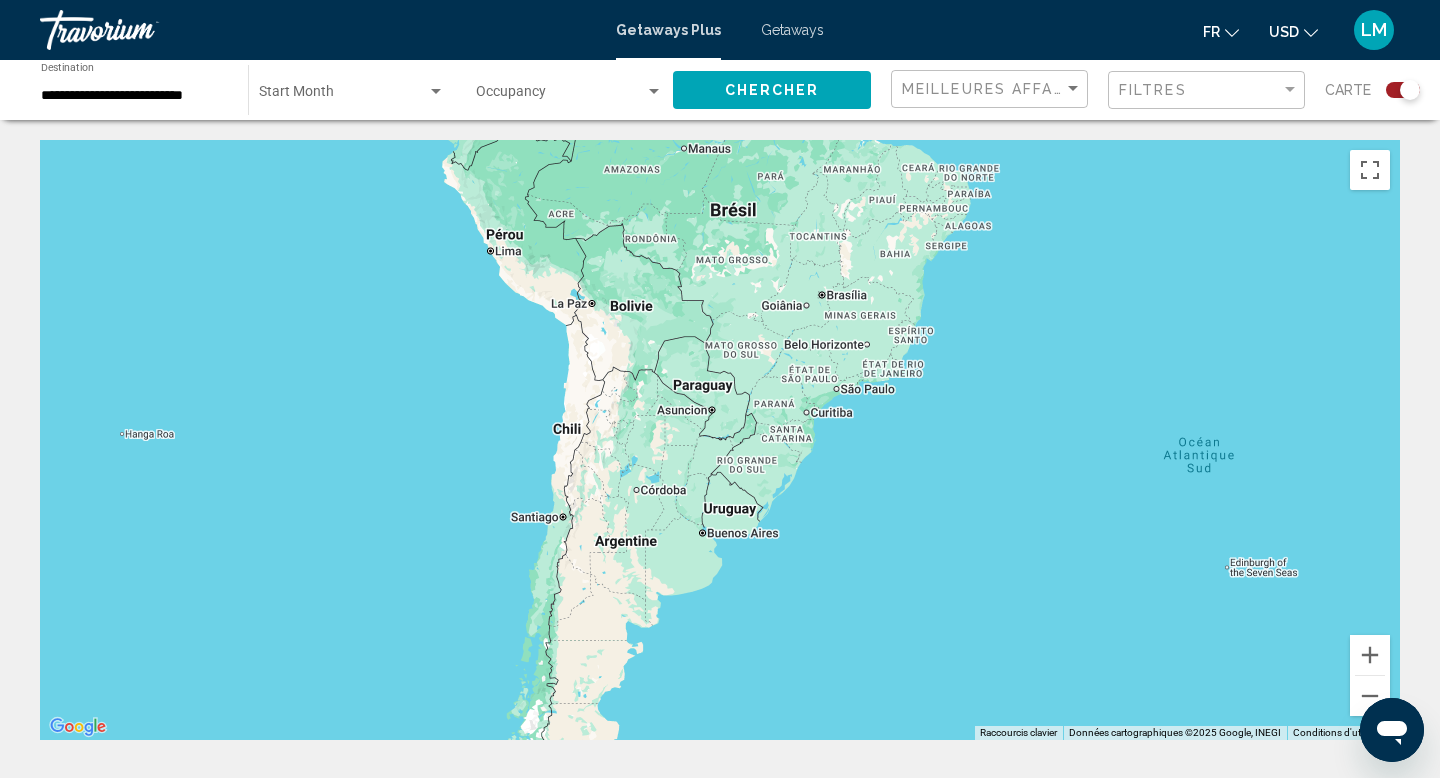 click 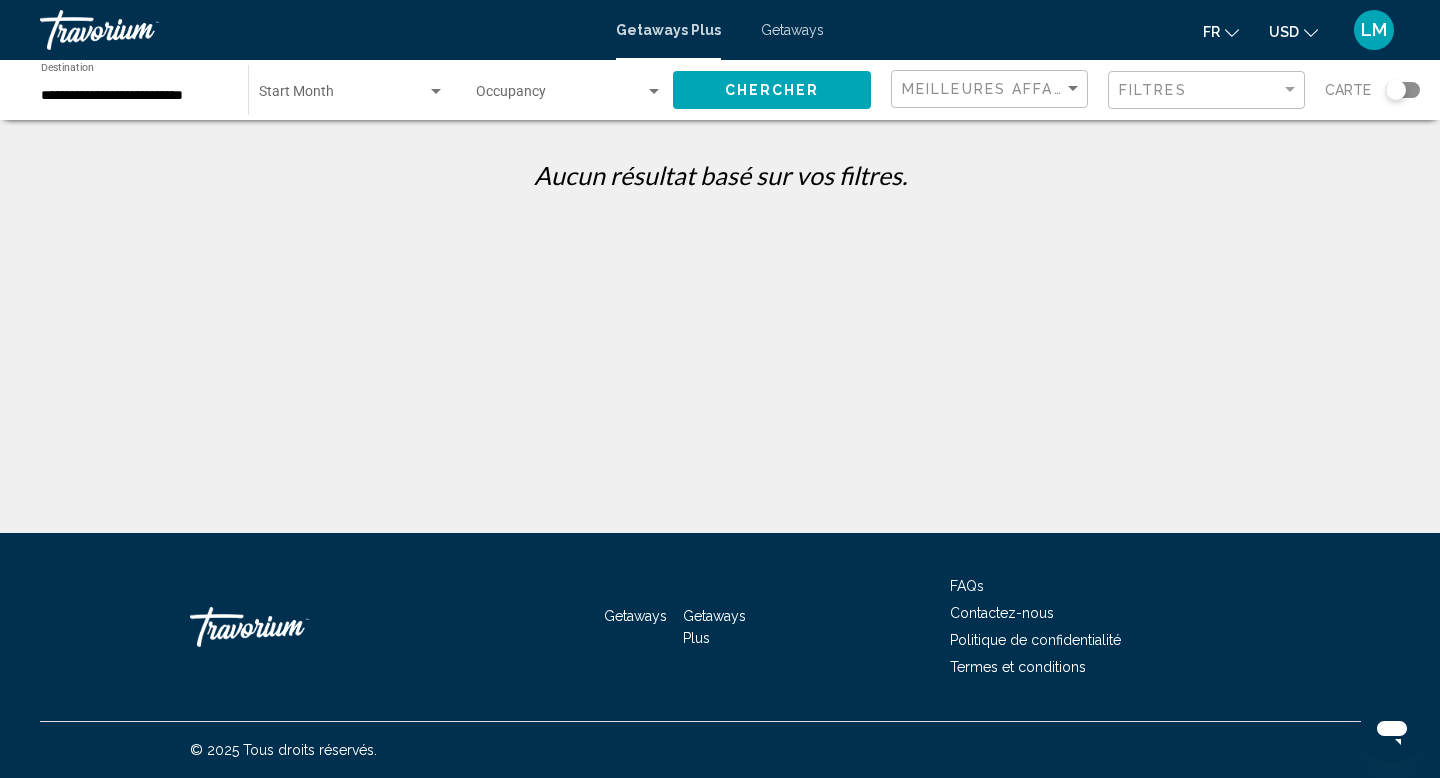 click on "**********" 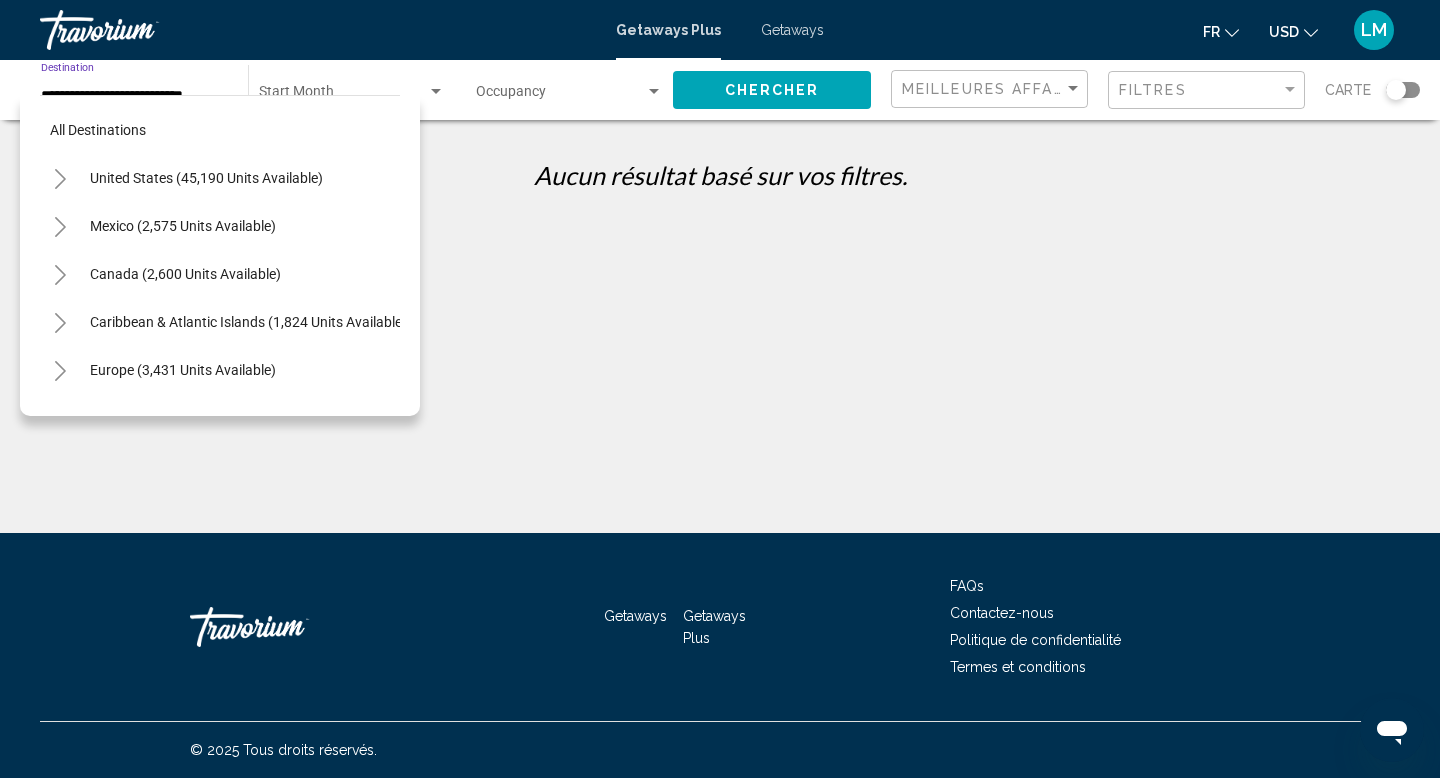 scroll, scrollTop: 599, scrollLeft: 0, axis: vertical 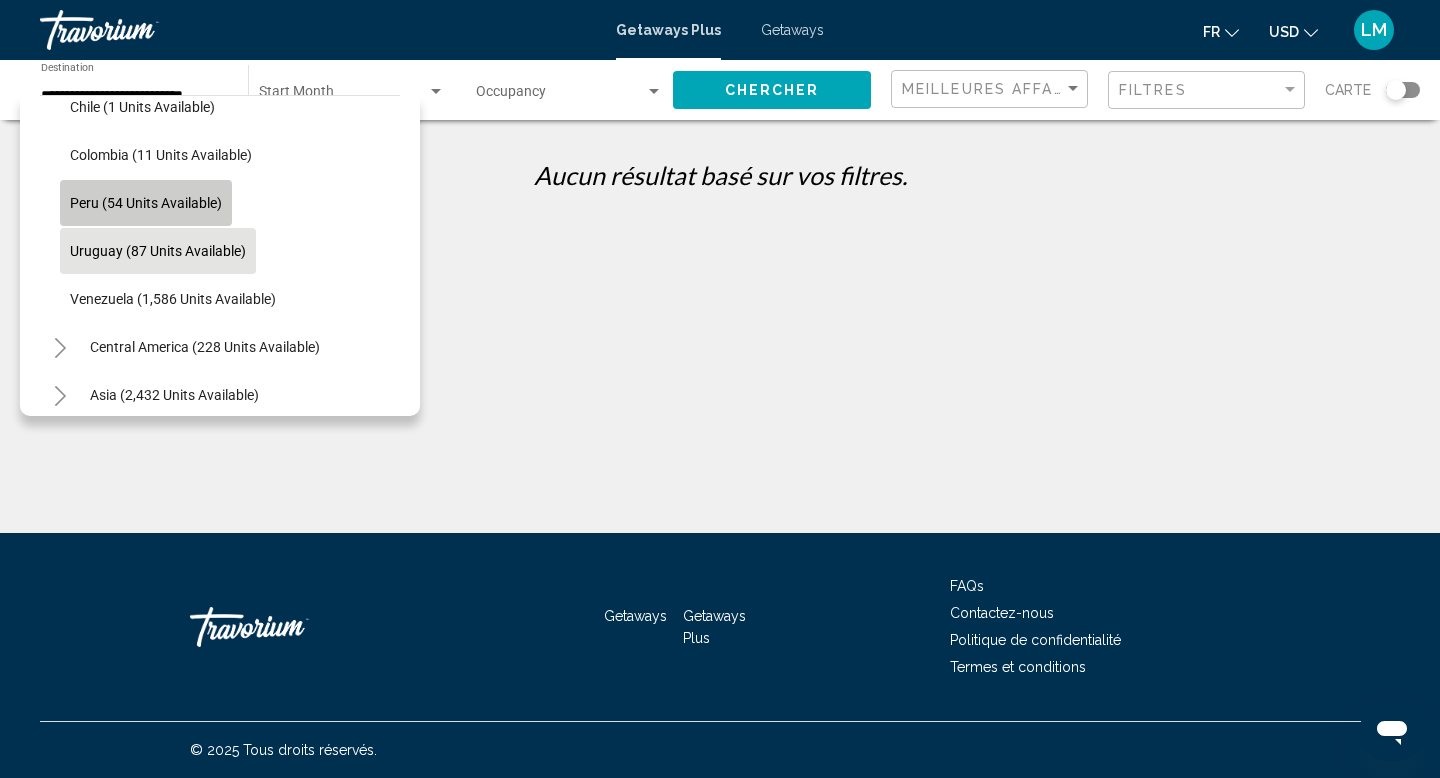 click on "Peru (54 units available)" 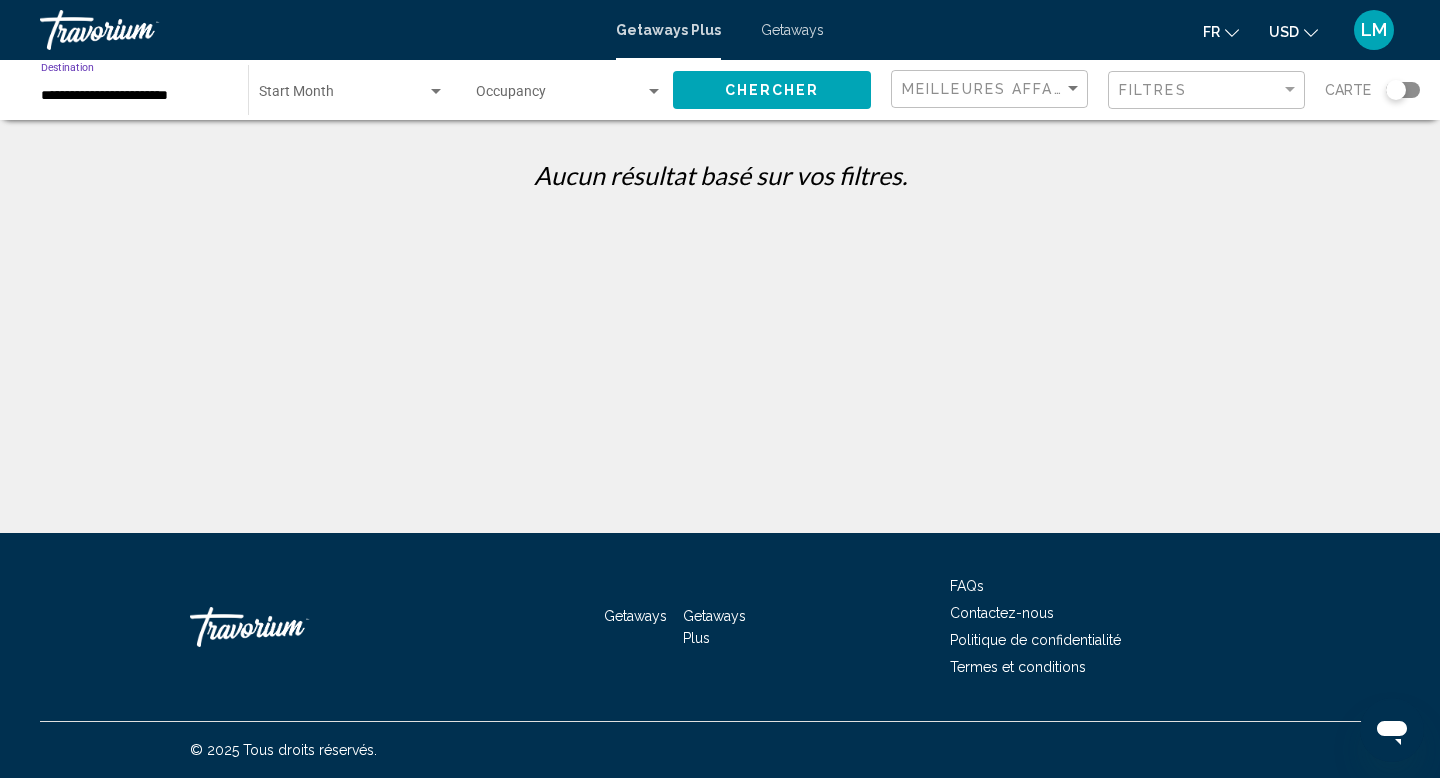 click at bounding box center (343, 96) 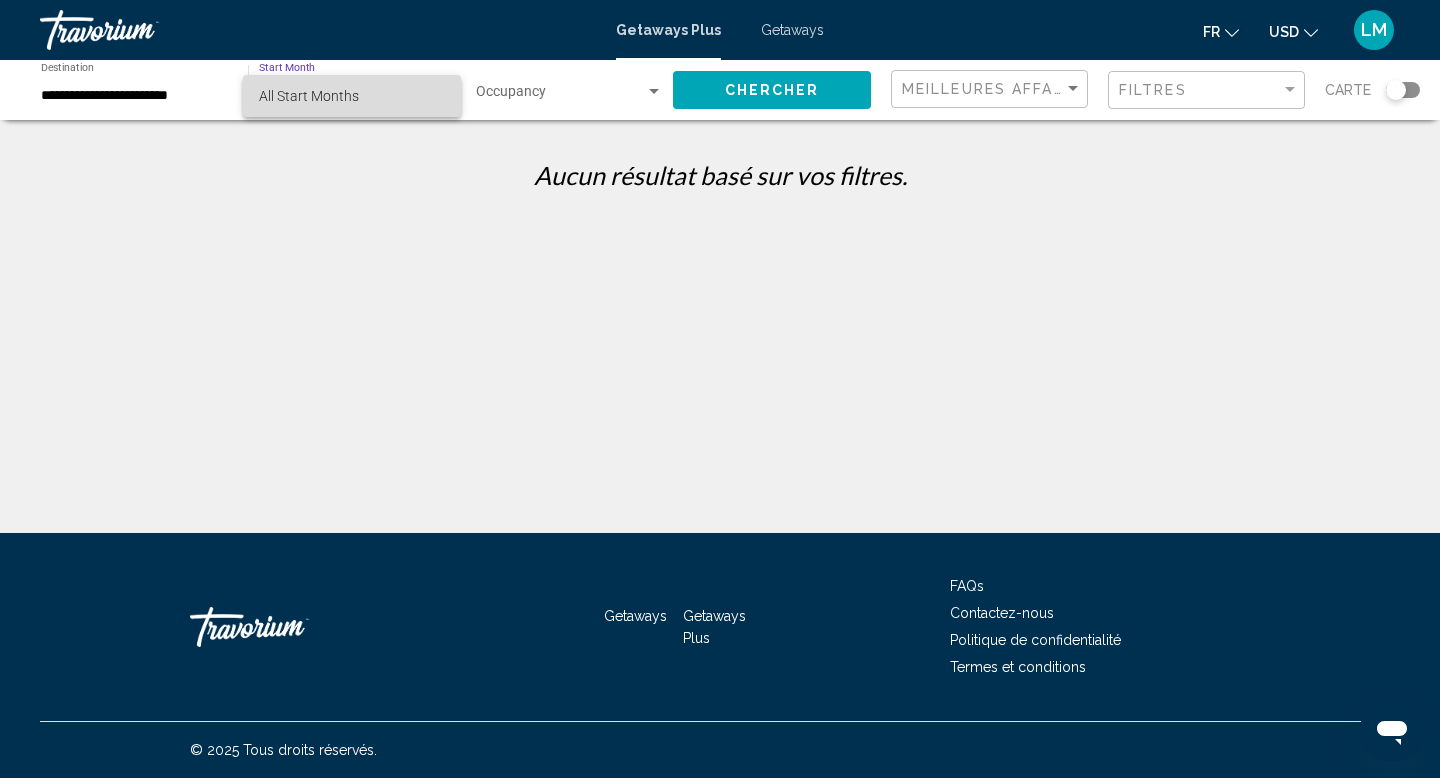 click on "All Start Months" at bounding box center (352, 96) 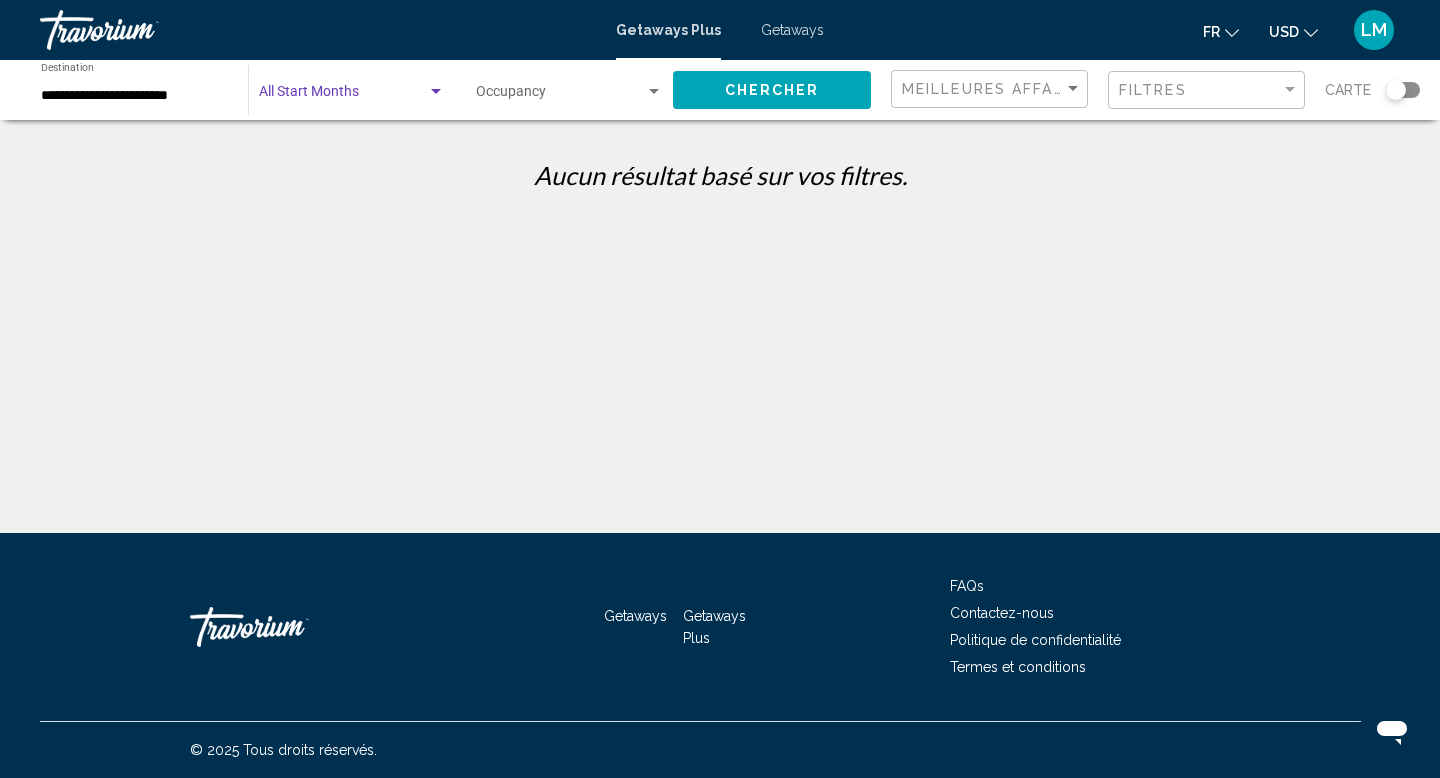 click on "Chercher" 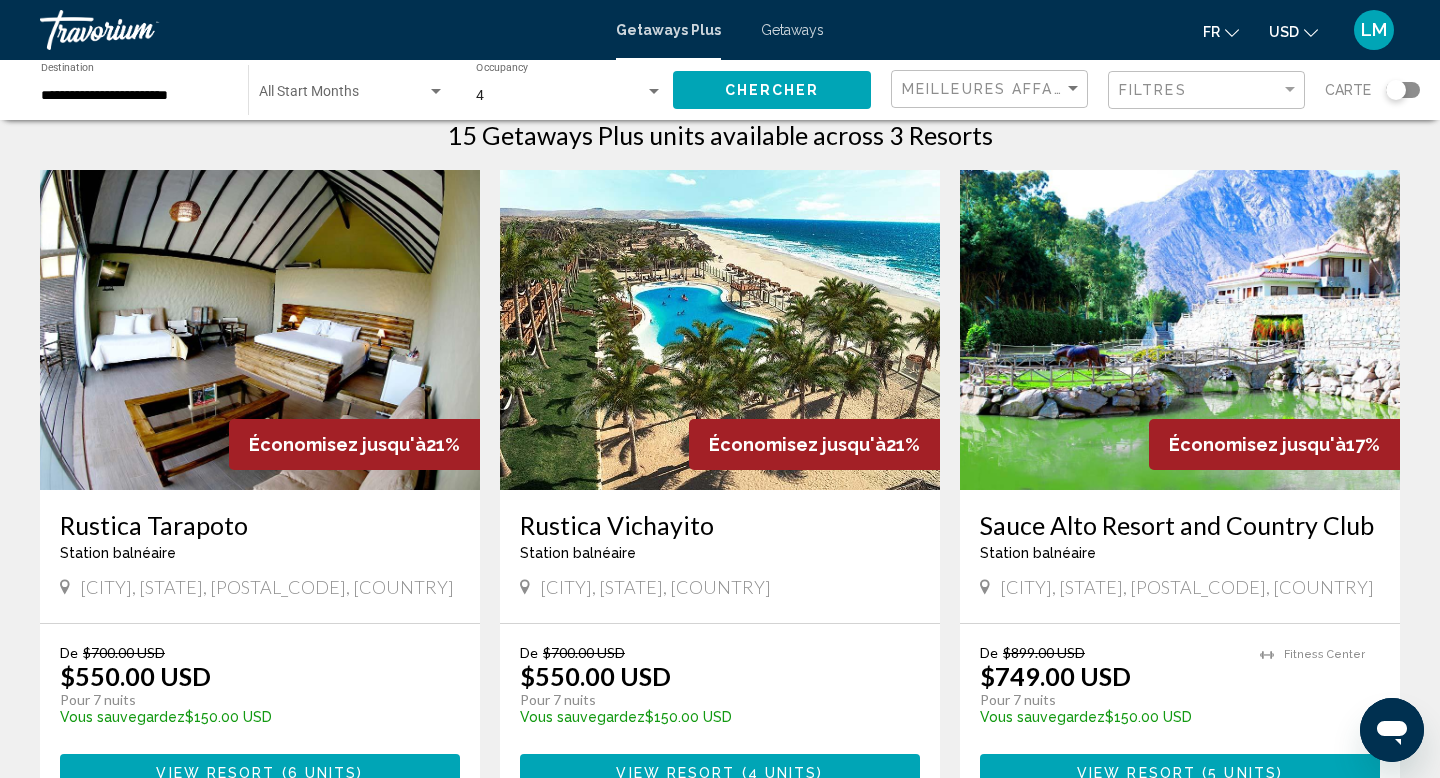 scroll, scrollTop: 0, scrollLeft: 0, axis: both 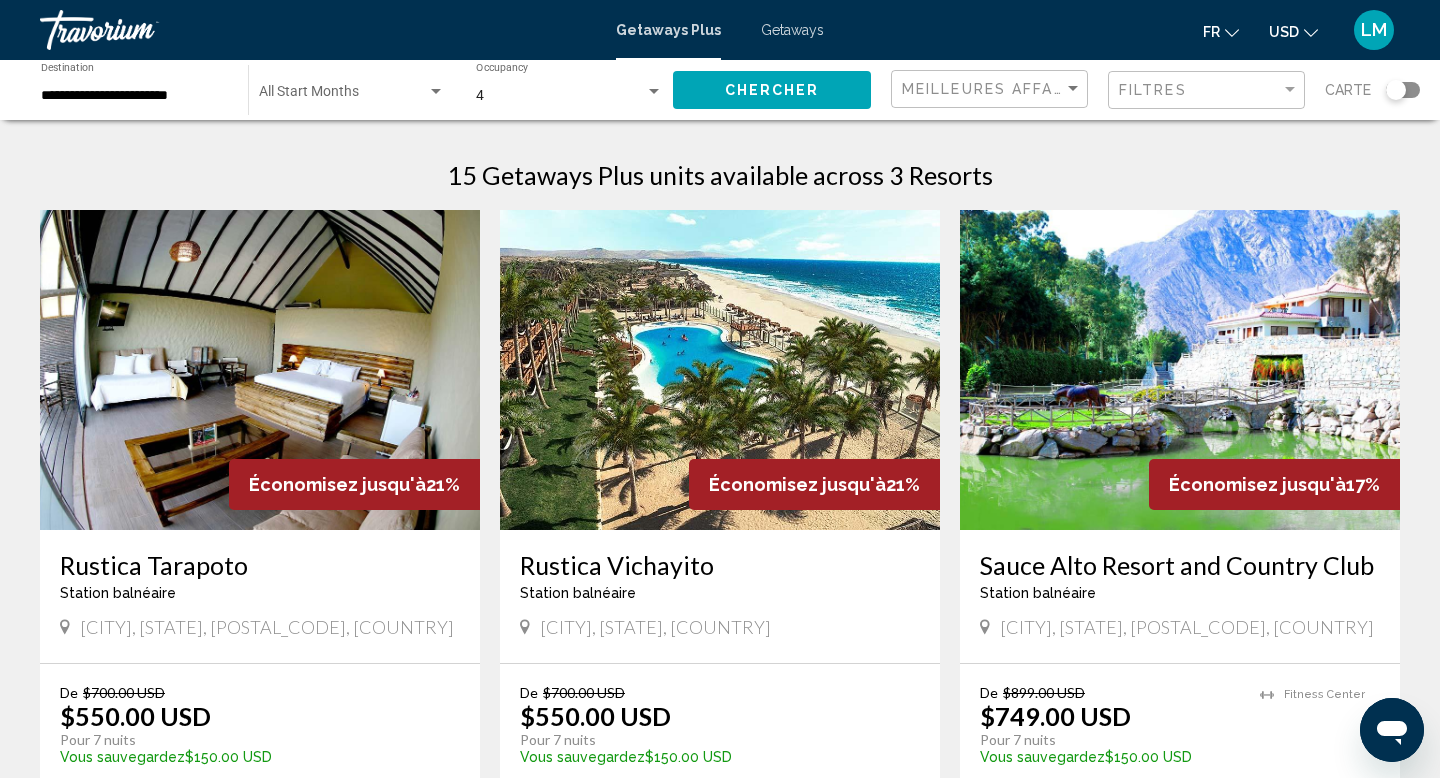 click 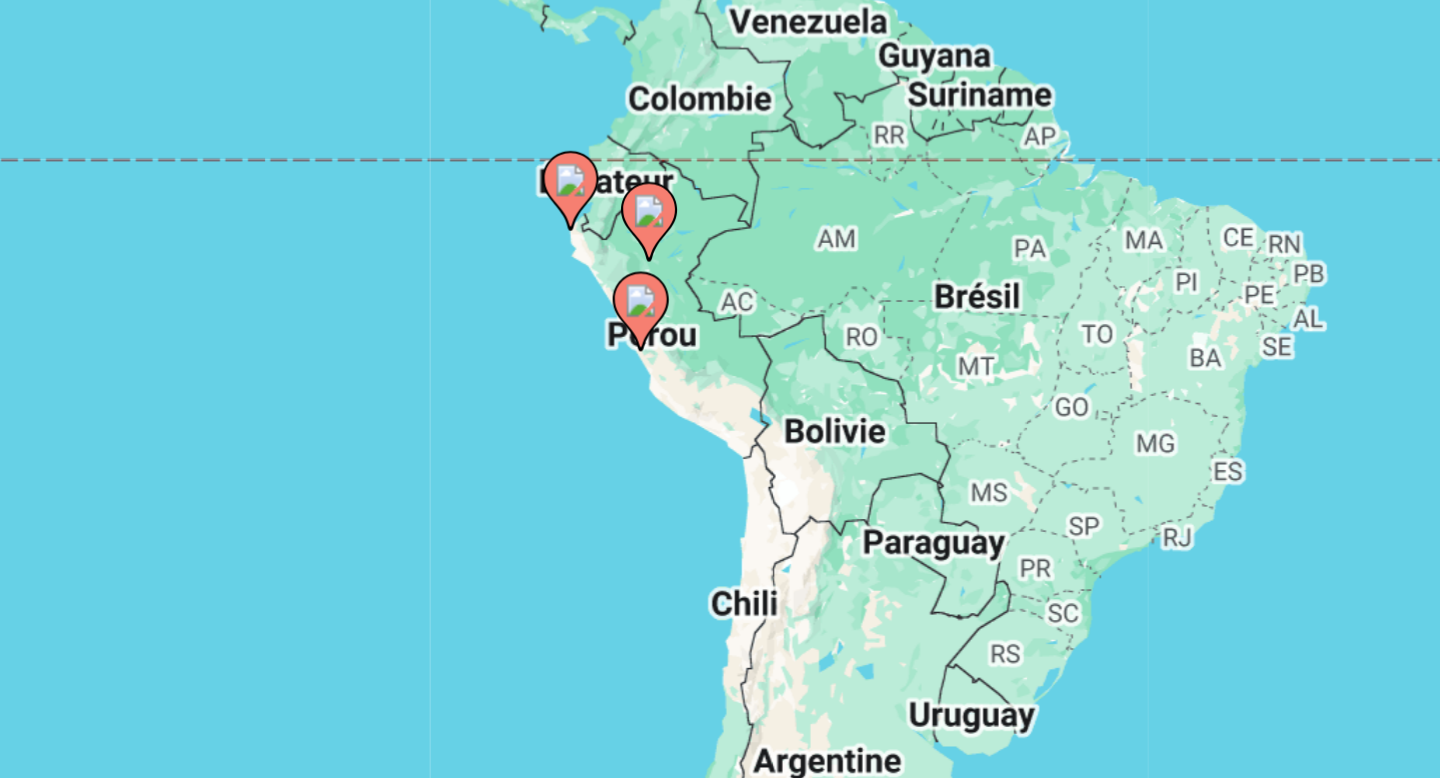 drag, startPoint x: 575, startPoint y: 308, endPoint x: 556, endPoint y: 376, distance: 70.60453 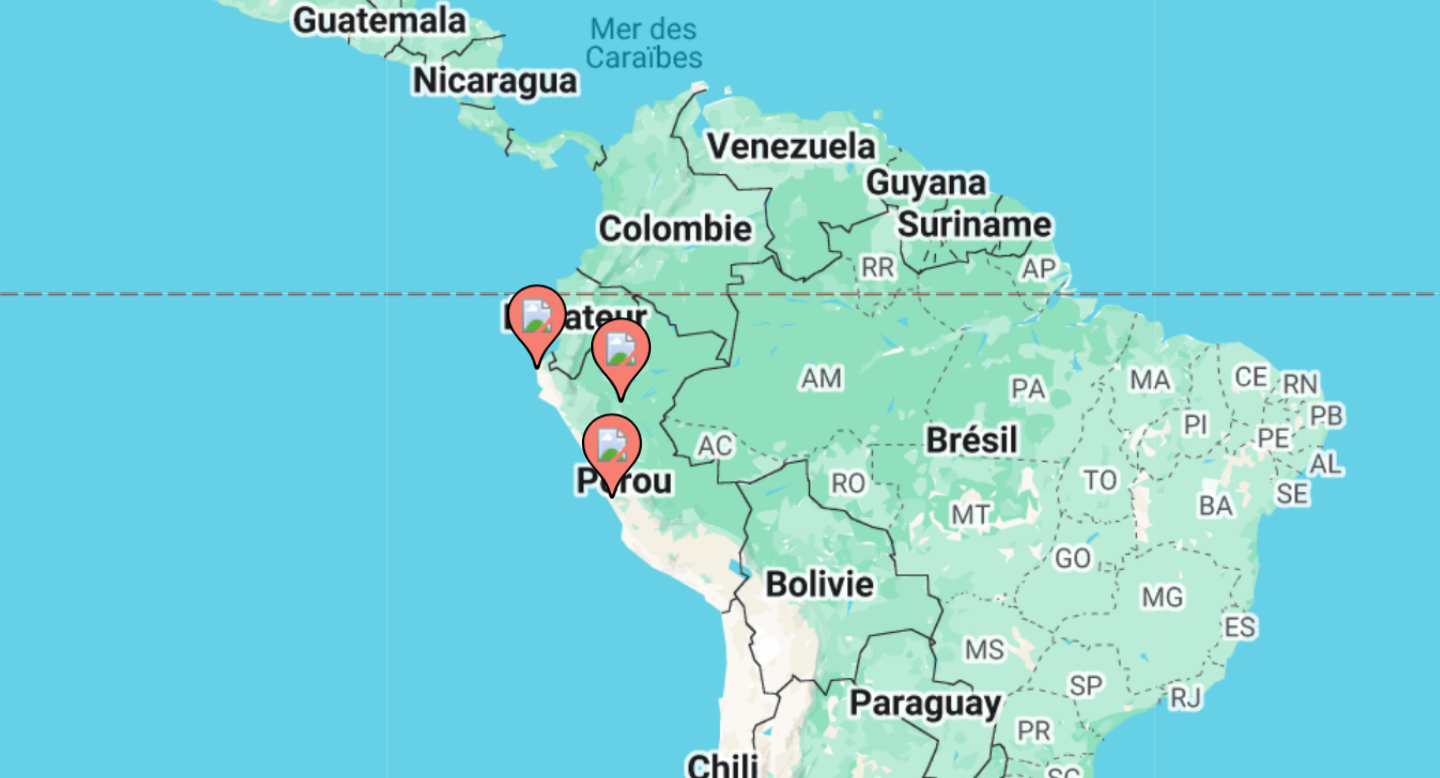 click 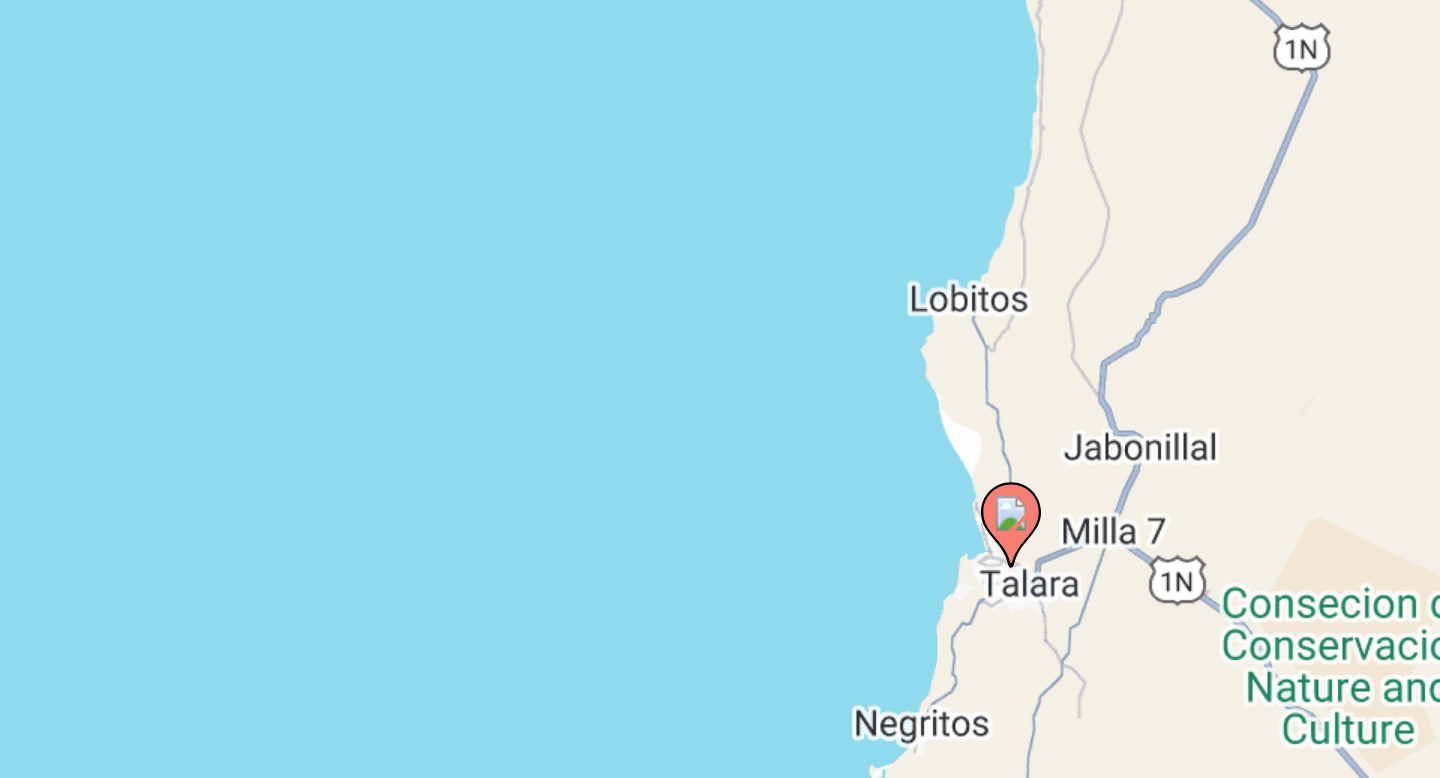 click 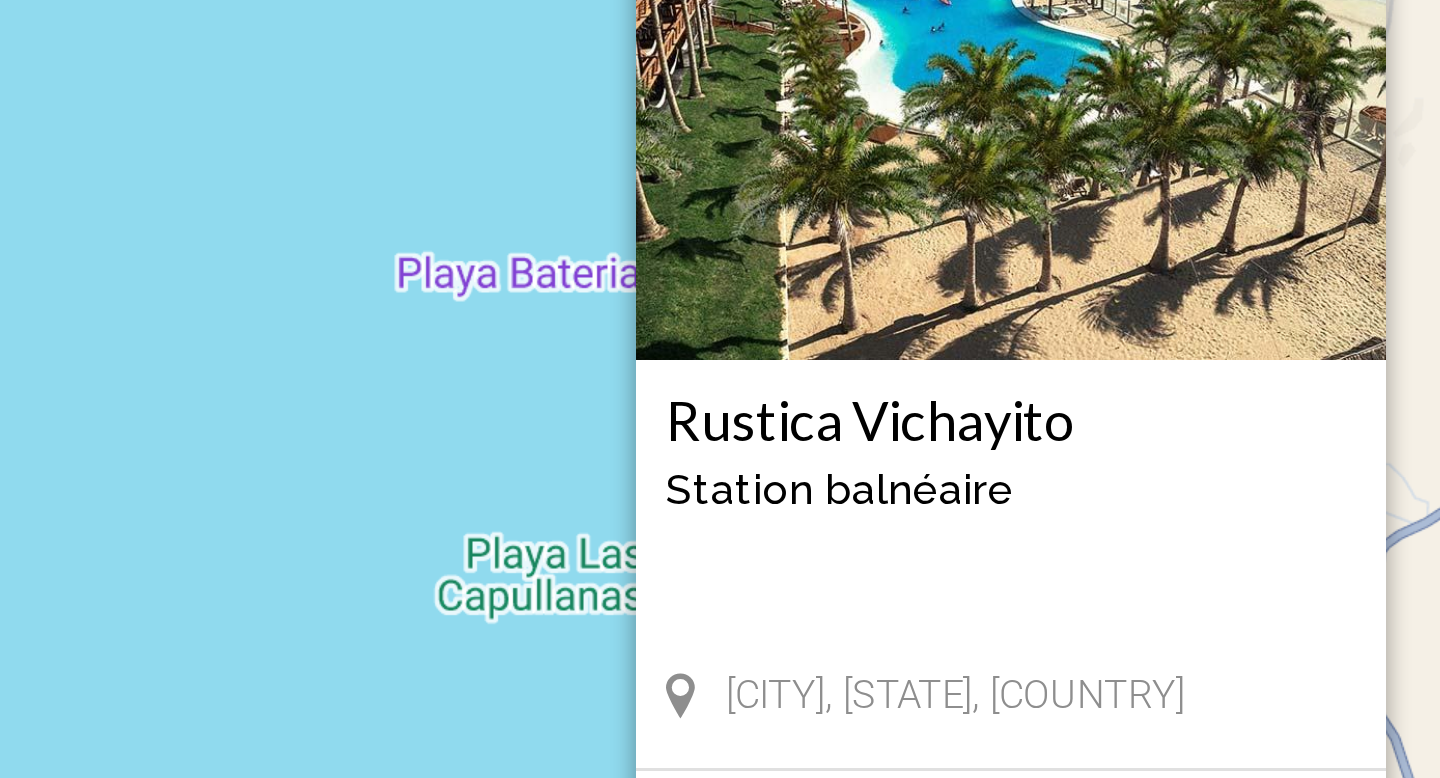 click at bounding box center [720, 270] 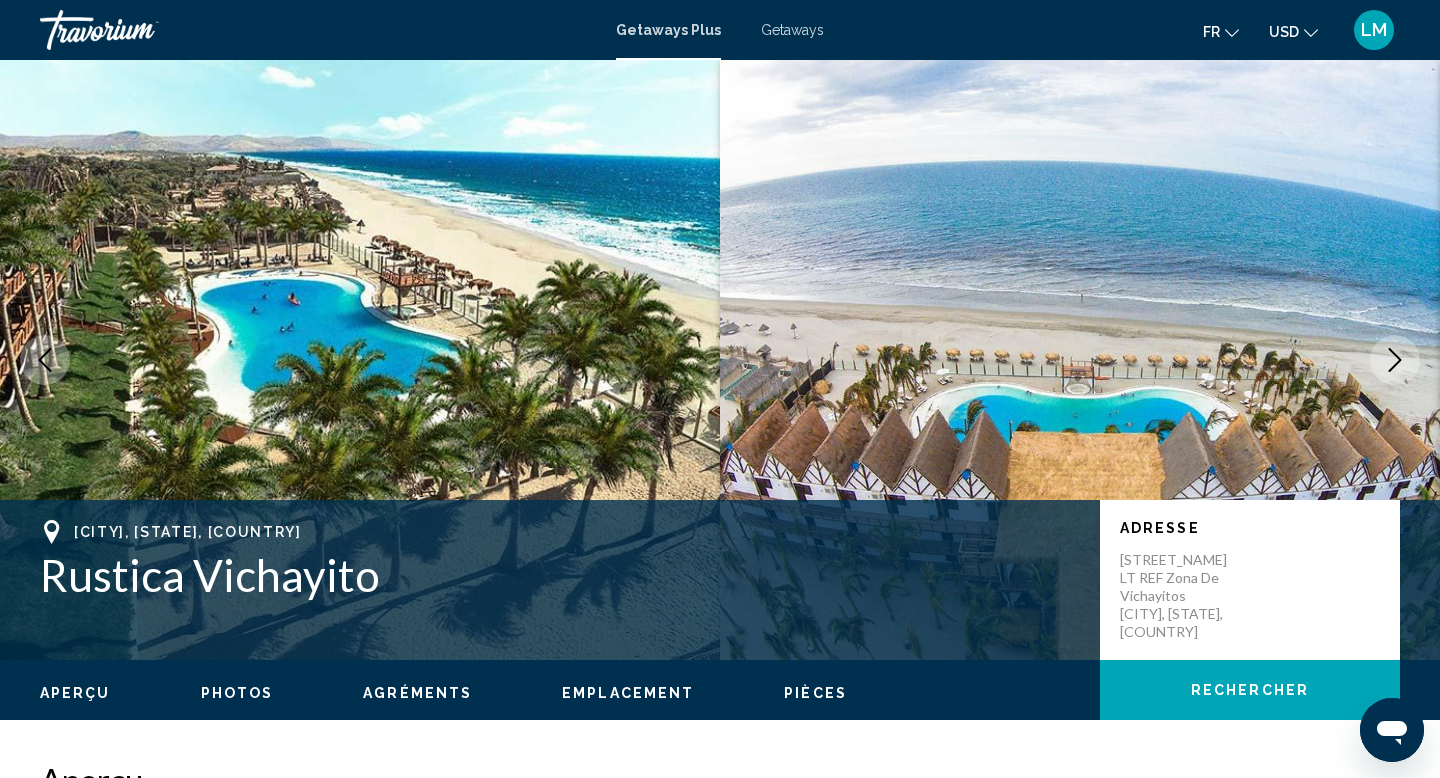 click 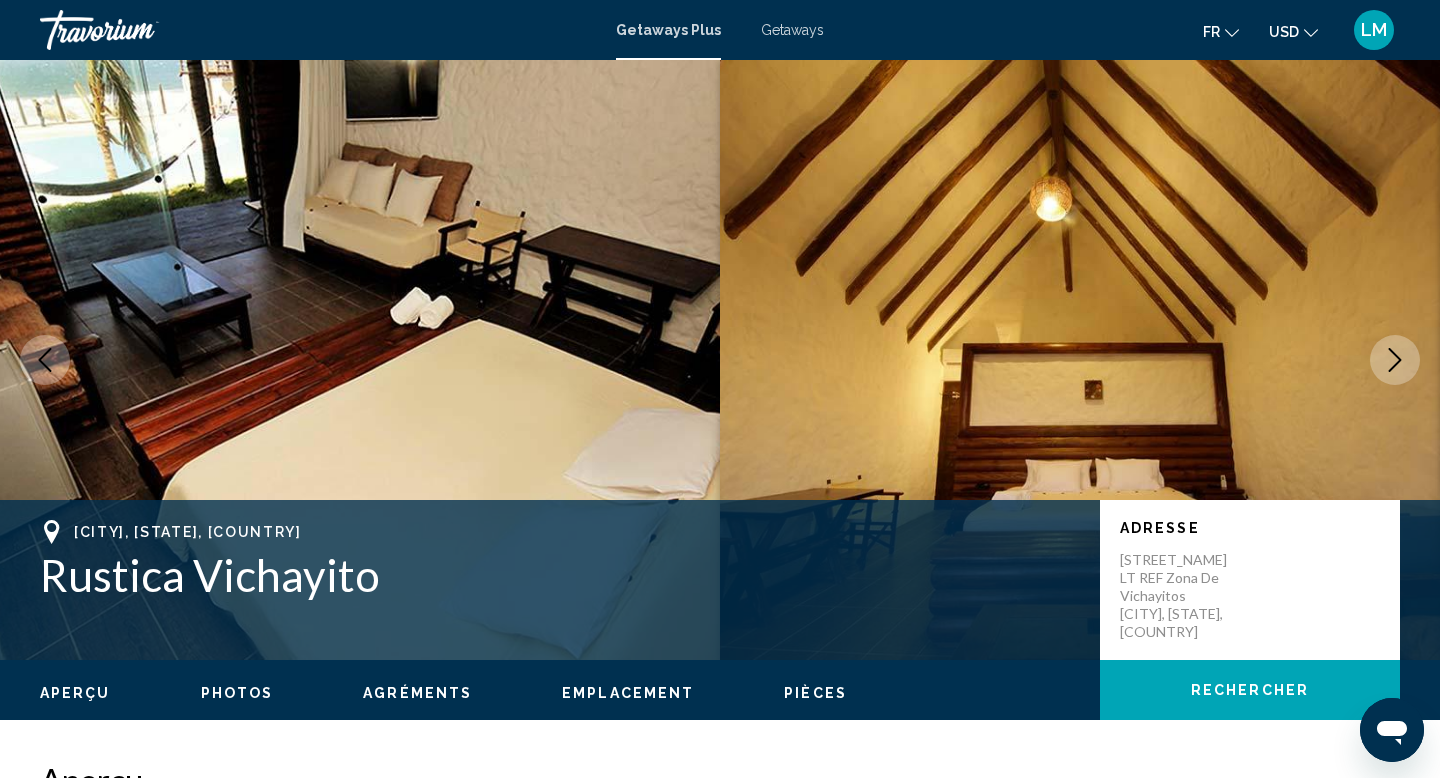 click 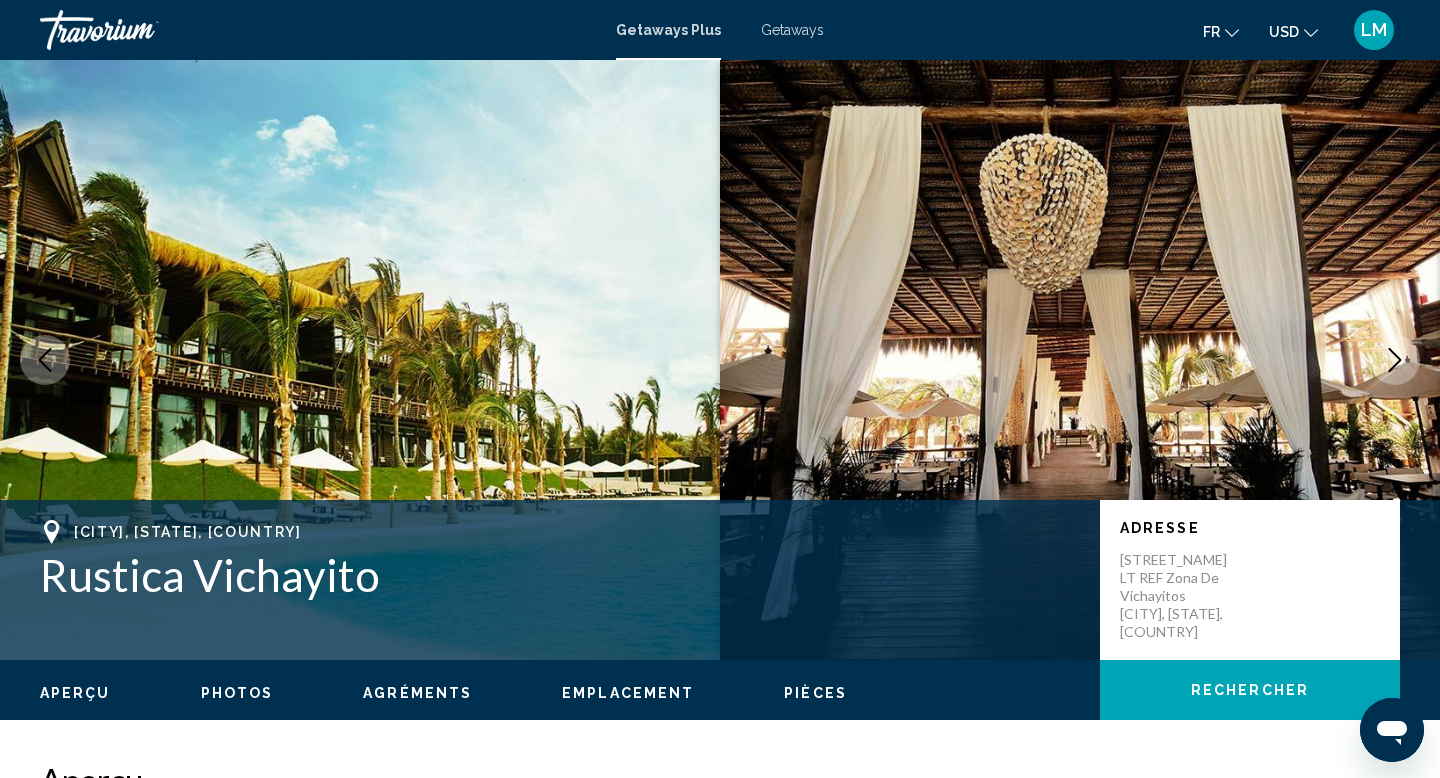 click 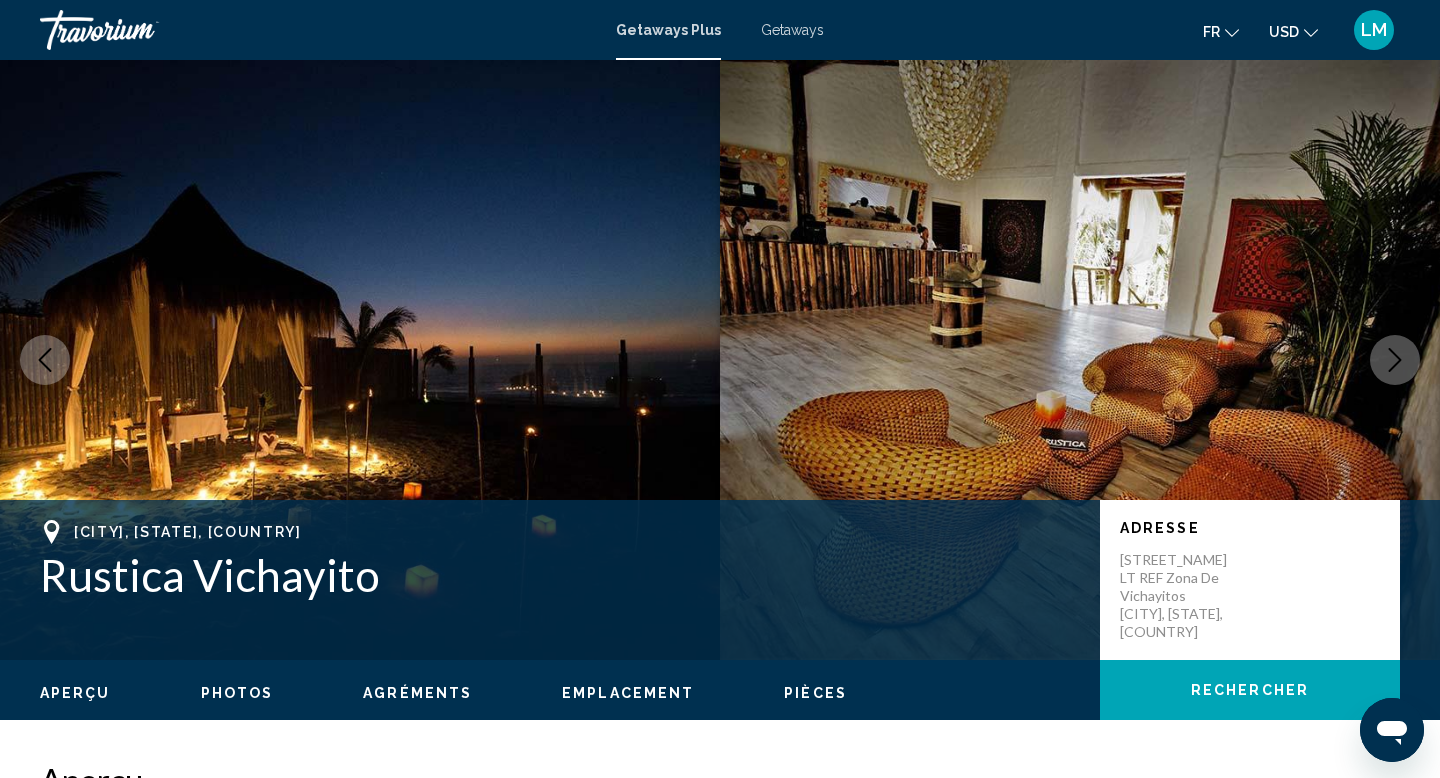 click 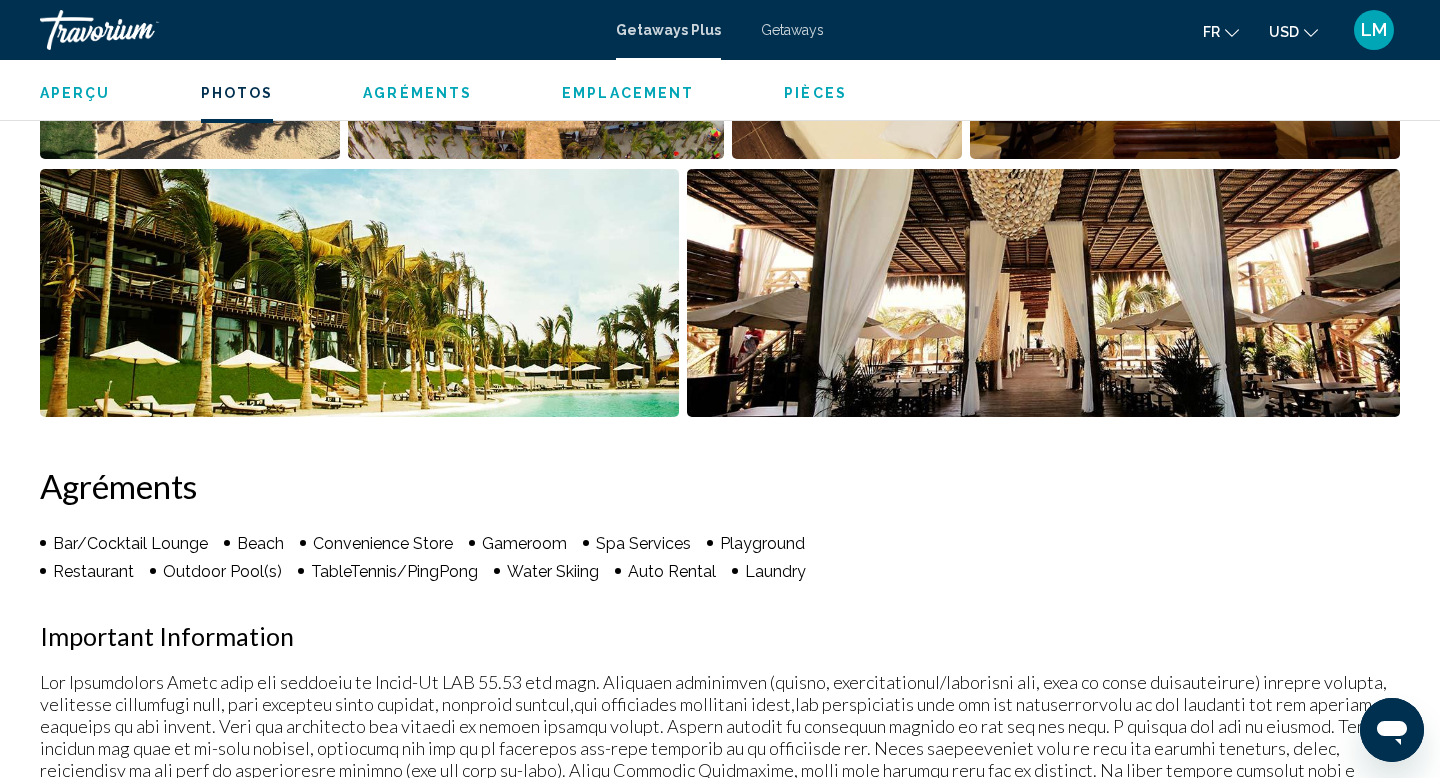 scroll, scrollTop: 875, scrollLeft: 0, axis: vertical 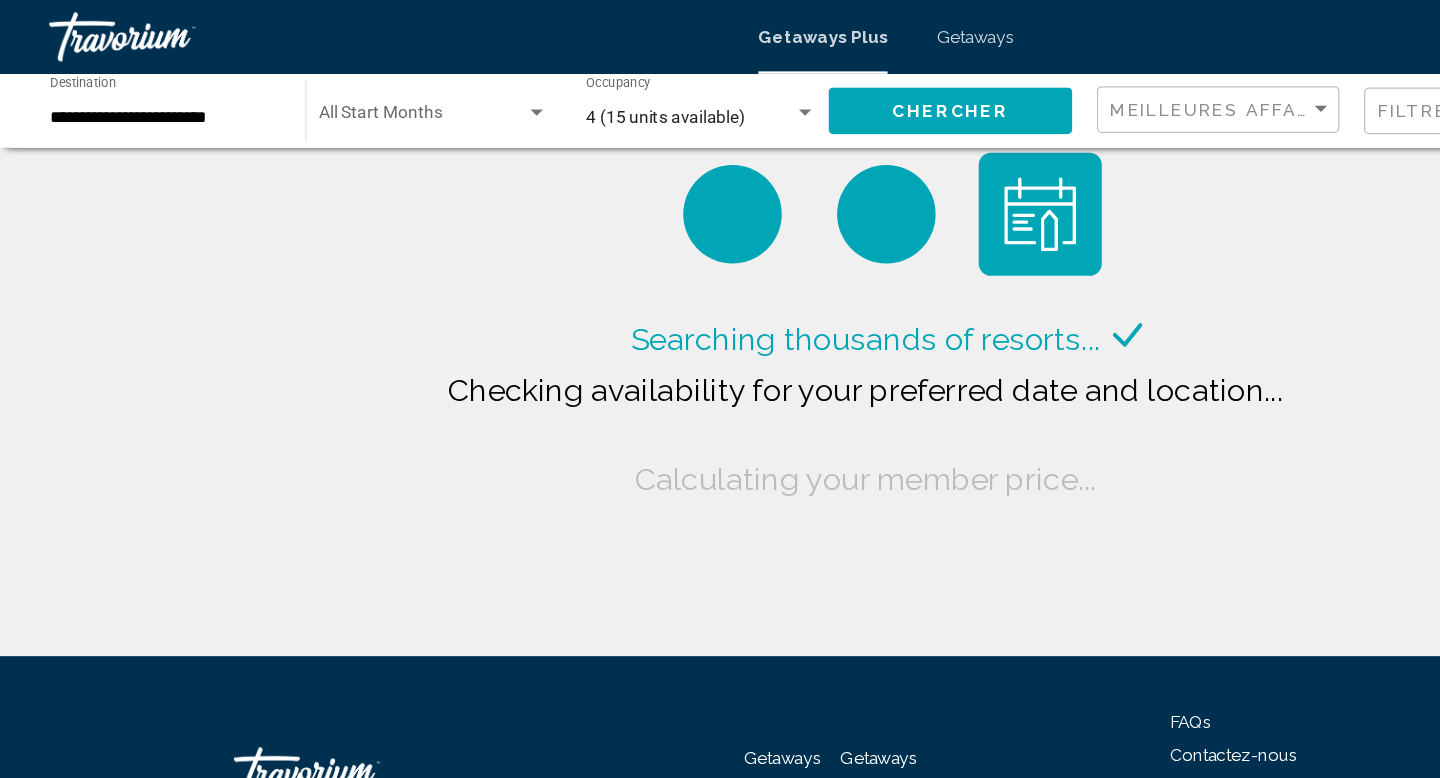 click on "**********" at bounding box center [134, 96] 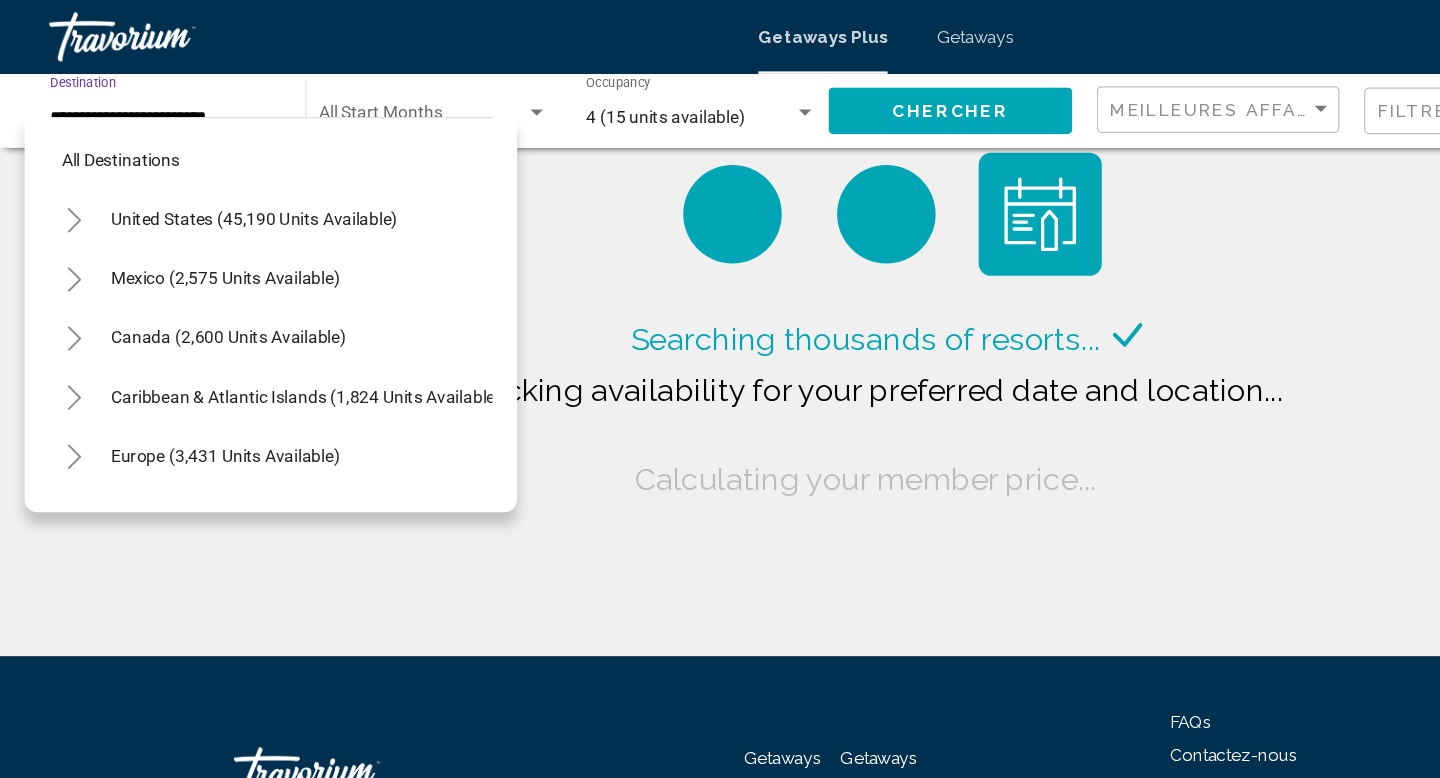 scroll, scrollTop: 551, scrollLeft: 0, axis: vertical 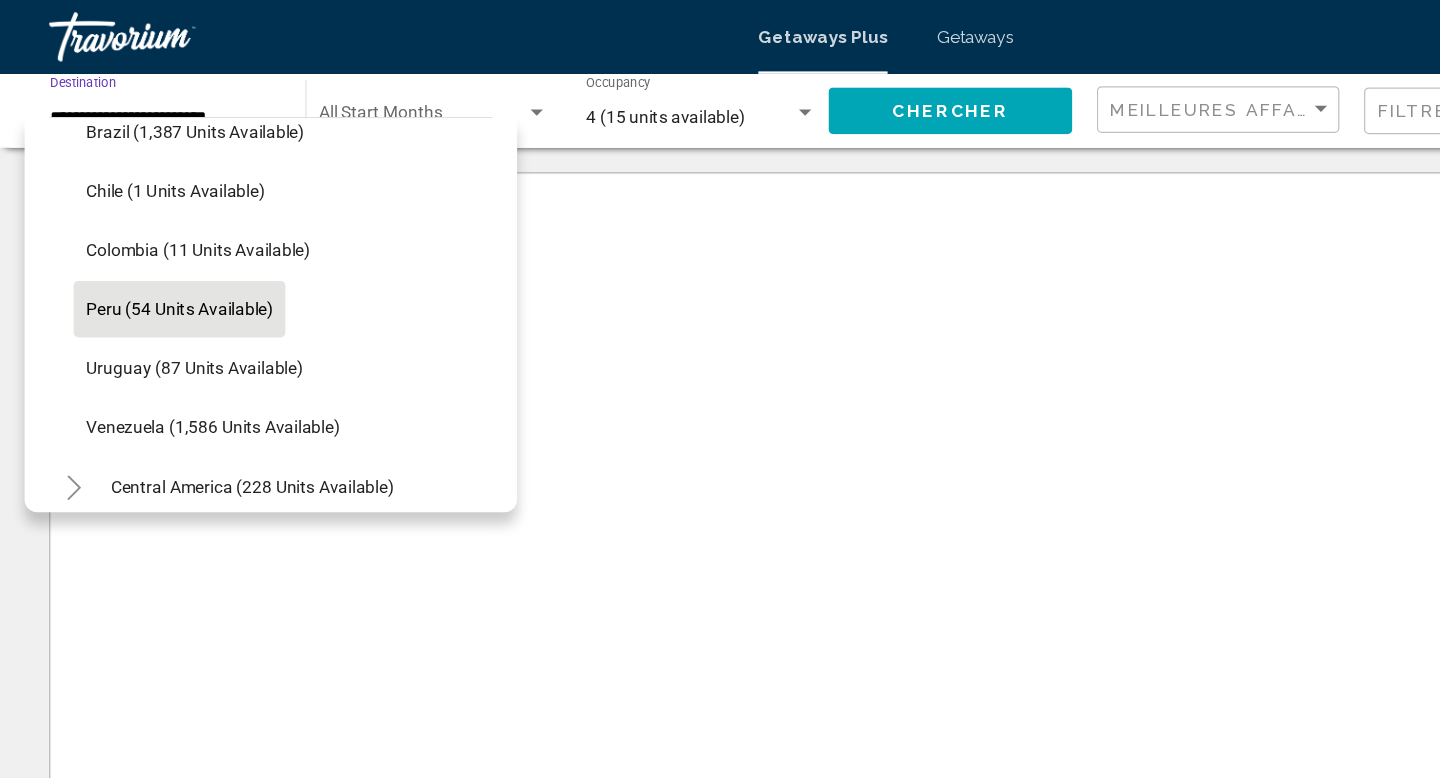 click on "Start Month All Start Months" 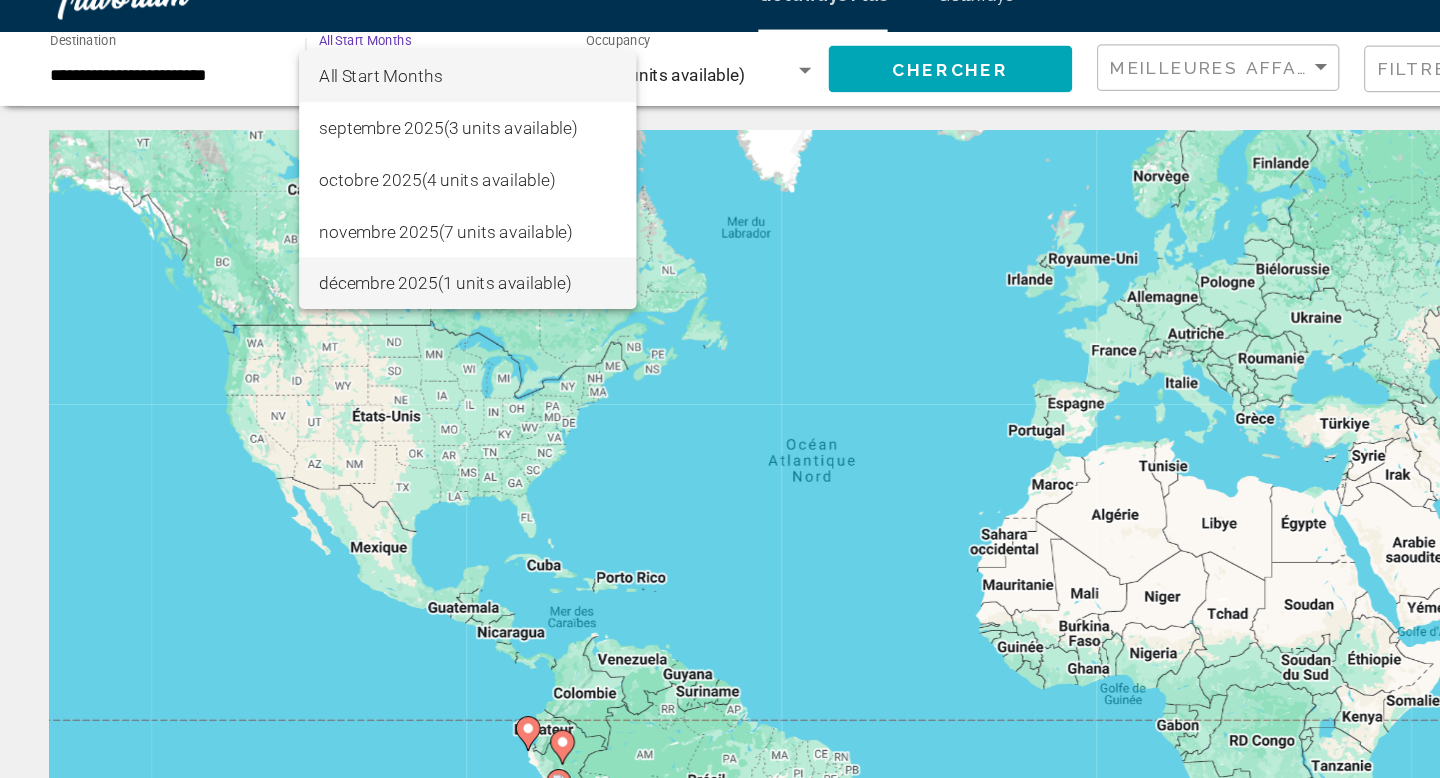 click on "décembre 2025  (1 units available)" at bounding box center [380, 264] 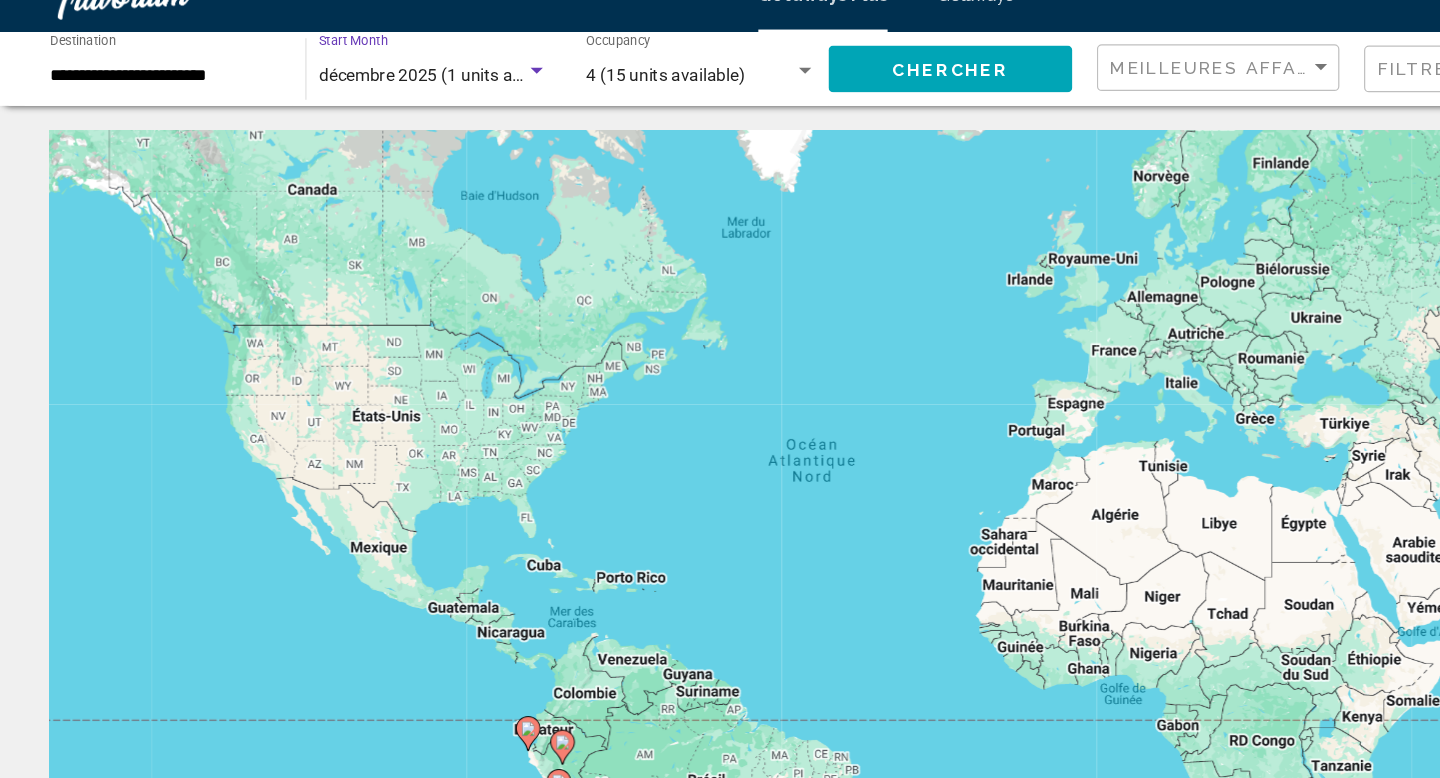 click on "**********" 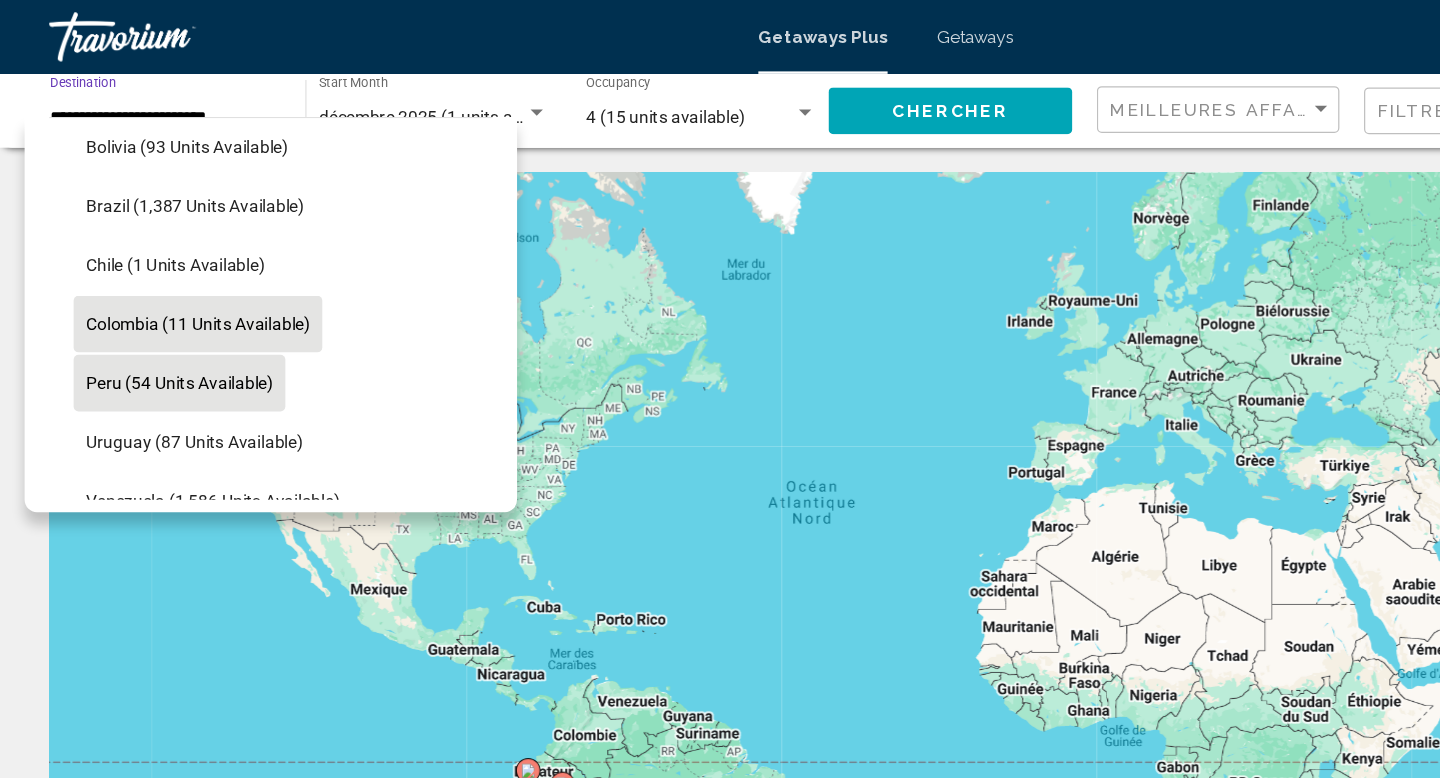 scroll, scrollTop: 473, scrollLeft: 0, axis: vertical 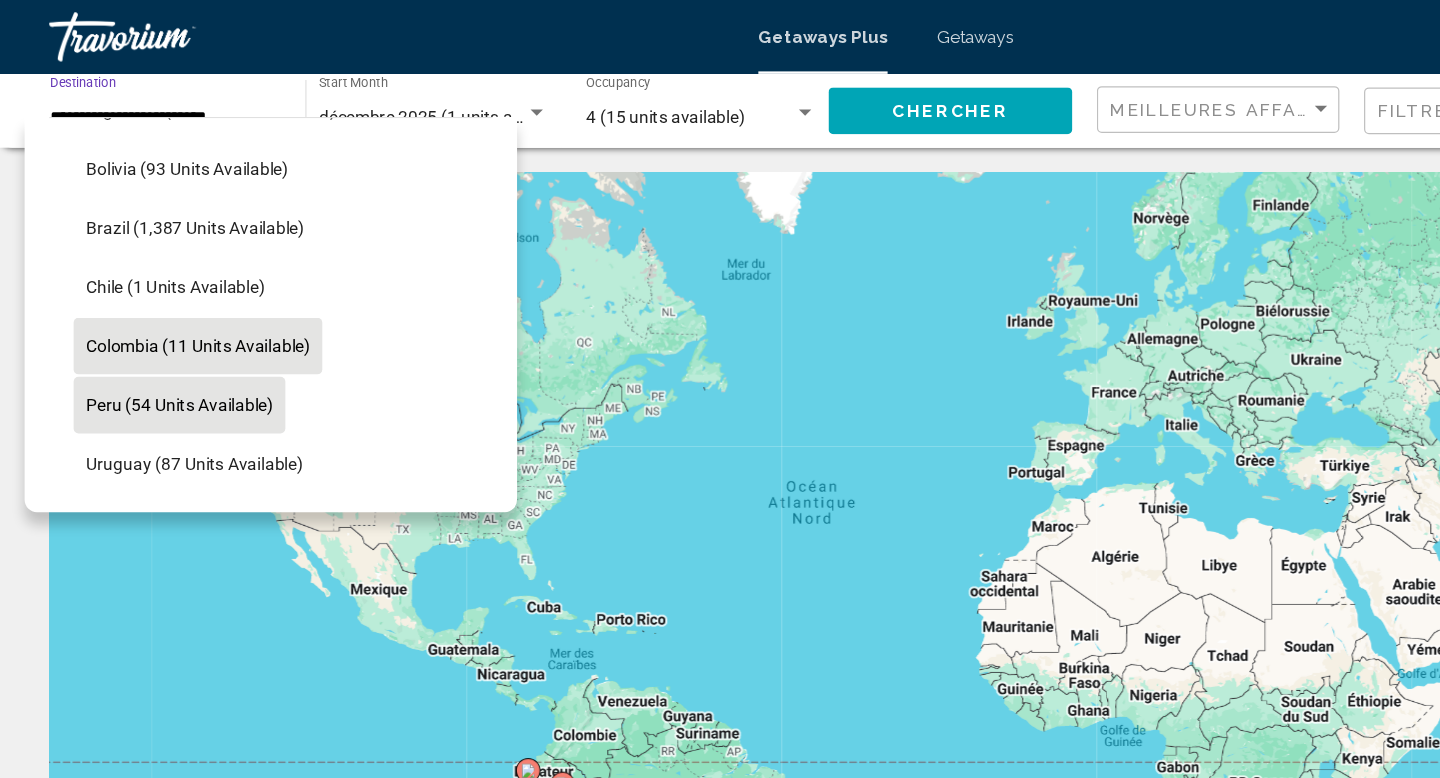 click on "Brazil (1,387 units available)" 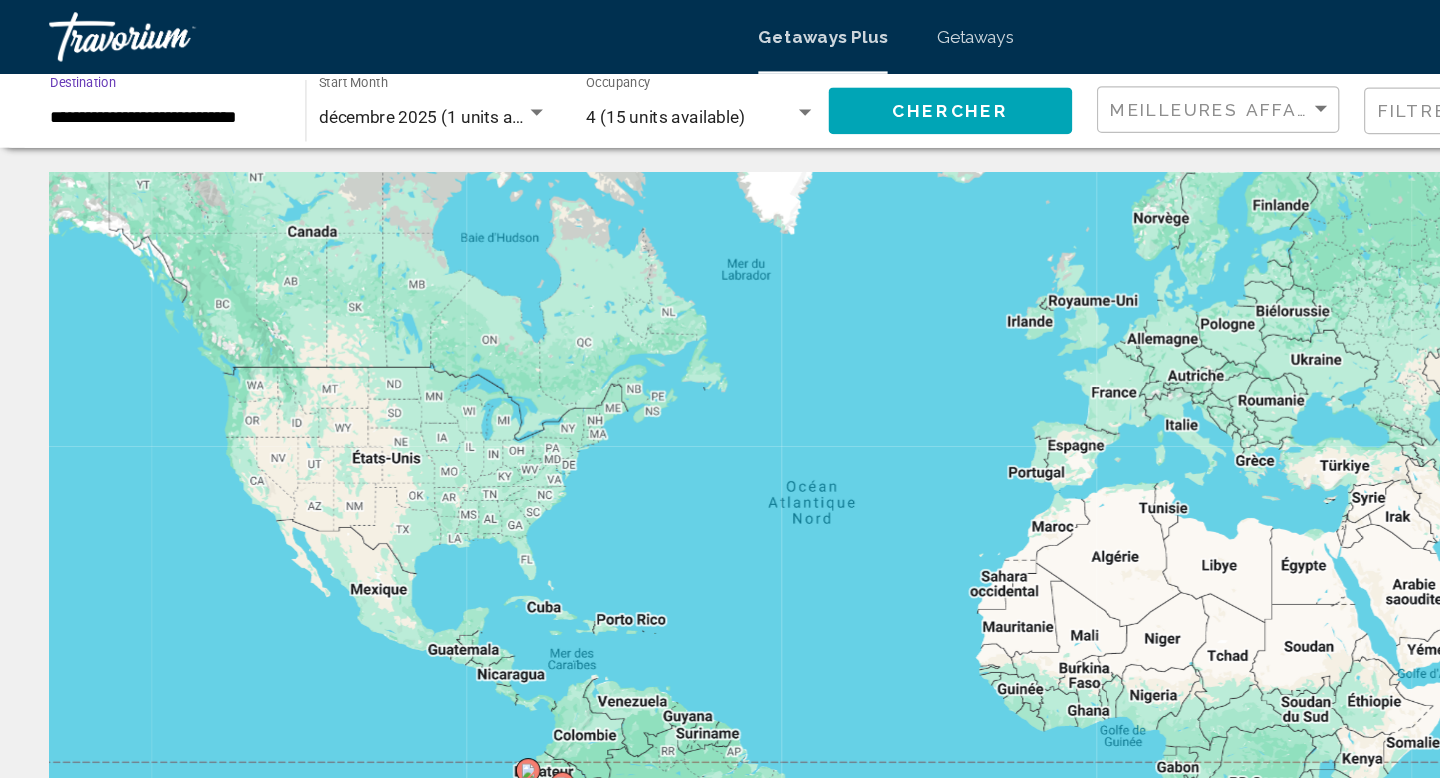 click on "Chercher" 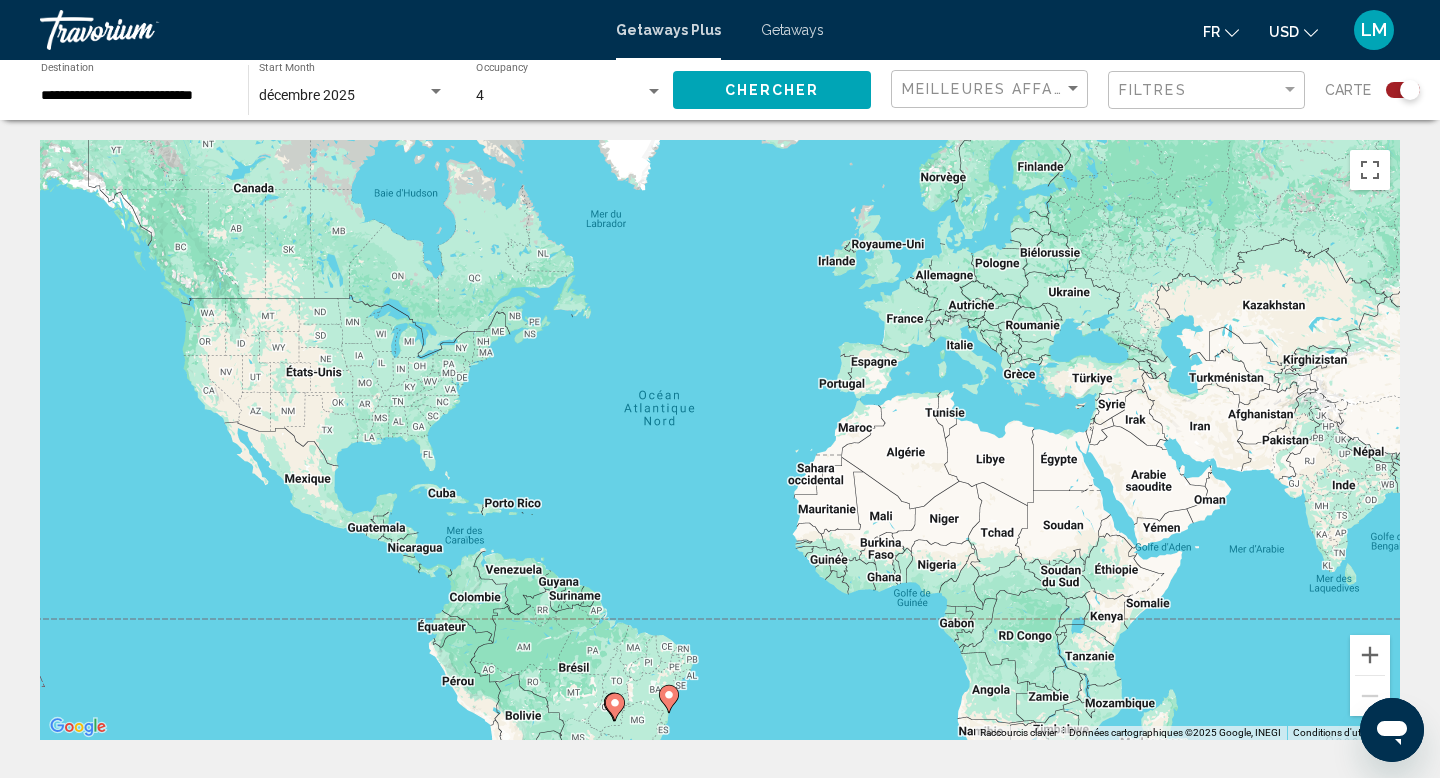 click 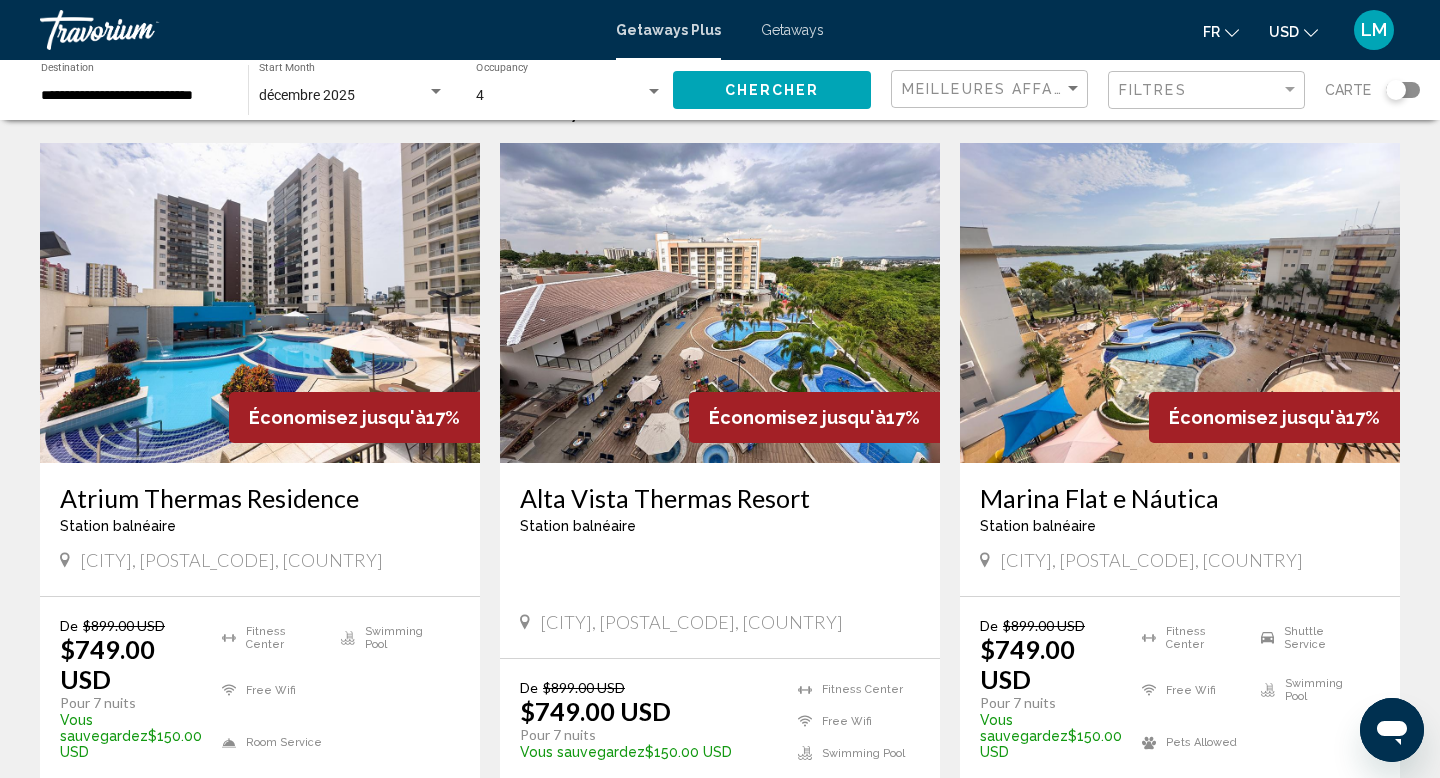 scroll, scrollTop: 0, scrollLeft: 0, axis: both 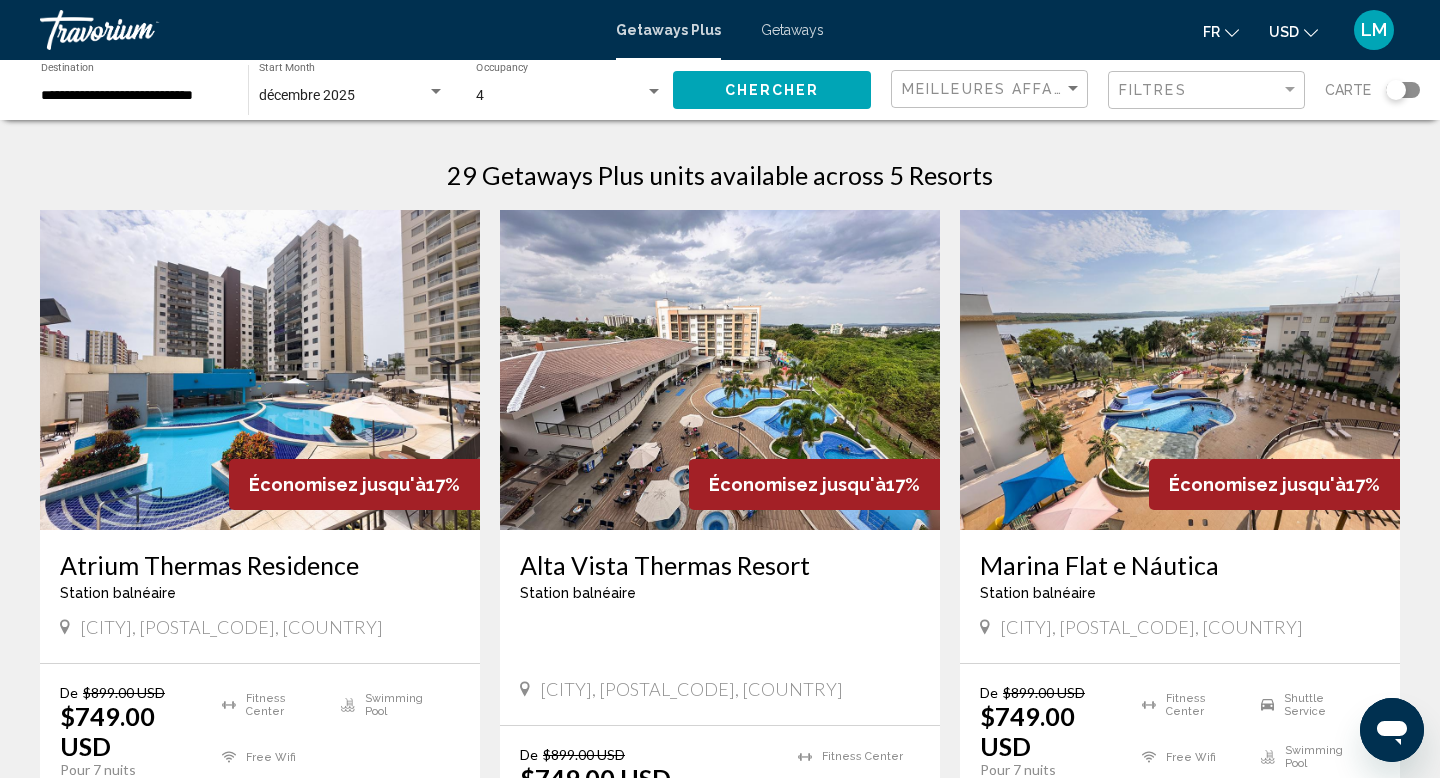 click on "**********" 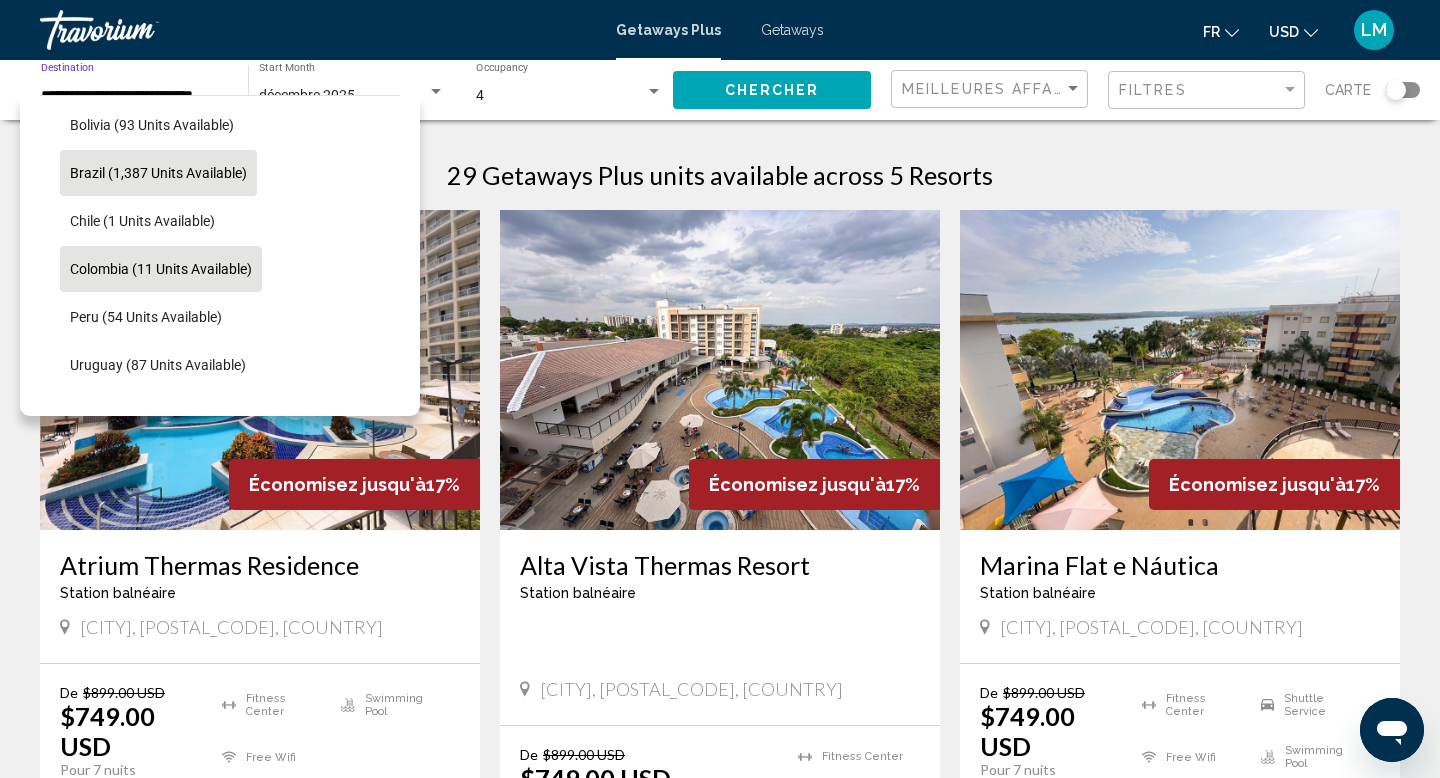 scroll, scrollTop: 498, scrollLeft: 0, axis: vertical 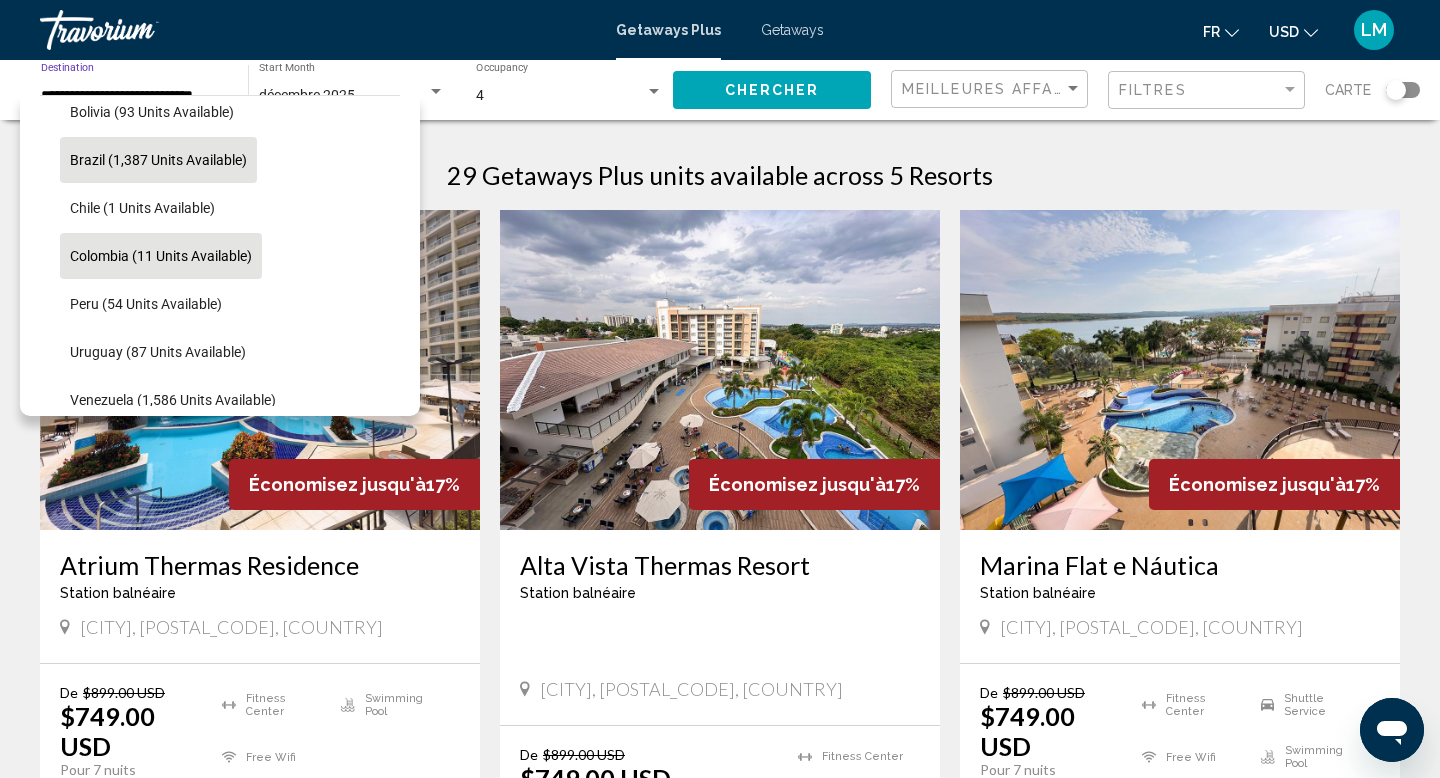 click on "Uruguay (87 units available)" 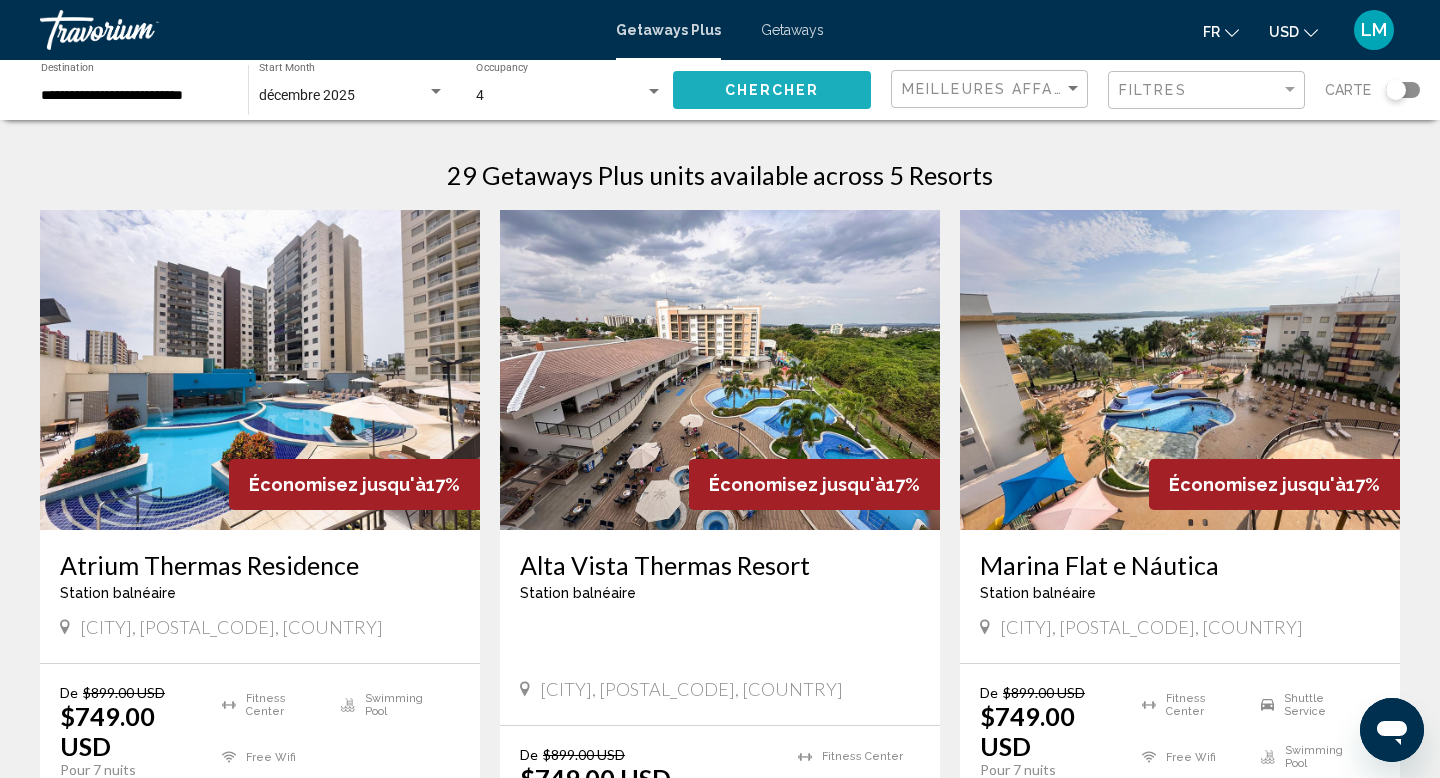 click on "Chercher" 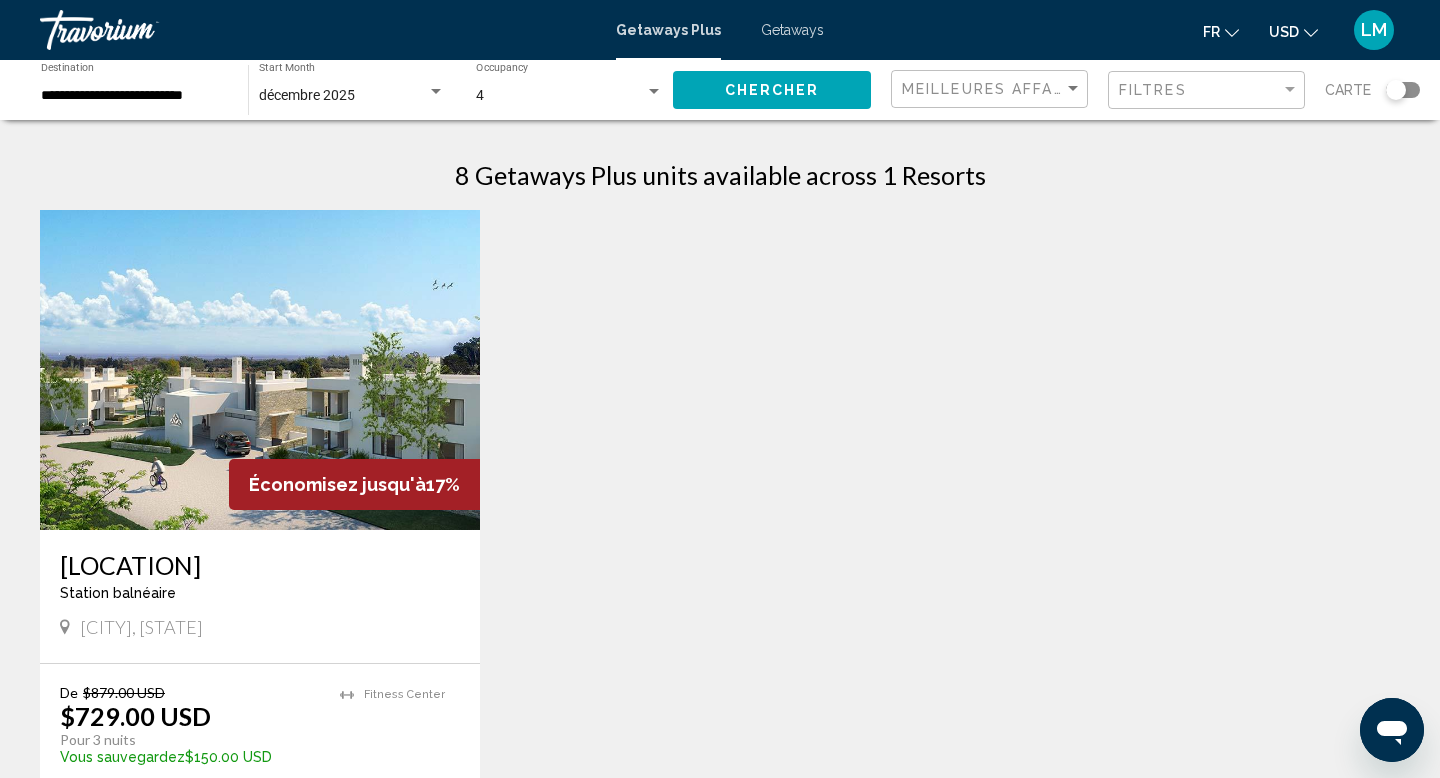 click on "décembre 2025 Start Month All Start Months" 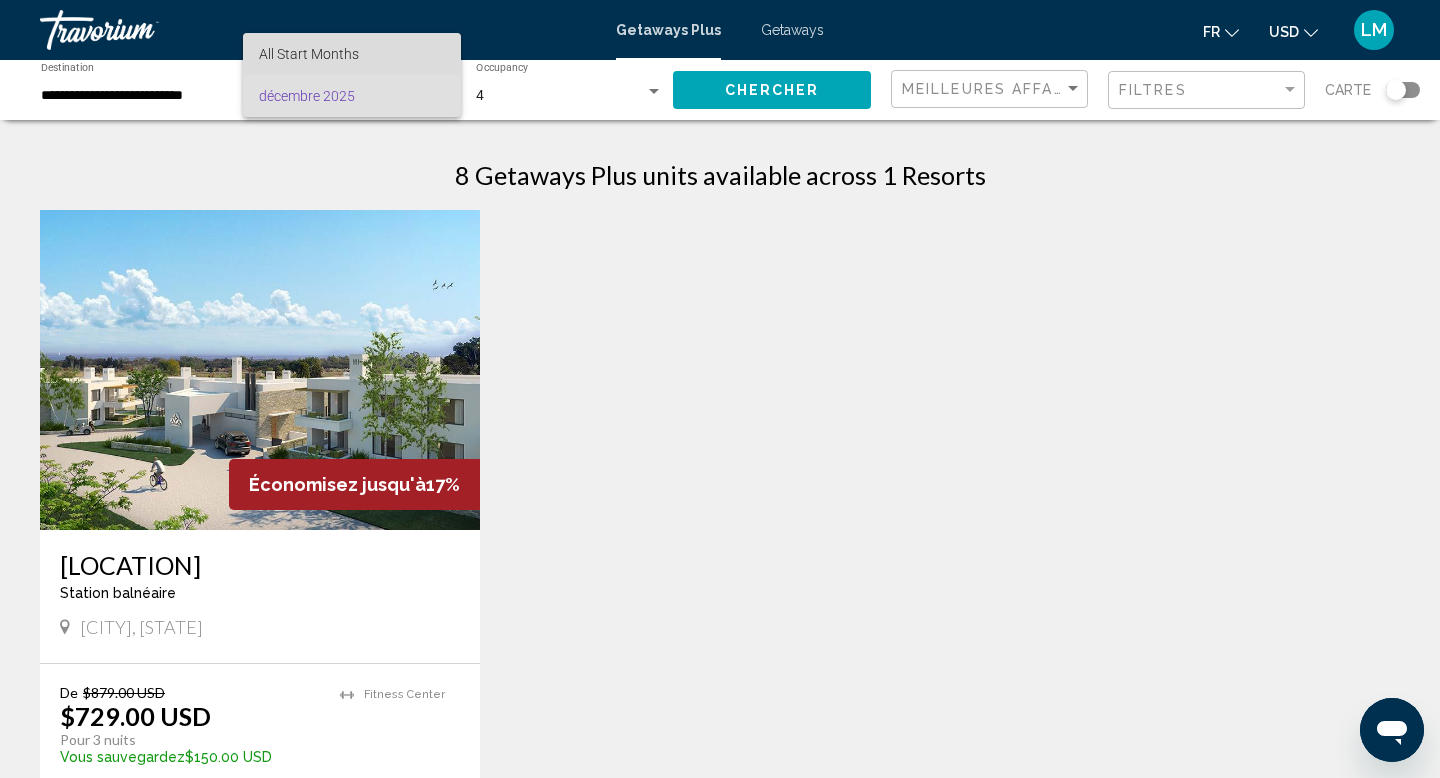 click on "All Start Months" at bounding box center (352, 54) 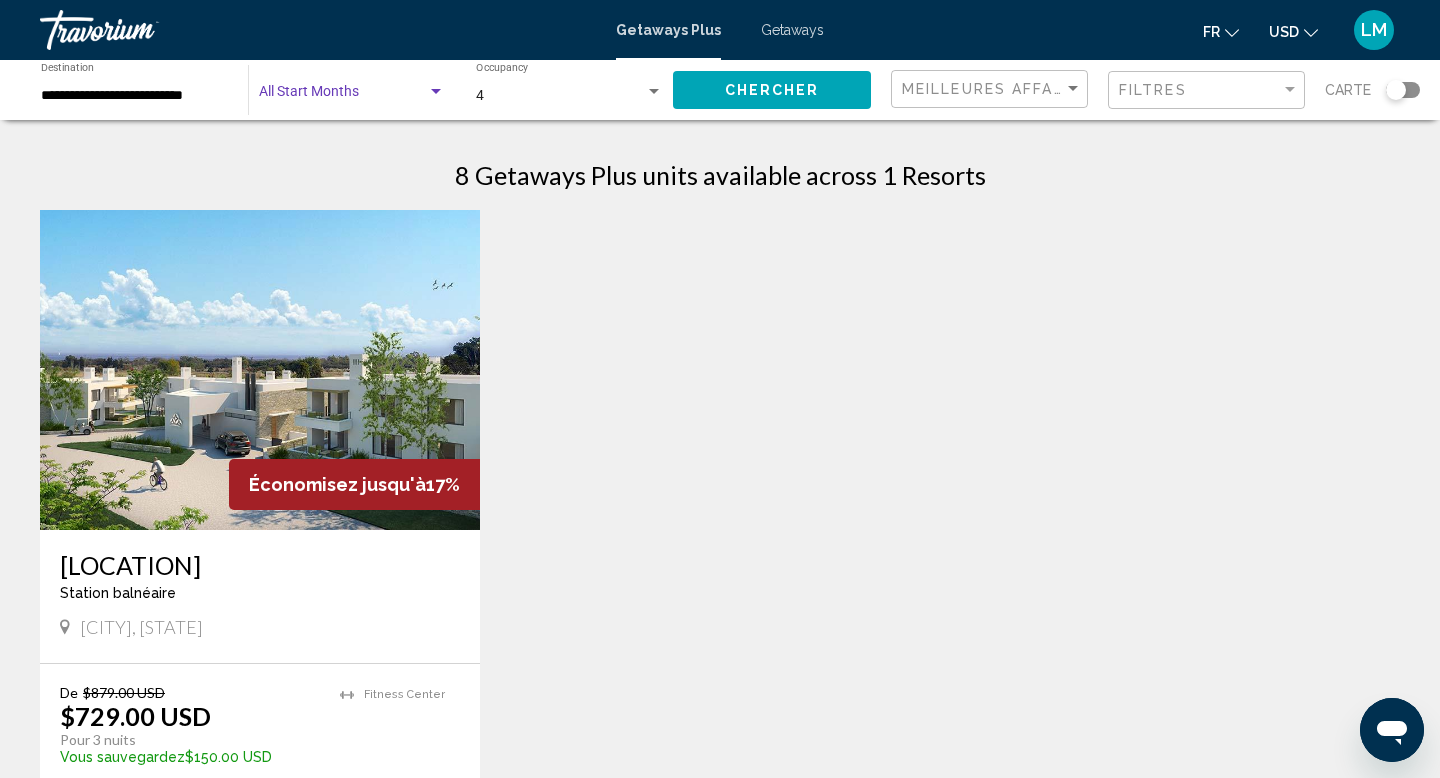 click on "Start Month All Start Months" 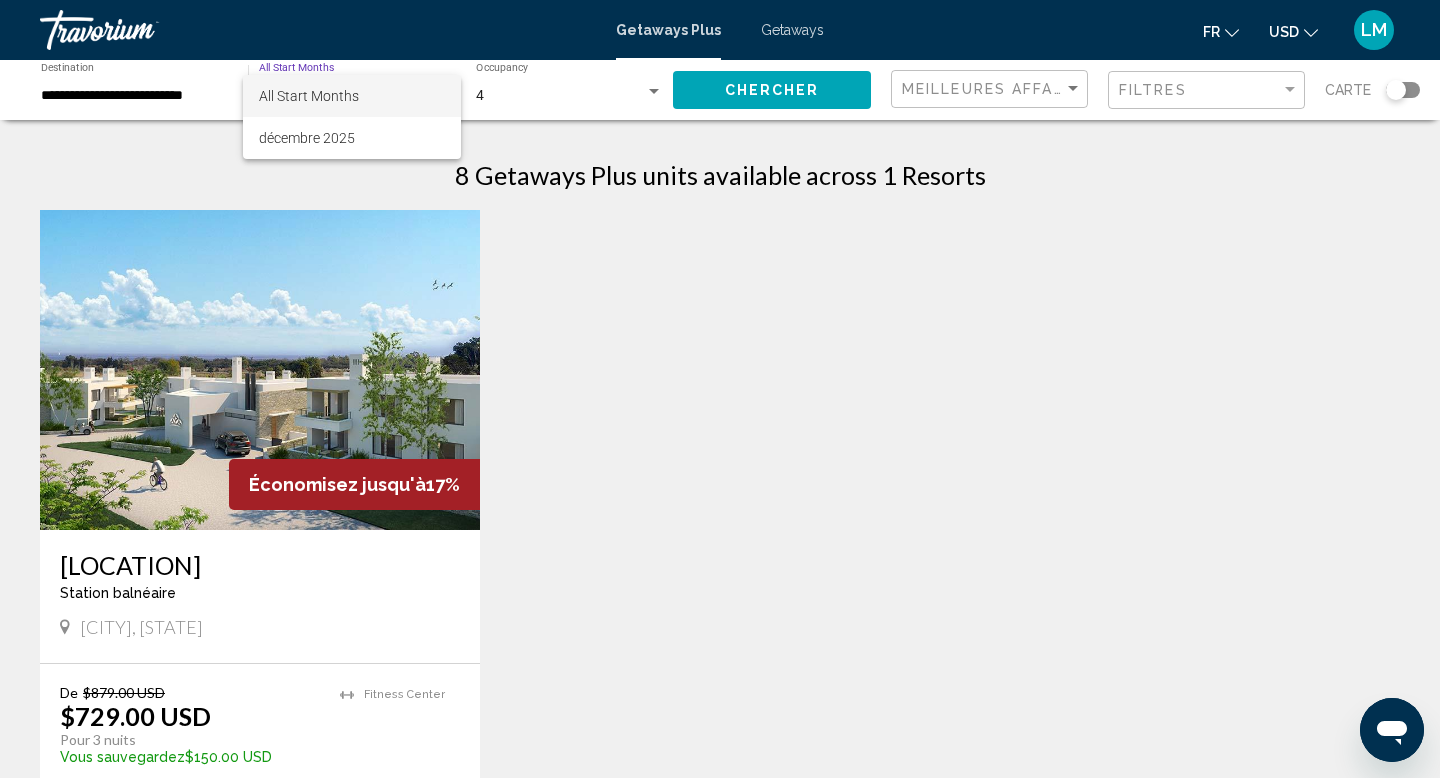 click at bounding box center [720, 389] 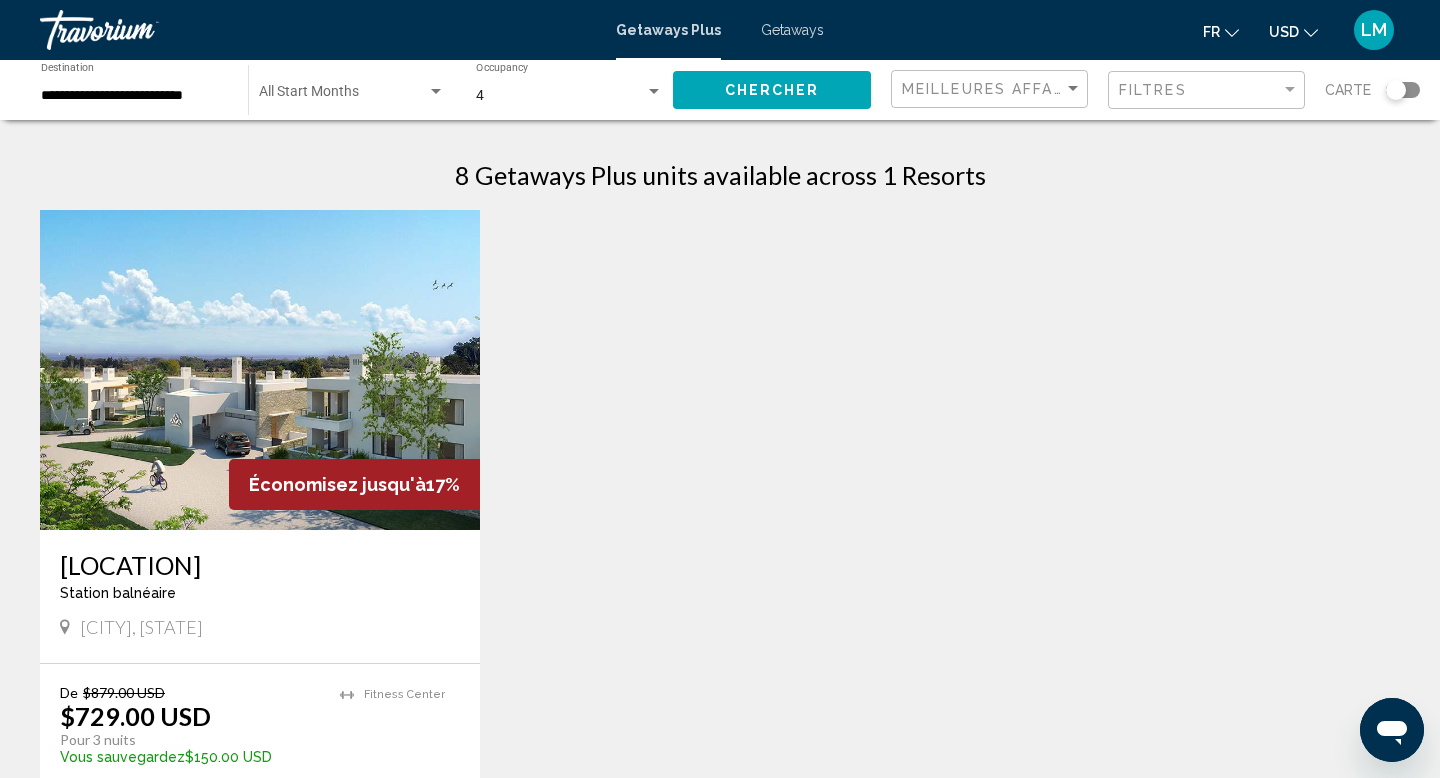 click on "**********" 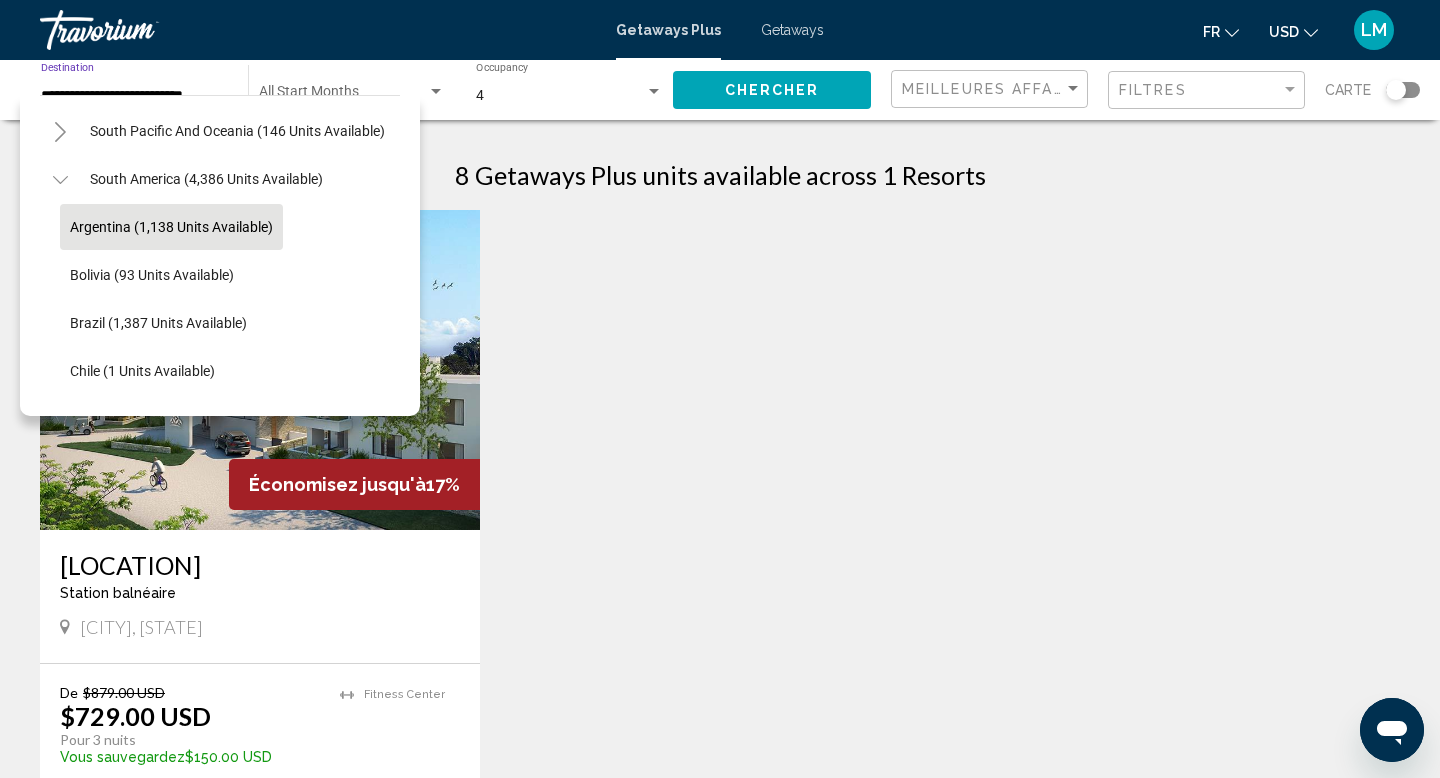 scroll, scrollTop: 333, scrollLeft: 0, axis: vertical 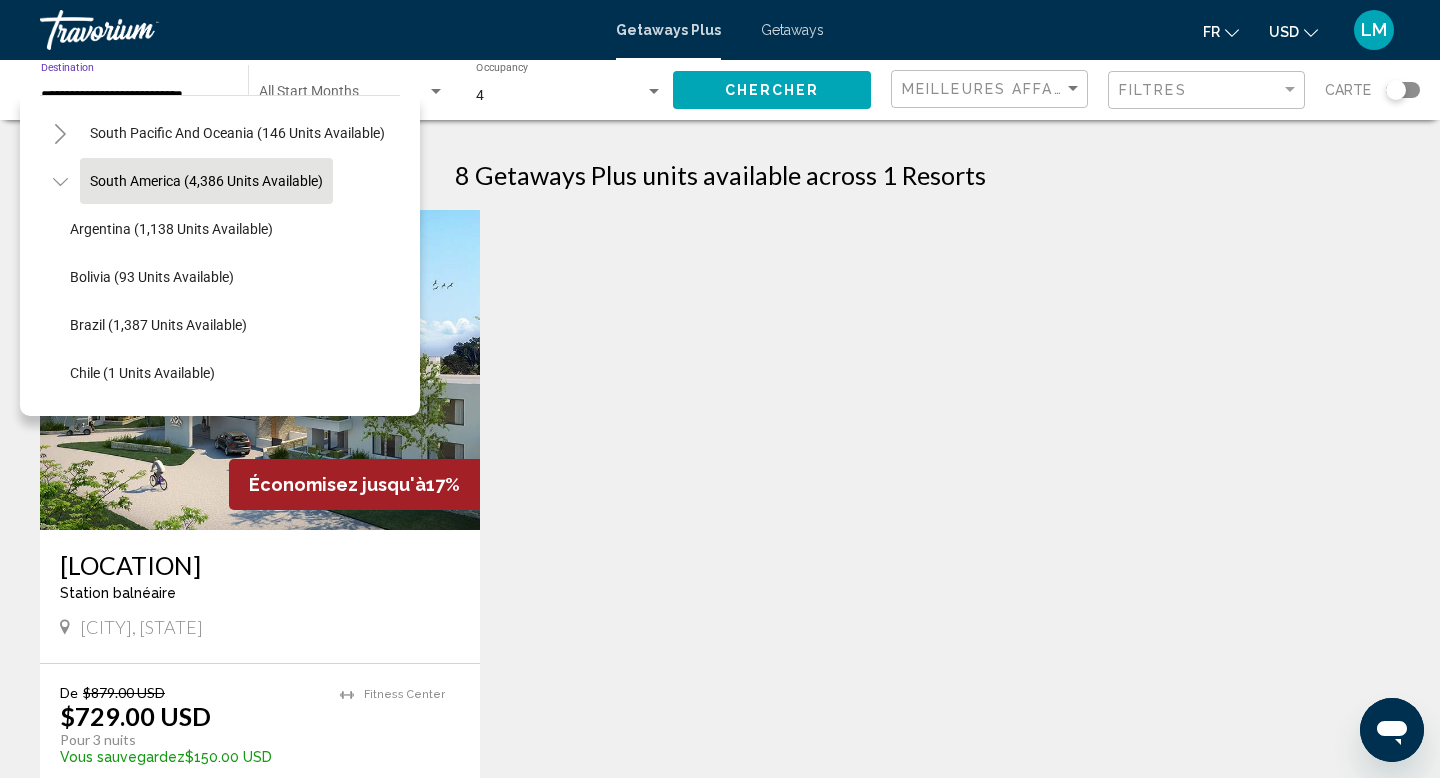 click on "South America (4,386 units available)" at bounding box center (205, 613) 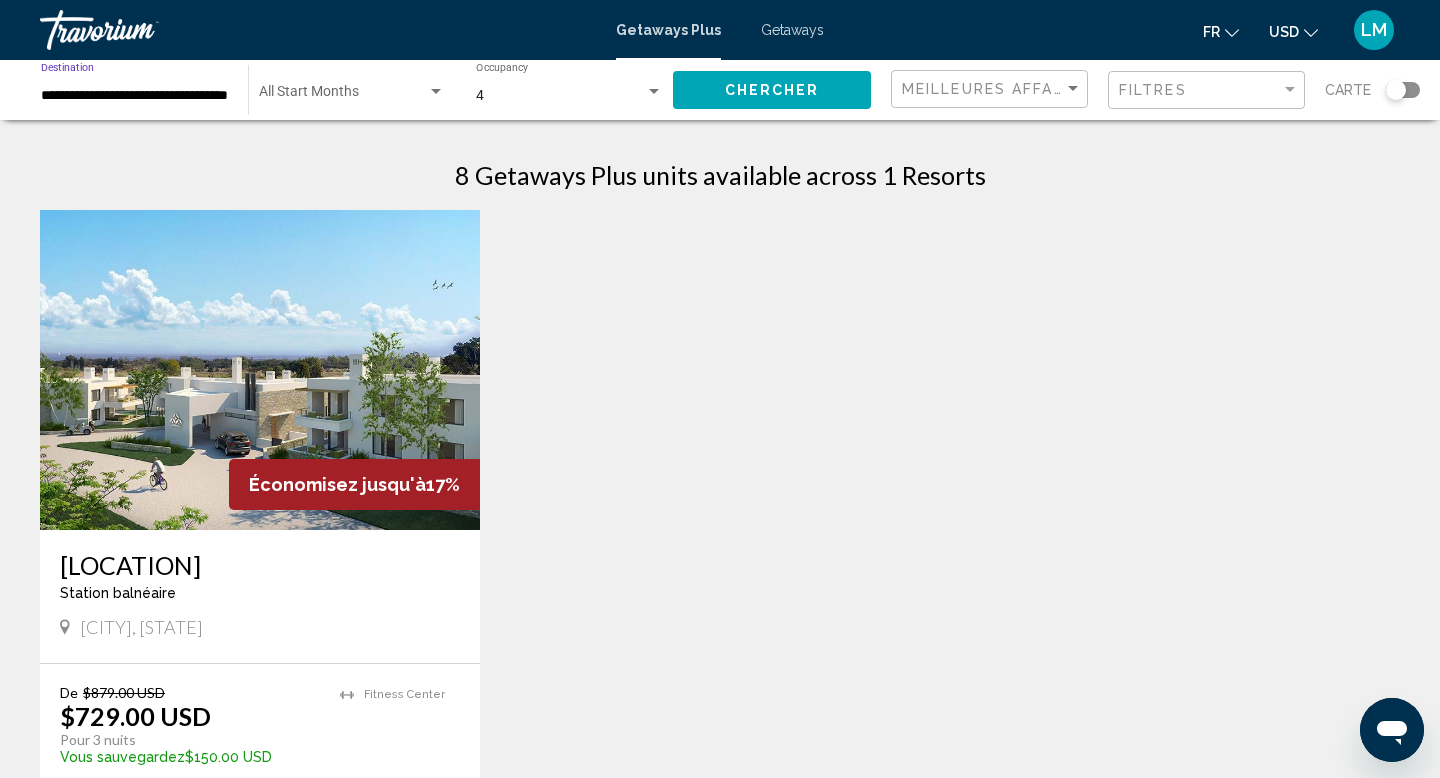 click at bounding box center [343, 96] 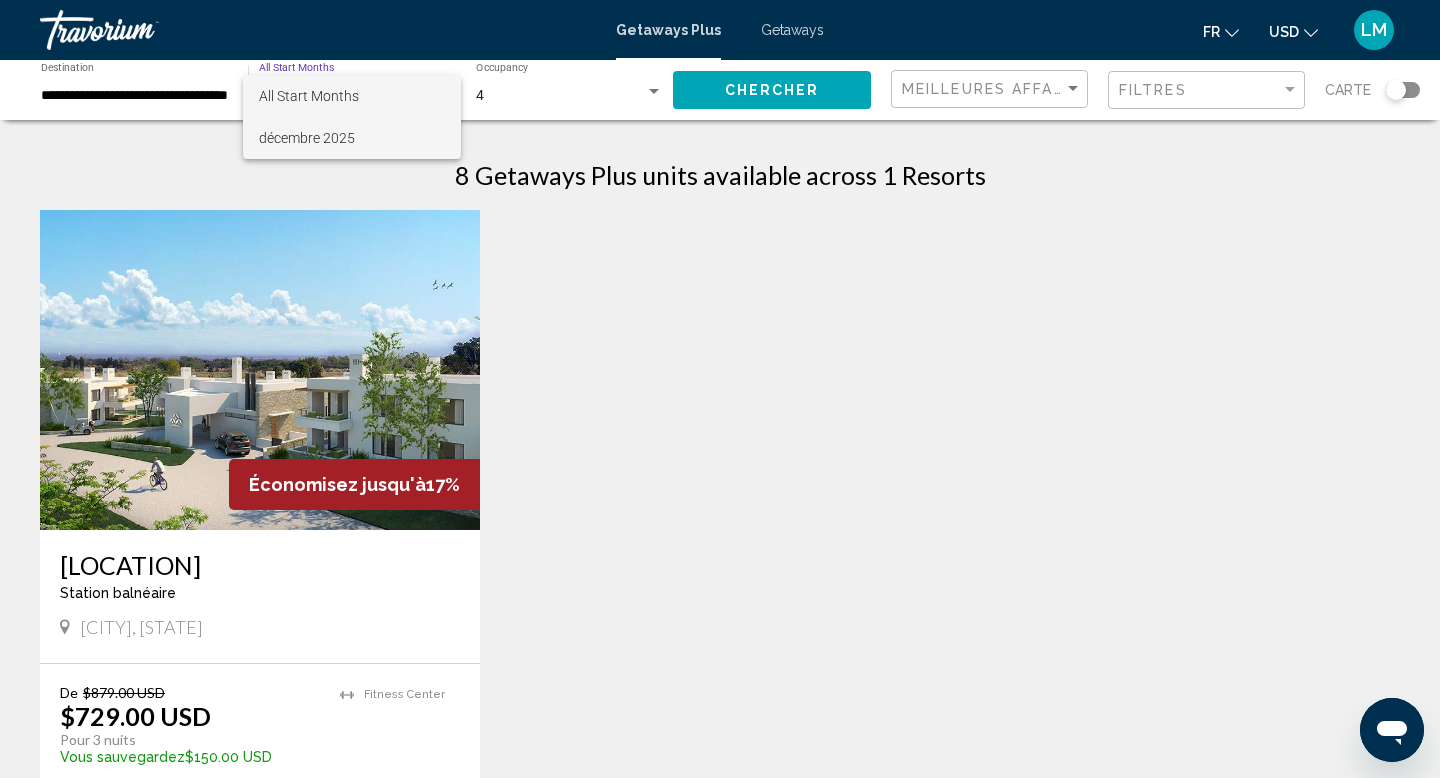 click on "décembre 2025" at bounding box center (352, 138) 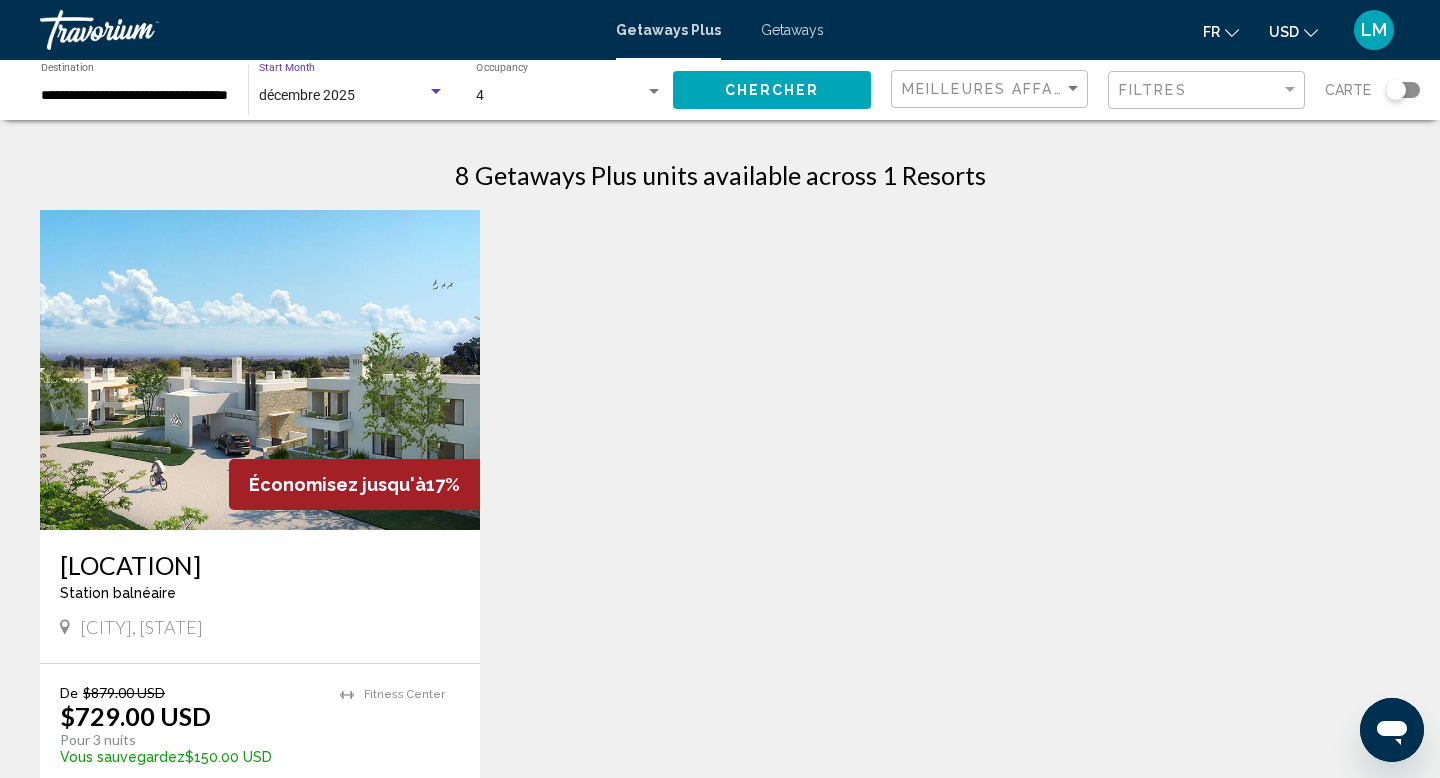 click on "Chercher" 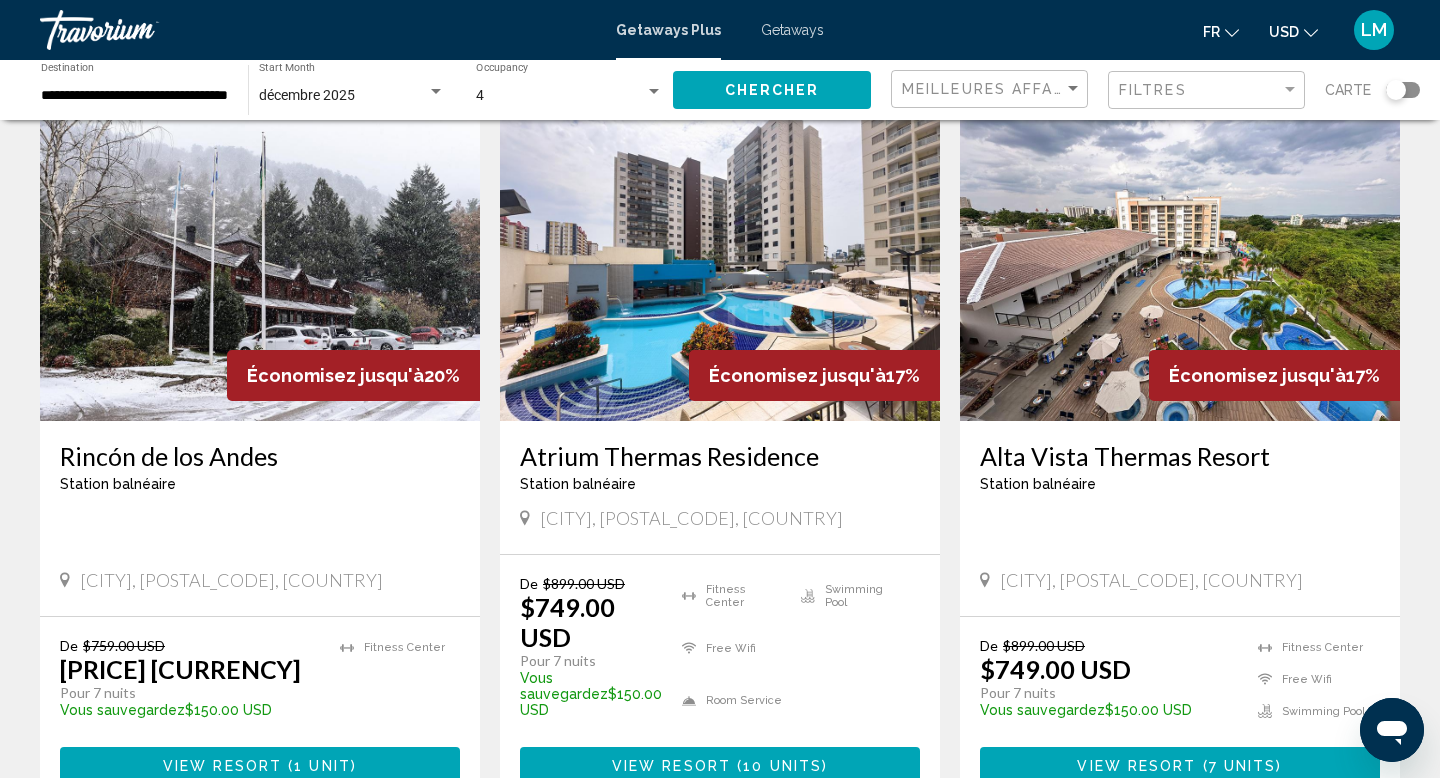 scroll, scrollTop: 0, scrollLeft: 0, axis: both 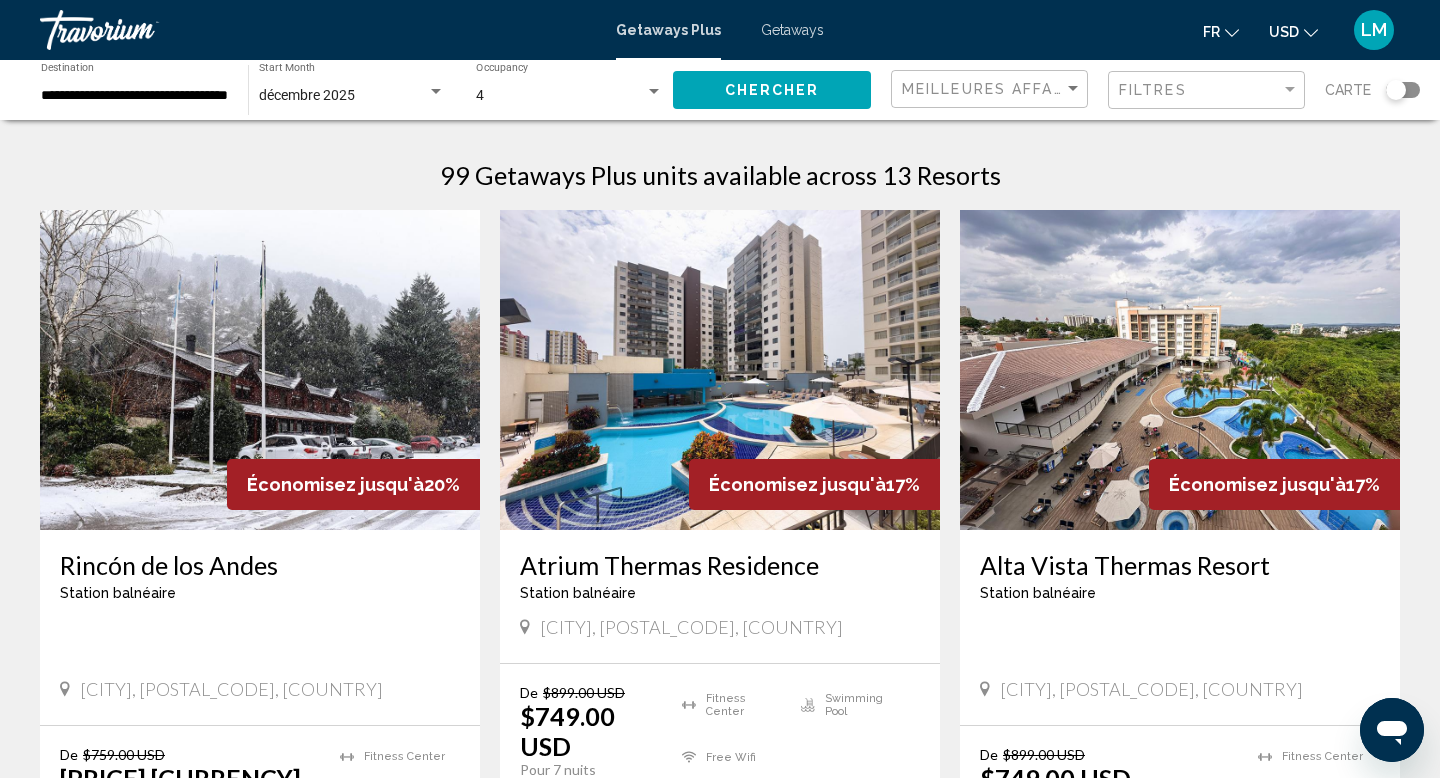 click on "Carte" 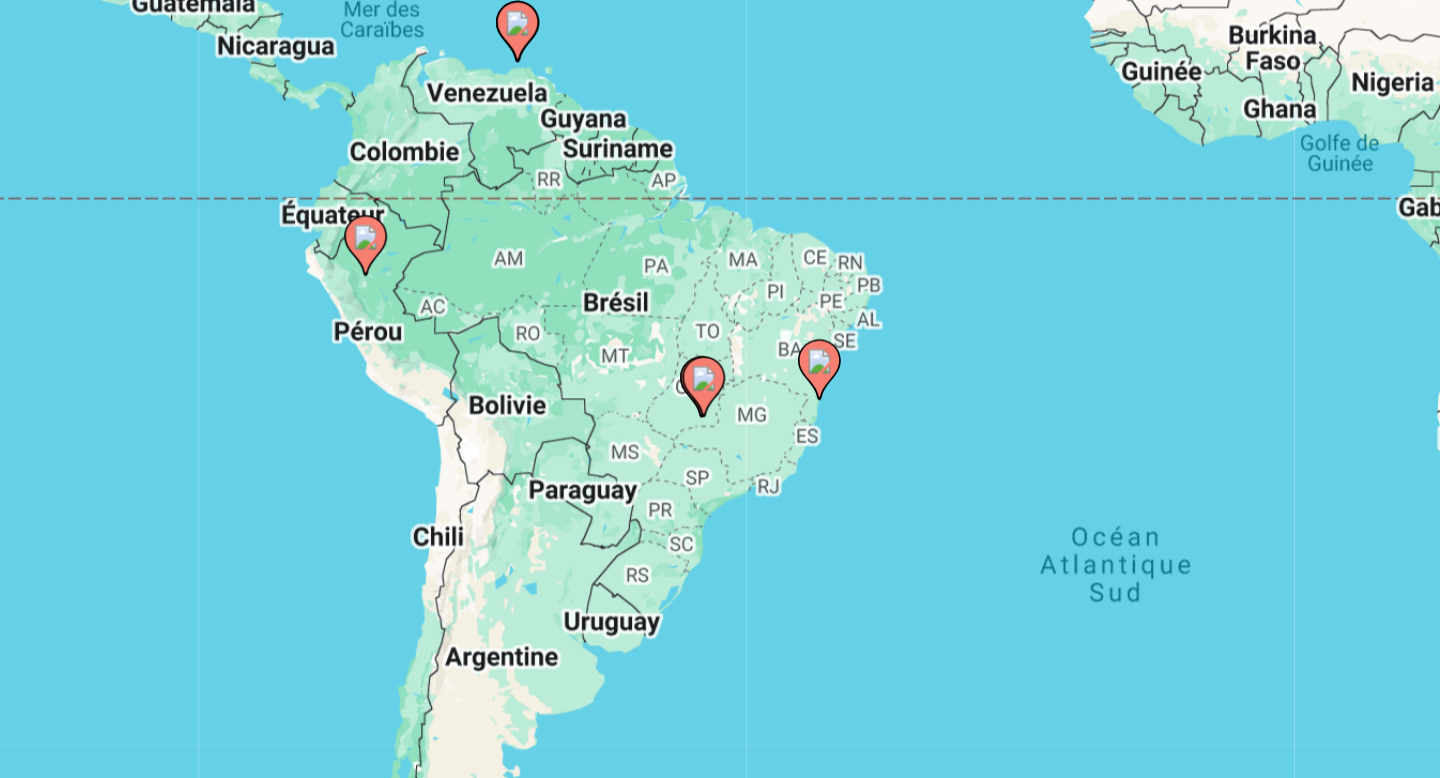 drag, startPoint x: 536, startPoint y: 598, endPoint x: 556, endPoint y: 392, distance: 206.9686 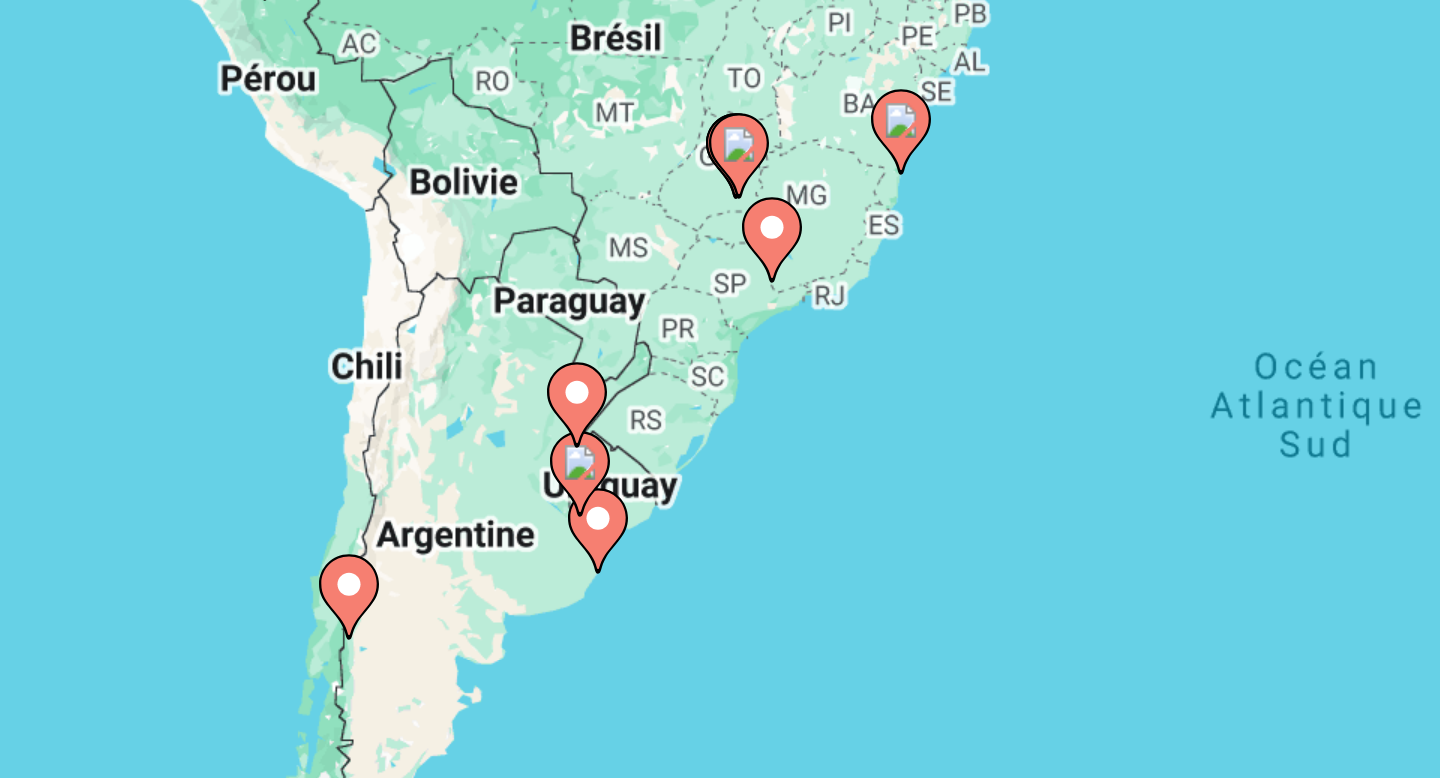drag, startPoint x: 609, startPoint y: 560, endPoint x: 640, endPoint y: 508, distance: 60.53924 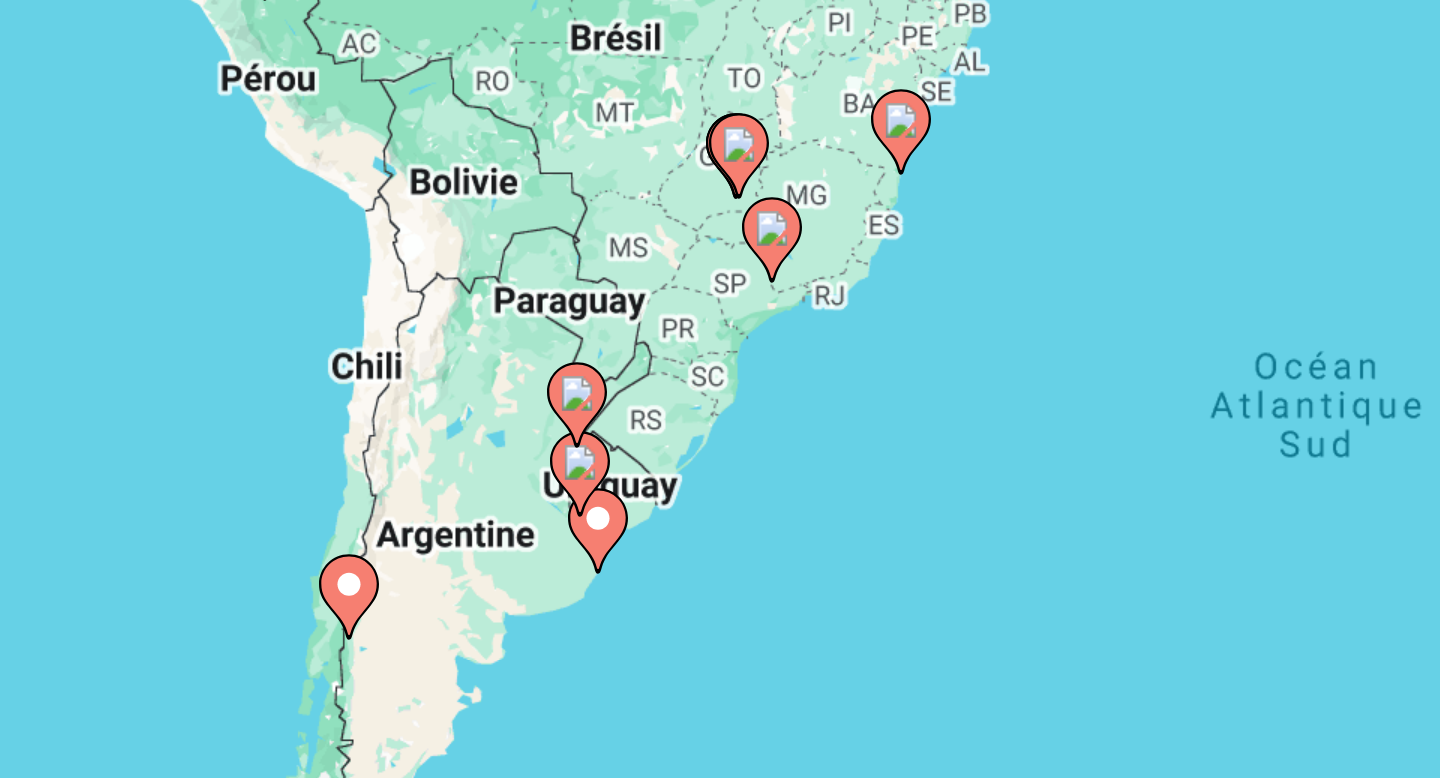 click on "Pour activer le glissement avec le clavier, appuyez sur Alt+Entrée. Une fois ce mode activé, utilisez les touches fléchées pour déplacer le repère. Pour valider le déplacement, appuyez sur Entrée. Pour annuler, appuyez sur Échap." at bounding box center [720, 440] 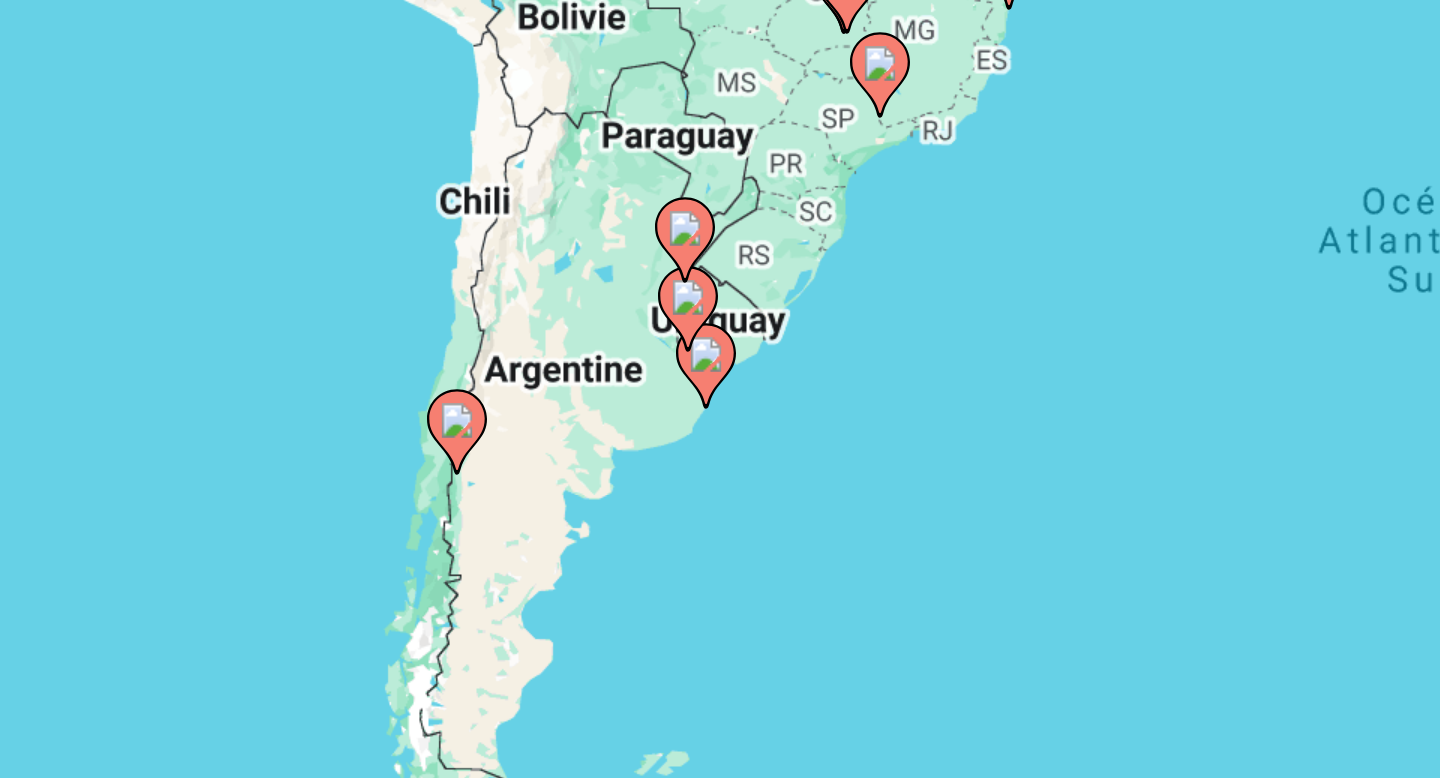 click 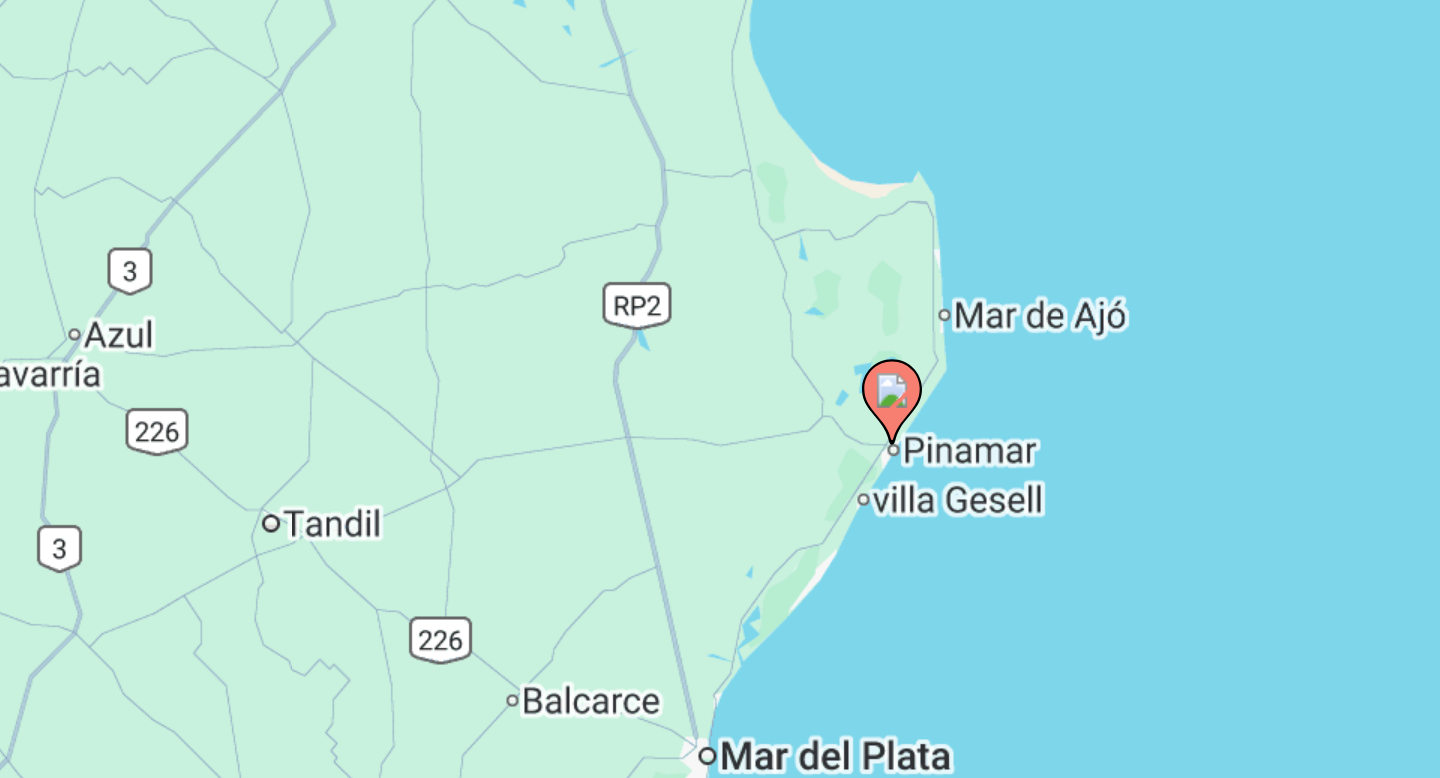 drag, startPoint x: 673, startPoint y: 496, endPoint x: 647, endPoint y: 611, distance: 117.902504 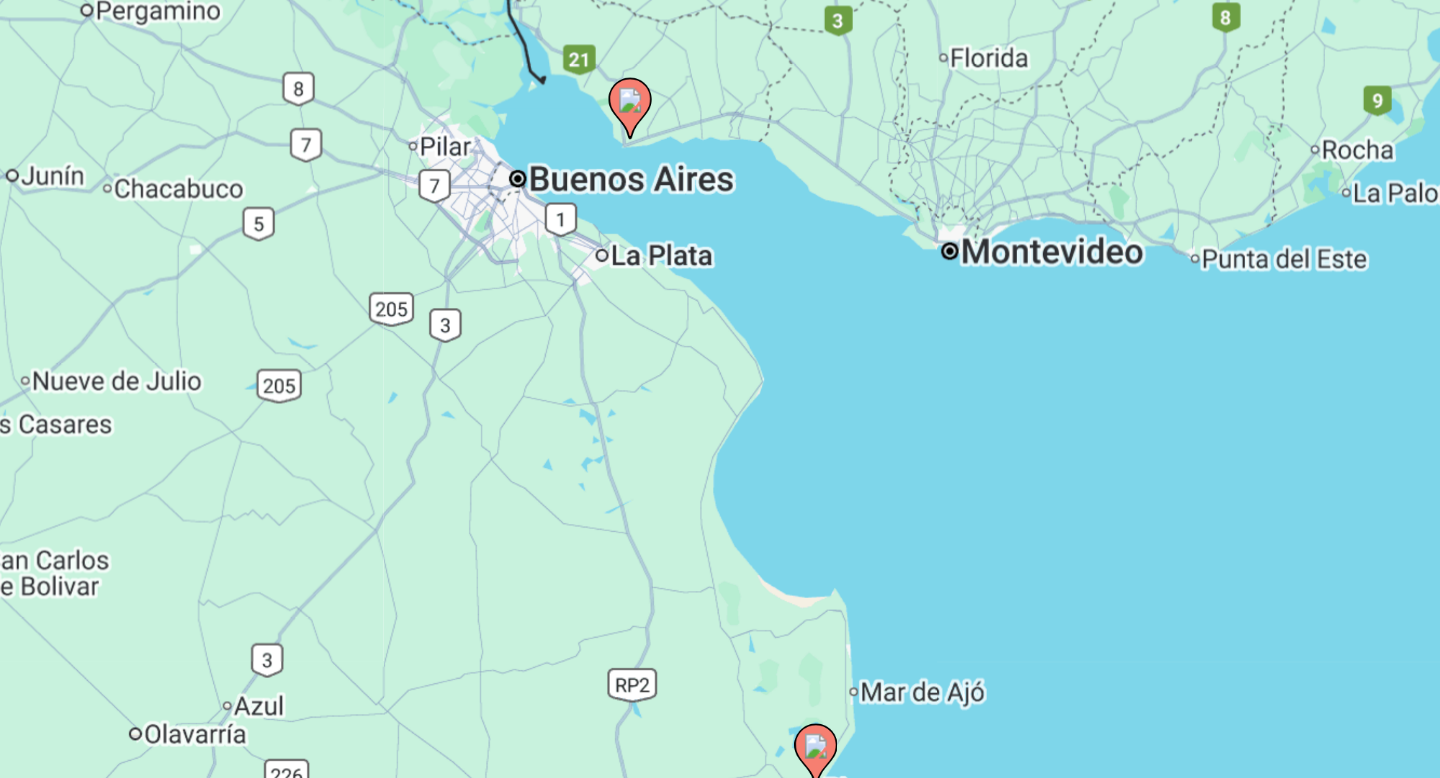 drag, startPoint x: 669, startPoint y: 425, endPoint x: 667, endPoint y: 619, distance: 194.01031 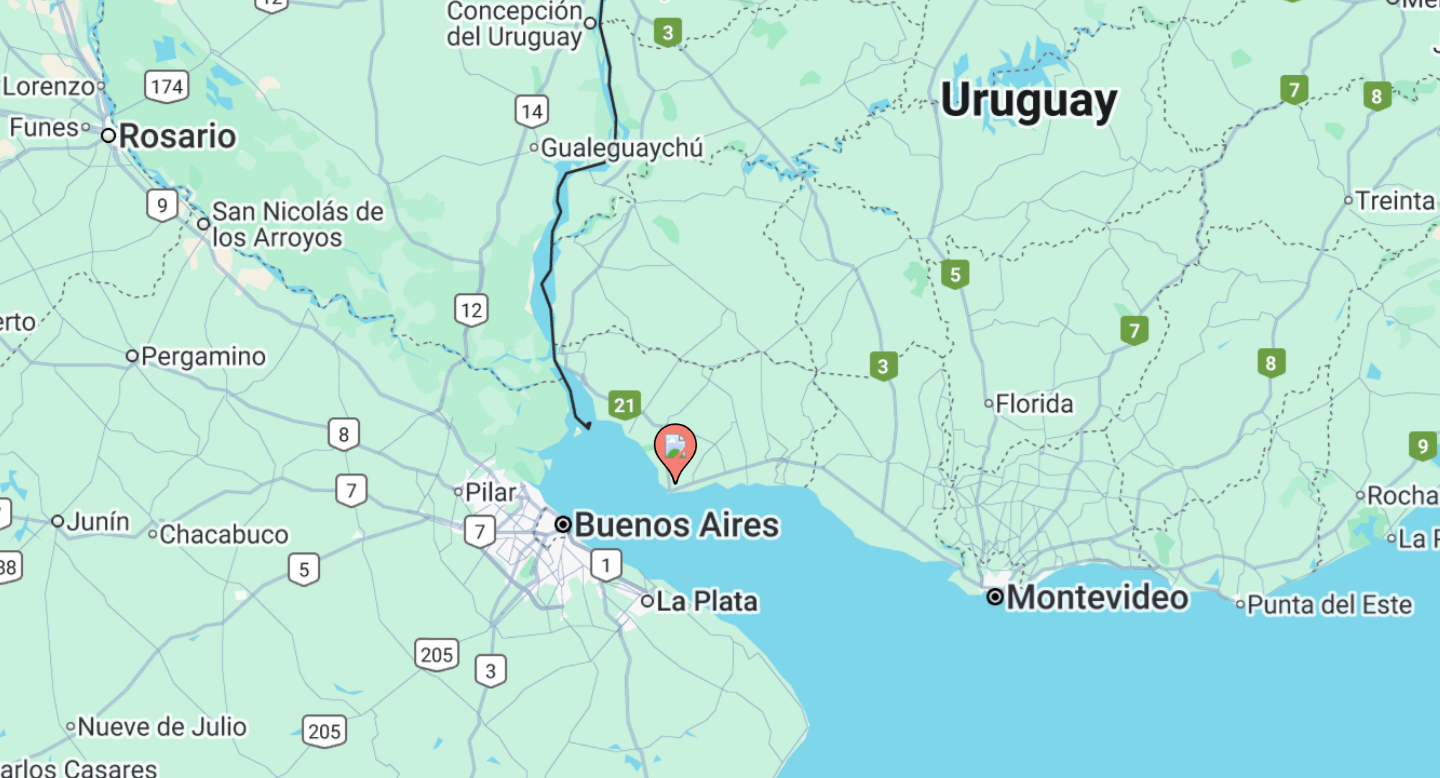 click 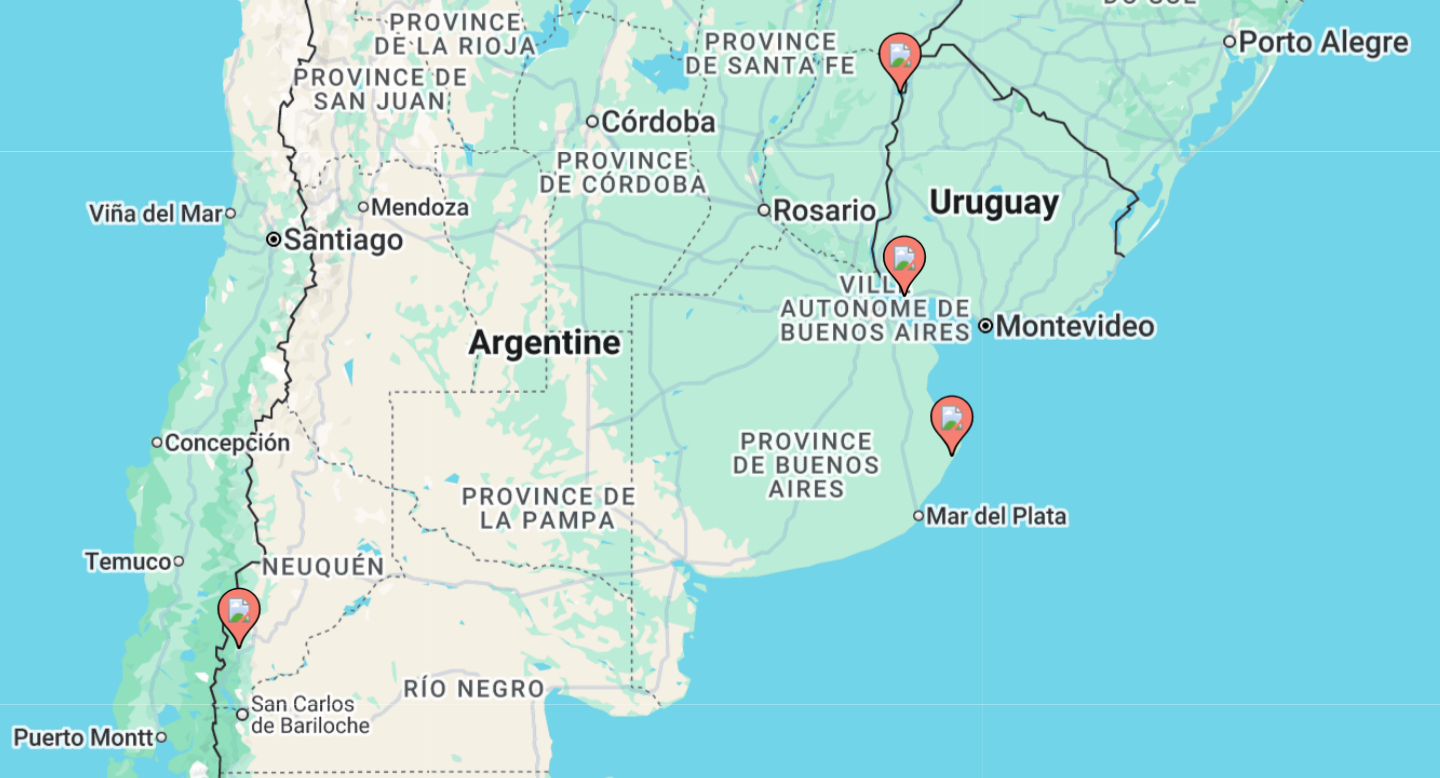 click 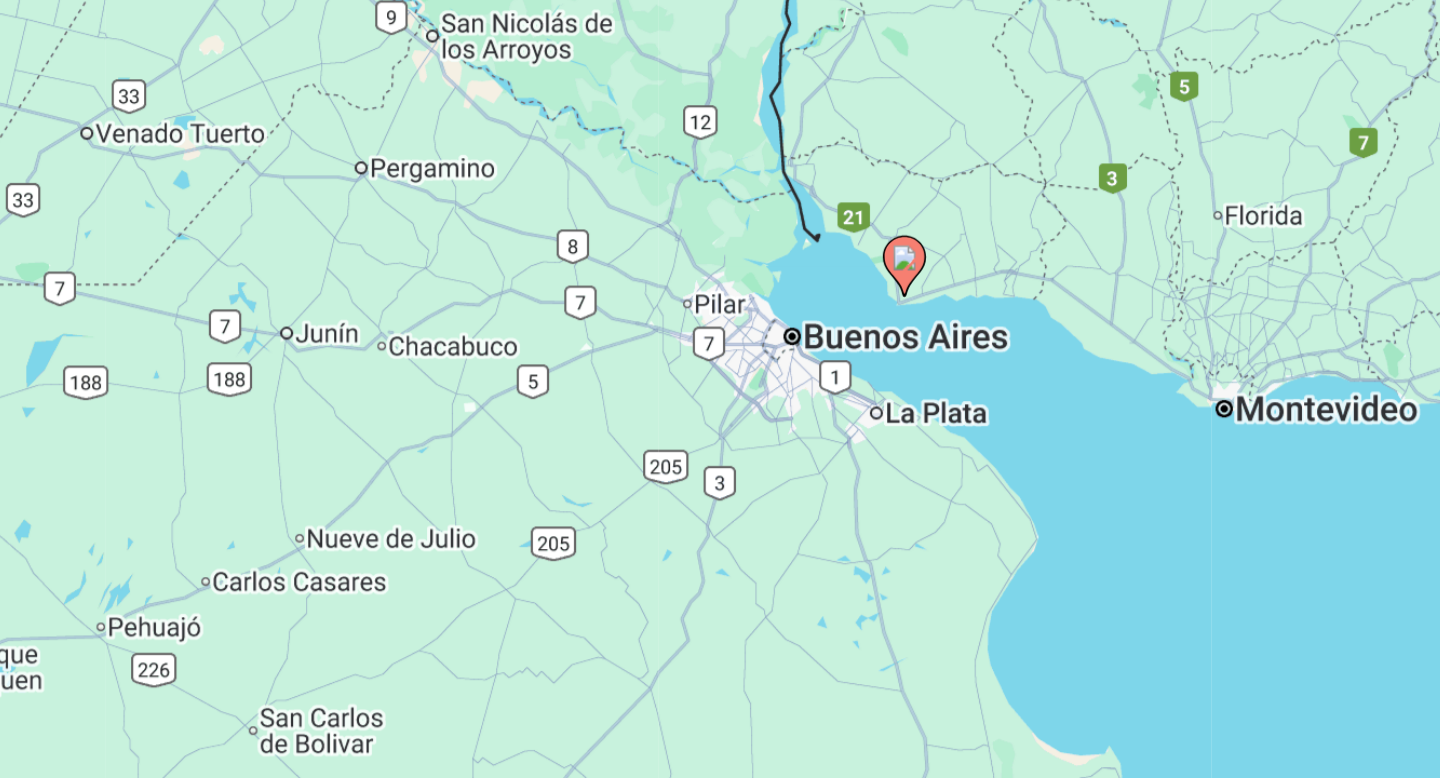 click 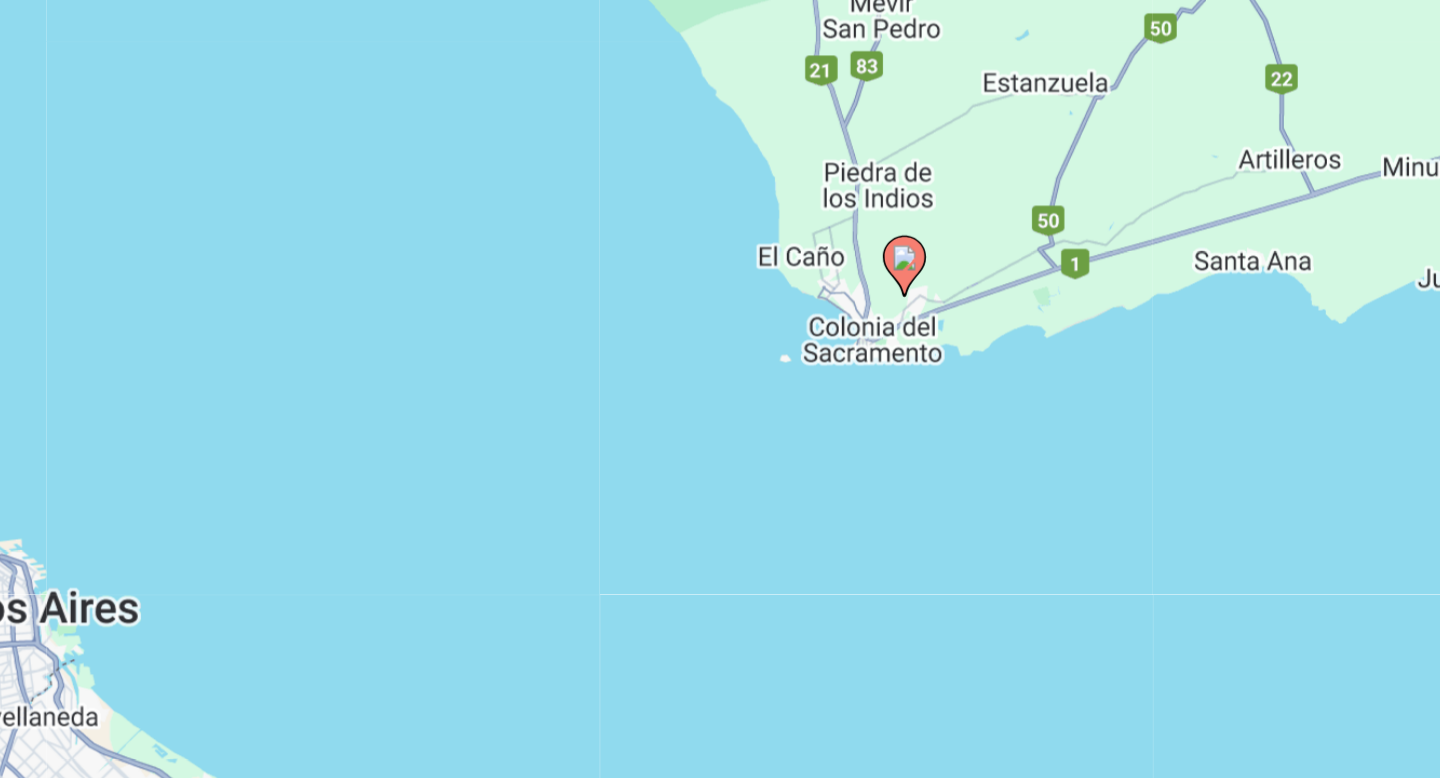 click 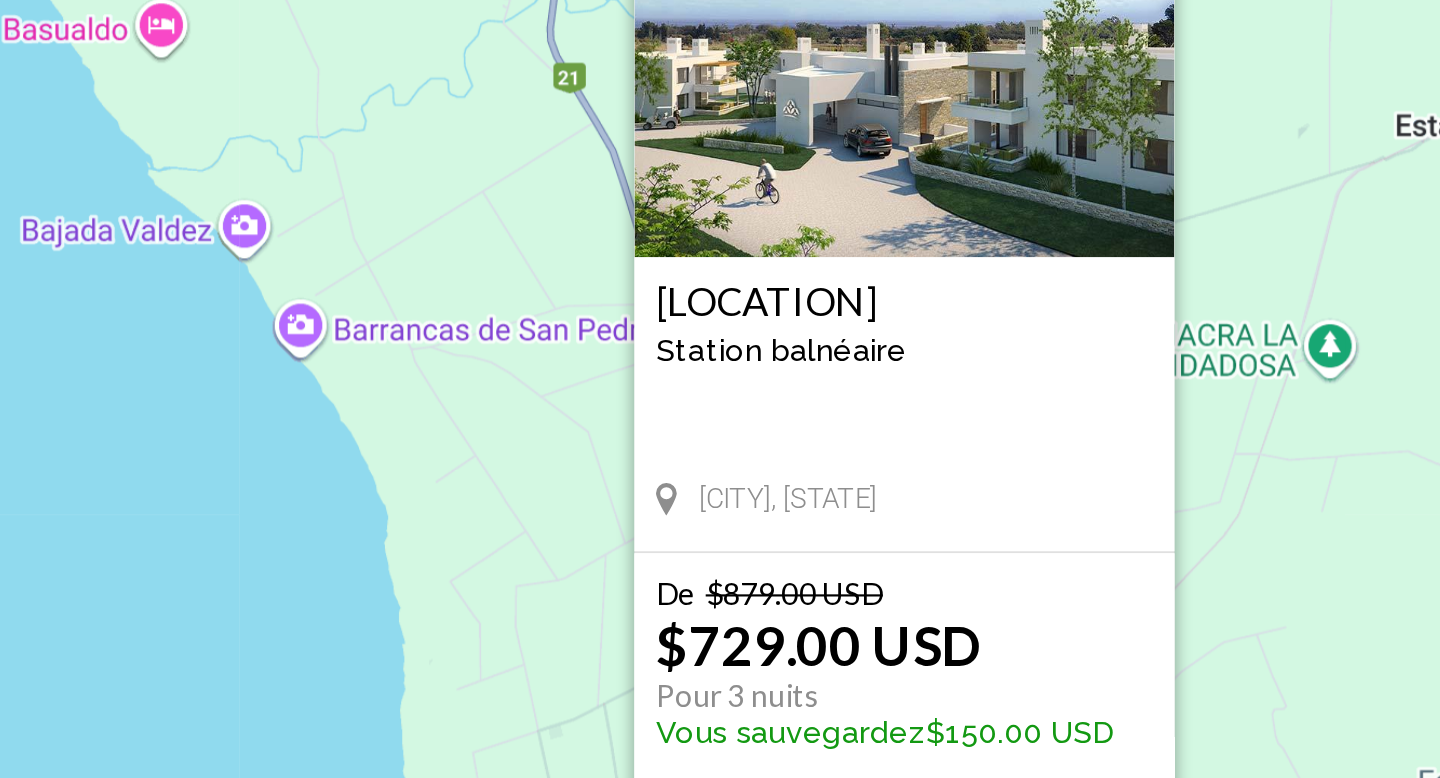 click at bounding box center (720, 270) 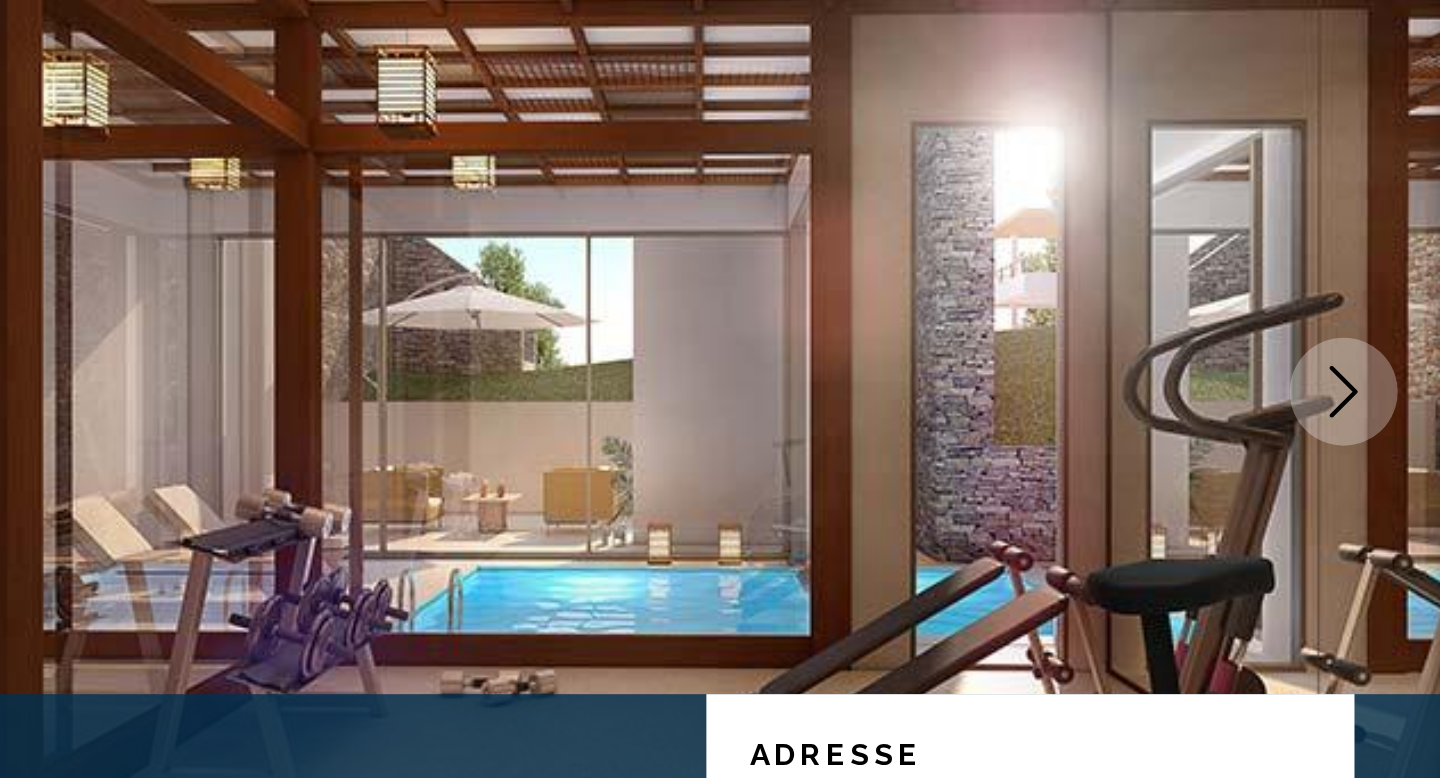 click 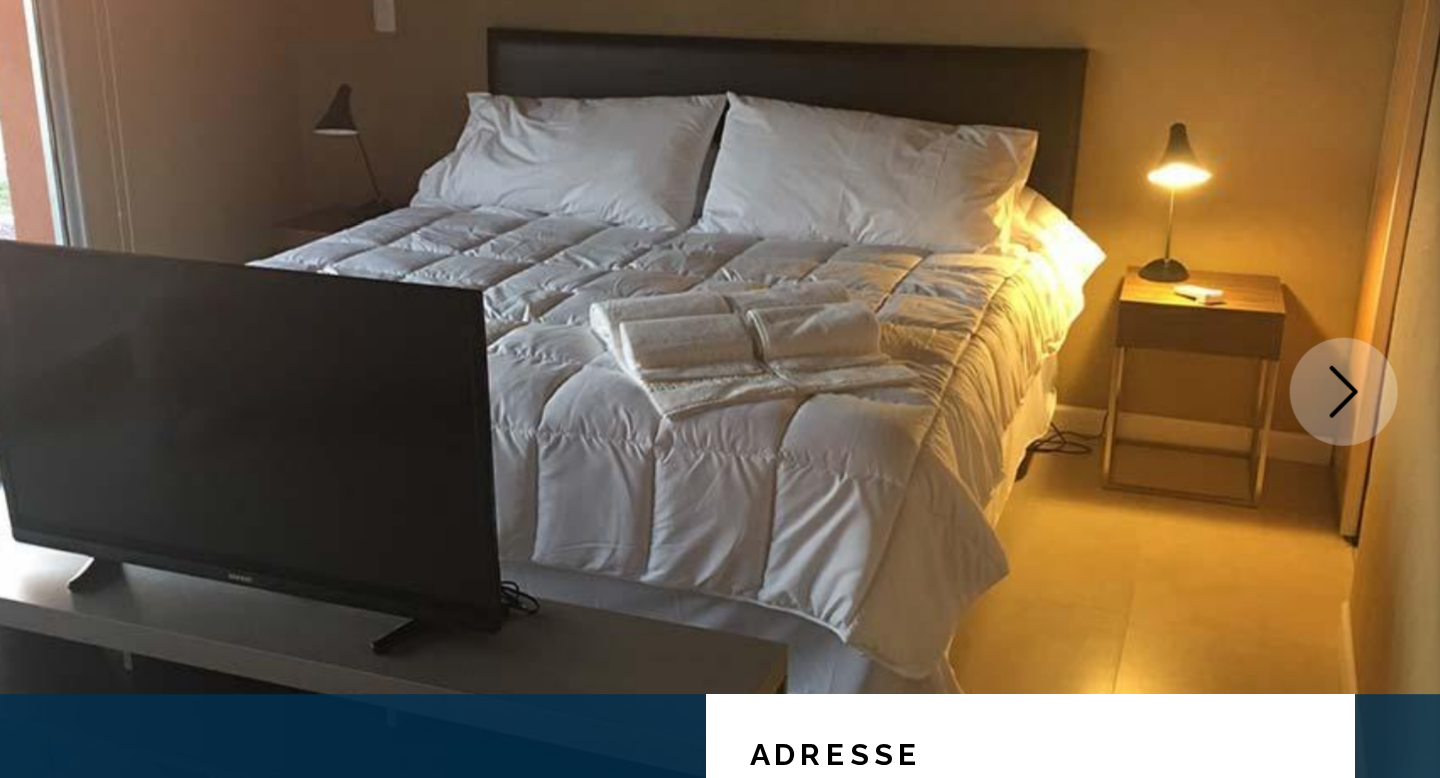 click 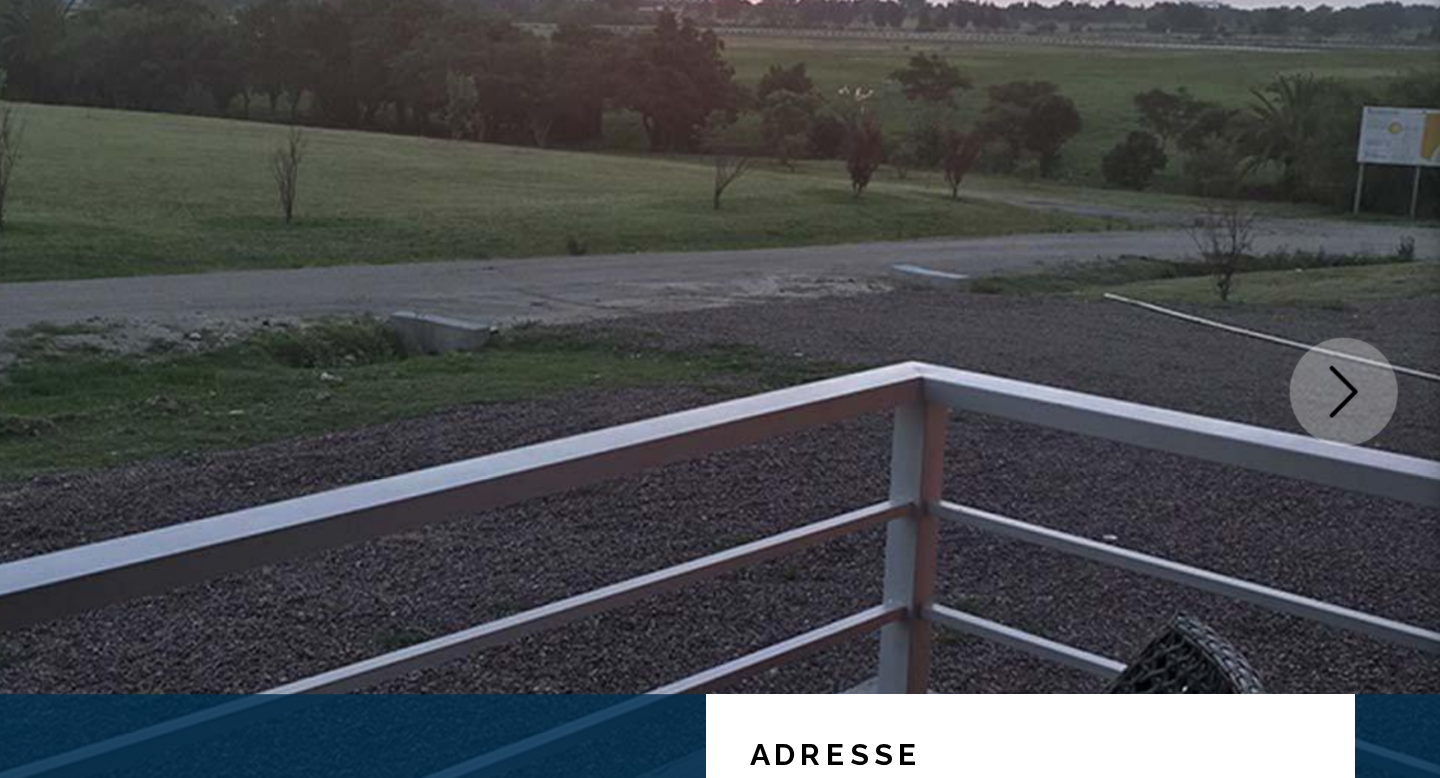 click 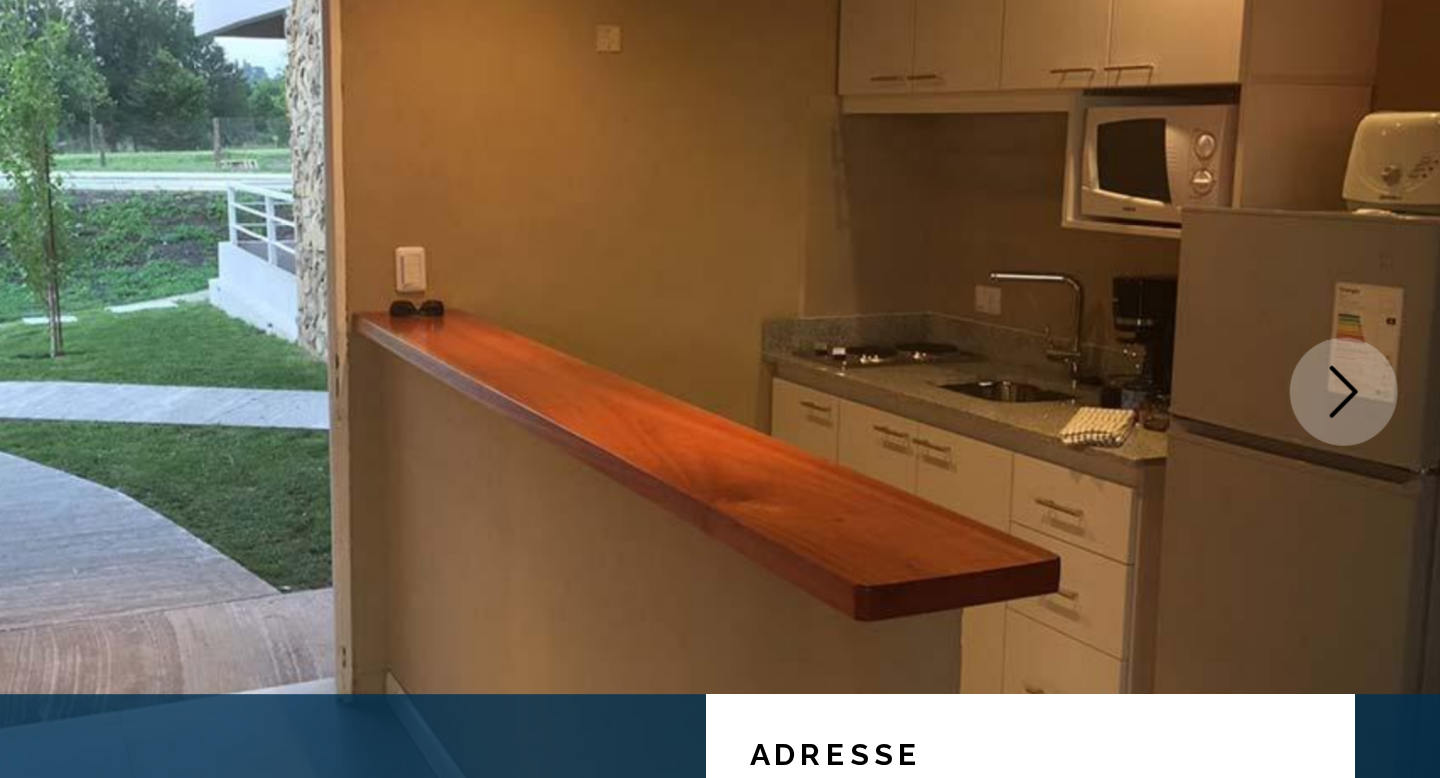 click 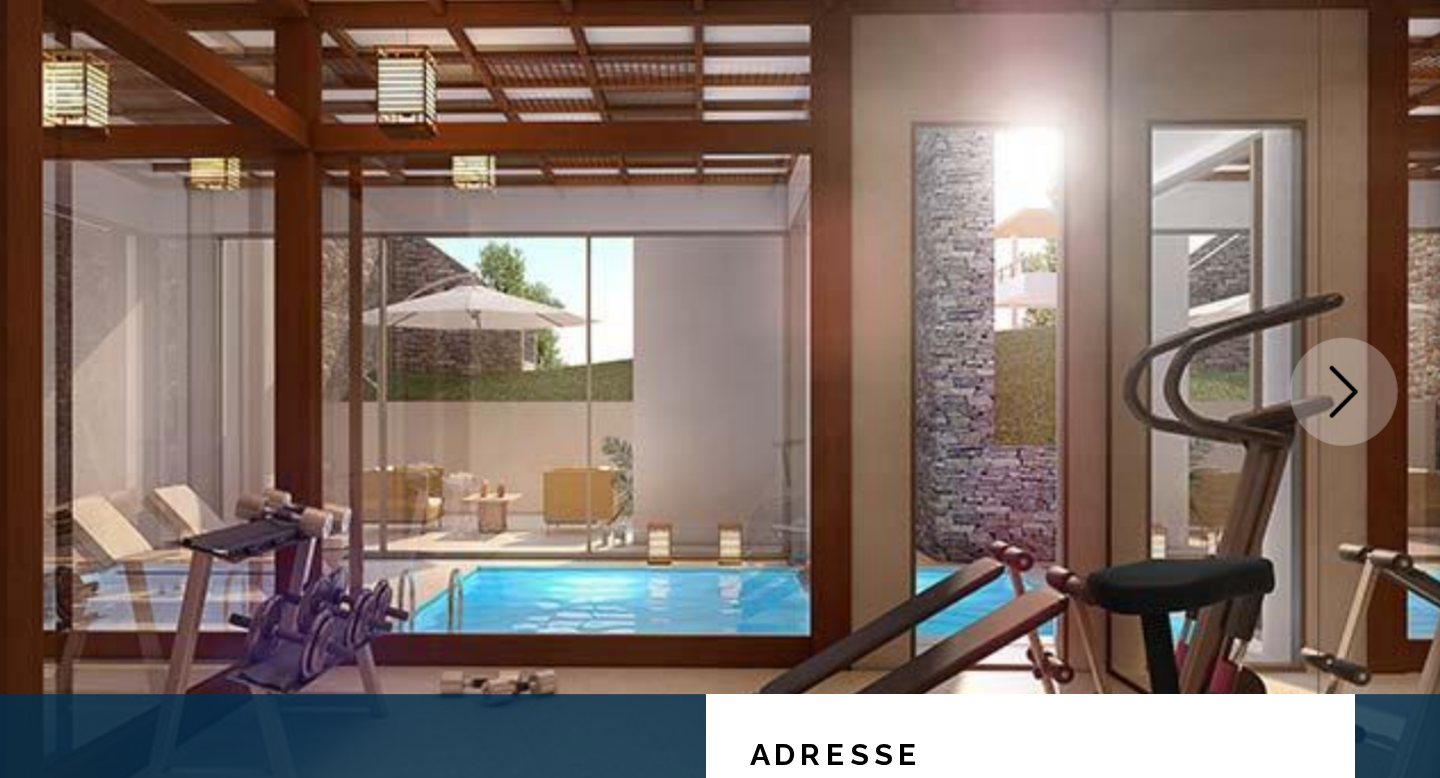 click 